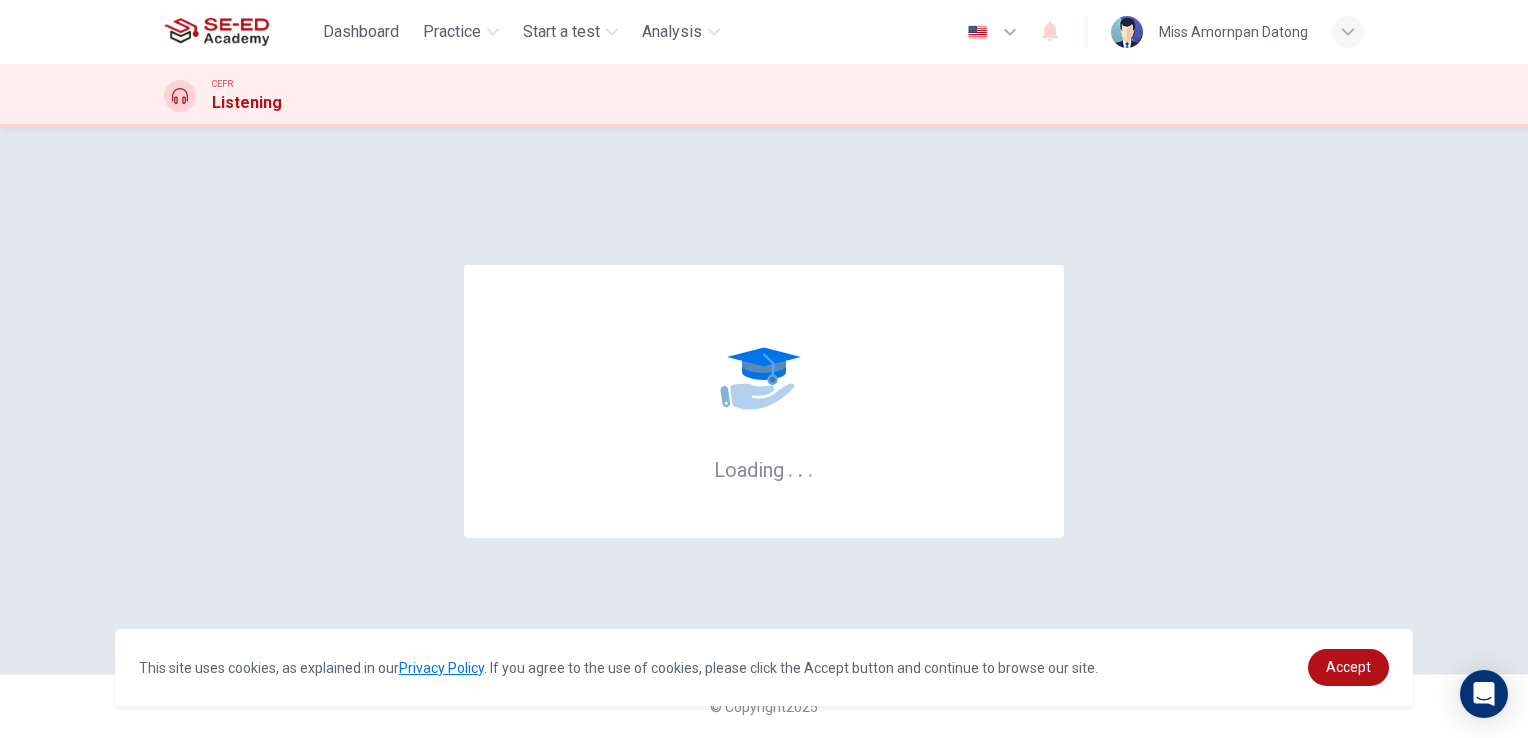 scroll, scrollTop: 0, scrollLeft: 0, axis: both 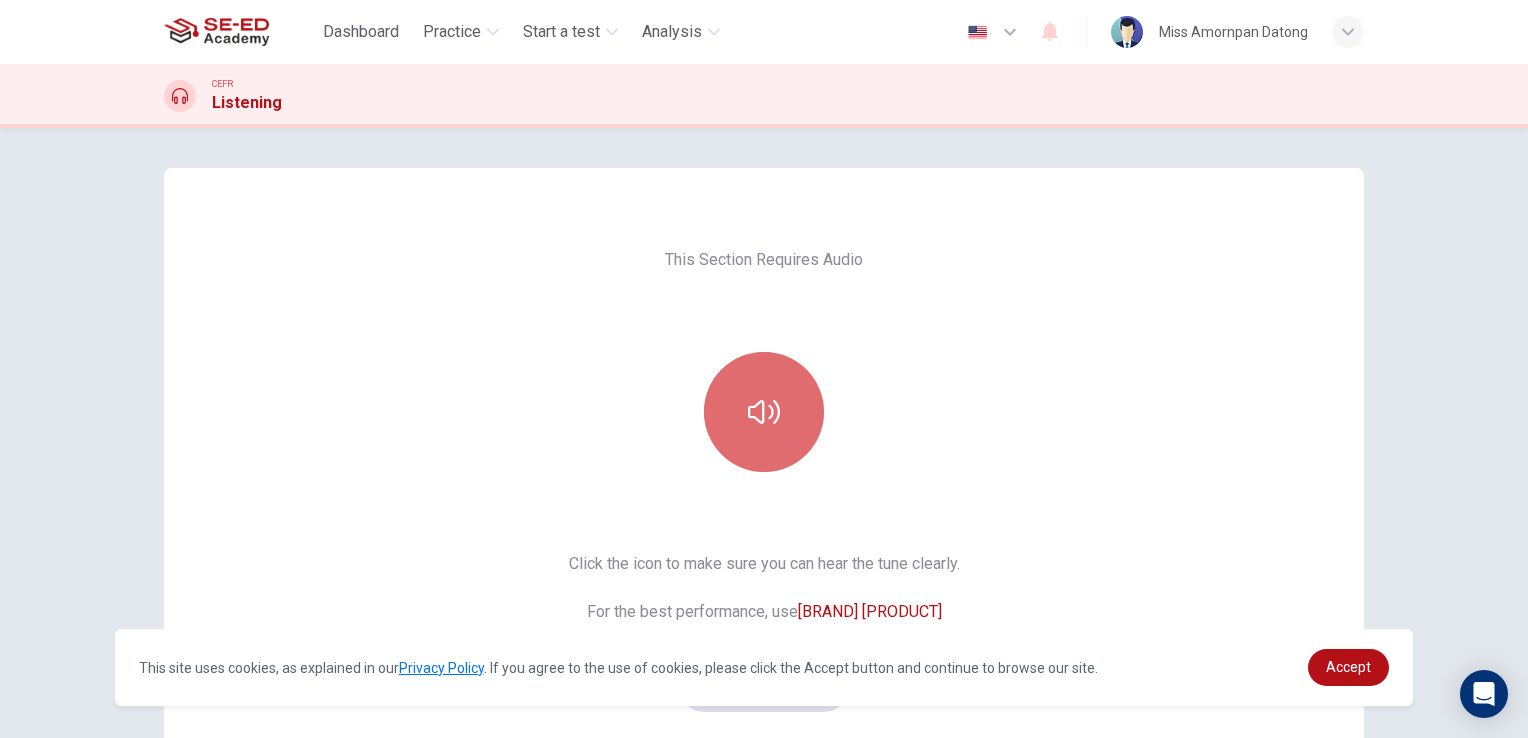 click at bounding box center (764, 412) 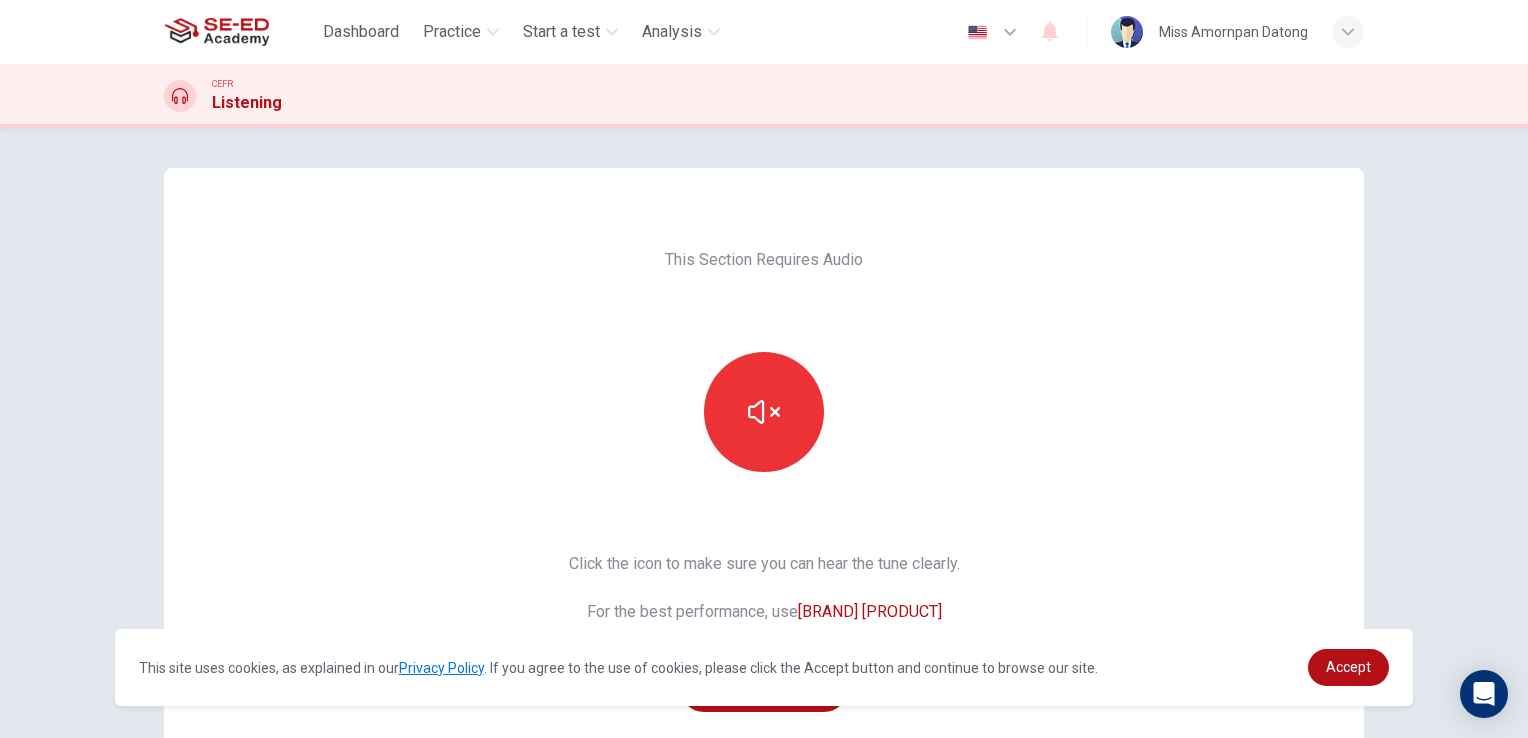click on "This Section Requires Audio Click the icon to make sure you can hear the tune clearly. For the best performance, use Google Chrome Sounds good! © Copyright 2025" at bounding box center [764, 433] 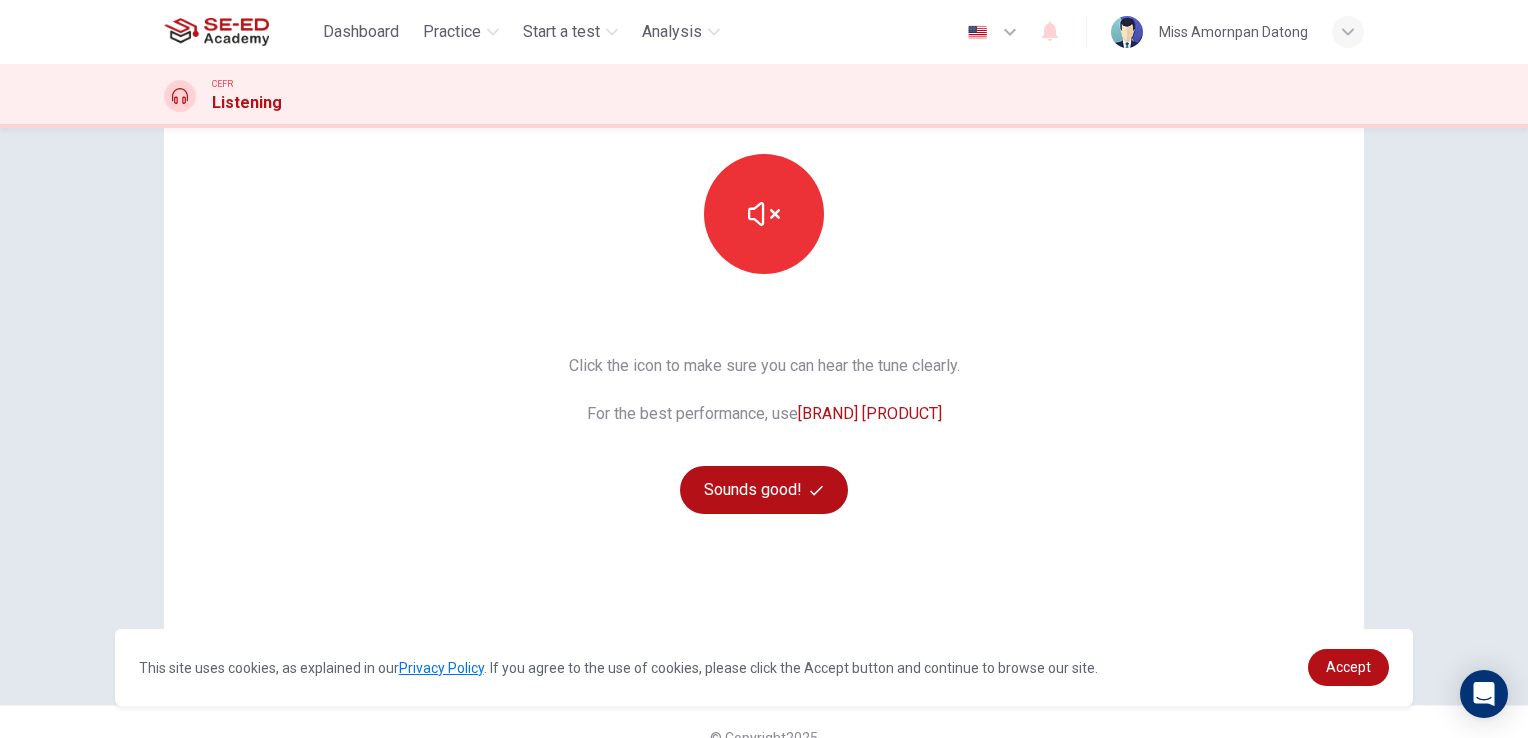 scroll, scrollTop: 228, scrollLeft: 0, axis: vertical 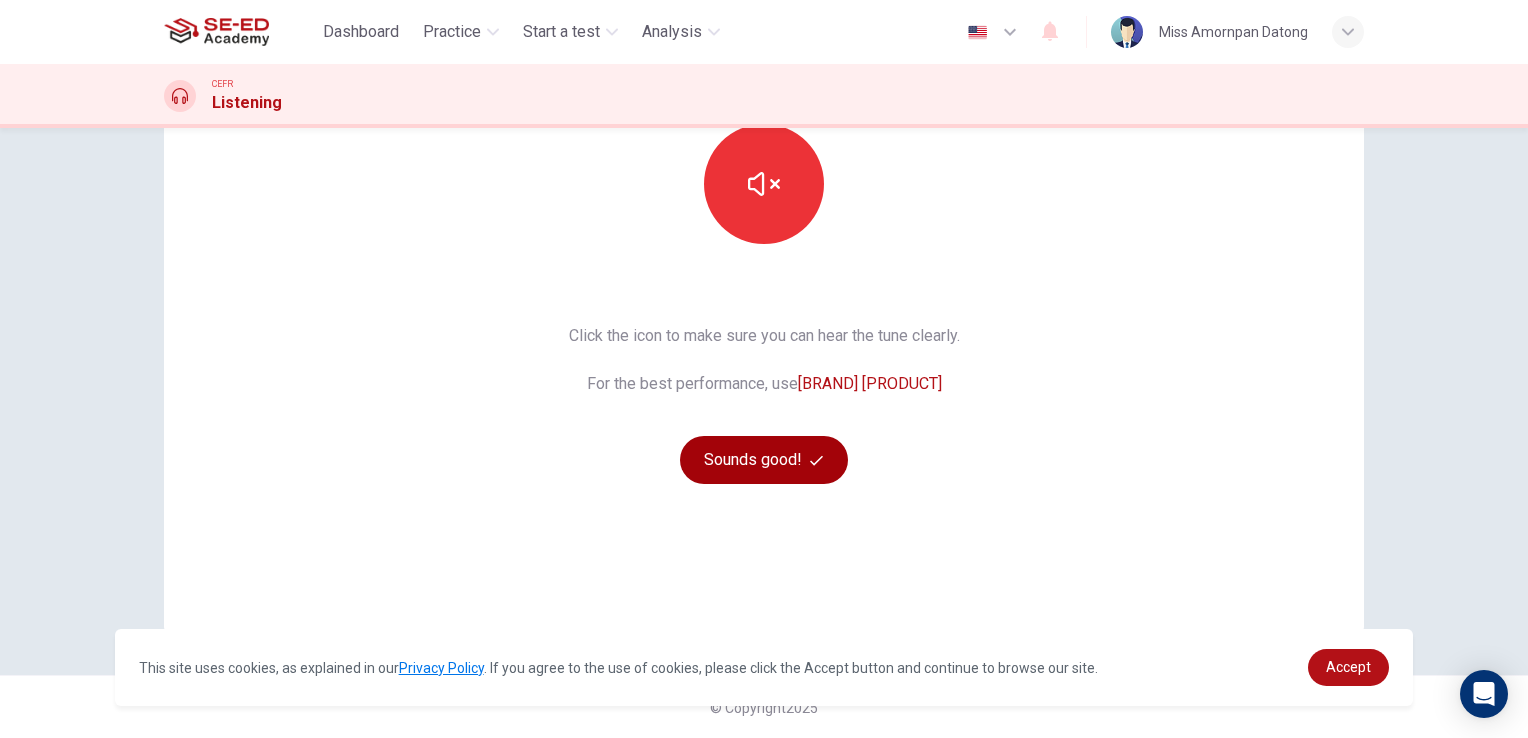 click on "Sounds good!" at bounding box center [764, 460] 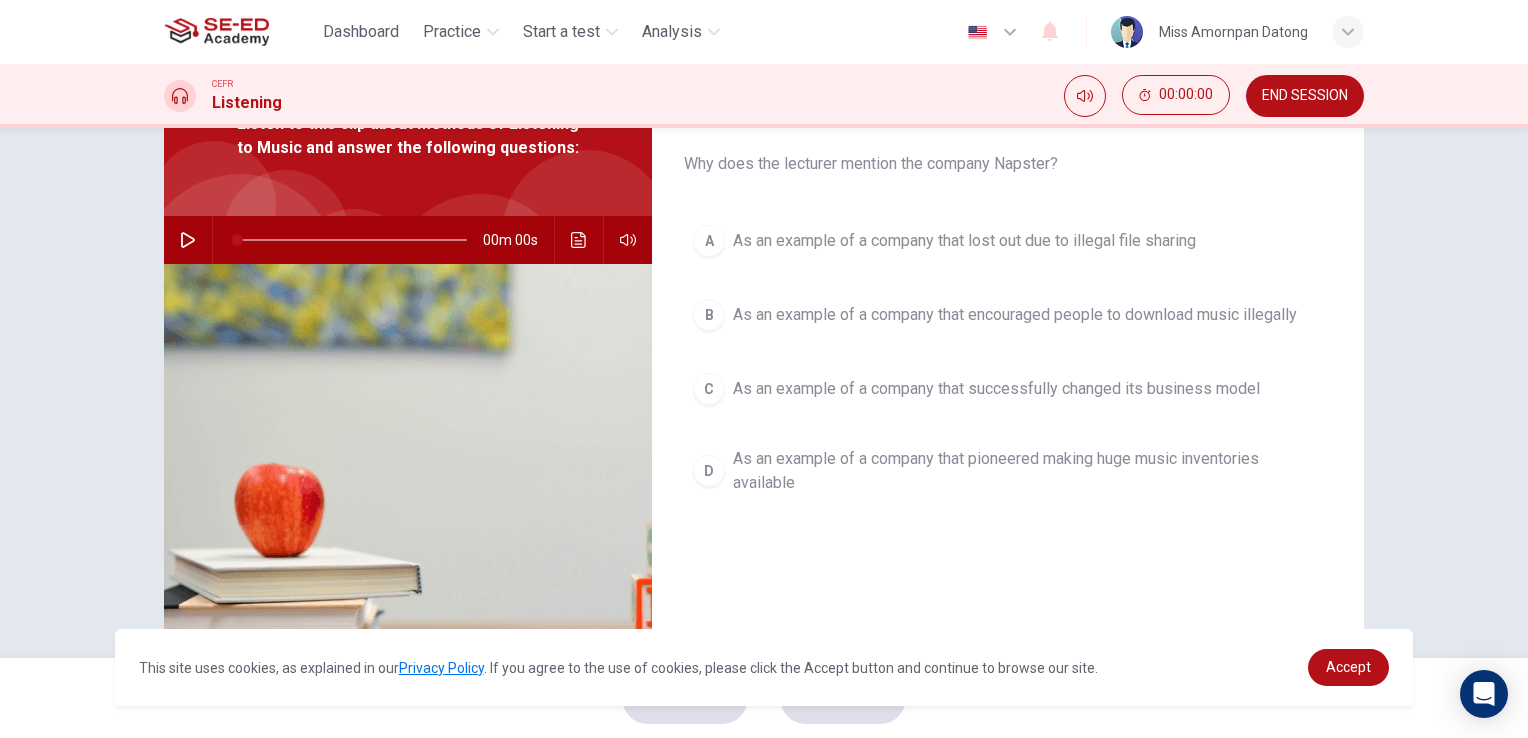 scroll, scrollTop: 28, scrollLeft: 0, axis: vertical 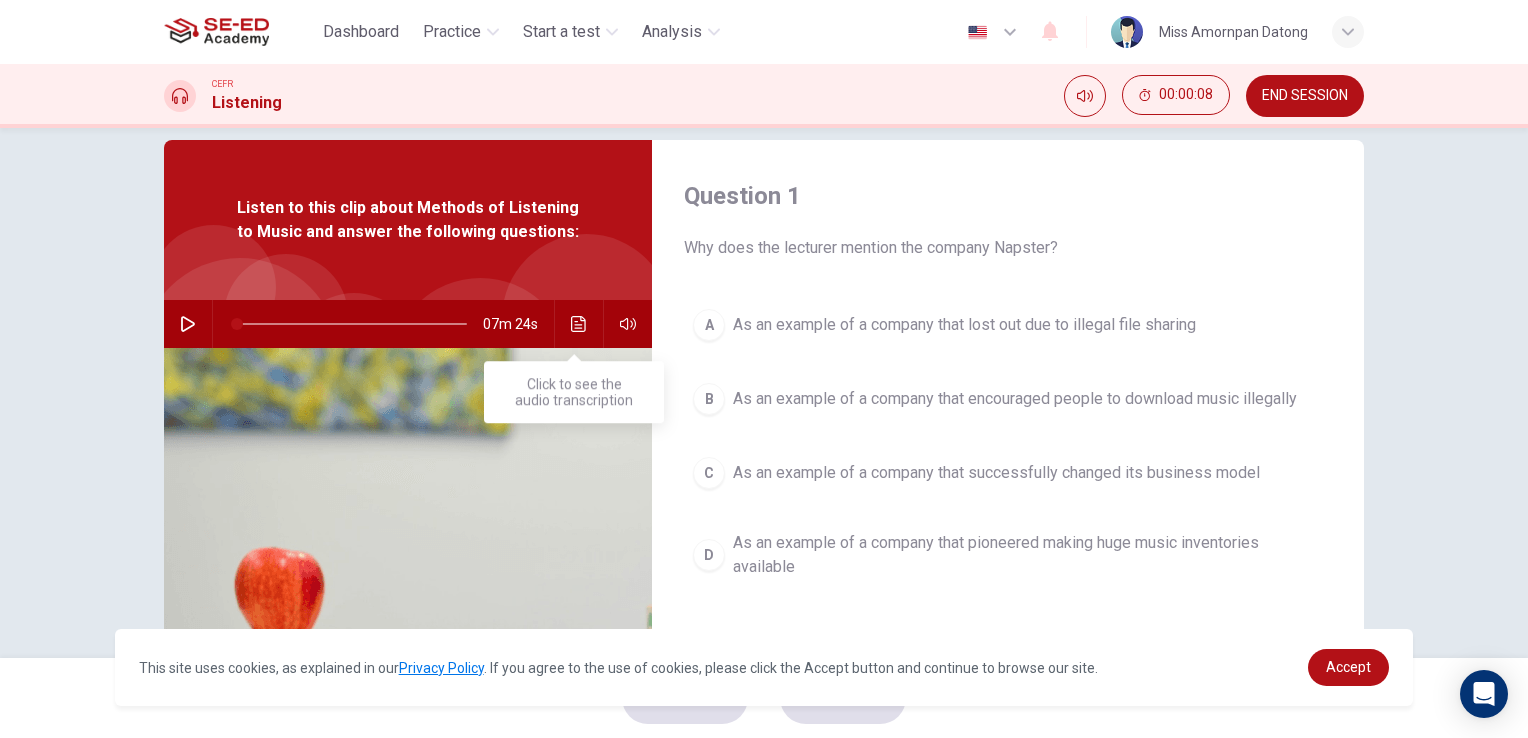 click at bounding box center (579, 324) 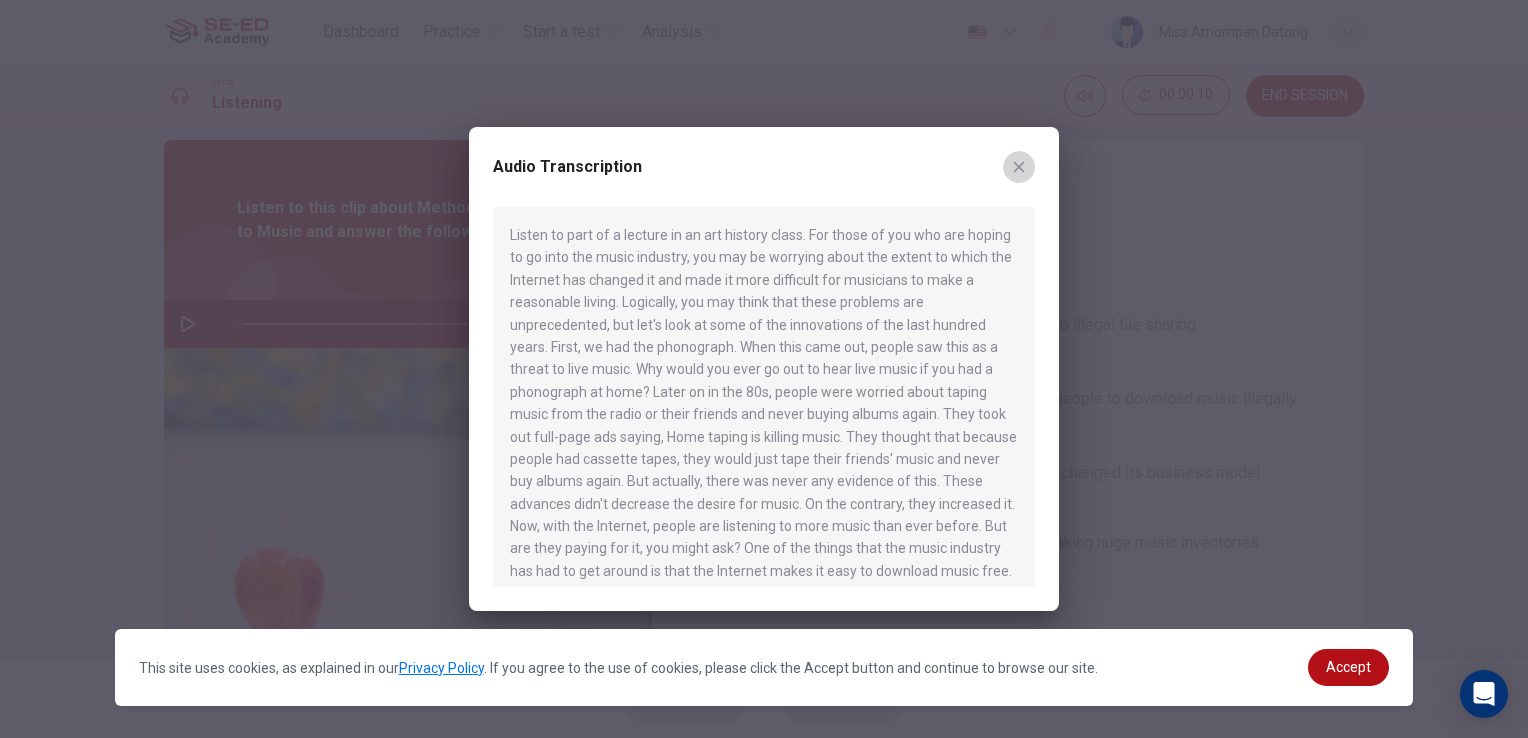 click at bounding box center (1019, 167) 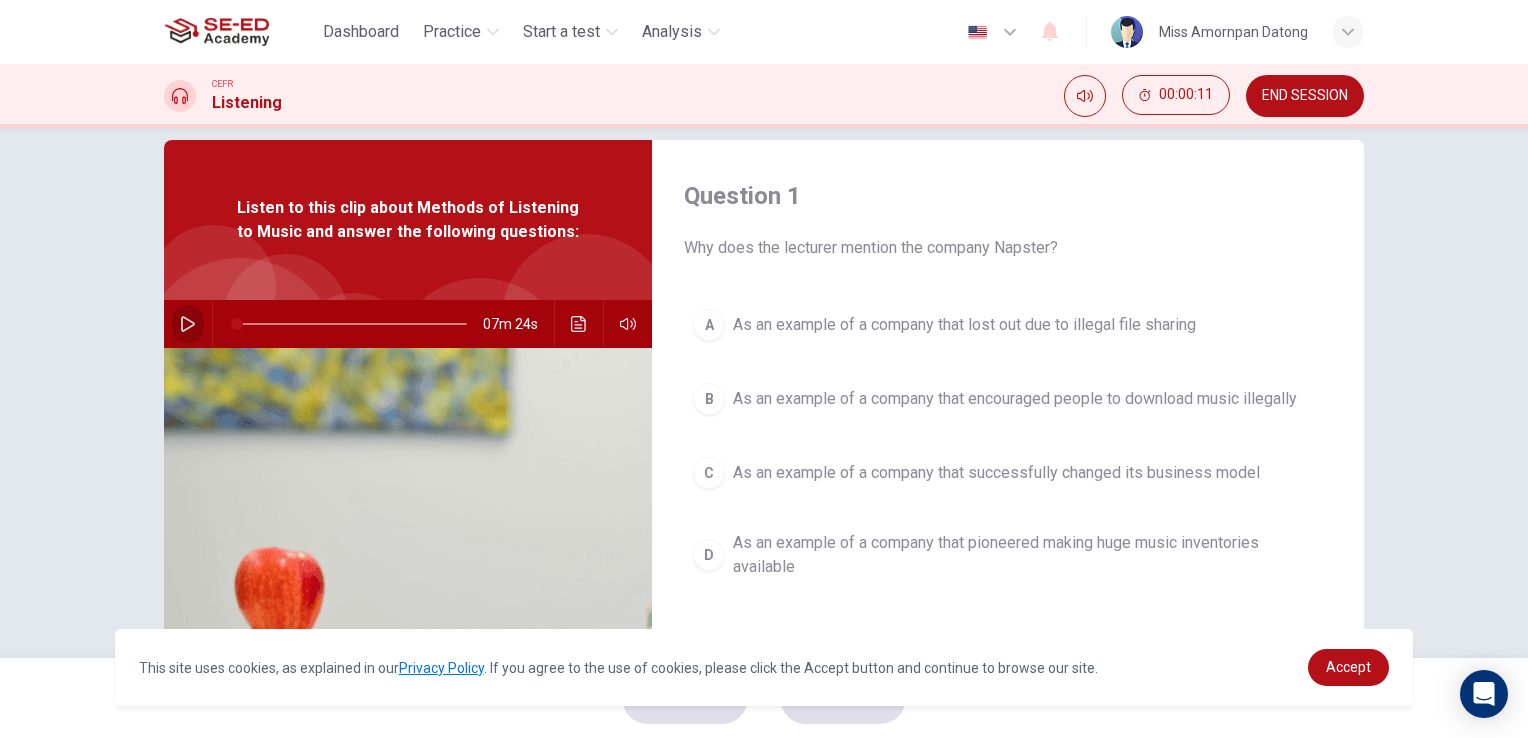 click at bounding box center (188, 324) 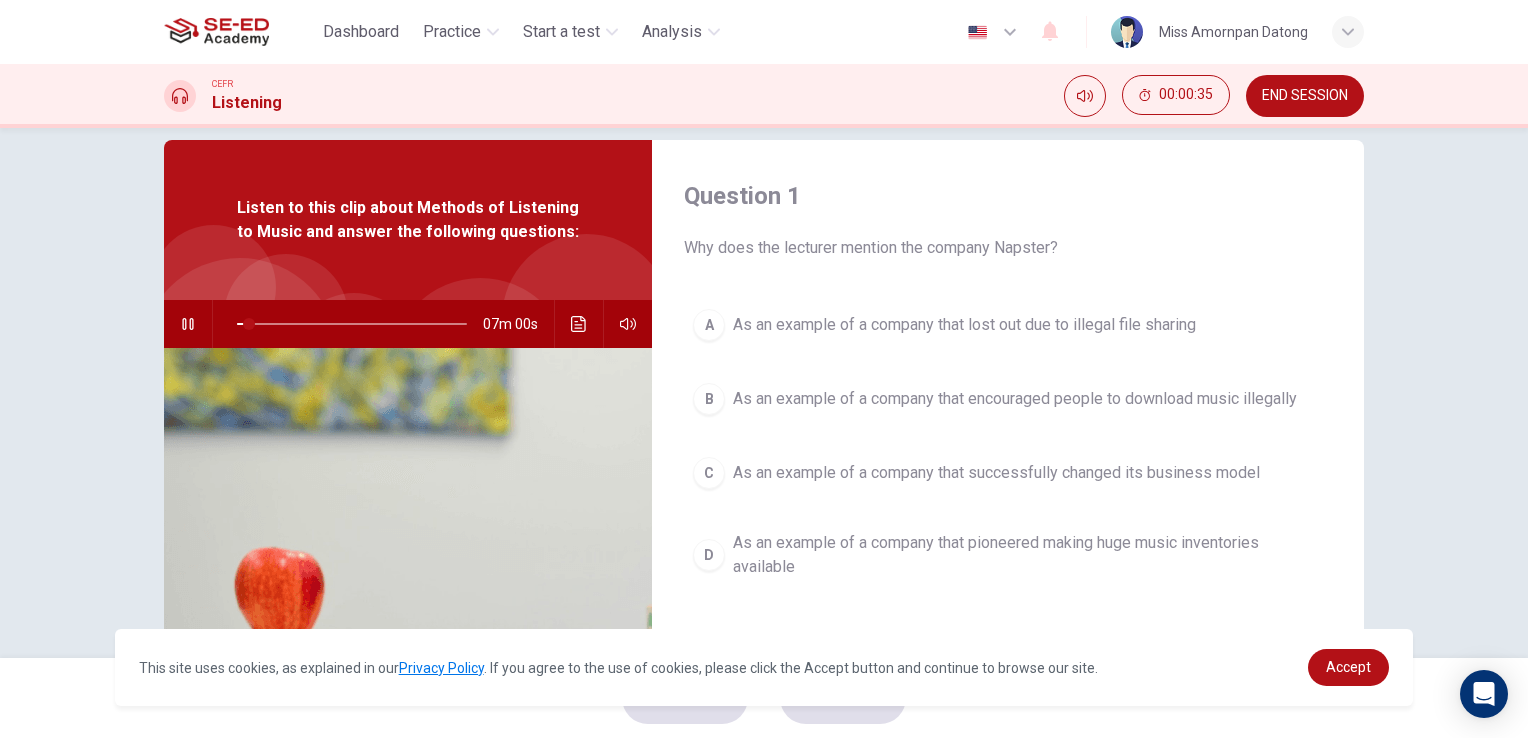 click on "Question 1 Why does the lecturer mention the company Napster? A As an example of a company that lost out due to illegal file sharing B As an example of a company that encouraged people to download music illegally C As an example of a company that successfully changed its business model D As an example of a company that pioneered making huge music inventories available Listen to this clip about Methods of Listening to Music and answer the following questions: [TIME]" at bounding box center [764, 393] 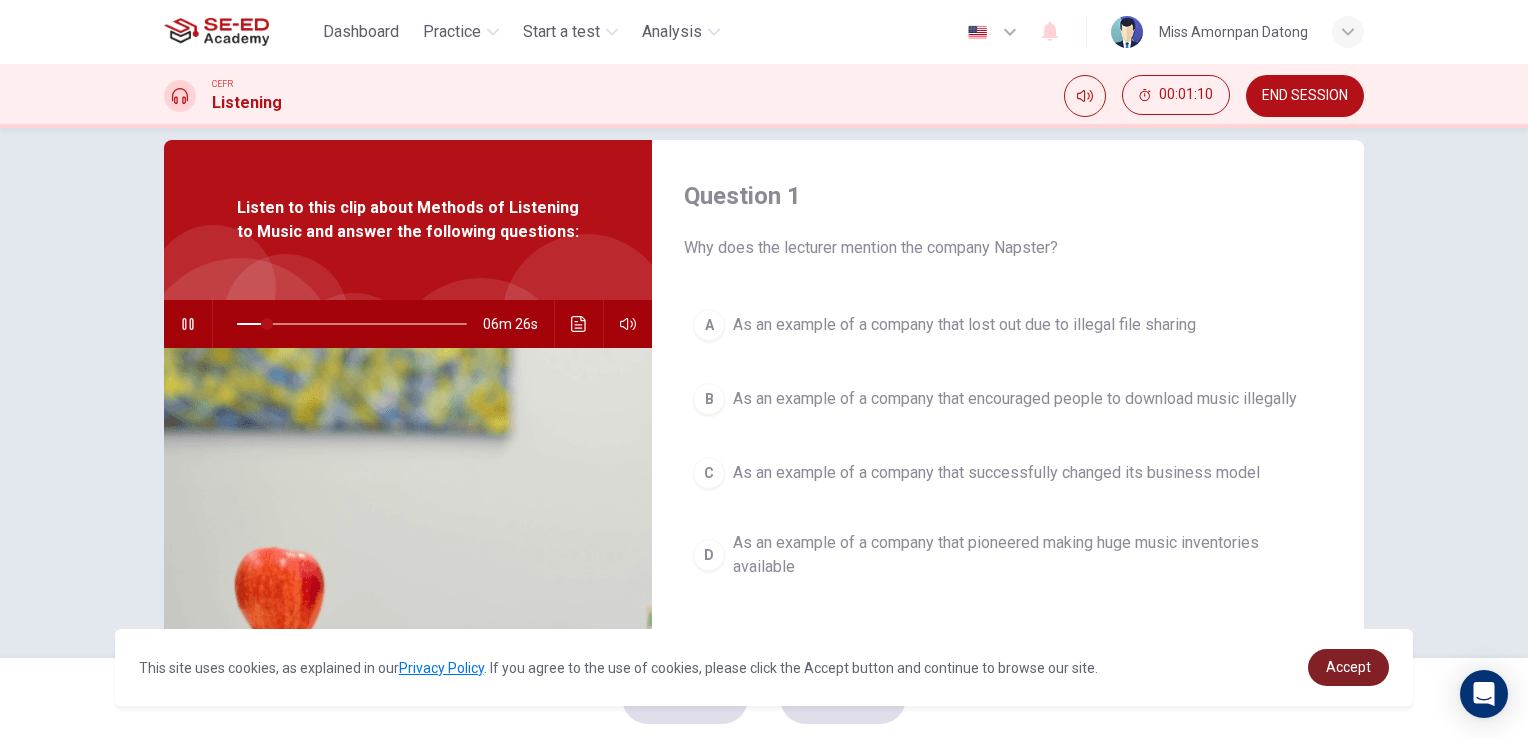 click on "Accept" at bounding box center [1348, 667] 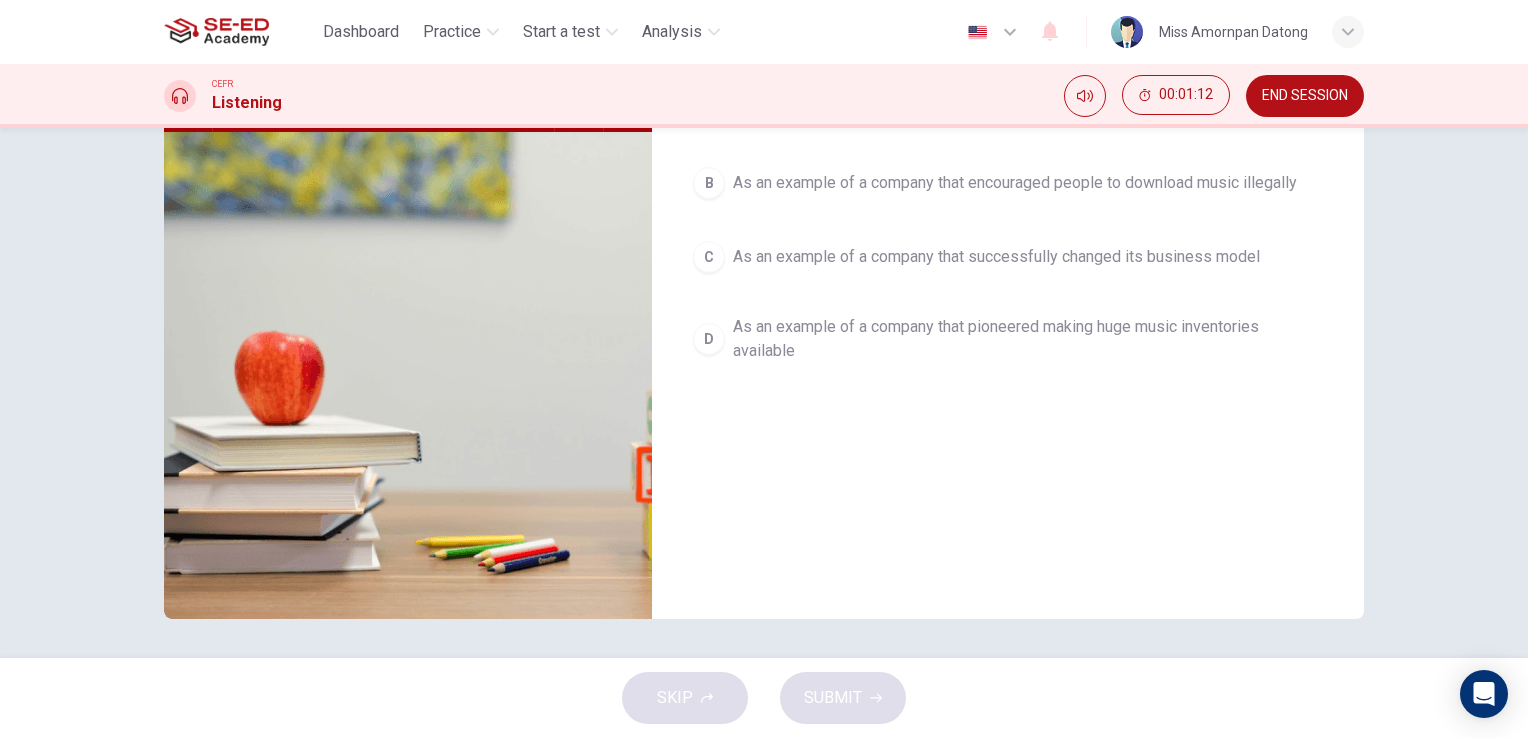scroll, scrollTop: 0, scrollLeft: 0, axis: both 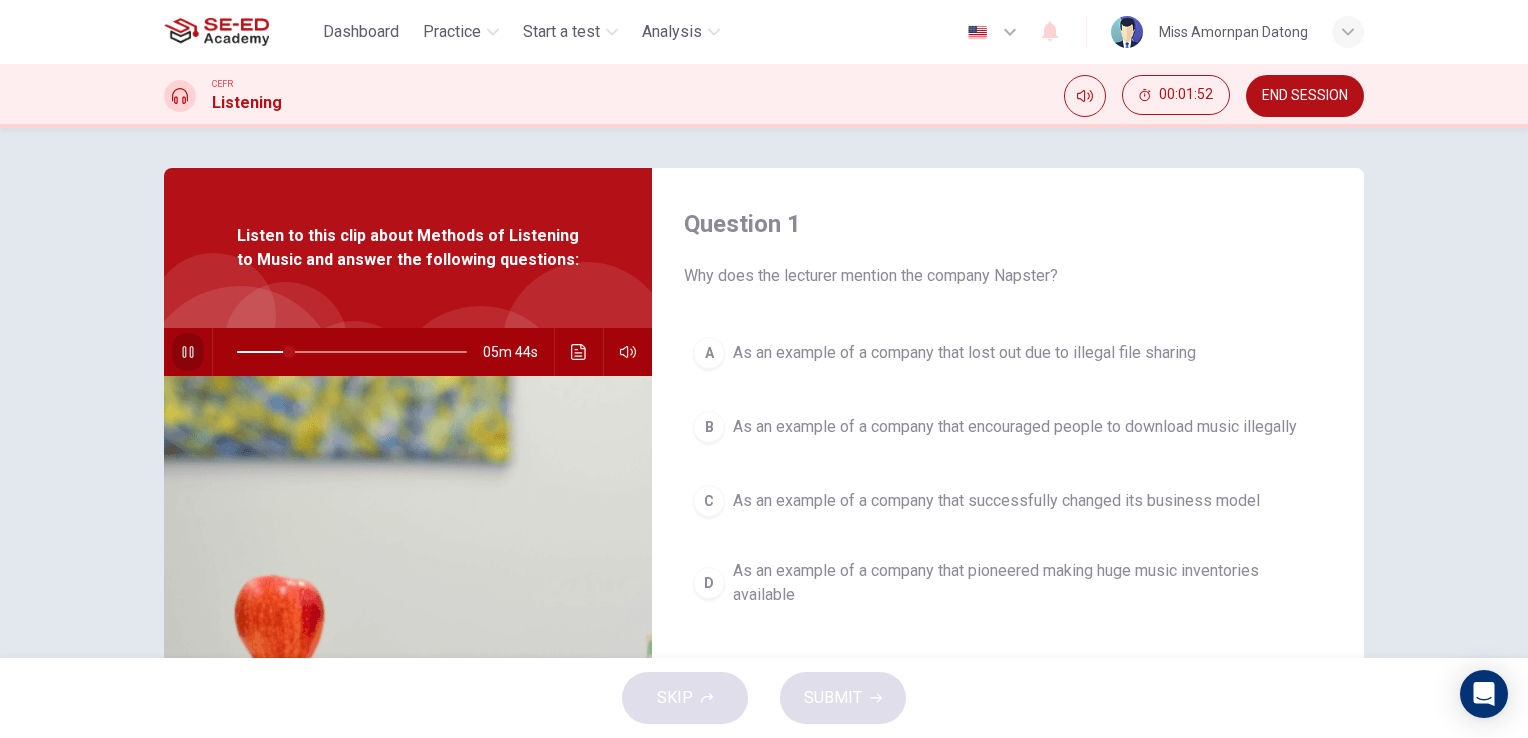 click at bounding box center (188, 352) 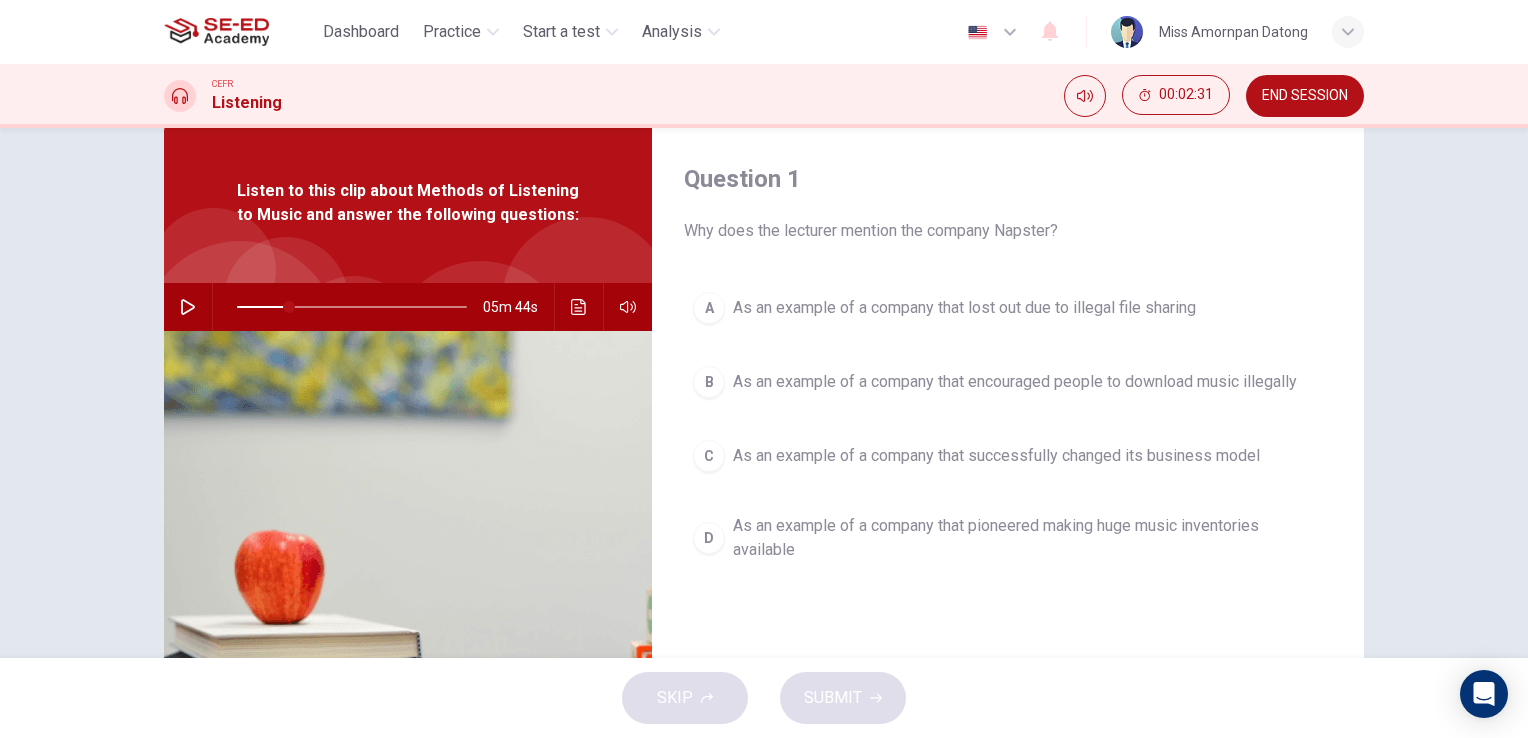 scroll, scrollTop: 0, scrollLeft: 0, axis: both 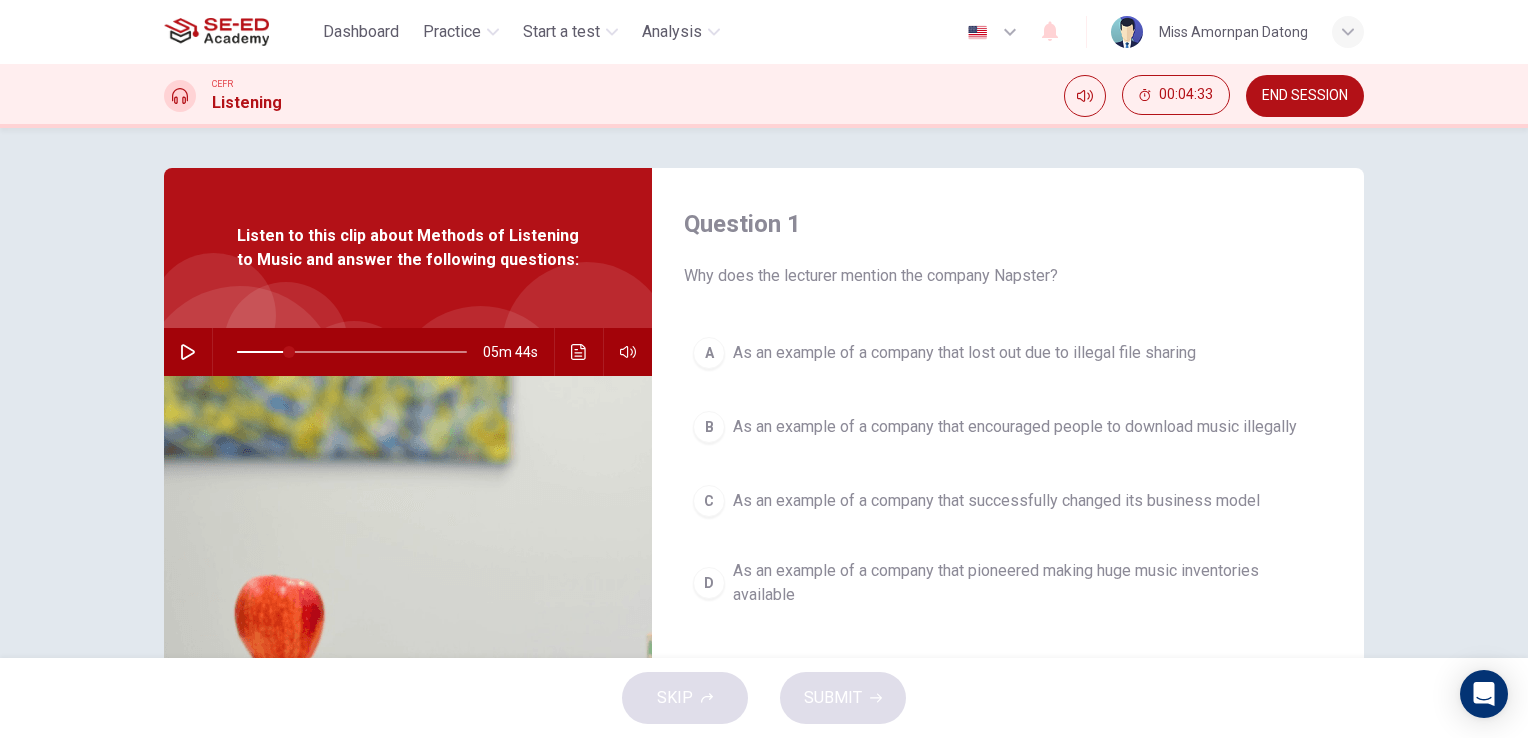 click at bounding box center [188, 352] 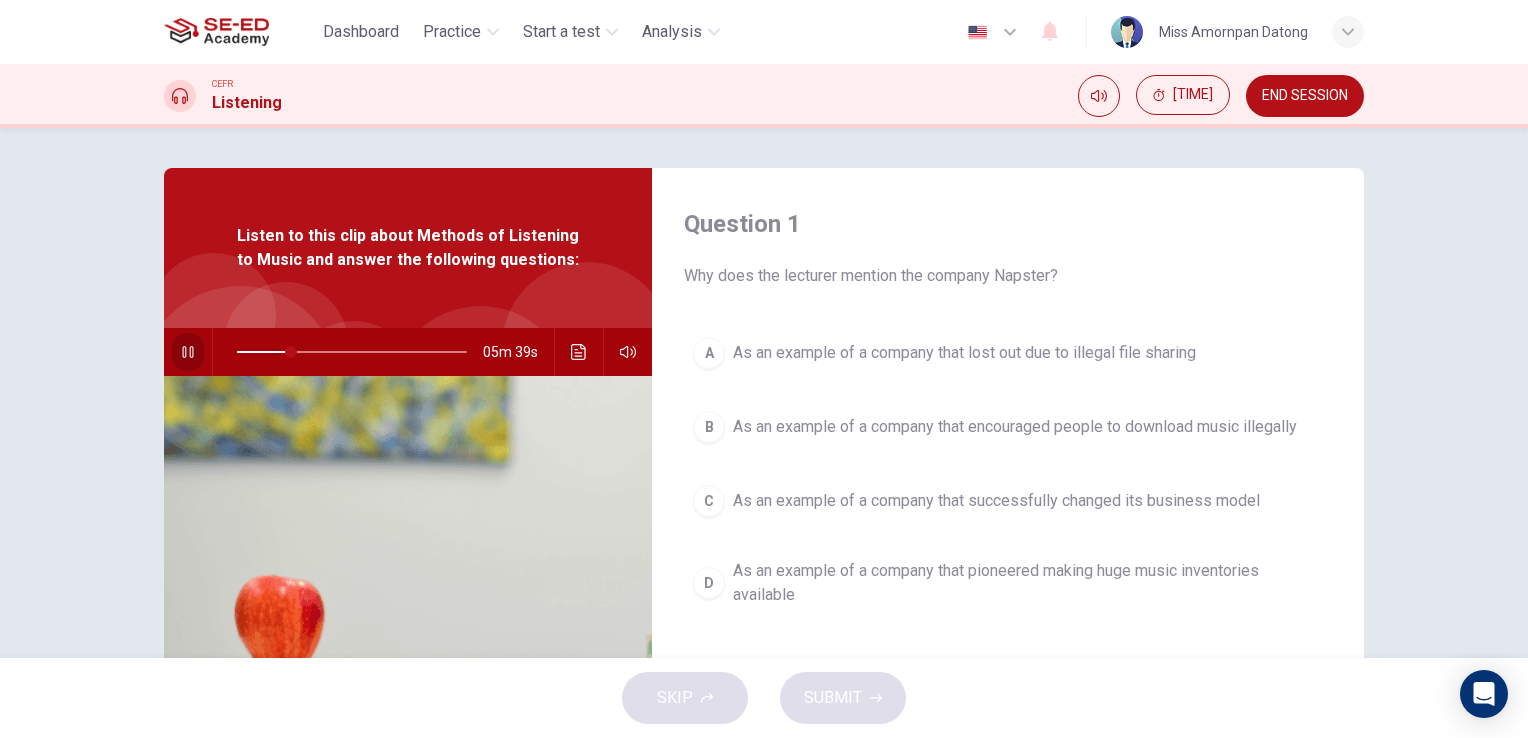 click at bounding box center [188, 352] 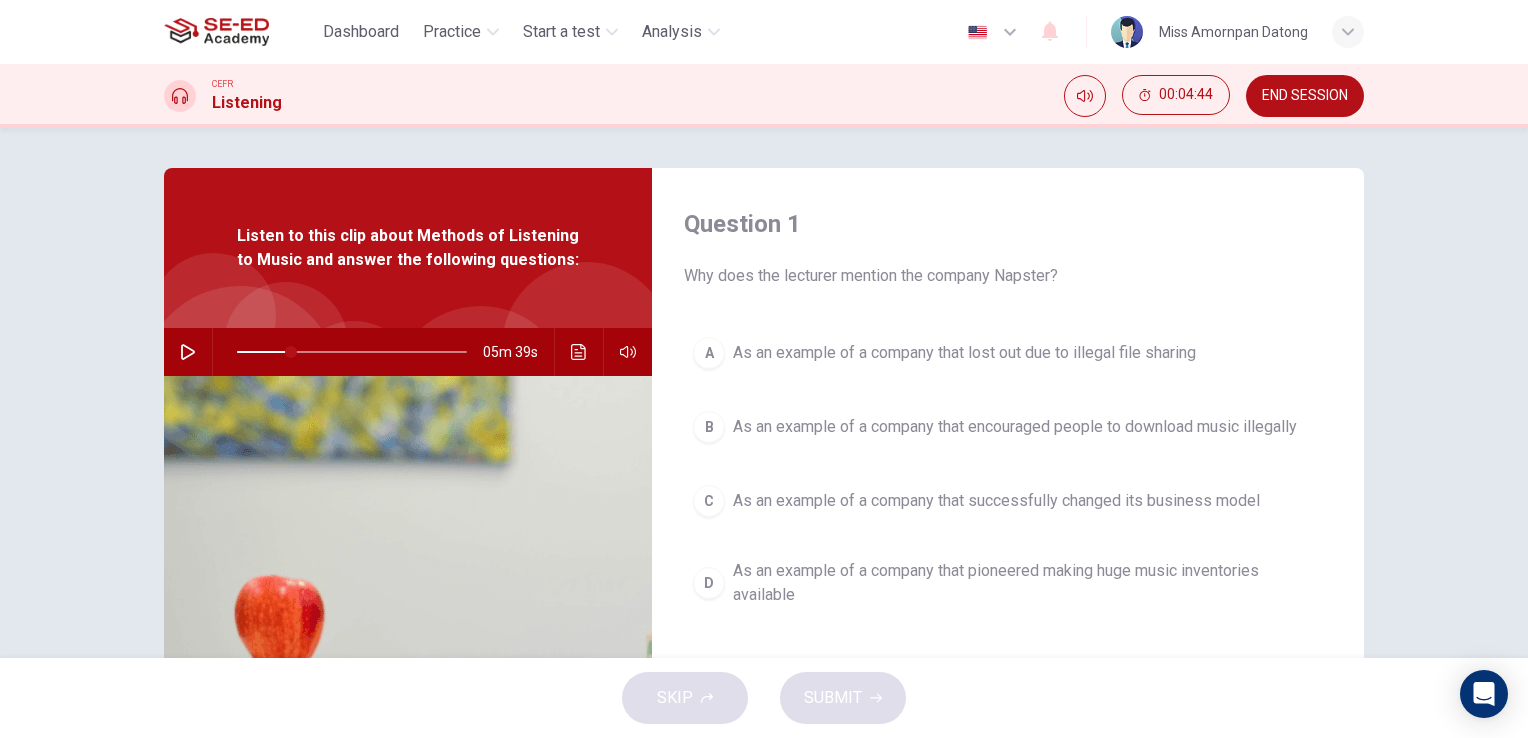 click at bounding box center (188, 352) 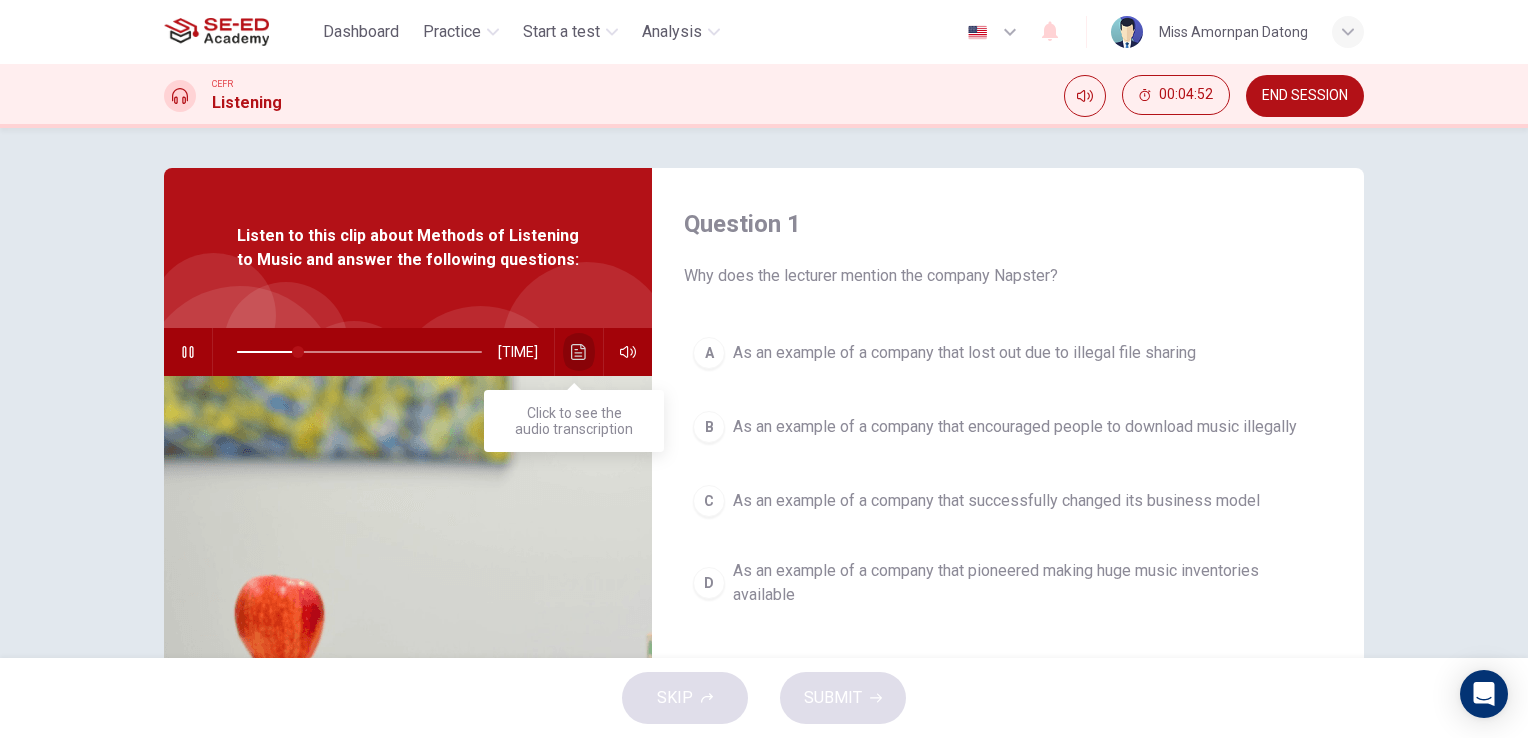 click at bounding box center [579, 352] 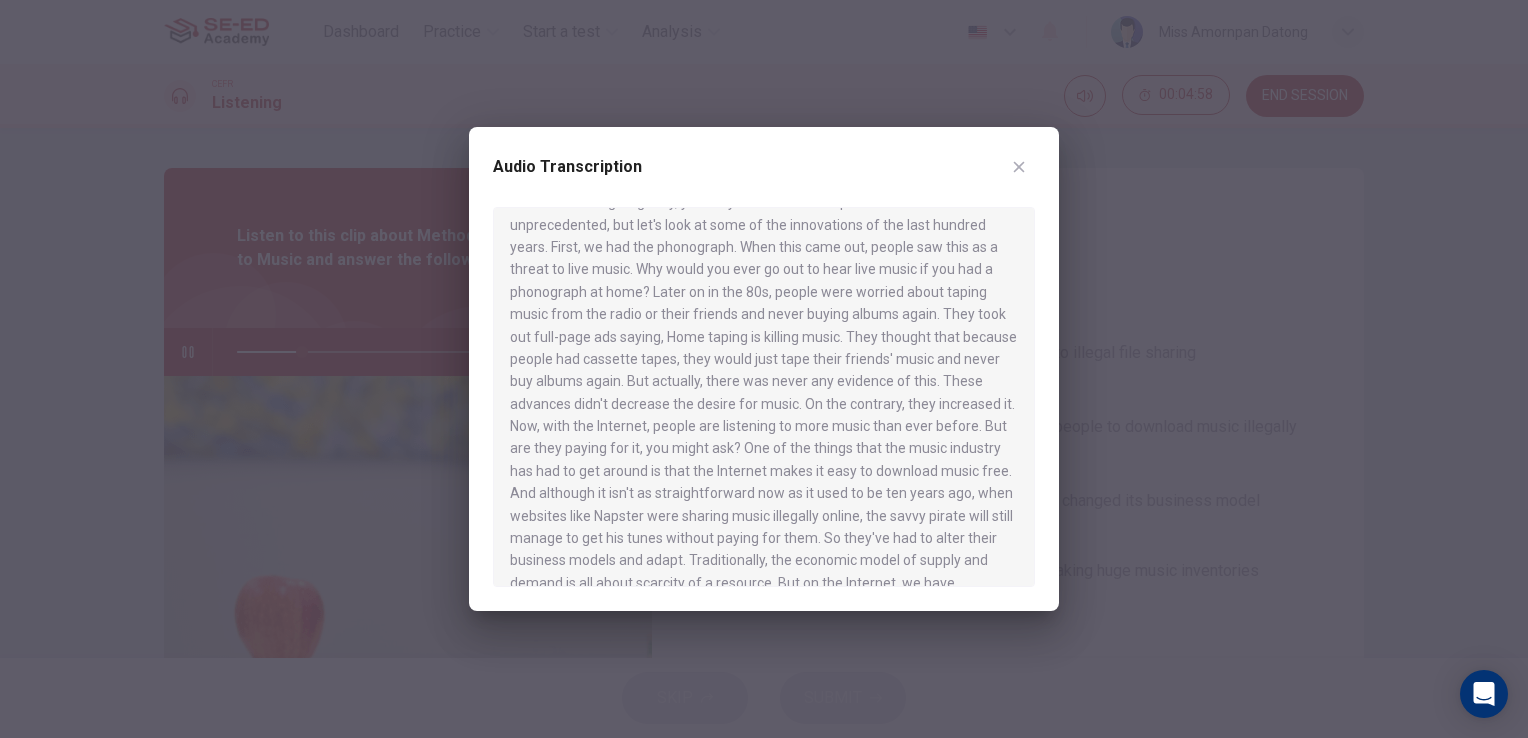 scroll, scrollTop: 200, scrollLeft: 0, axis: vertical 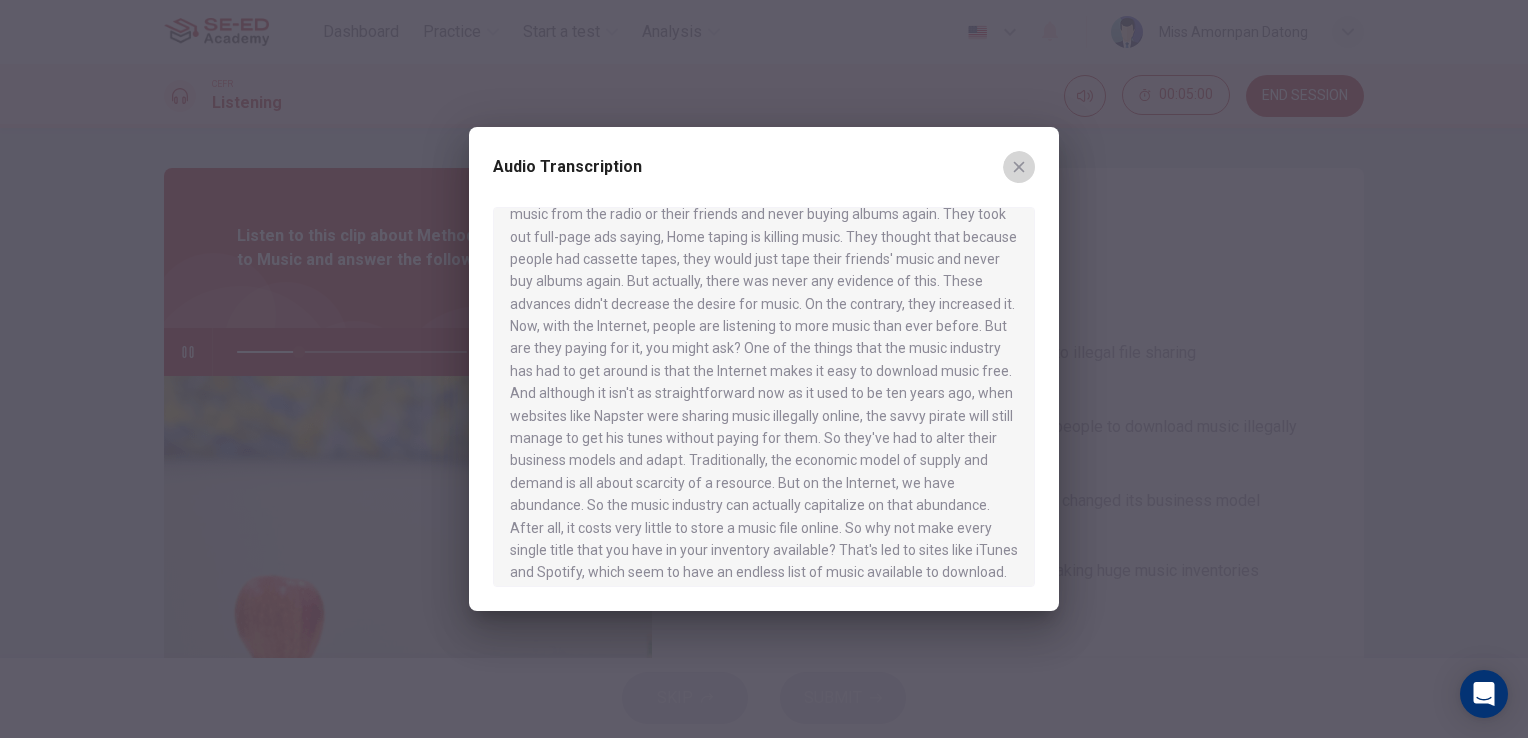click at bounding box center (1019, 167) 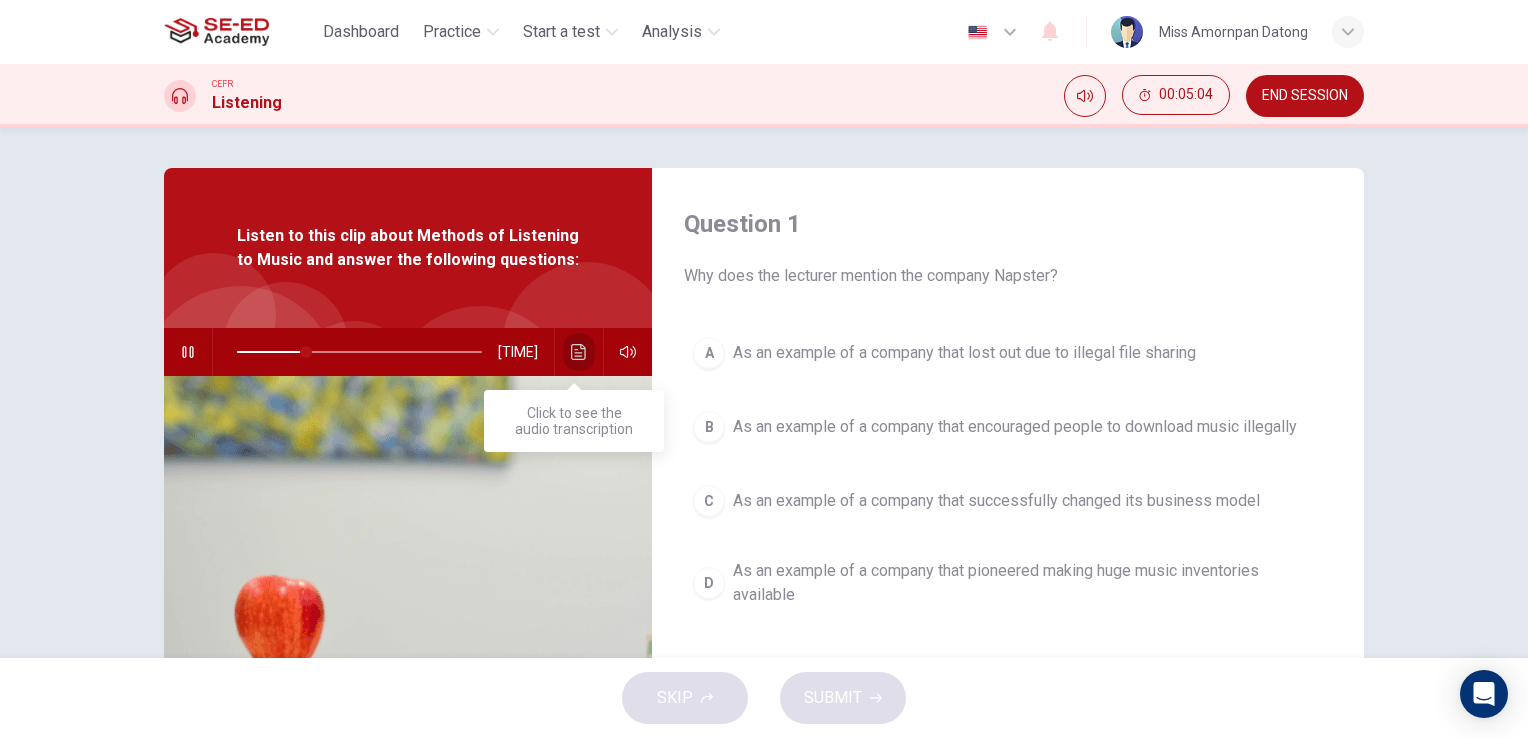 click at bounding box center (579, 352) 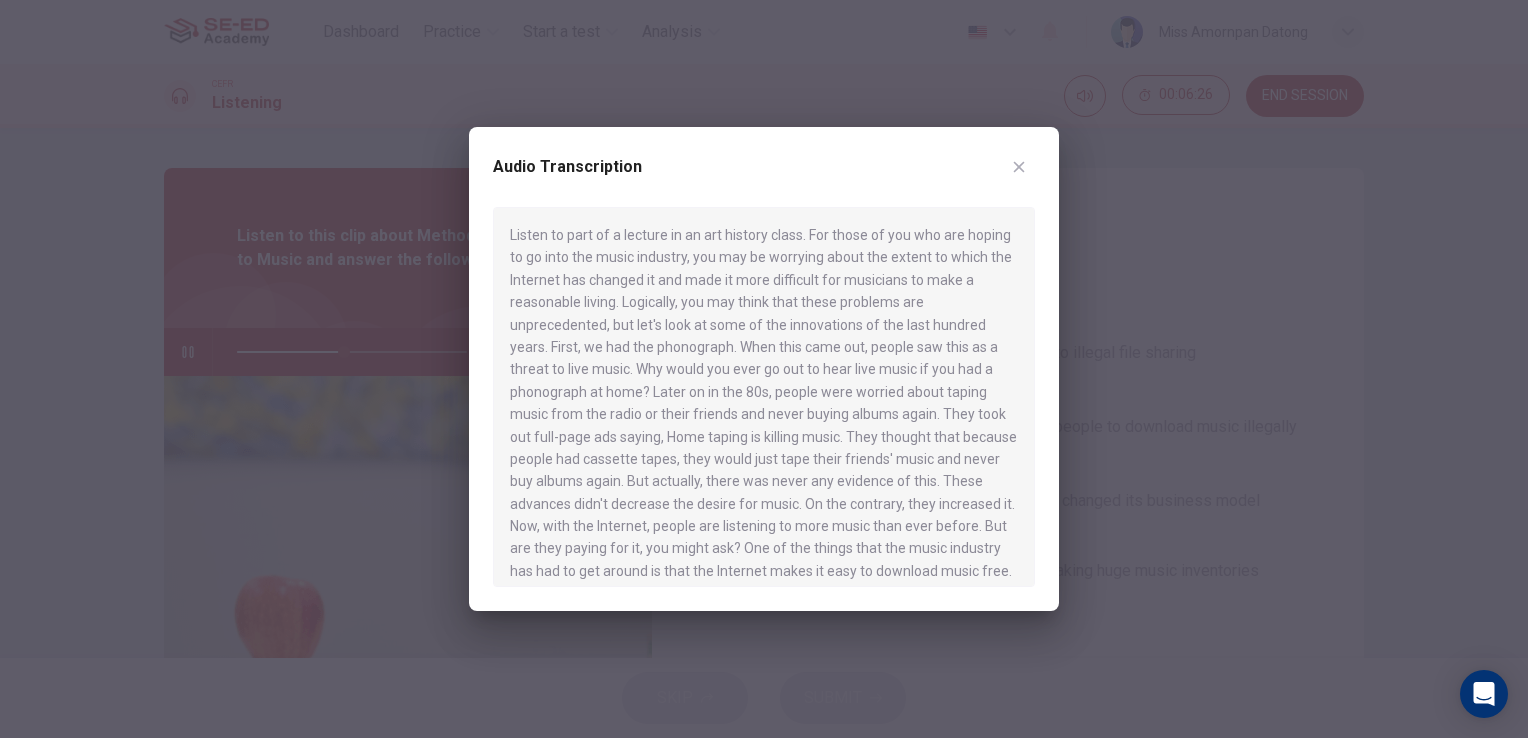 scroll, scrollTop: 100, scrollLeft: 0, axis: vertical 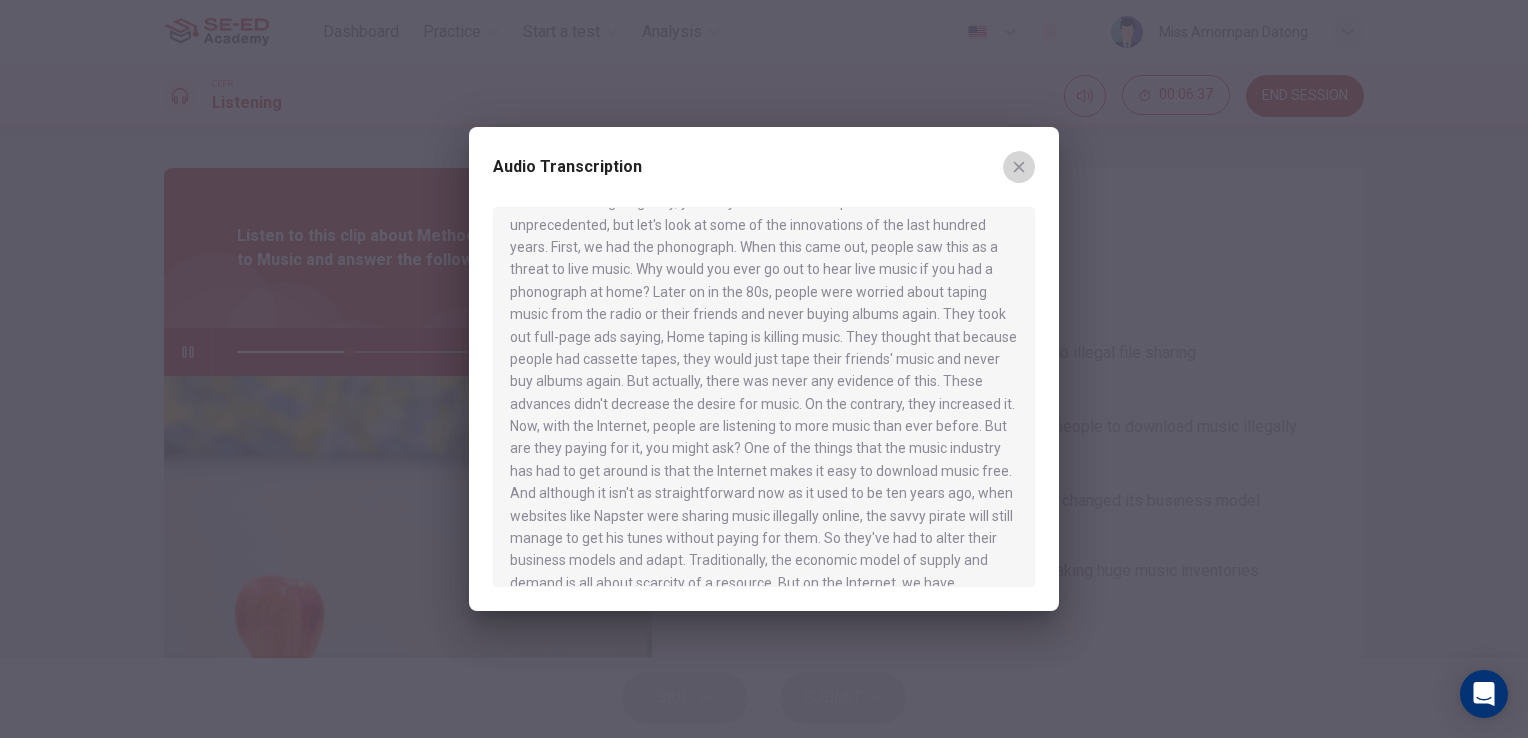 click at bounding box center (1019, 167) 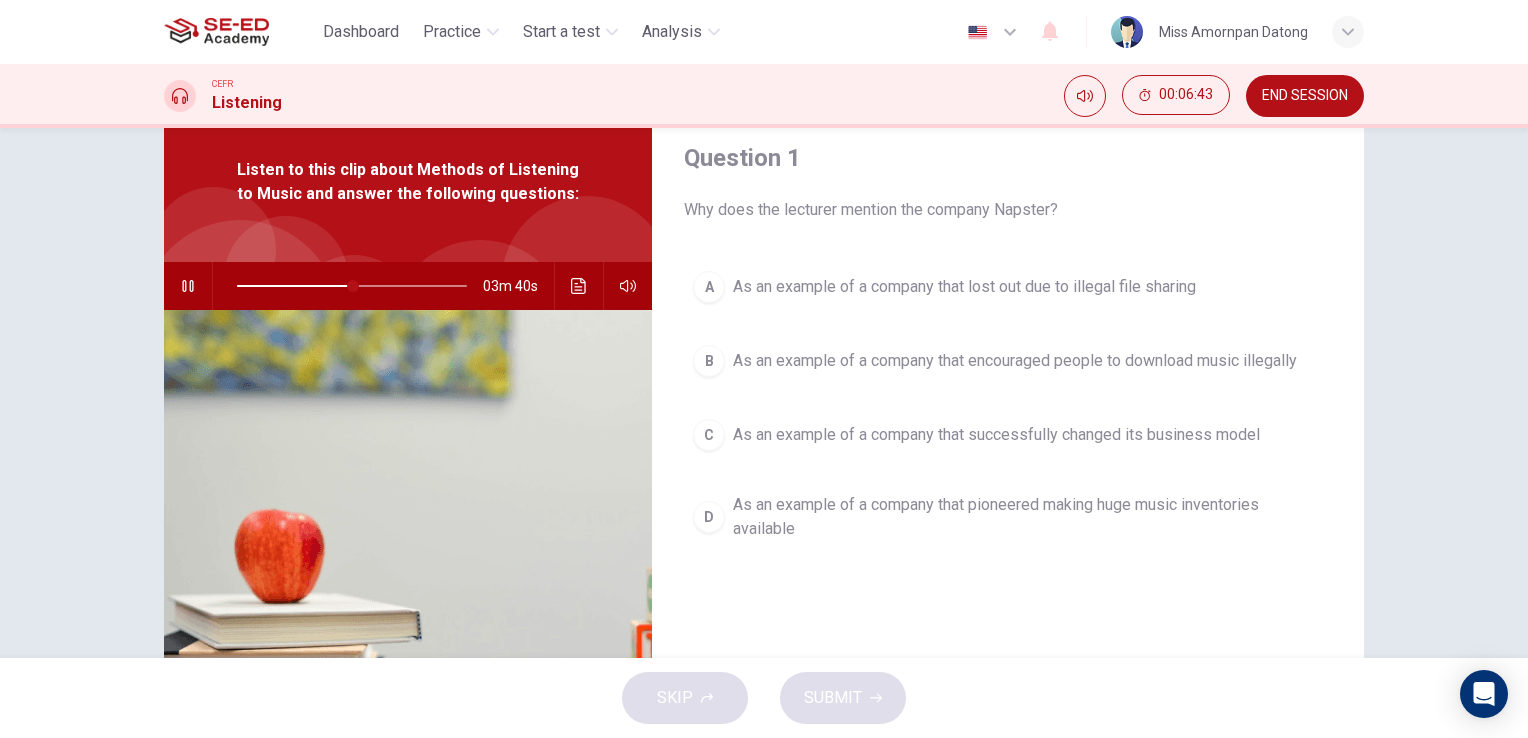 scroll, scrollTop: 51, scrollLeft: 0, axis: vertical 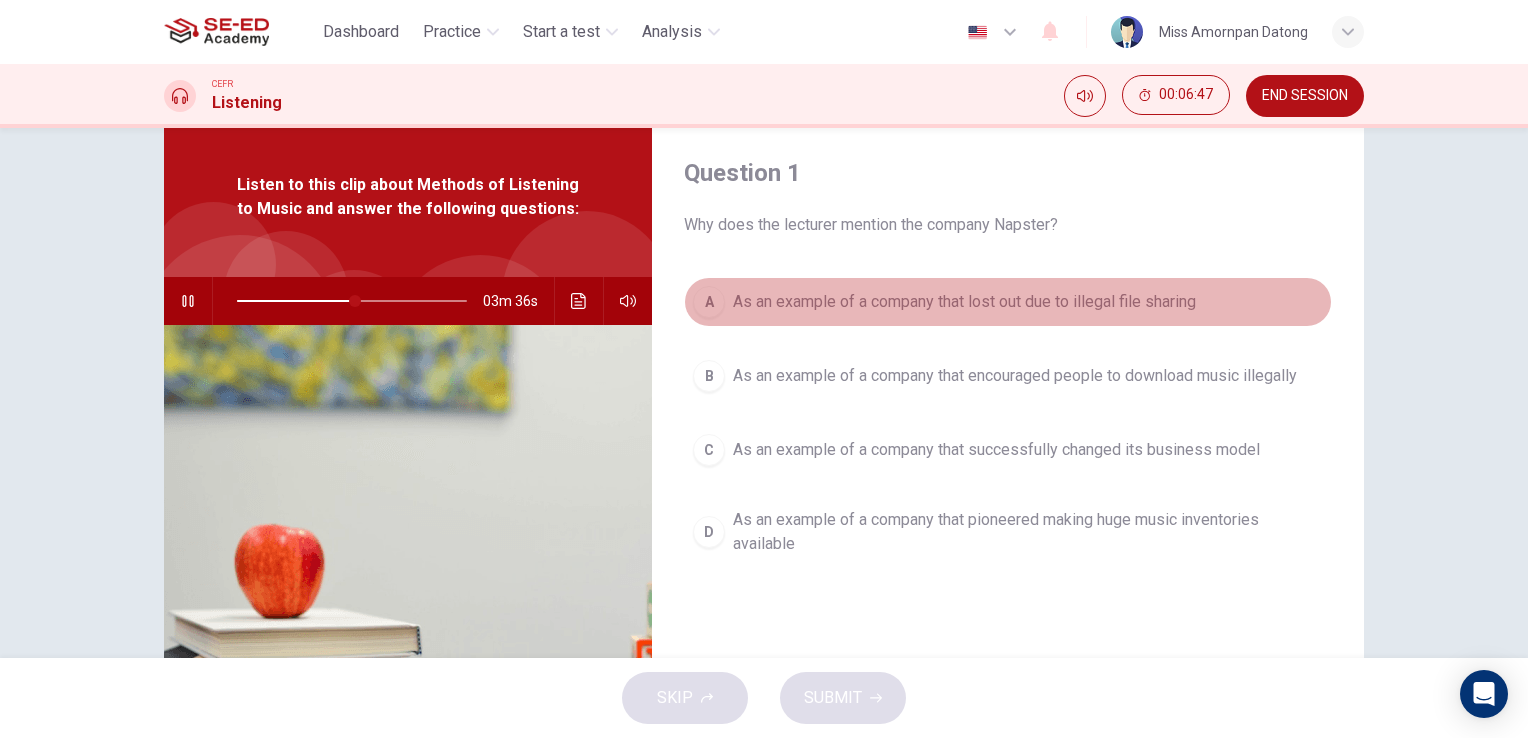 click on "A" at bounding box center (709, 302) 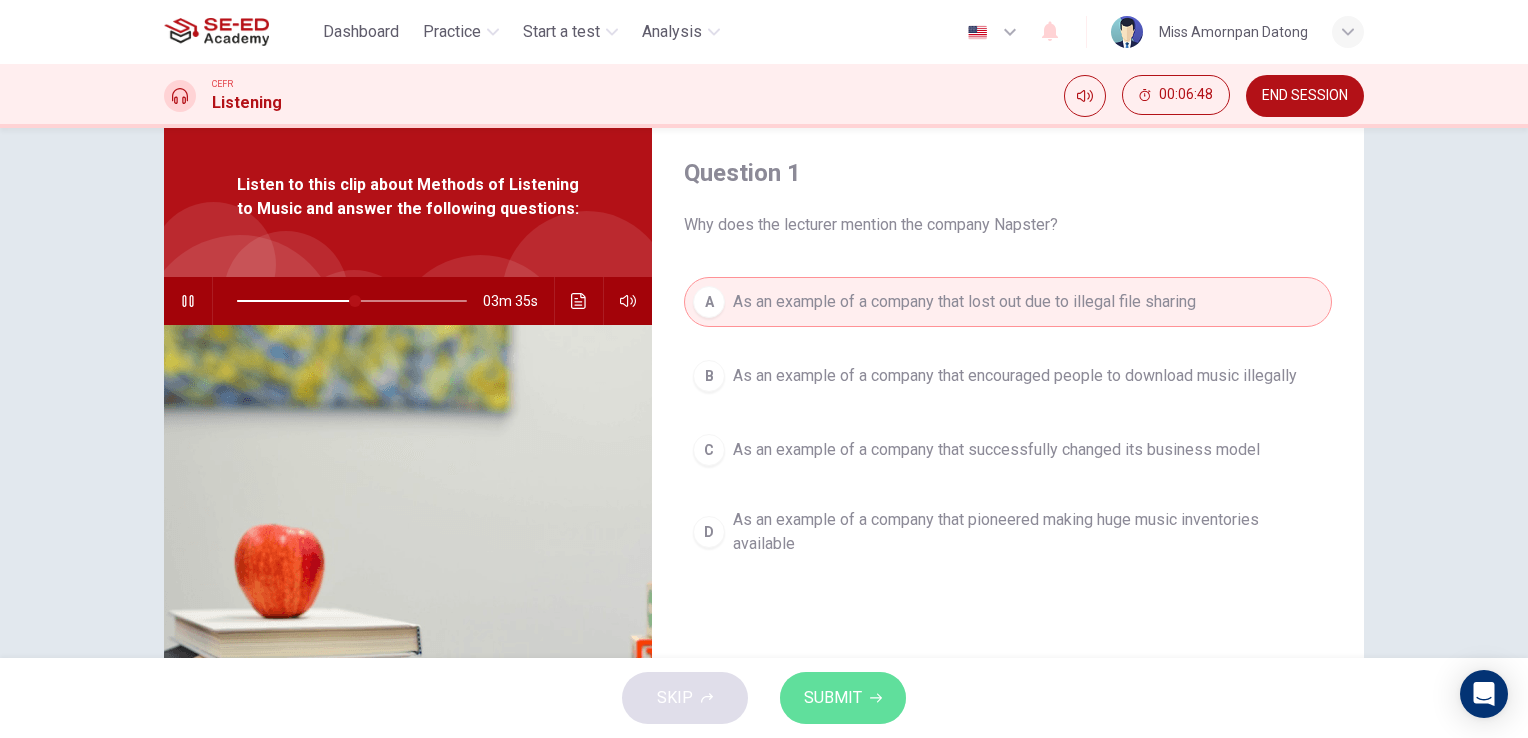 click on "SUBMIT" at bounding box center [833, 698] 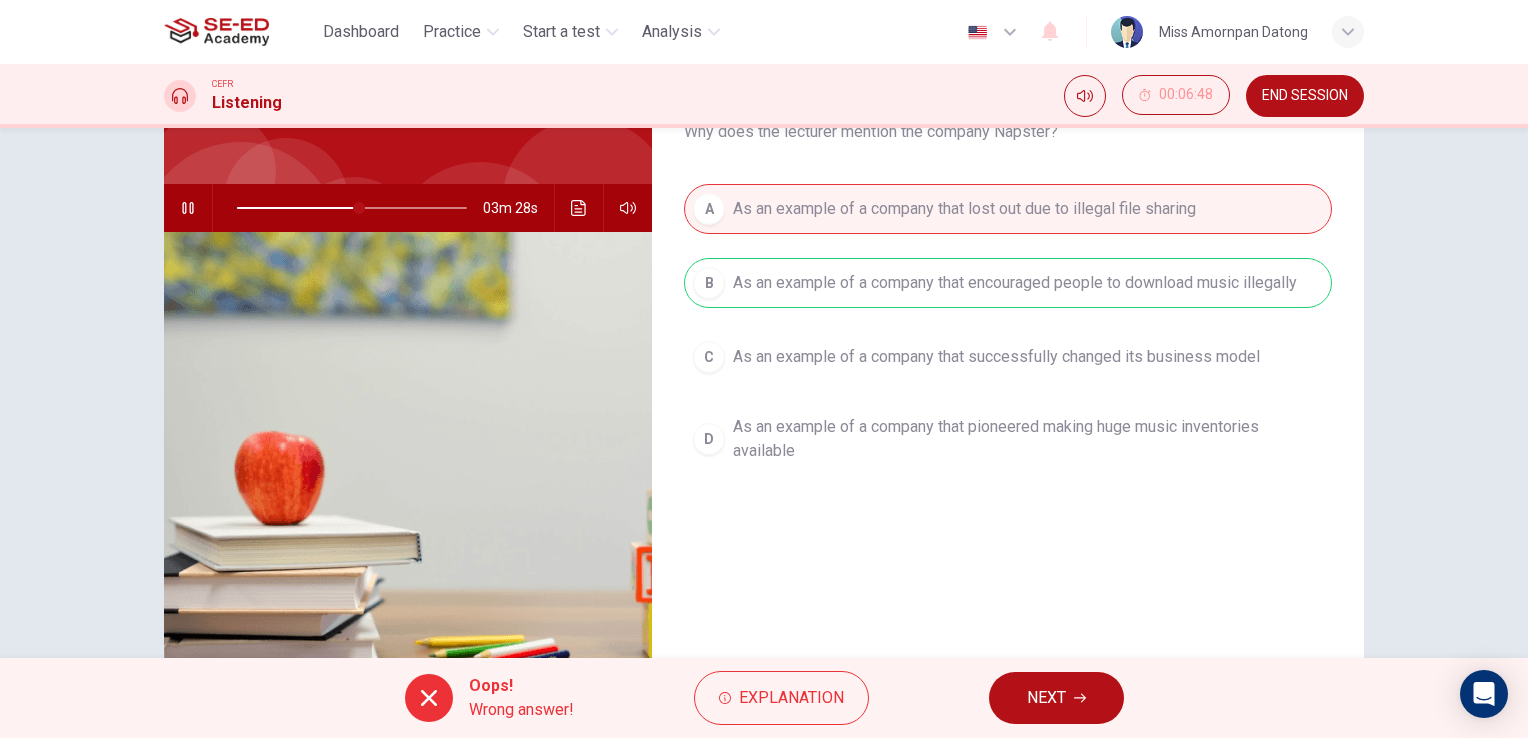 scroll, scrollTop: 244, scrollLeft: 0, axis: vertical 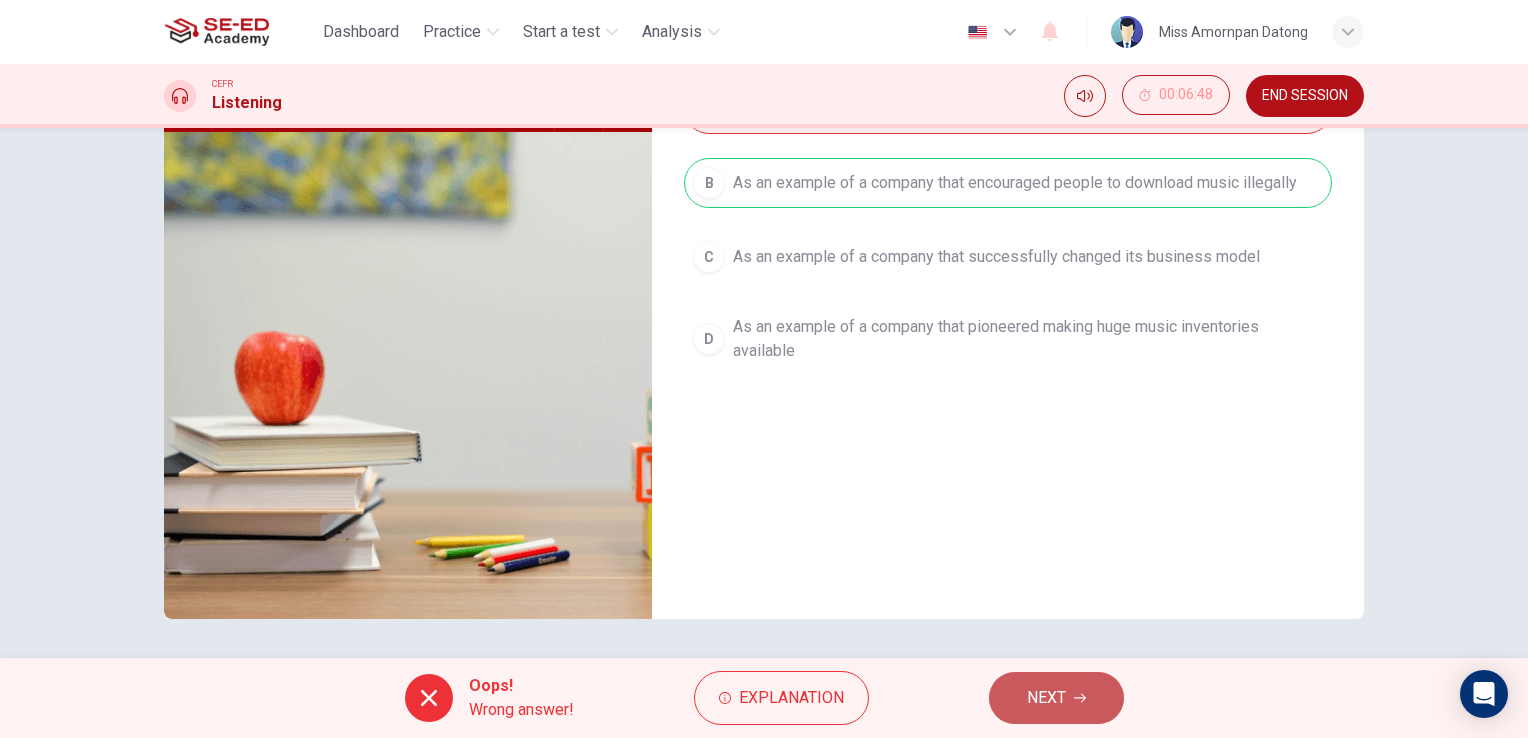 click on "NEXT" at bounding box center (1056, 698) 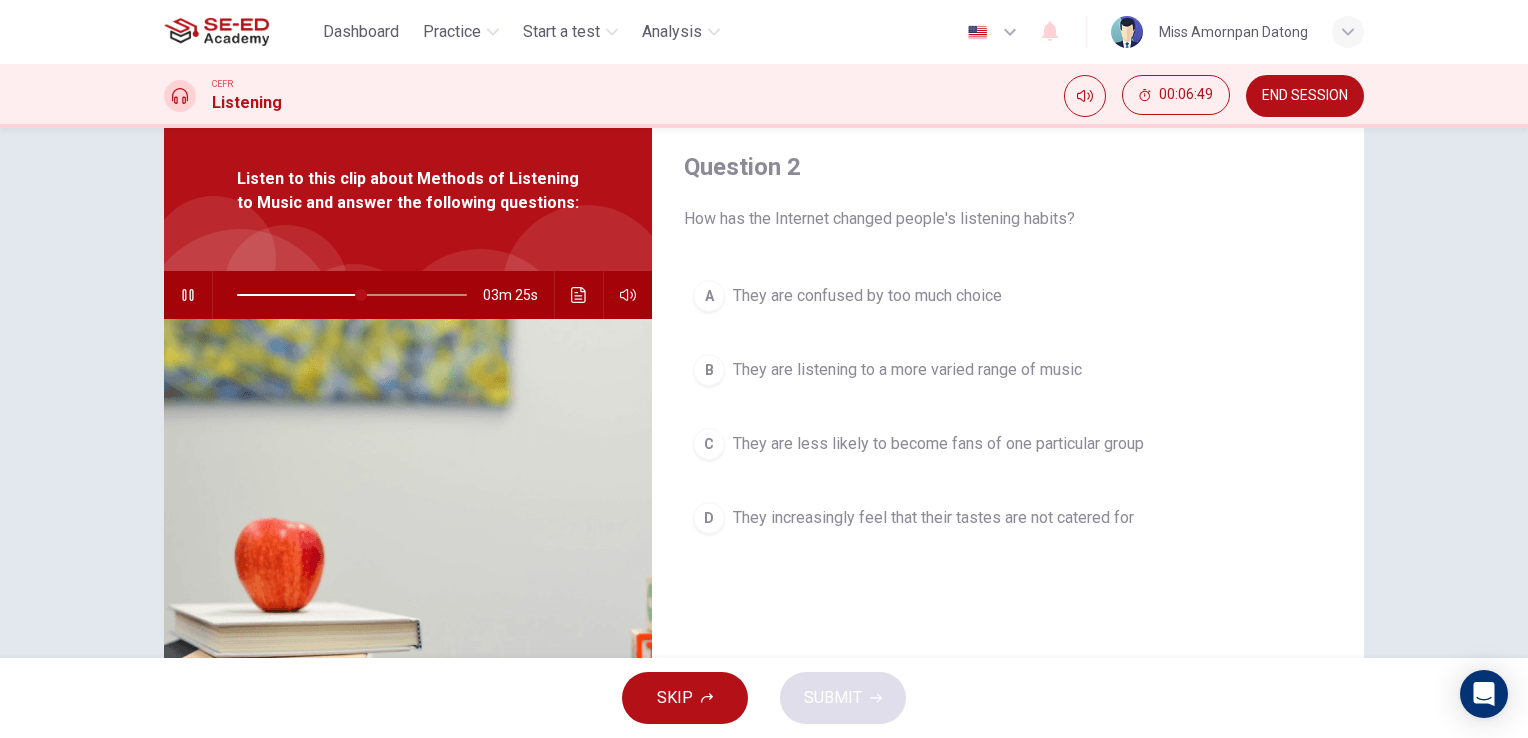 scroll, scrollTop: 44, scrollLeft: 0, axis: vertical 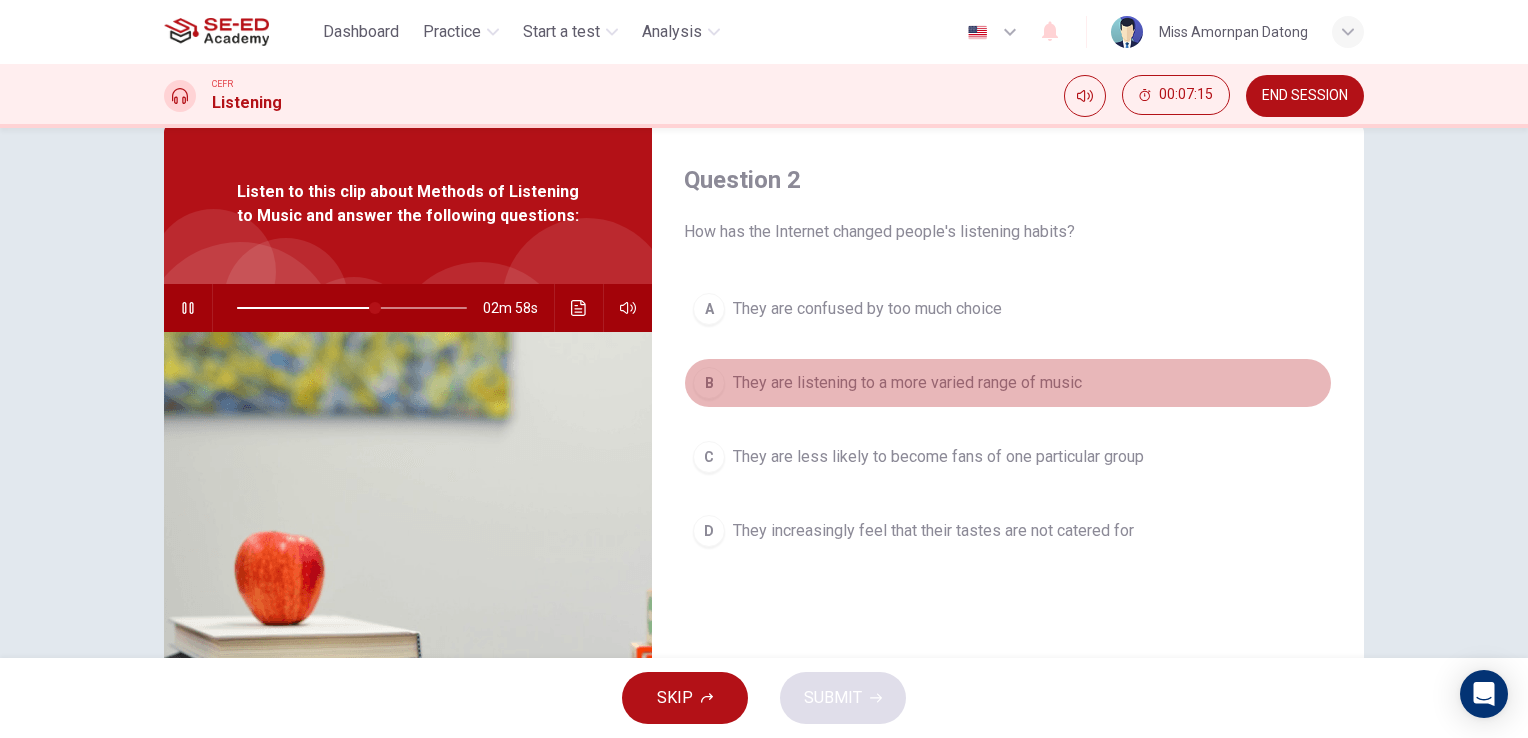 click on "B" at bounding box center (709, 309) 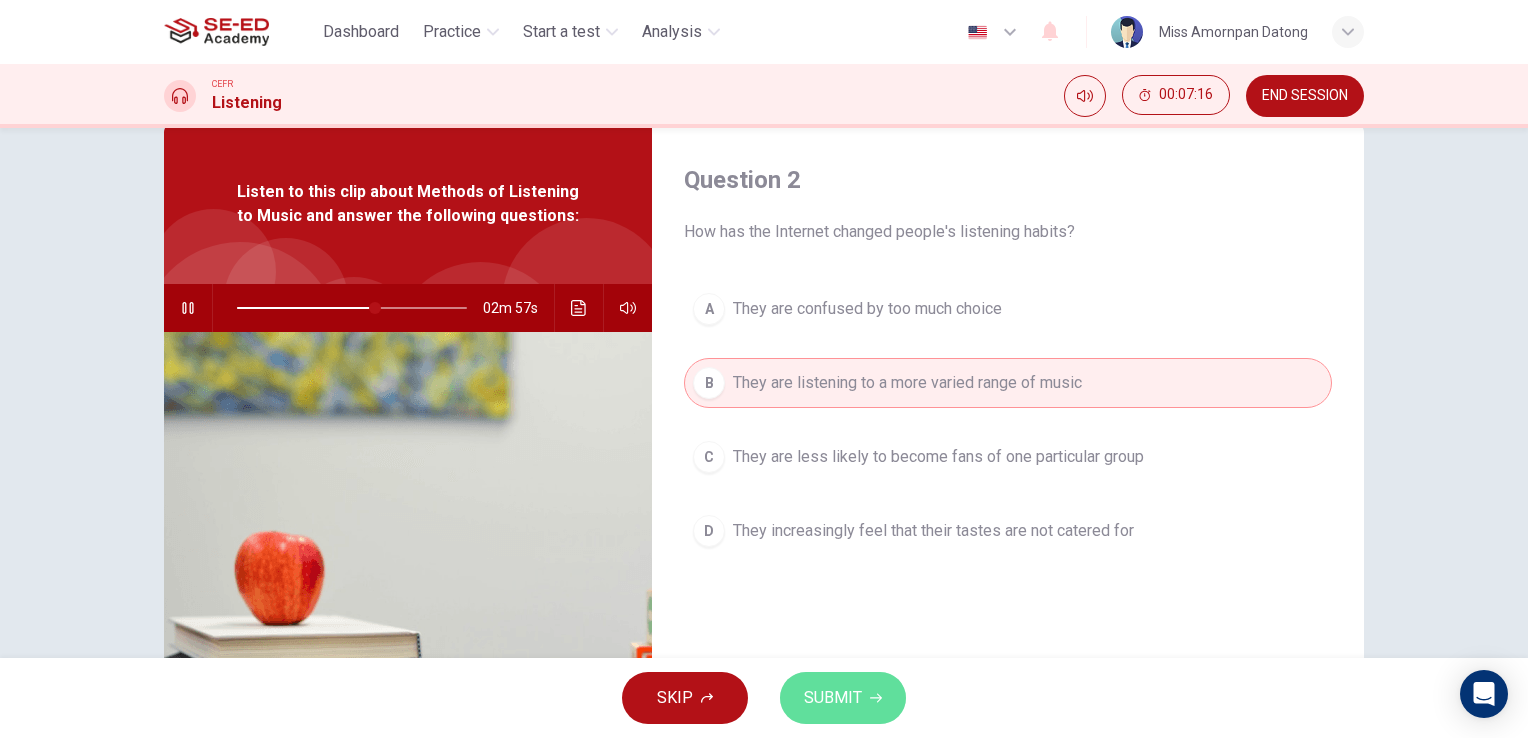 click on "SUBMIT" at bounding box center [833, 698] 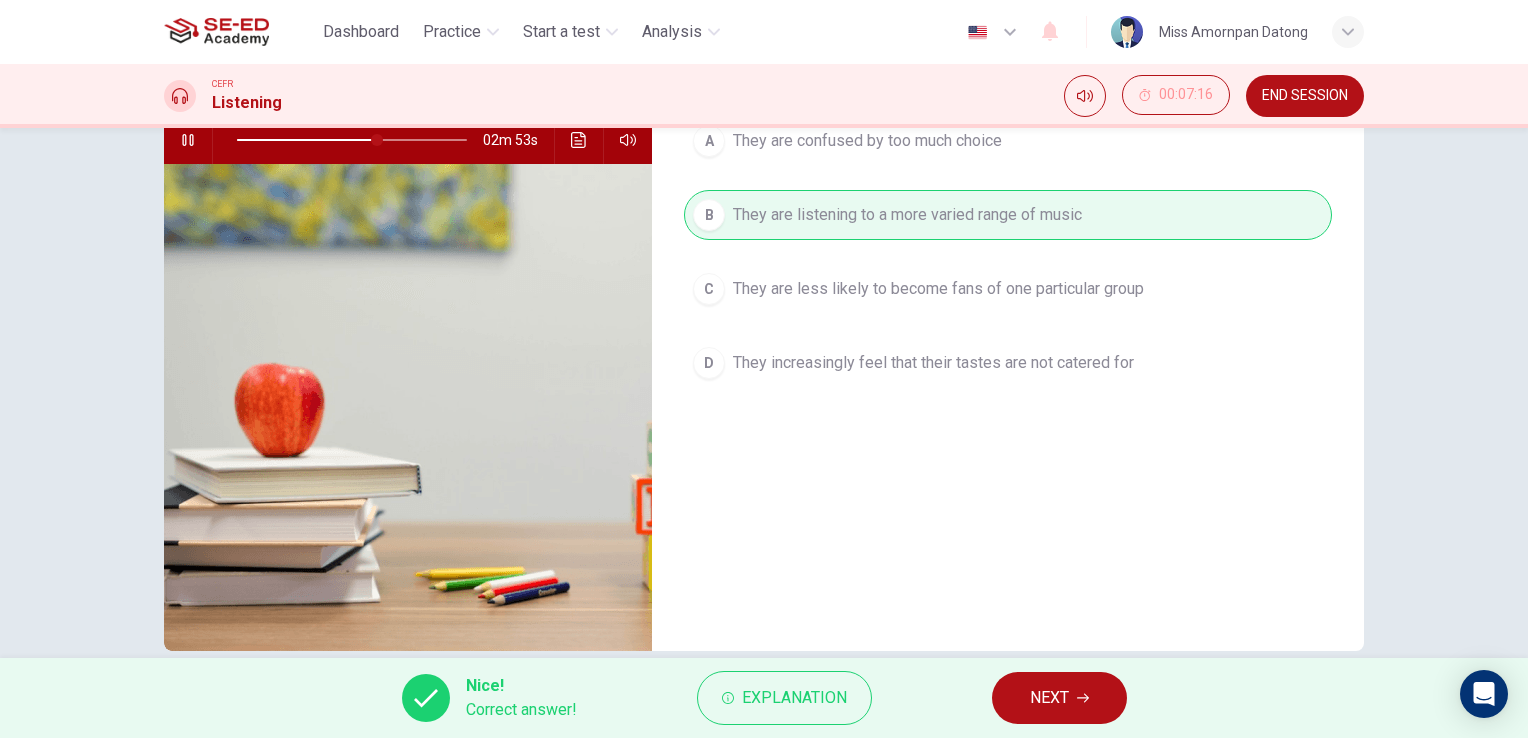 scroll, scrollTop: 244, scrollLeft: 0, axis: vertical 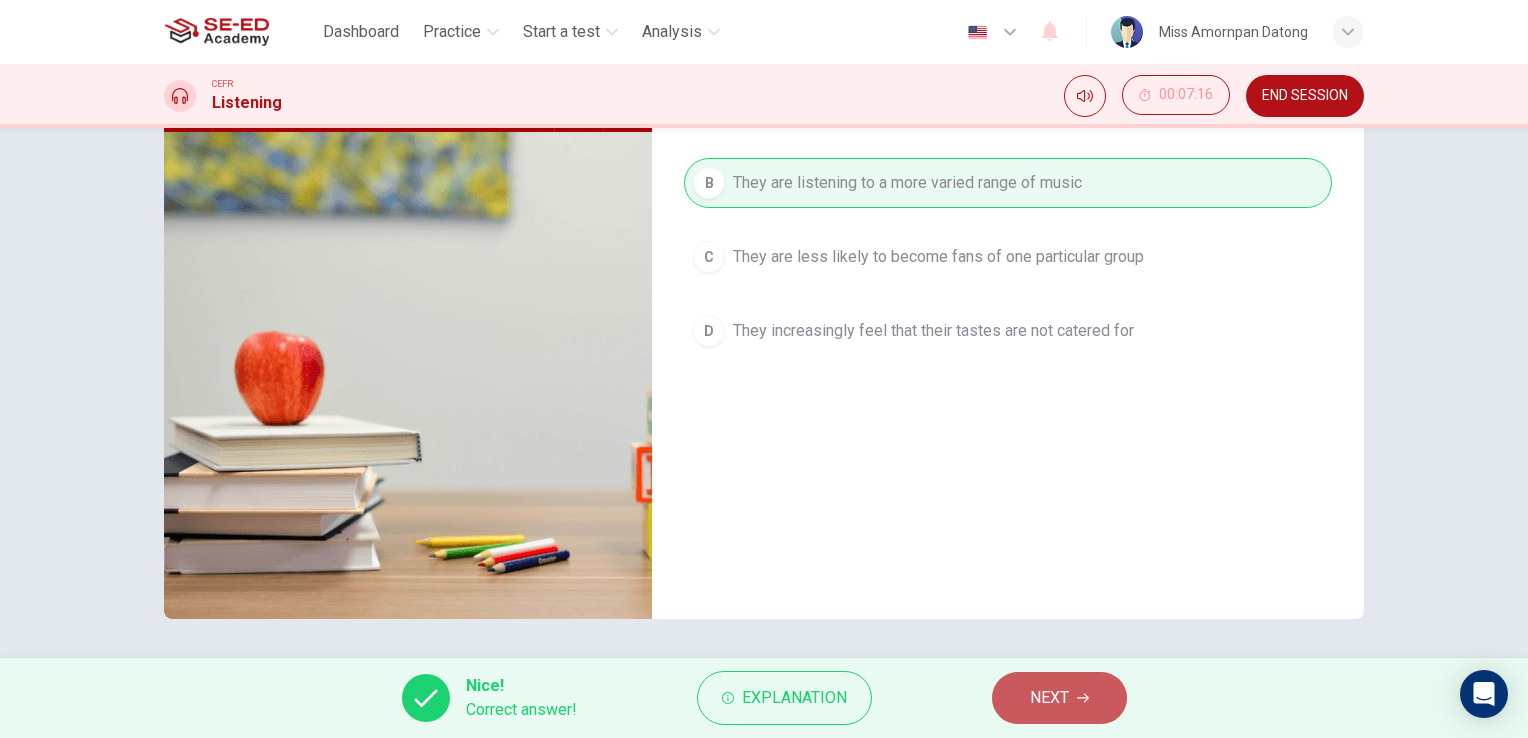 click on "NEXT" at bounding box center [1049, 698] 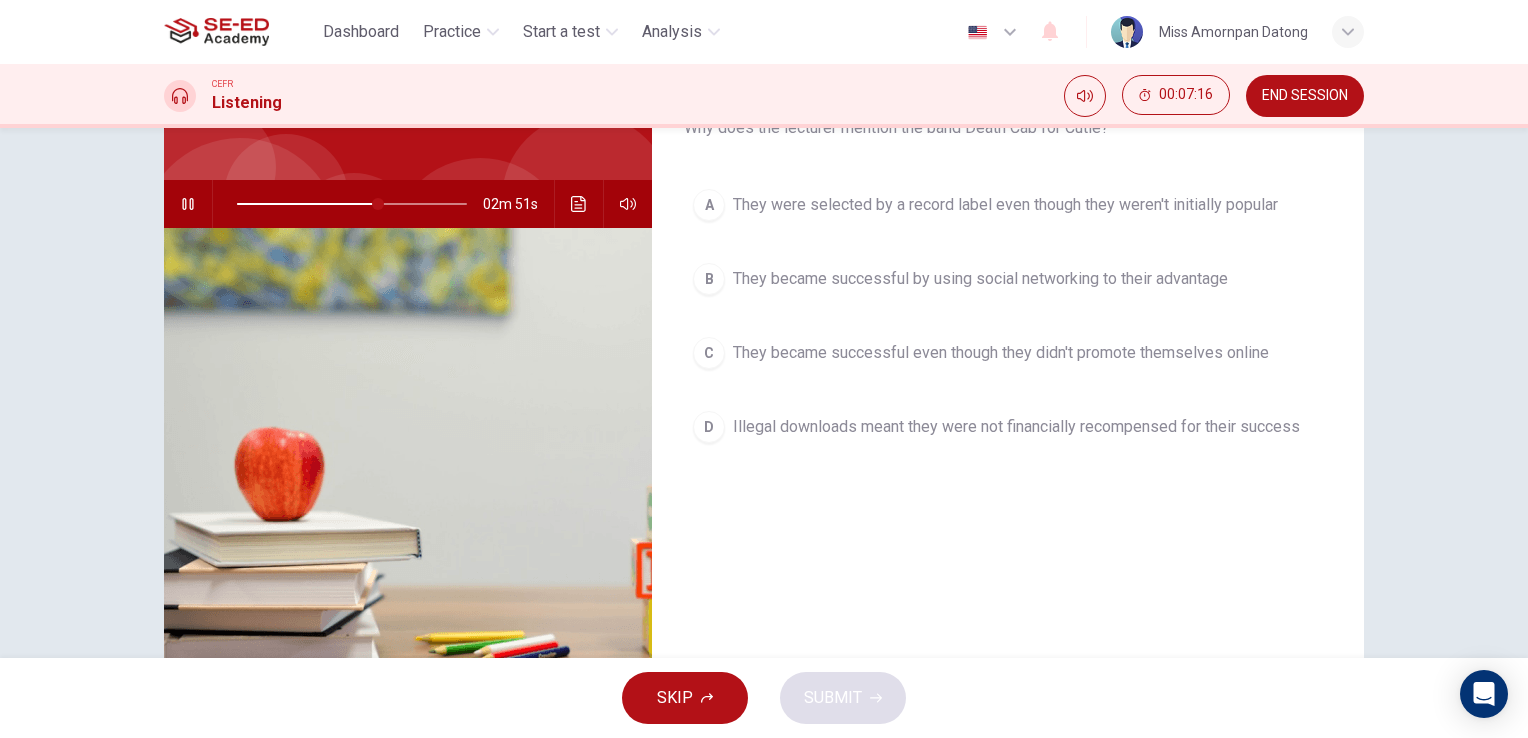 scroll, scrollTop: 44, scrollLeft: 0, axis: vertical 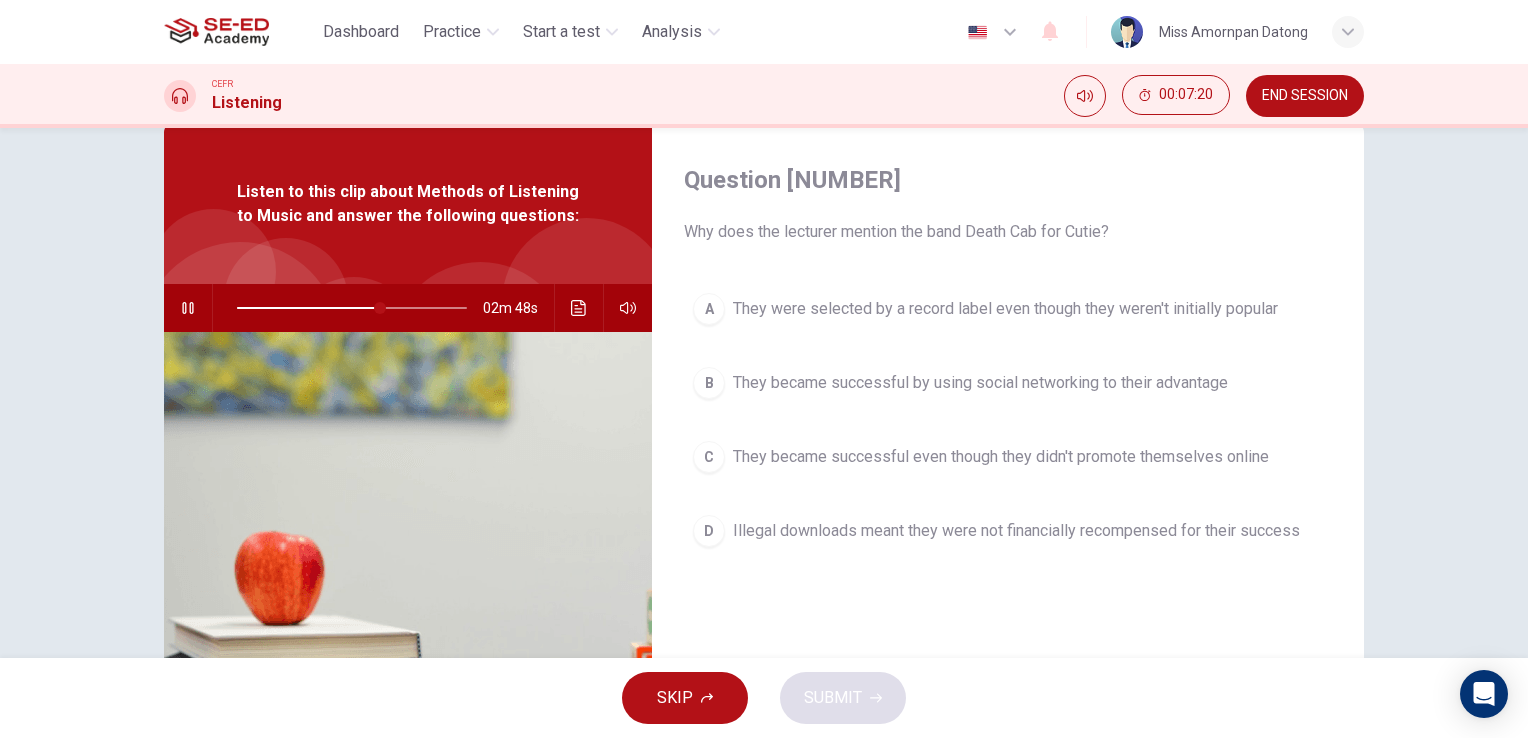 click at bounding box center [187, 308] 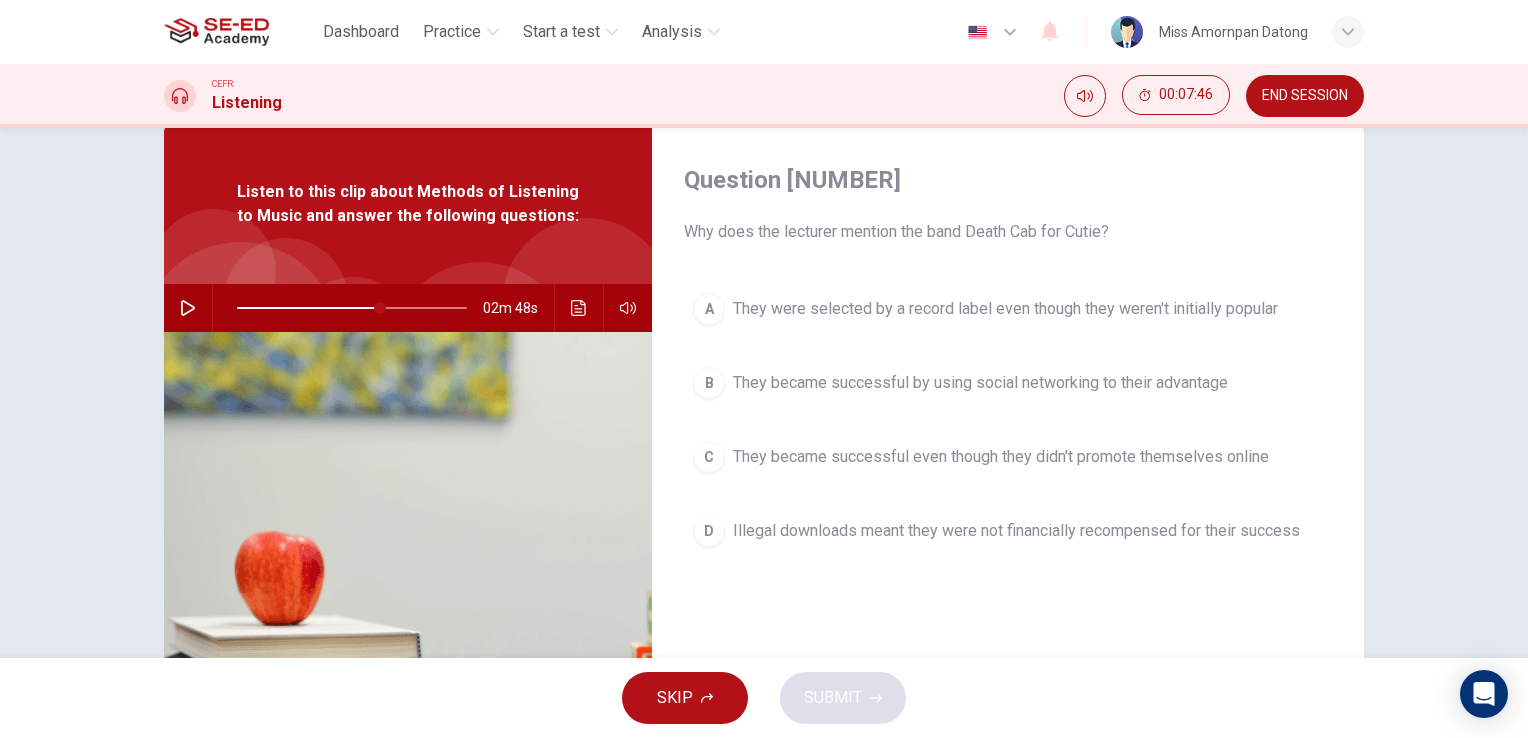 click at bounding box center [188, 308] 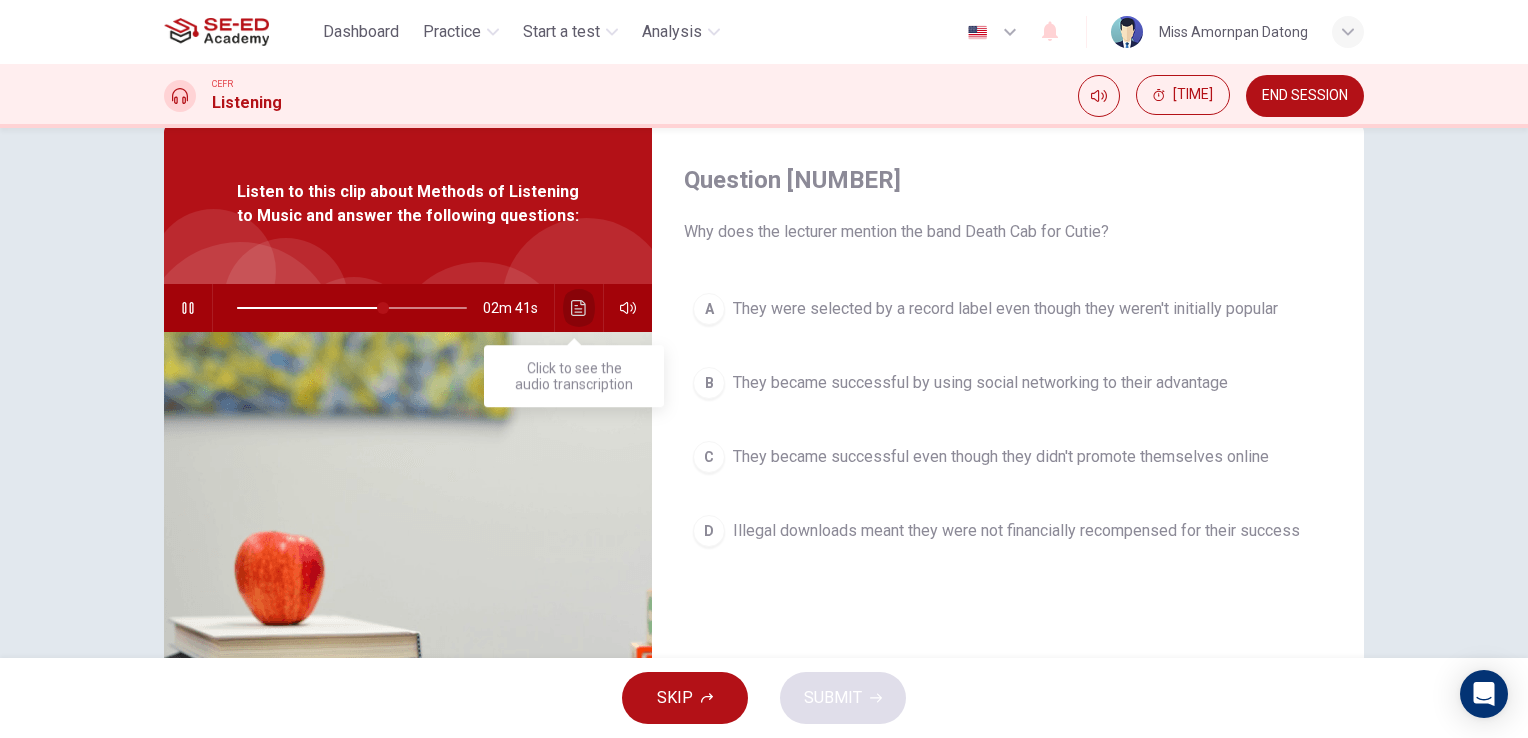 click at bounding box center [579, 308] 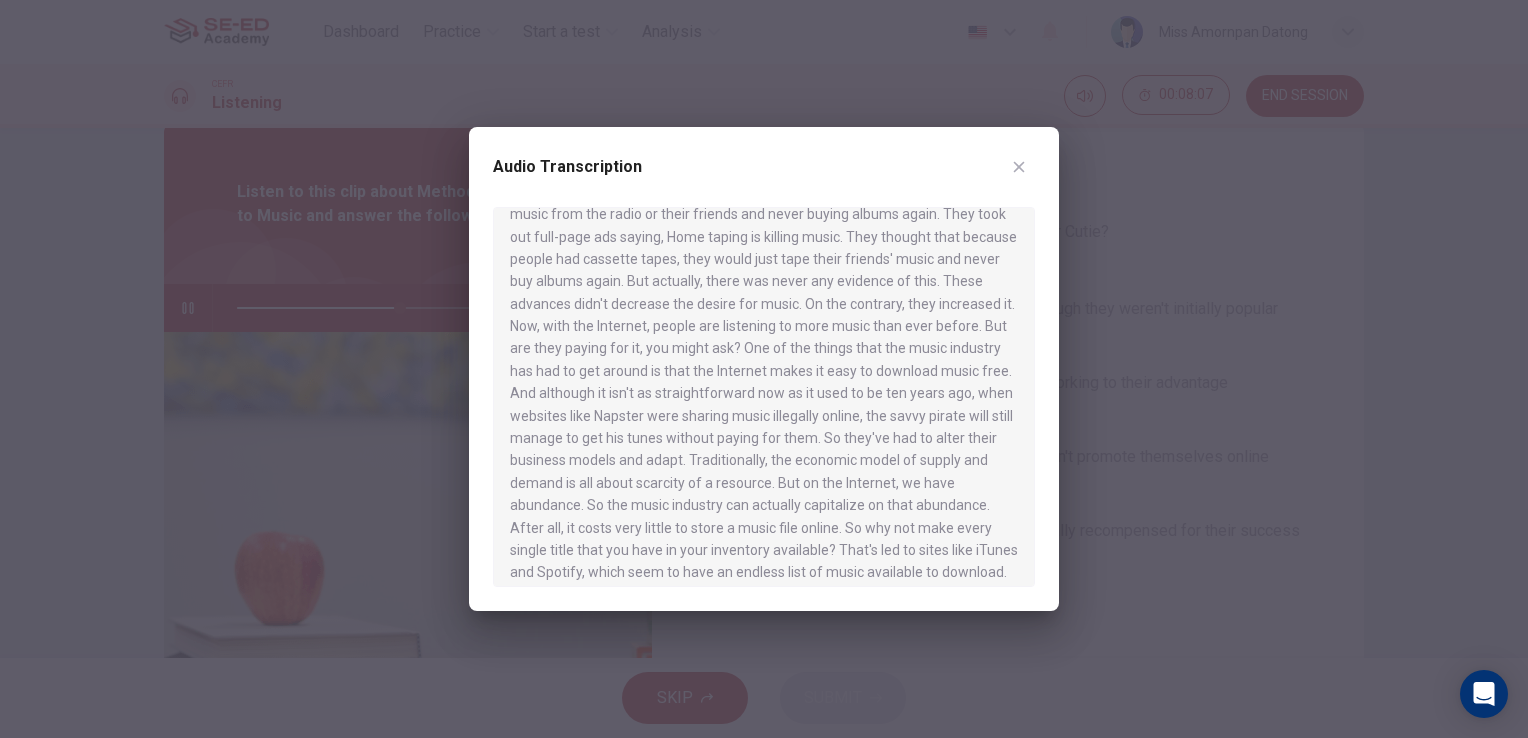 scroll, scrollTop: 300, scrollLeft: 0, axis: vertical 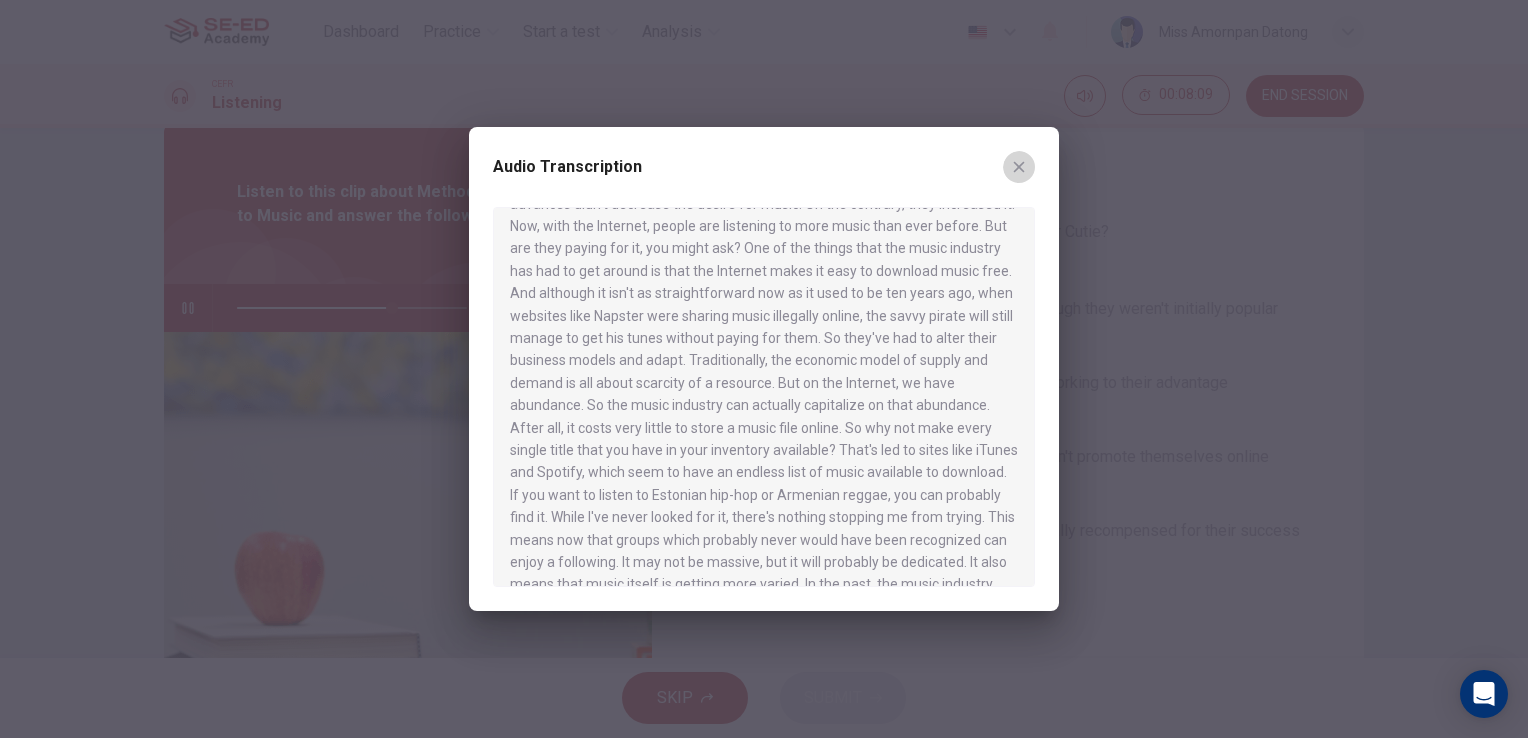 click at bounding box center (1019, 167) 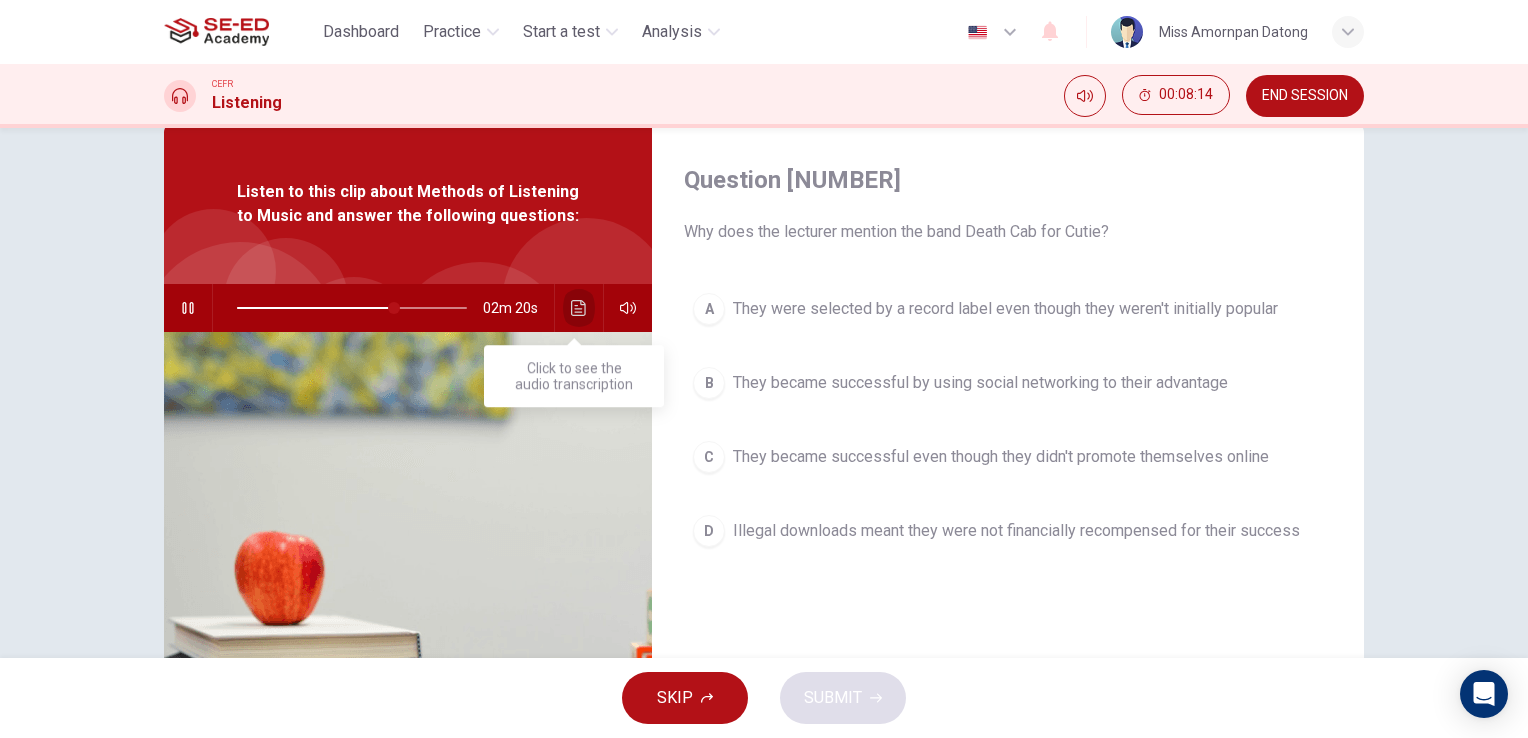 click at bounding box center (578, 308) 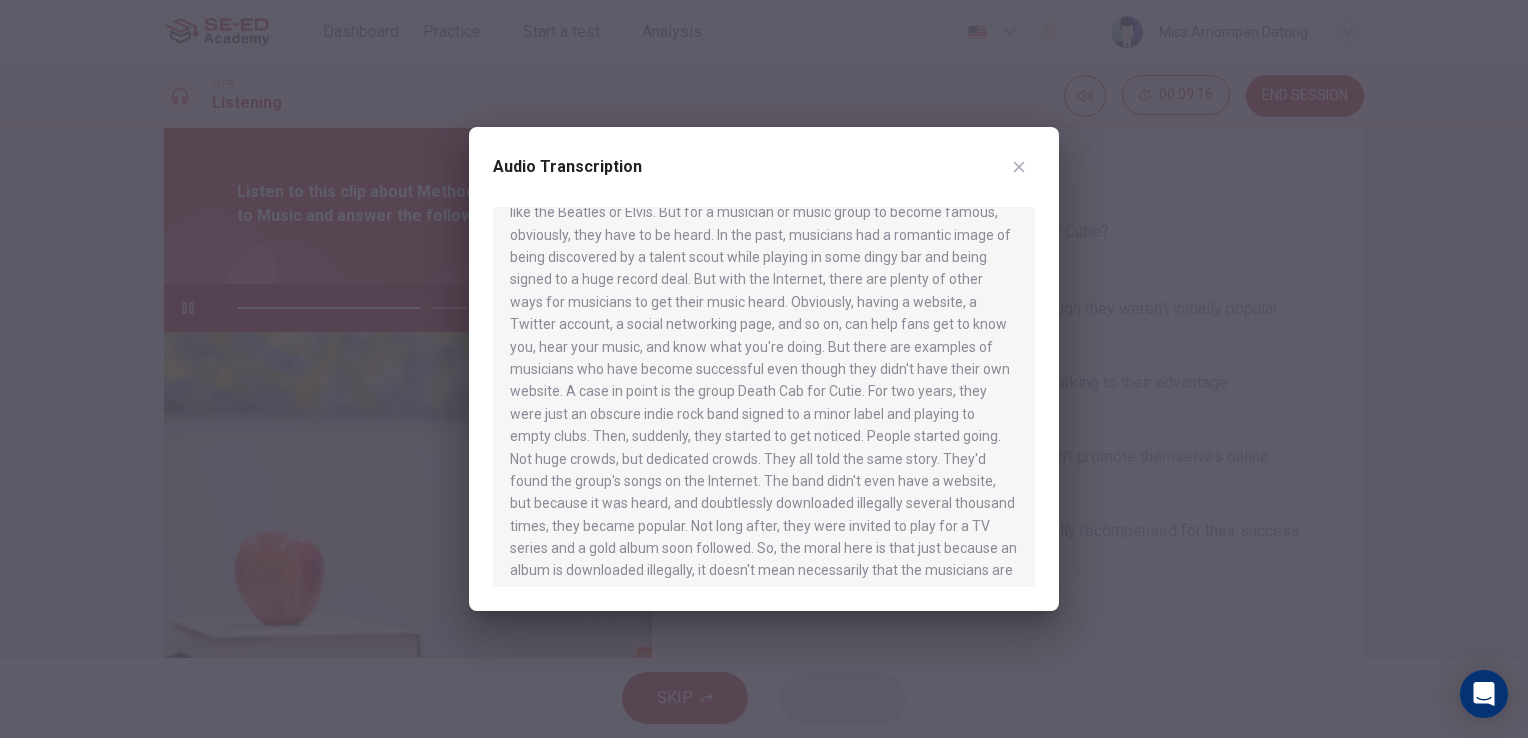 scroll, scrollTop: 900, scrollLeft: 0, axis: vertical 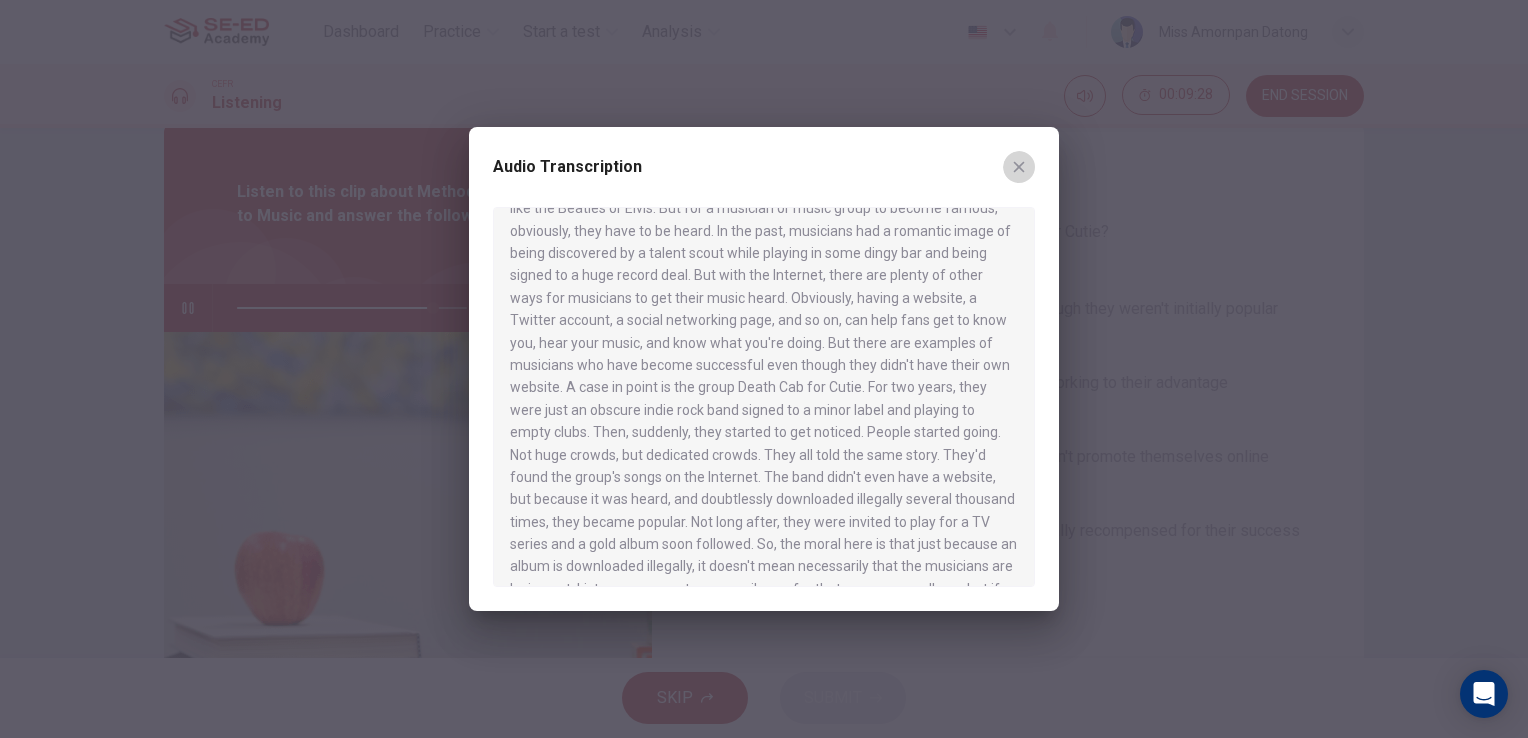 click at bounding box center [1019, 167] 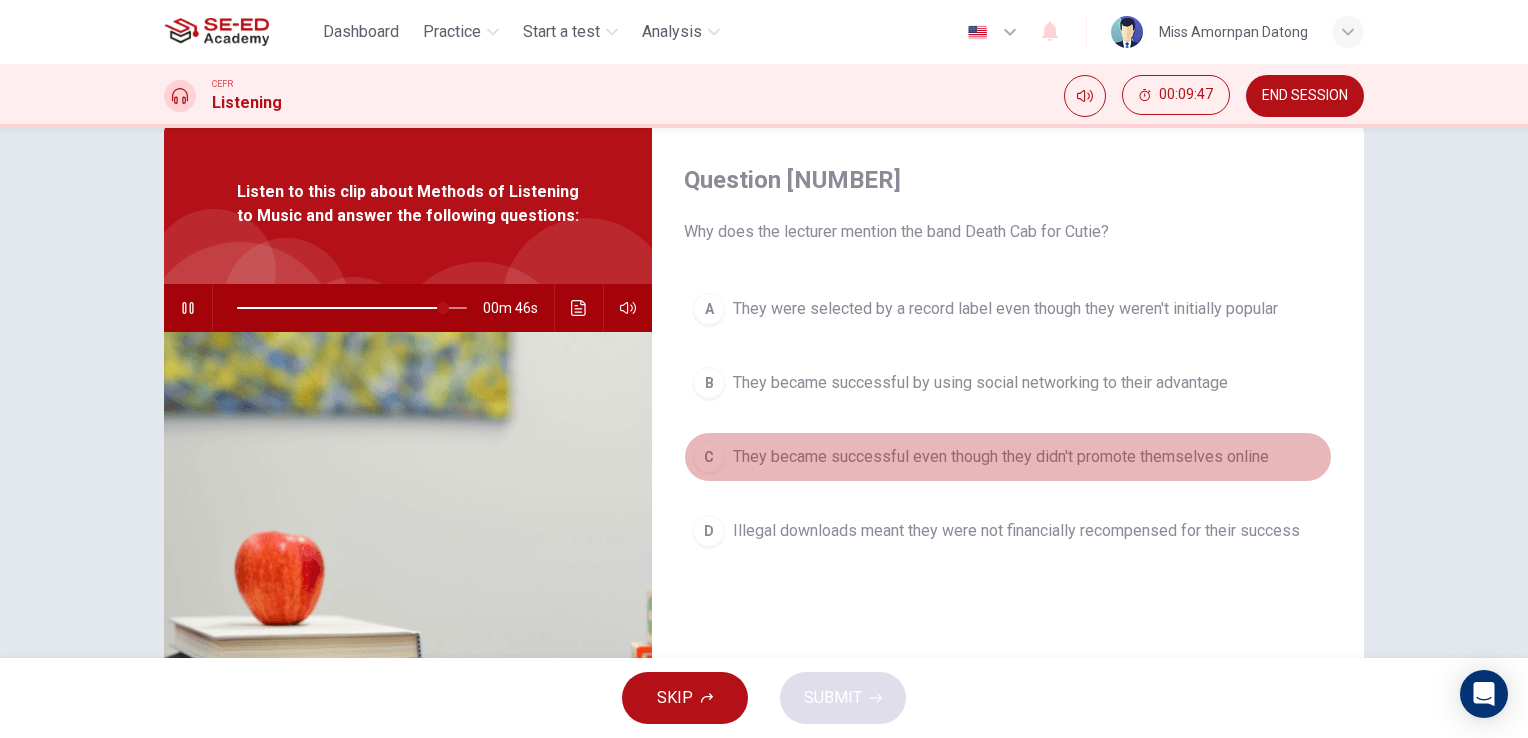 click on "They became successful even though they didn't promote themselves online" at bounding box center (1005, 309) 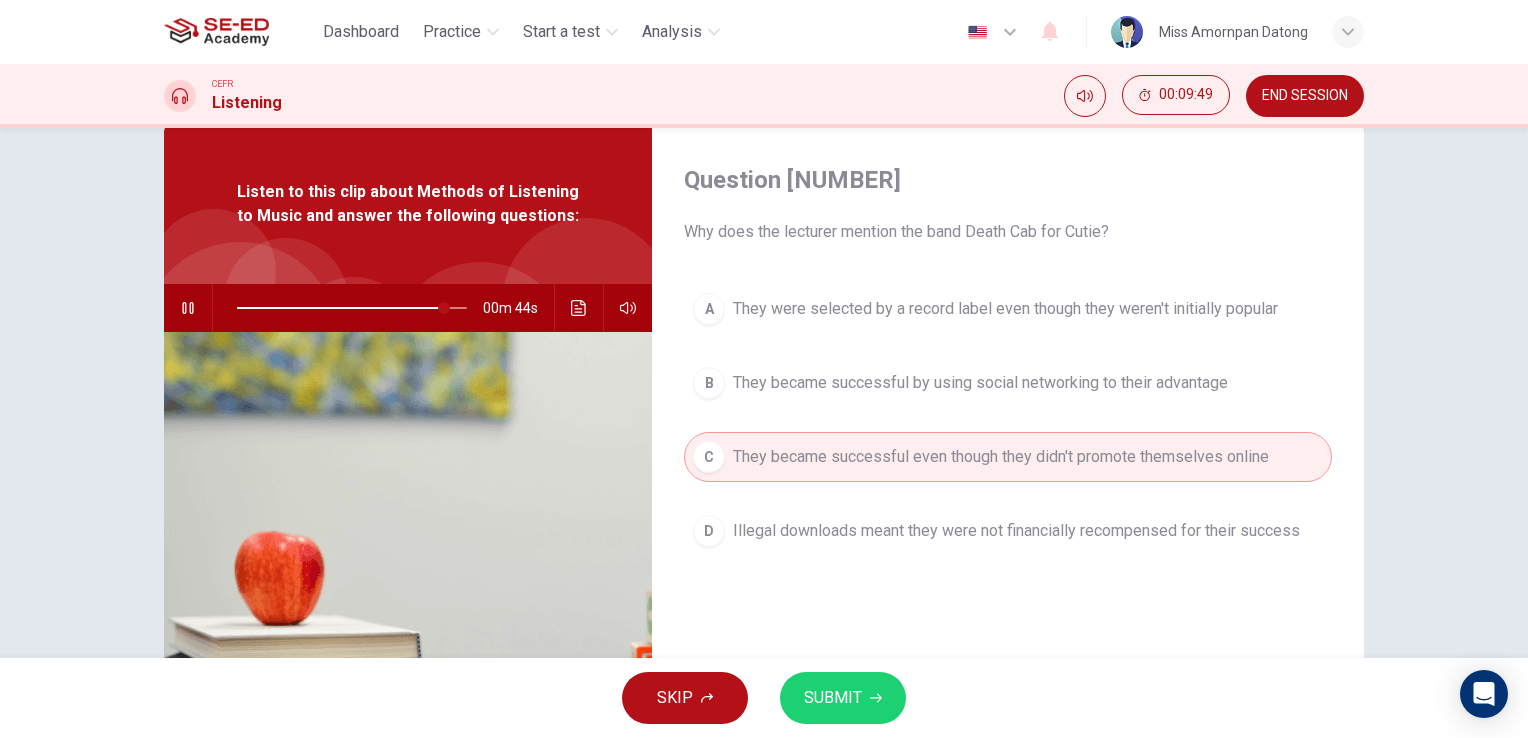 click on "SUBMIT" at bounding box center [833, 698] 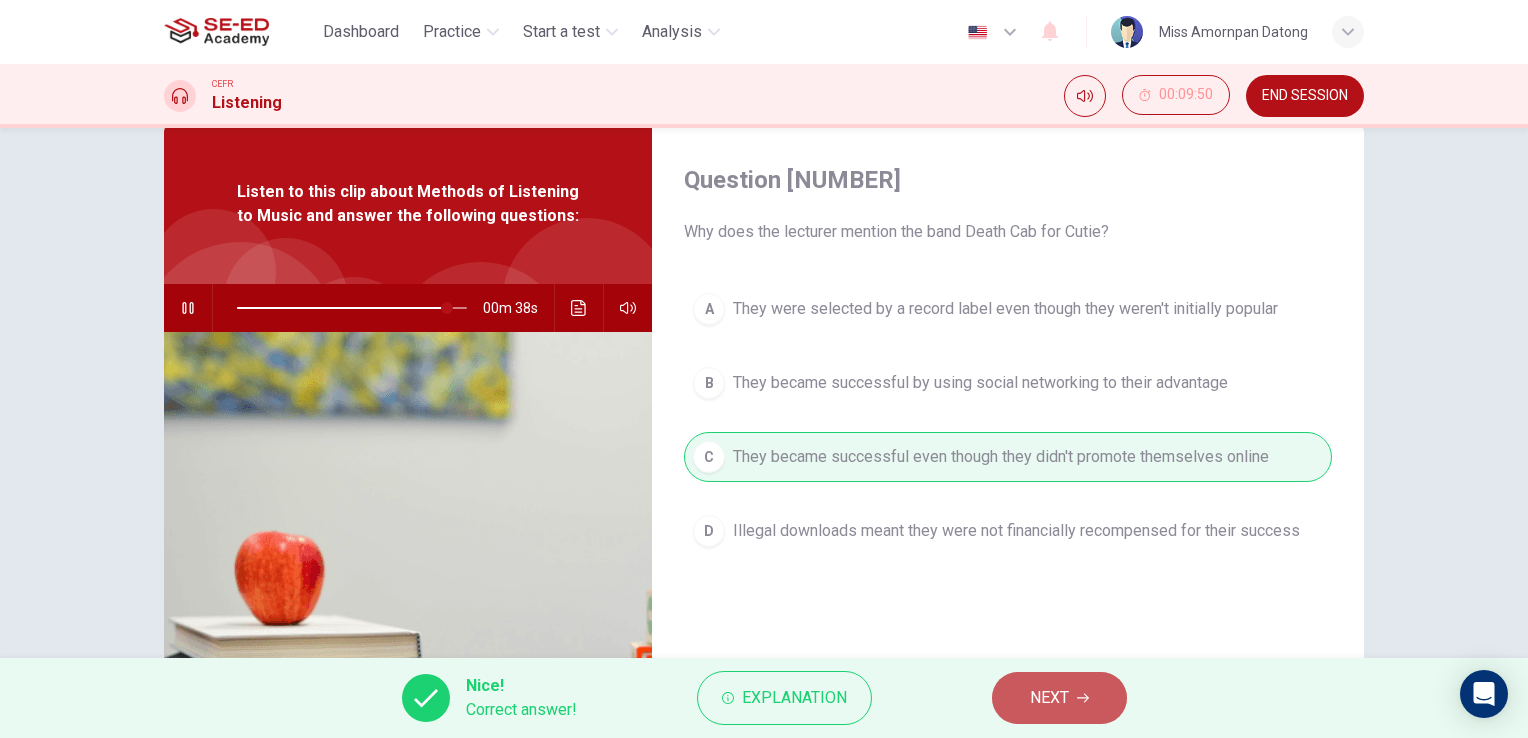 click at bounding box center [1083, 698] 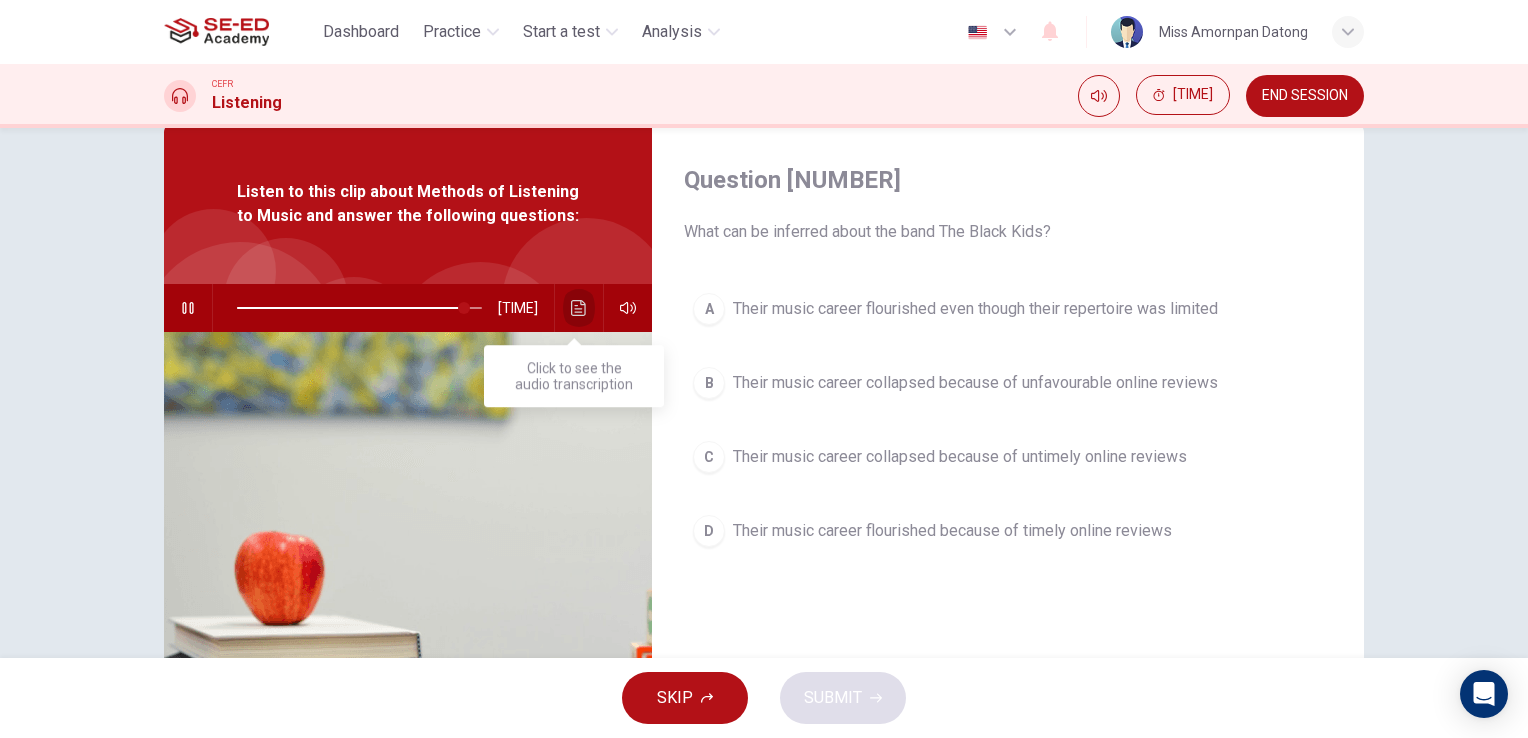 click at bounding box center (579, 308) 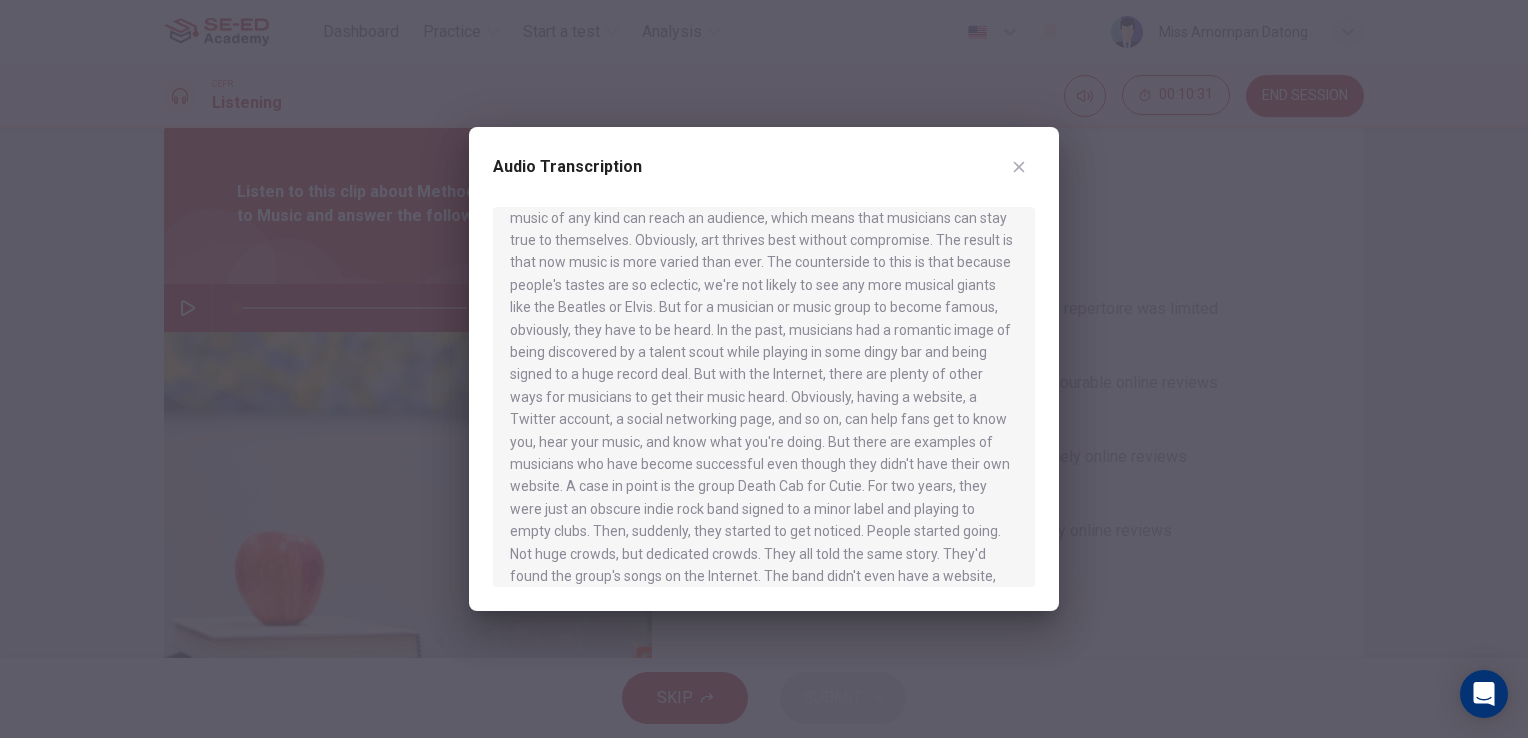 scroll, scrollTop: 845, scrollLeft: 0, axis: vertical 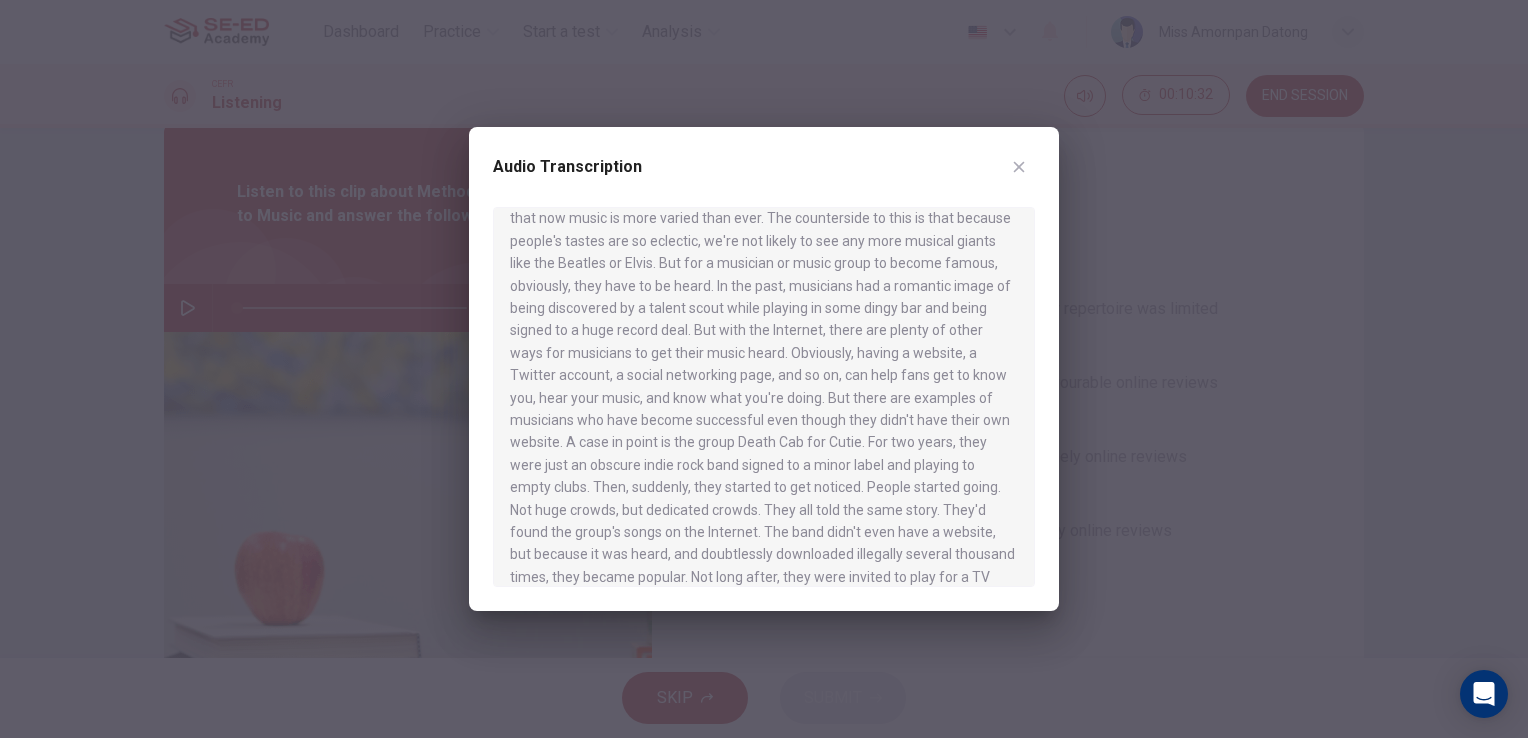 click at bounding box center [764, 397] 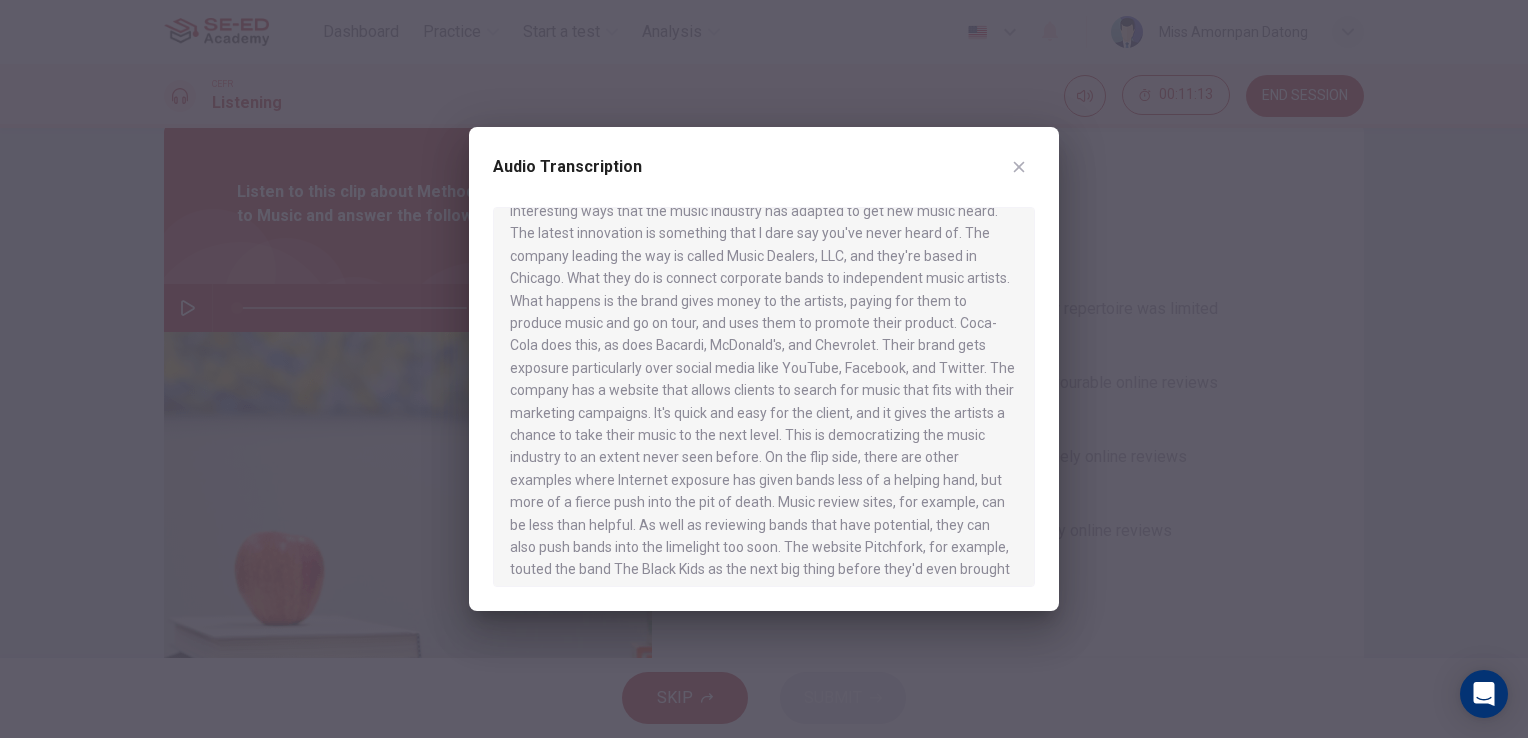 scroll, scrollTop: 1445, scrollLeft: 0, axis: vertical 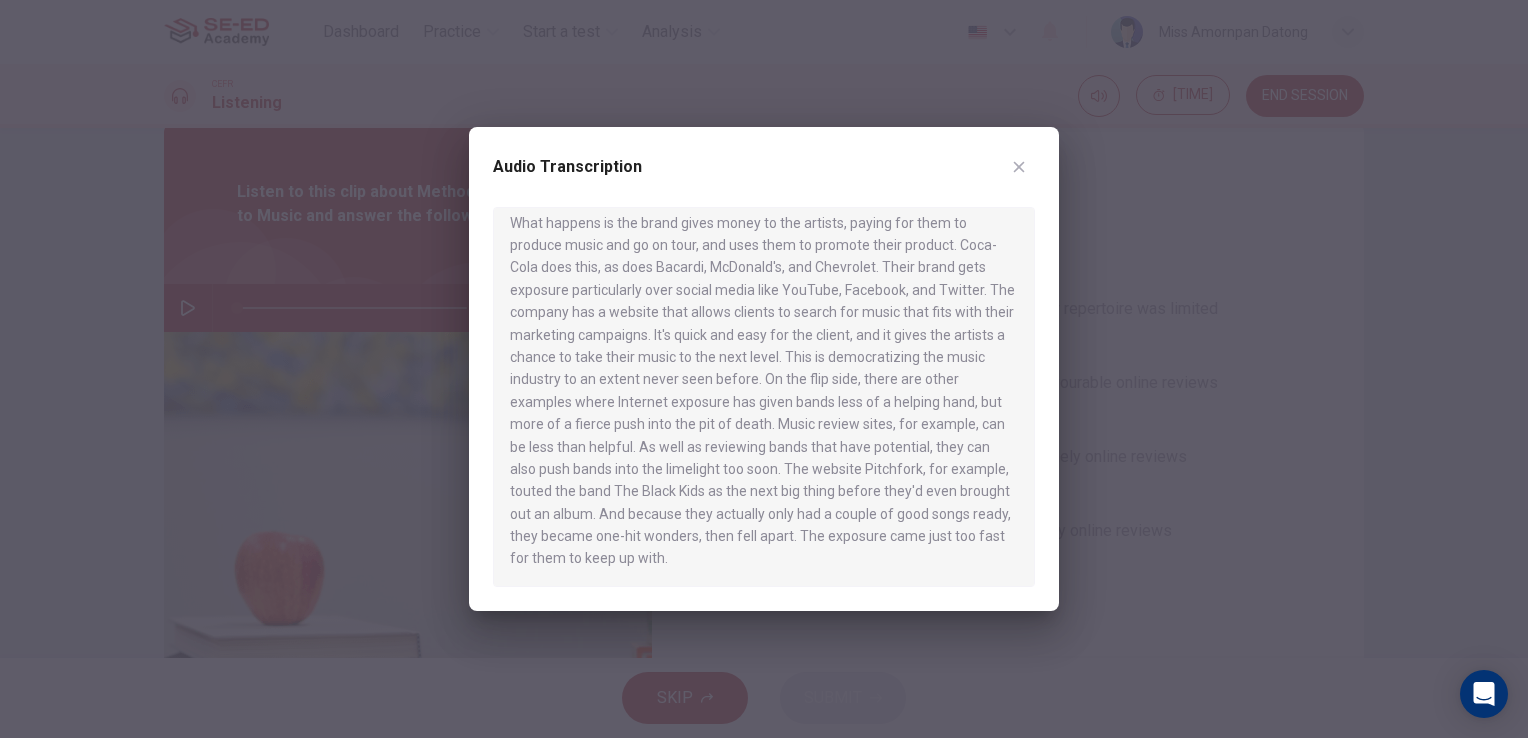 click at bounding box center (1019, 167) 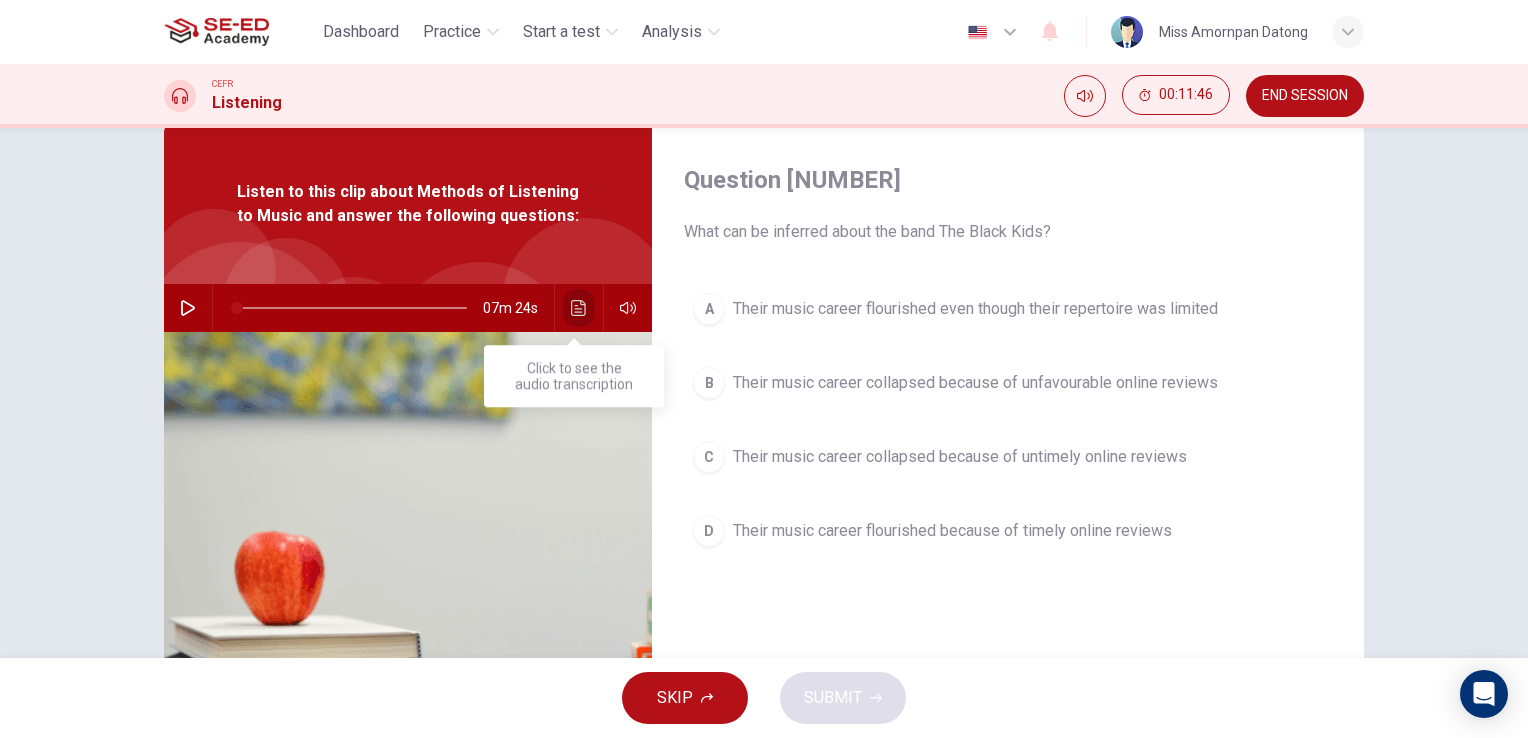 click at bounding box center (579, 308) 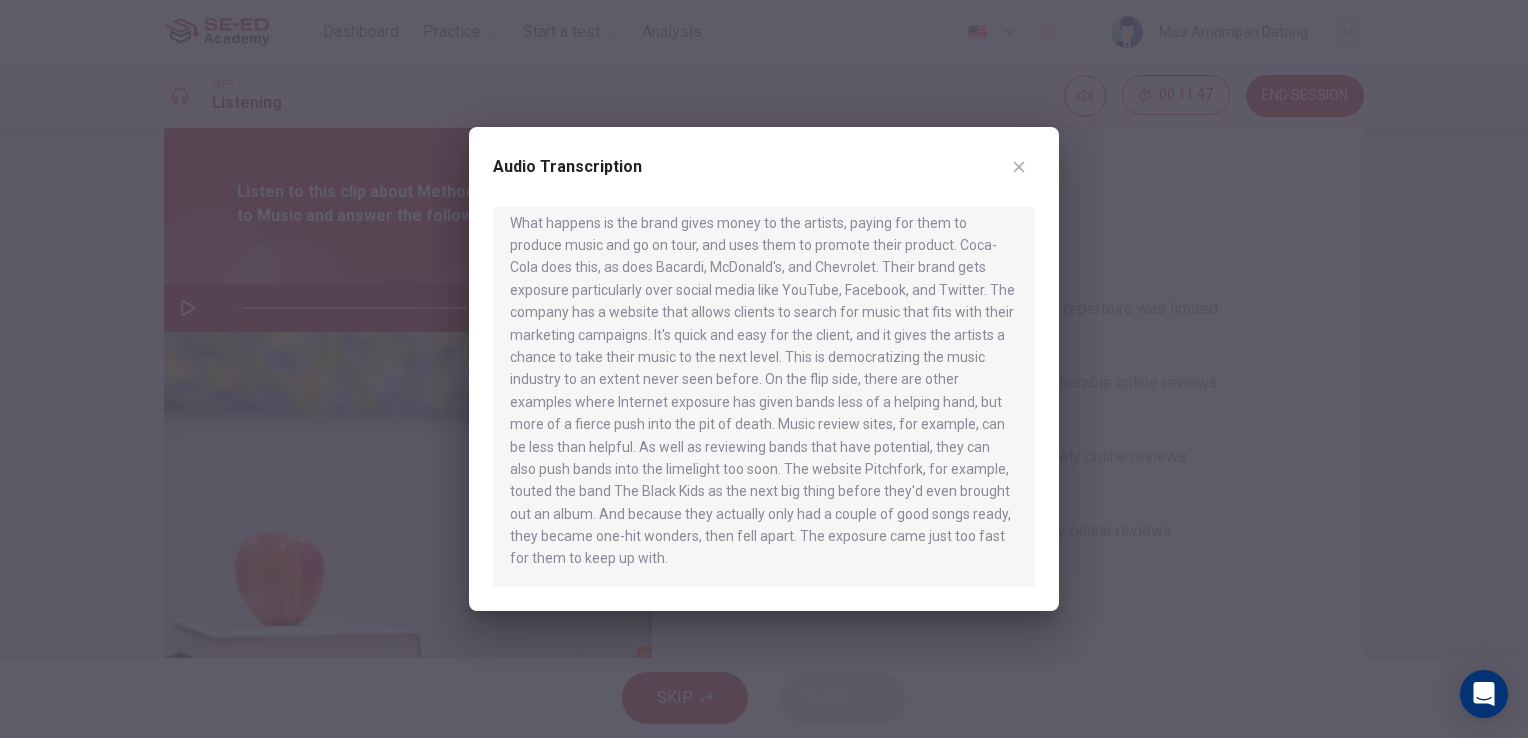 scroll, scrollTop: 1445, scrollLeft: 0, axis: vertical 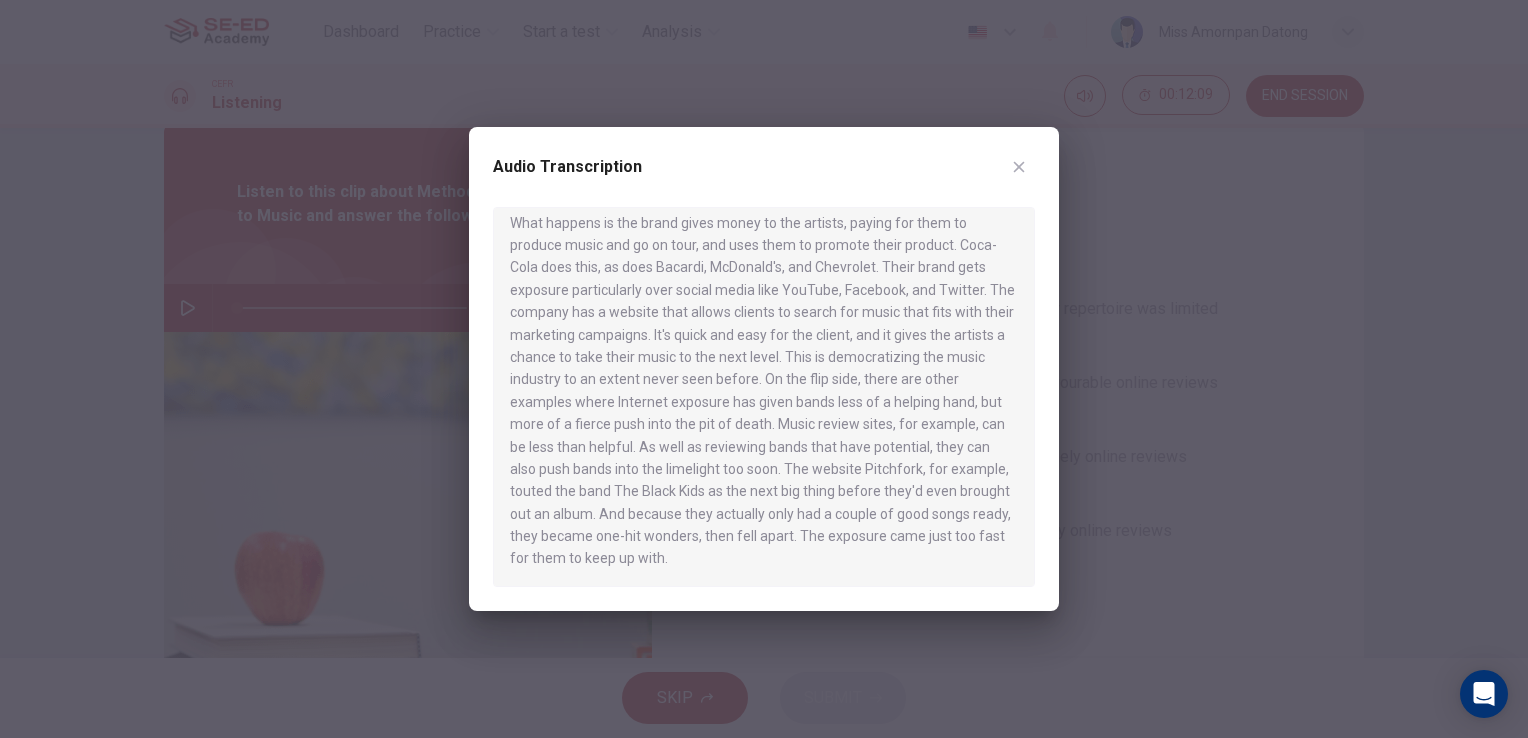 click at bounding box center [1019, 167] 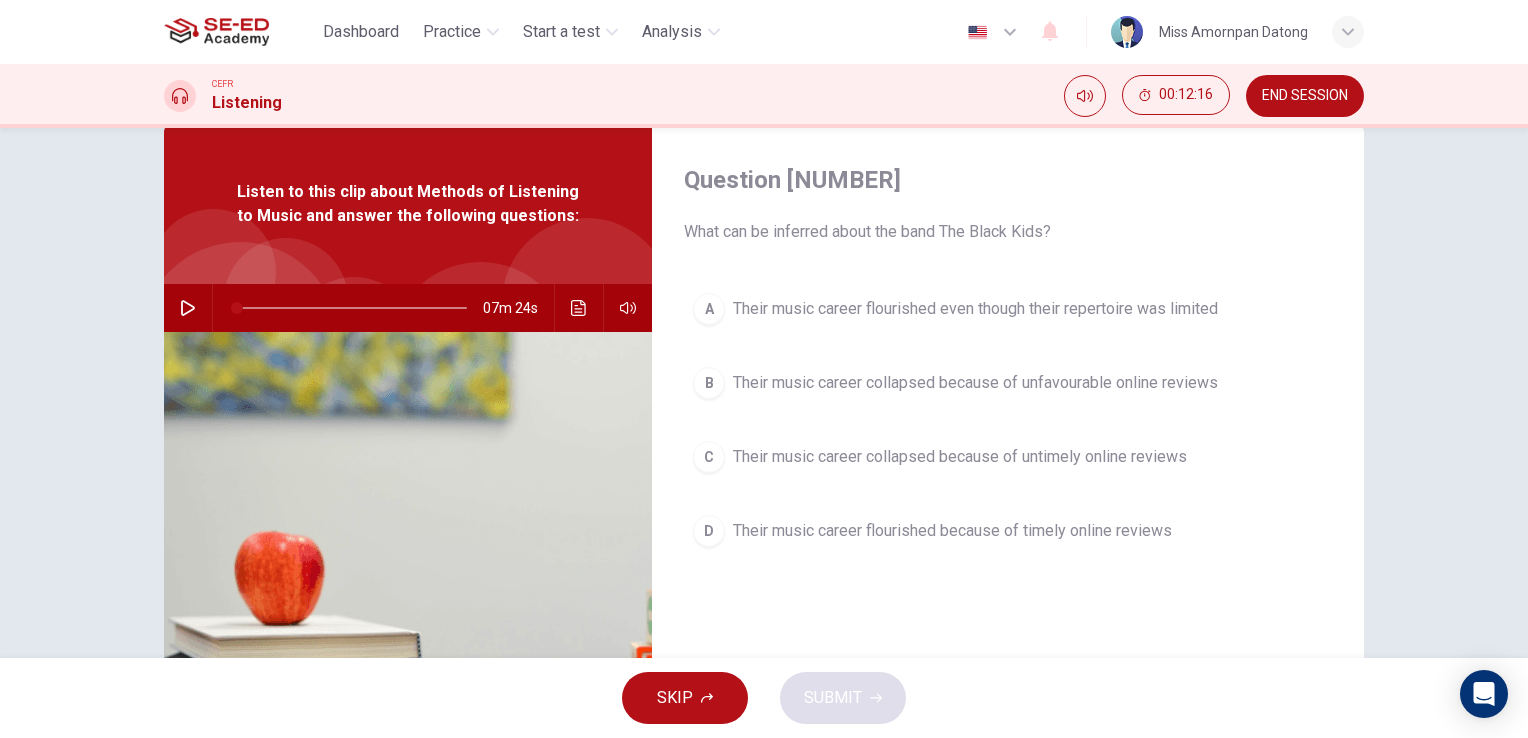 click on "Their music career collapsed because of untimely online reviews" at bounding box center [975, 309] 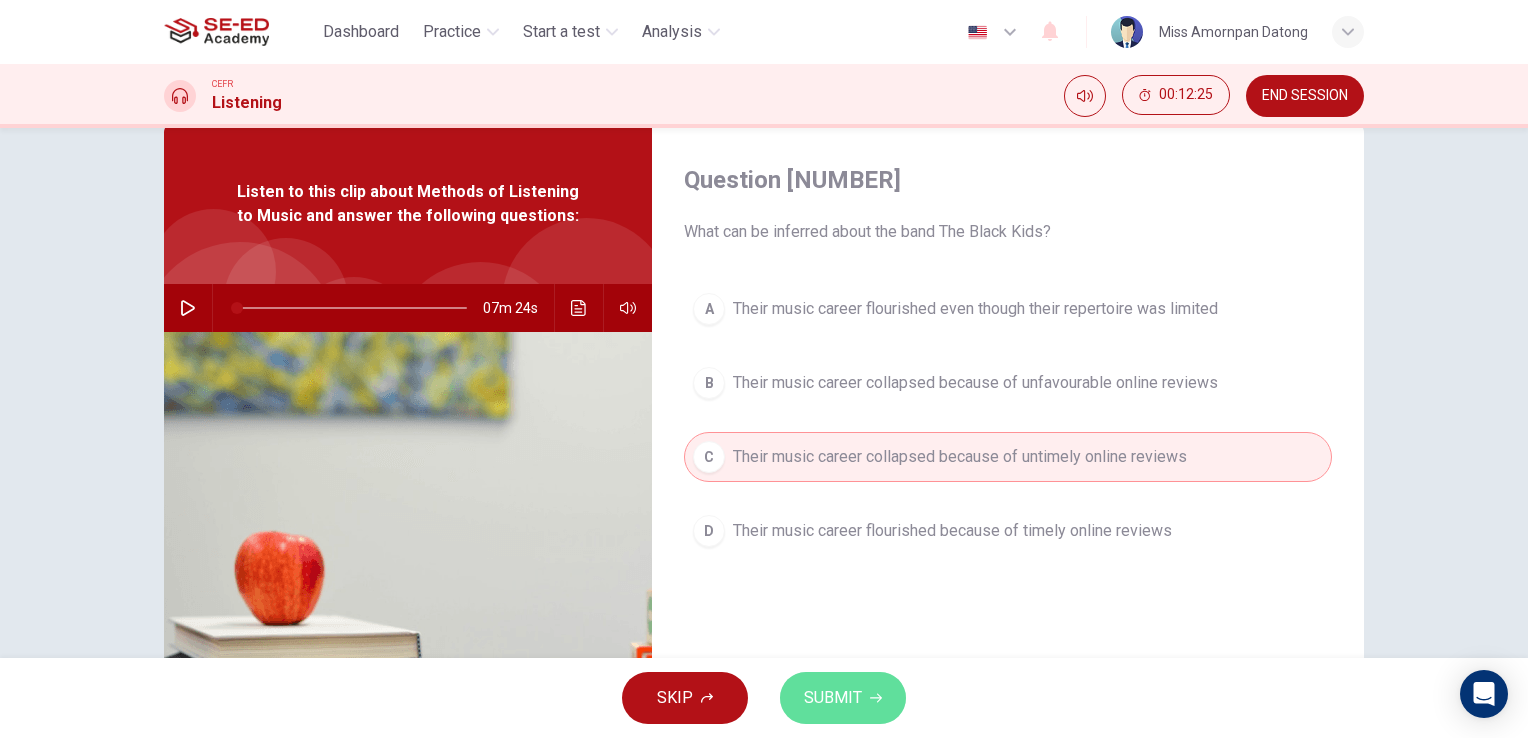 click on "SUBMIT" at bounding box center [833, 698] 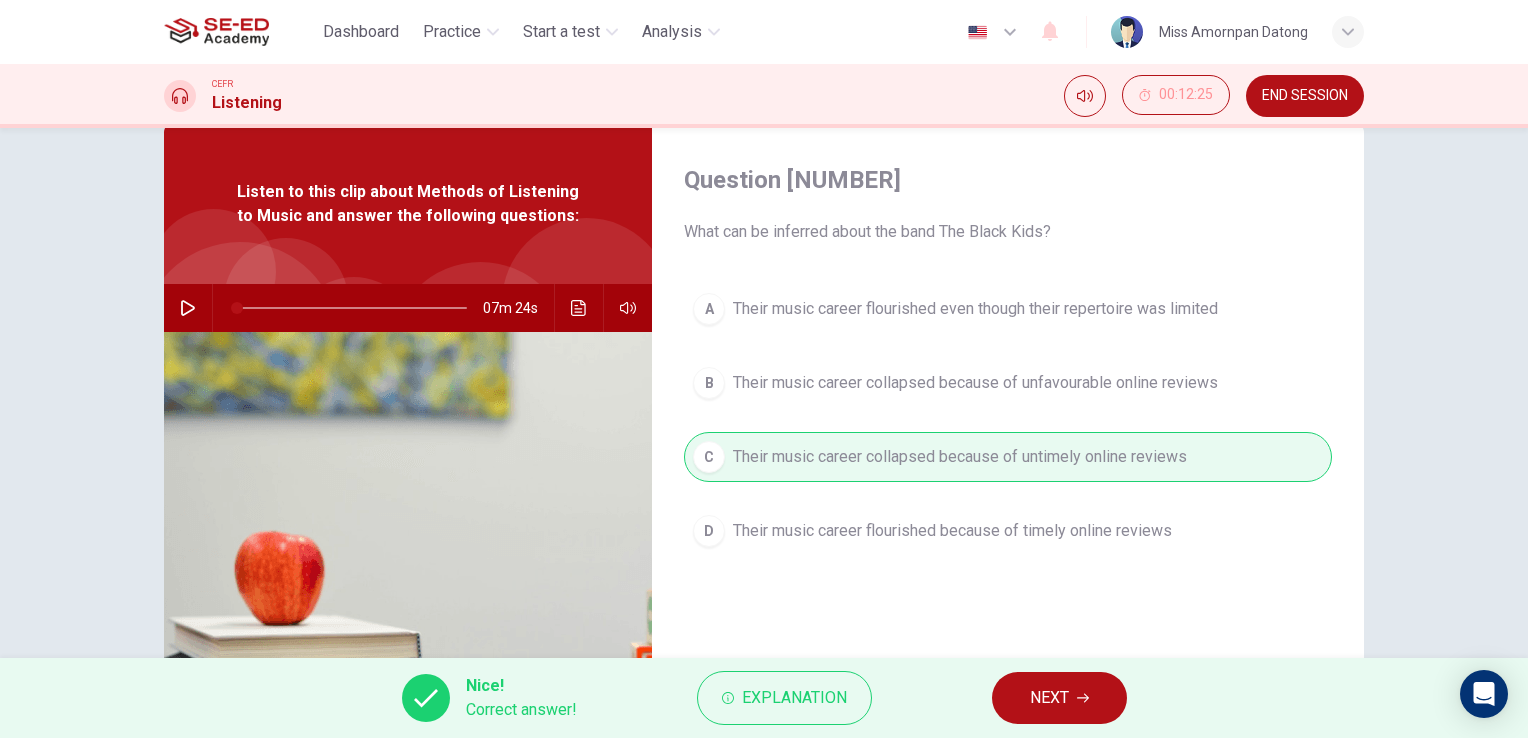 click on "NEXT" at bounding box center [1059, 698] 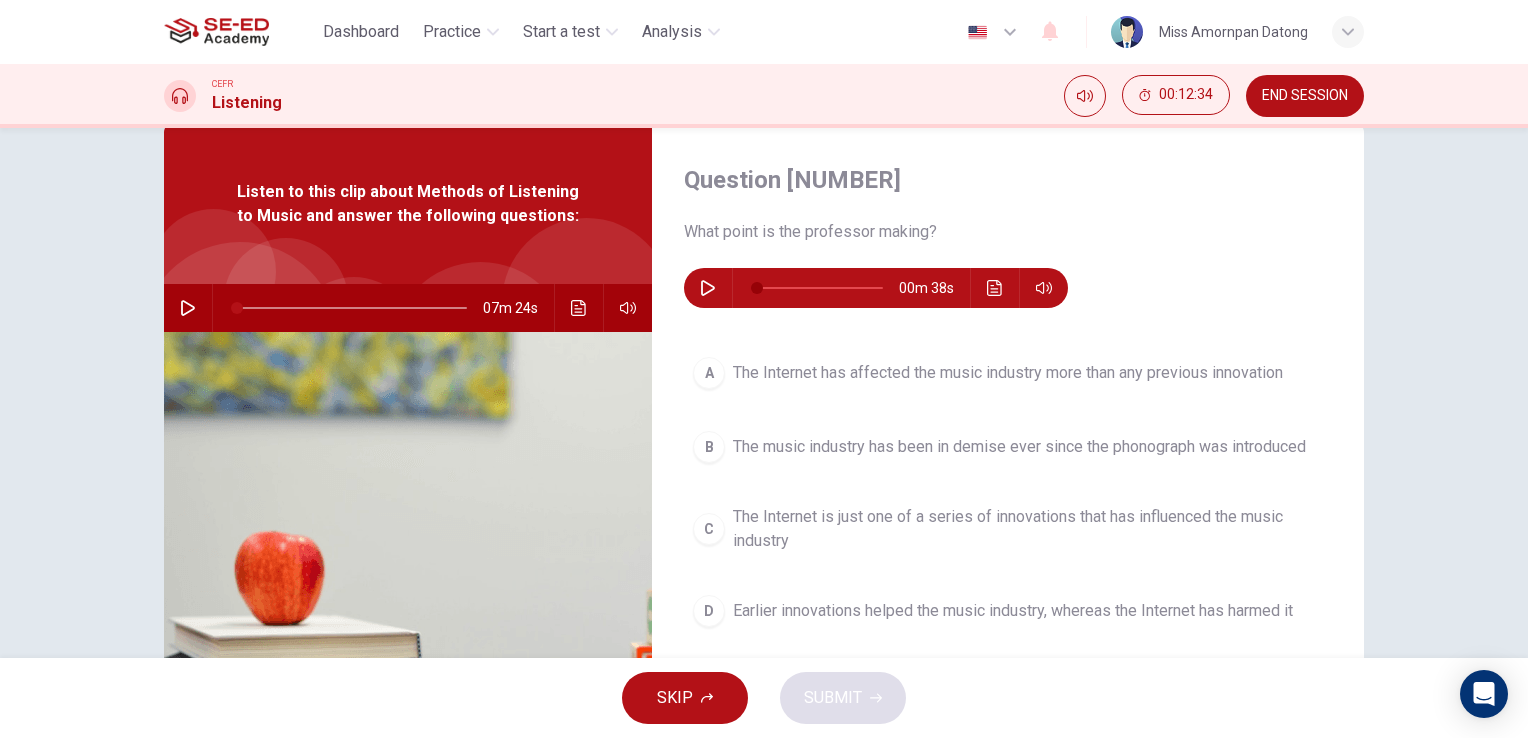 click at bounding box center (708, 288) 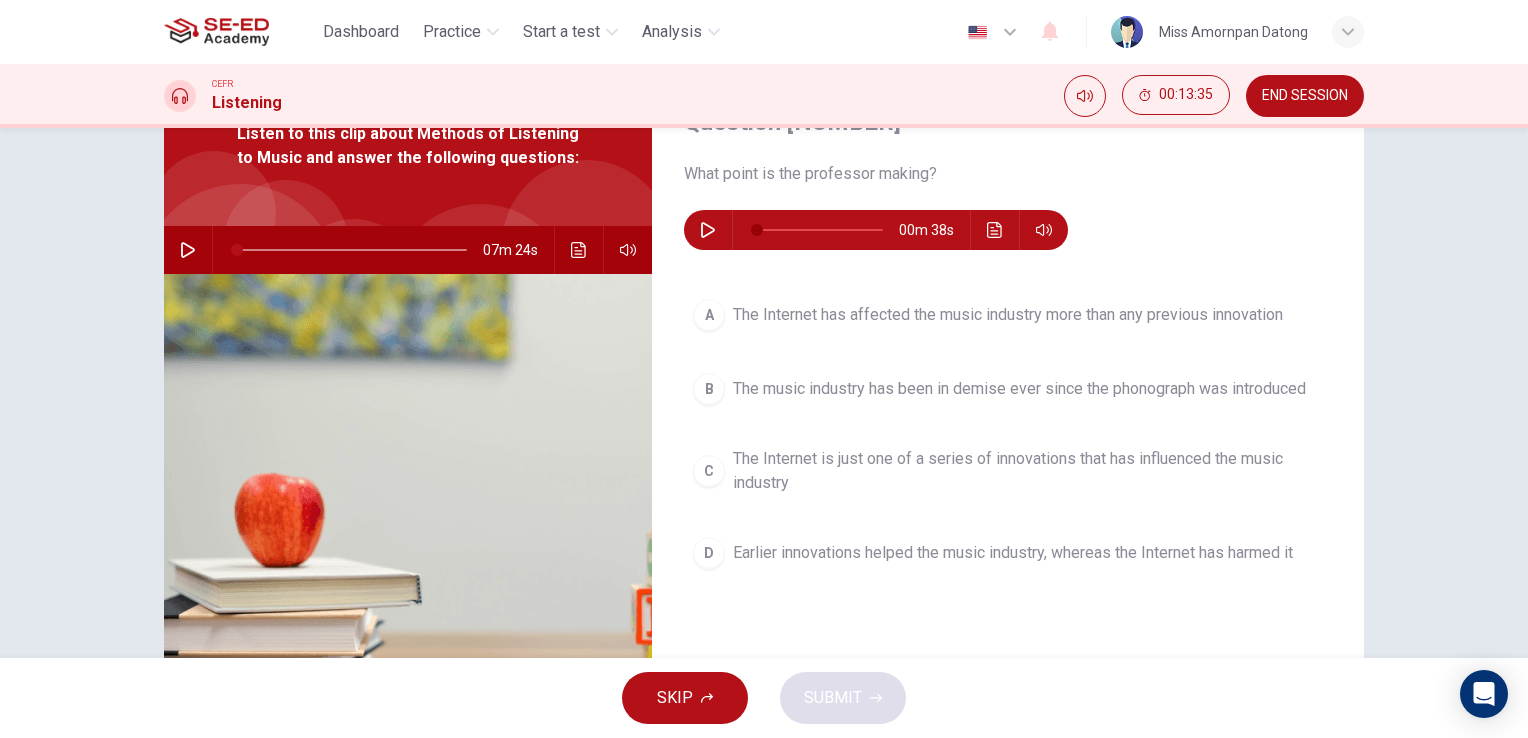 scroll, scrollTop: 44, scrollLeft: 0, axis: vertical 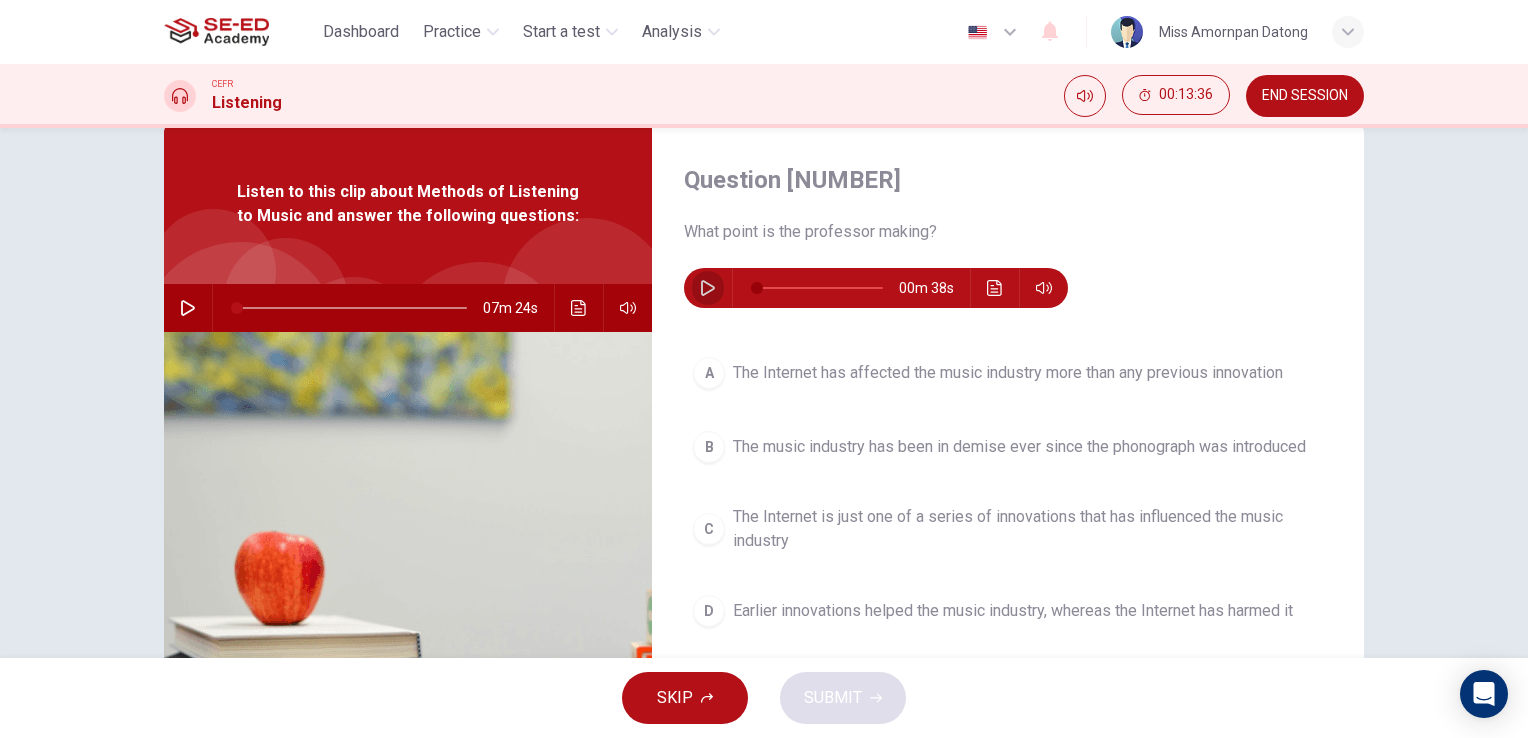 click at bounding box center [708, 288] 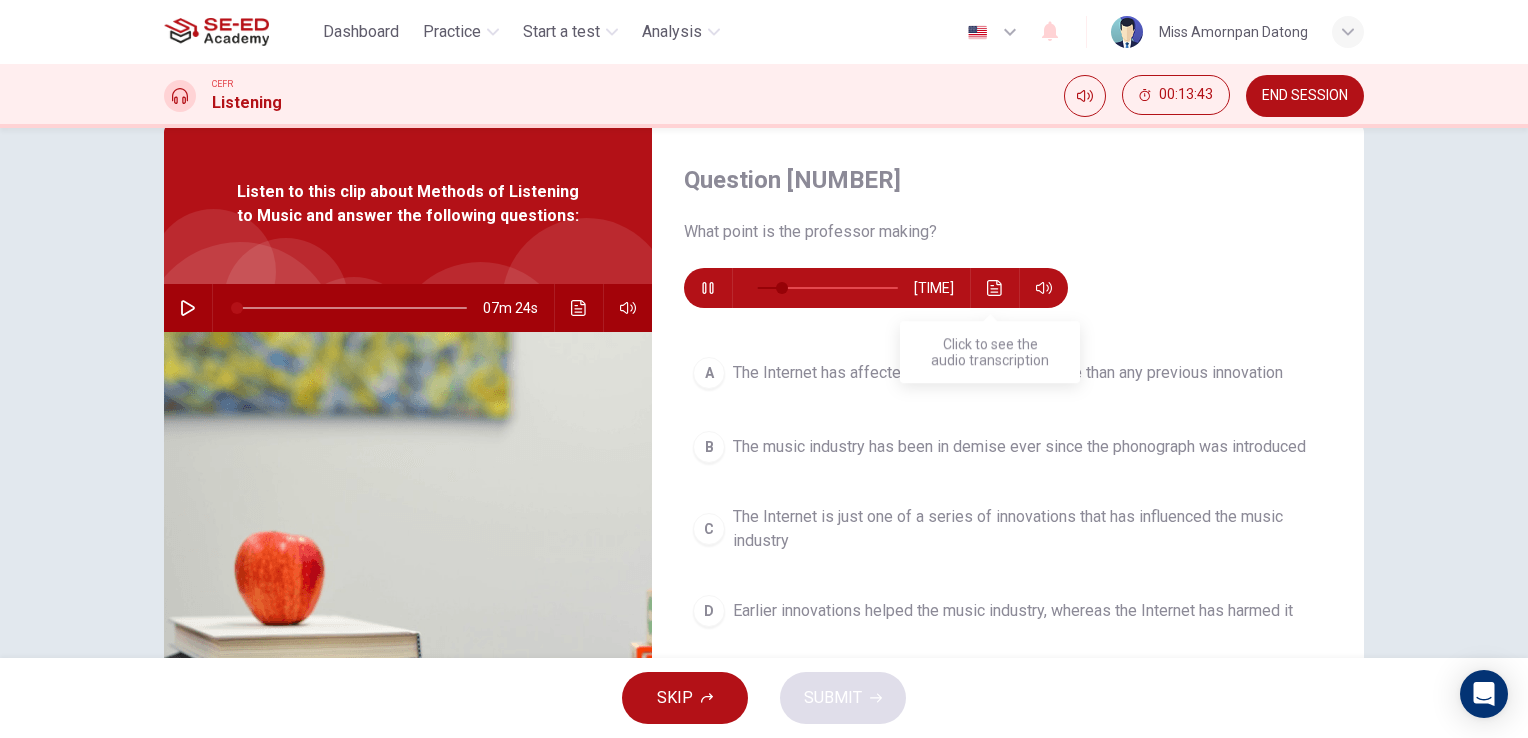 click at bounding box center [995, 288] 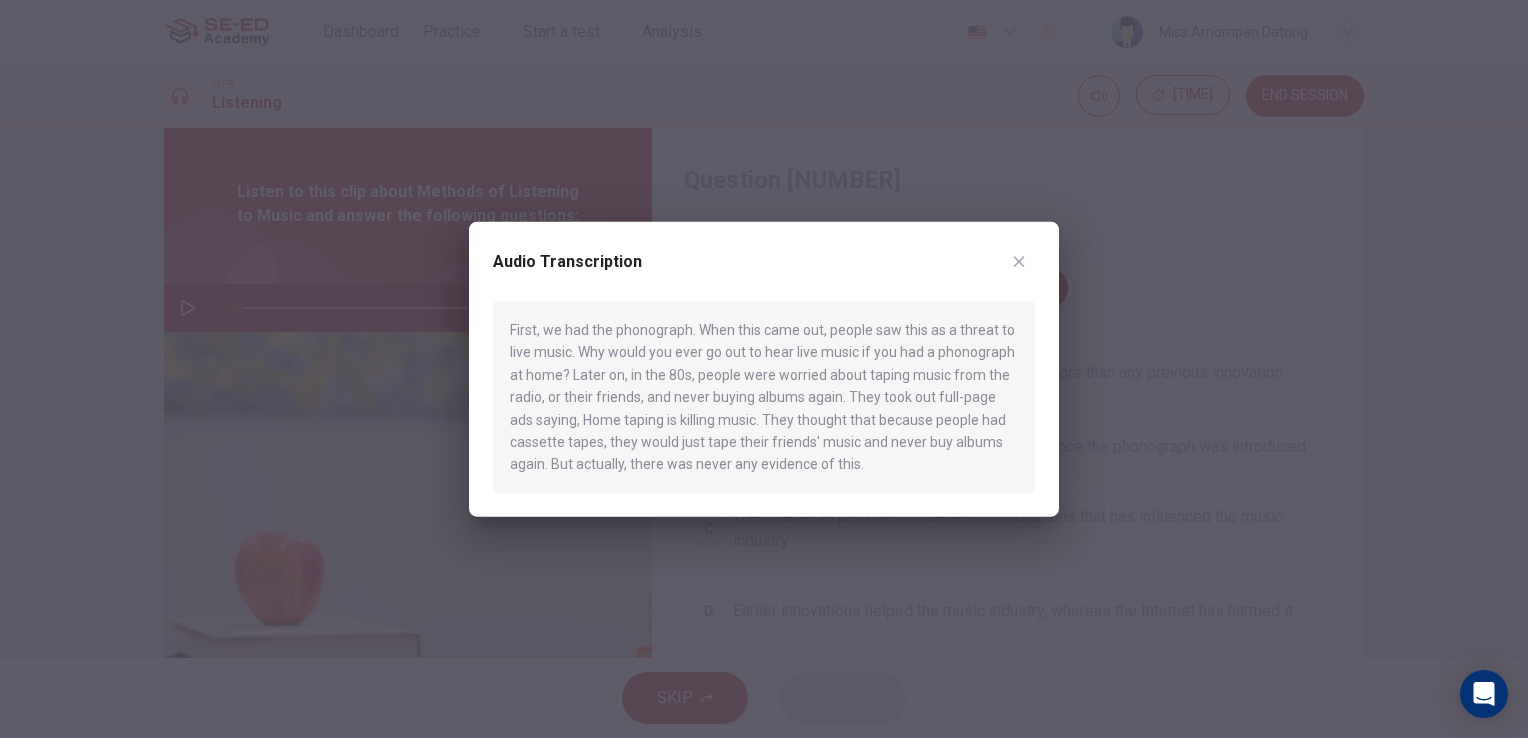 click at bounding box center [1019, 262] 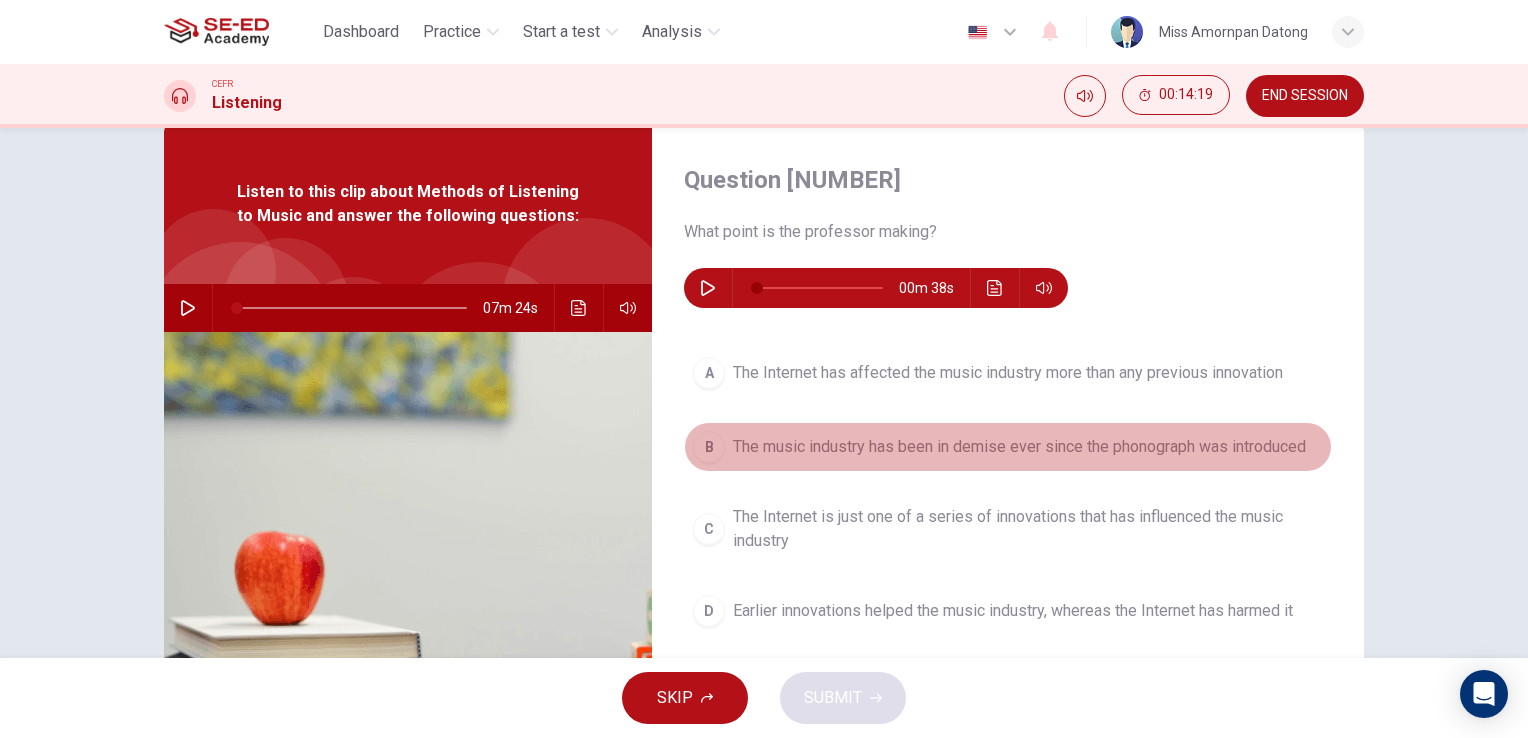 click on "The music industry has been in demise ever since the phonograph was introduced" at bounding box center (1008, 373) 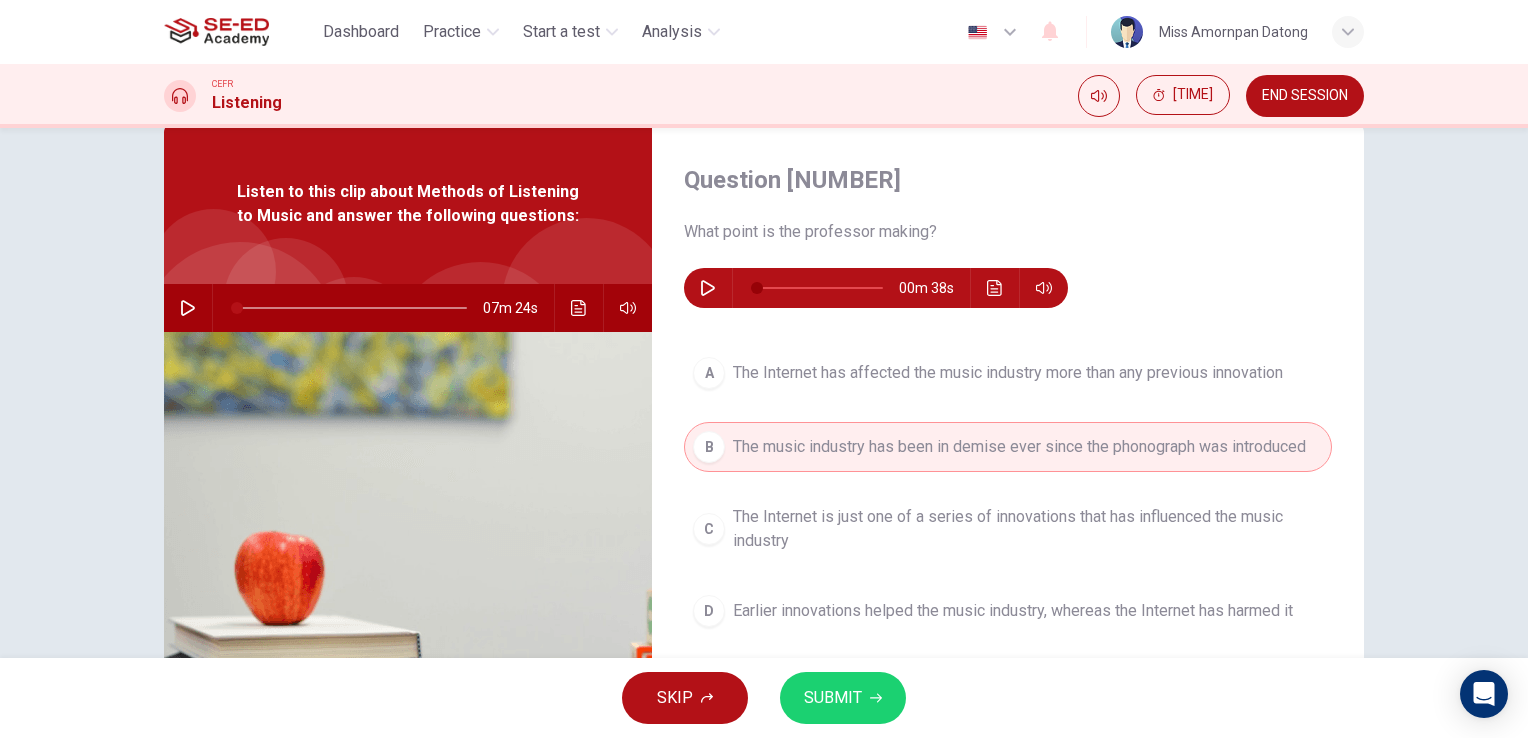 click on "SUBMIT" at bounding box center [833, 698] 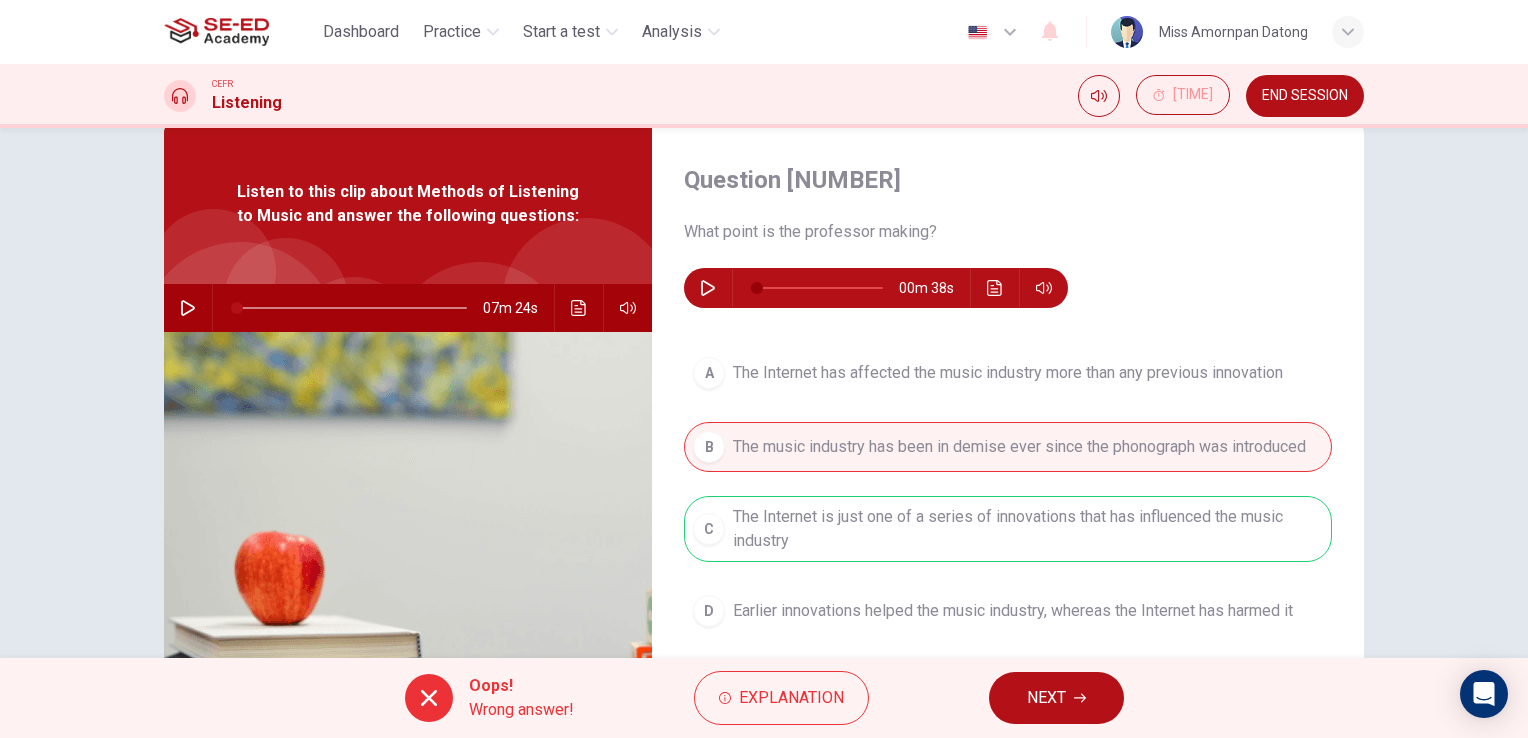 click on "NEXT" at bounding box center [1046, 698] 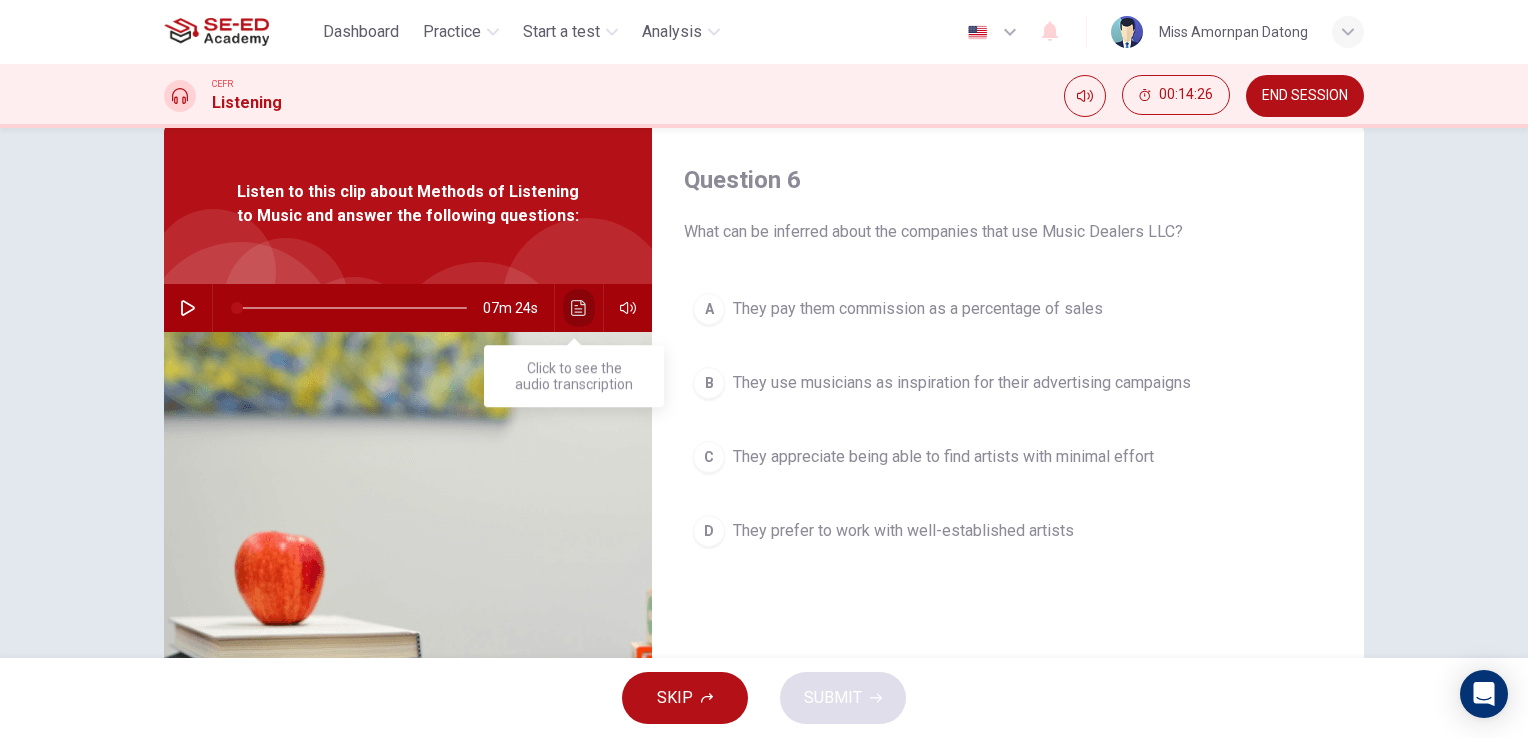 click at bounding box center (578, 308) 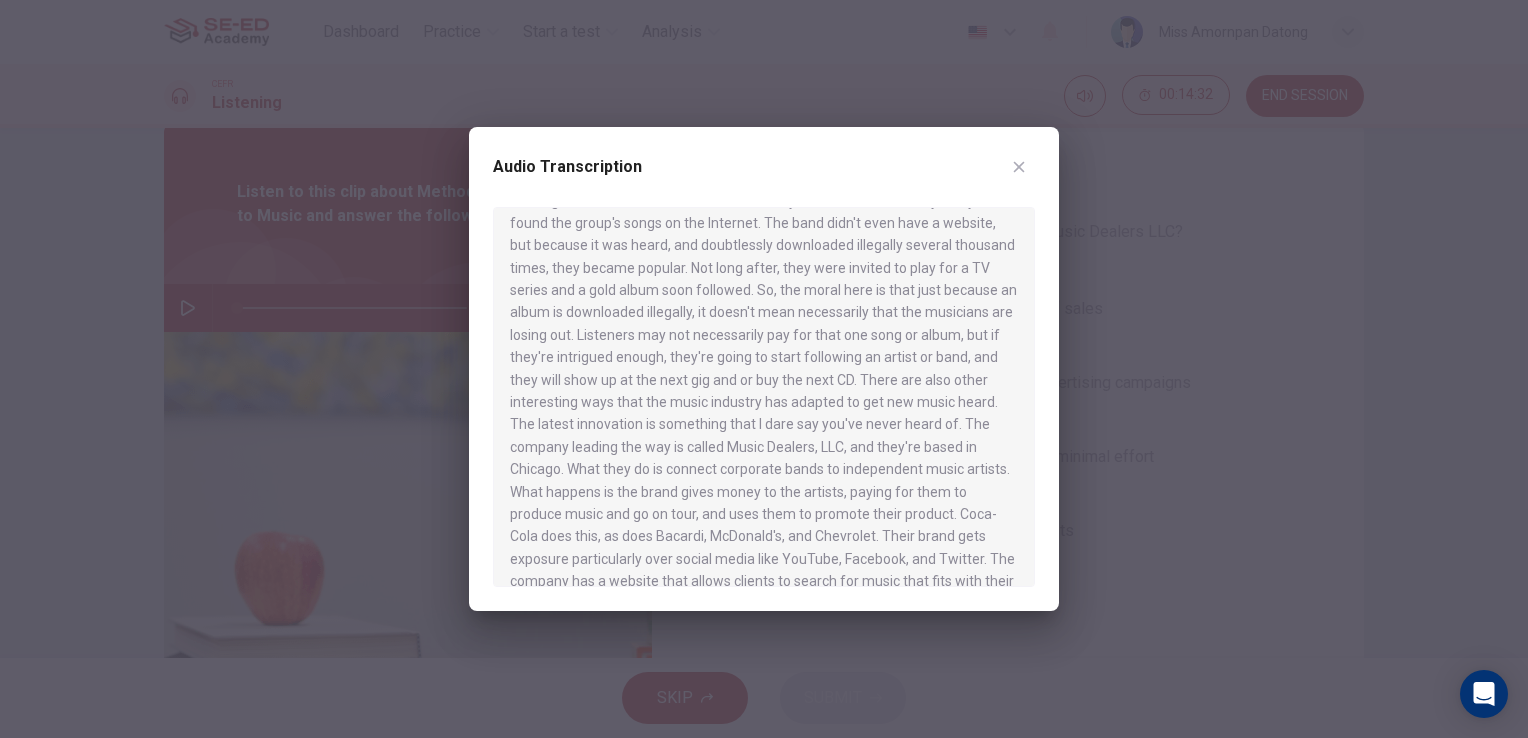 scroll, scrollTop: 1200, scrollLeft: 0, axis: vertical 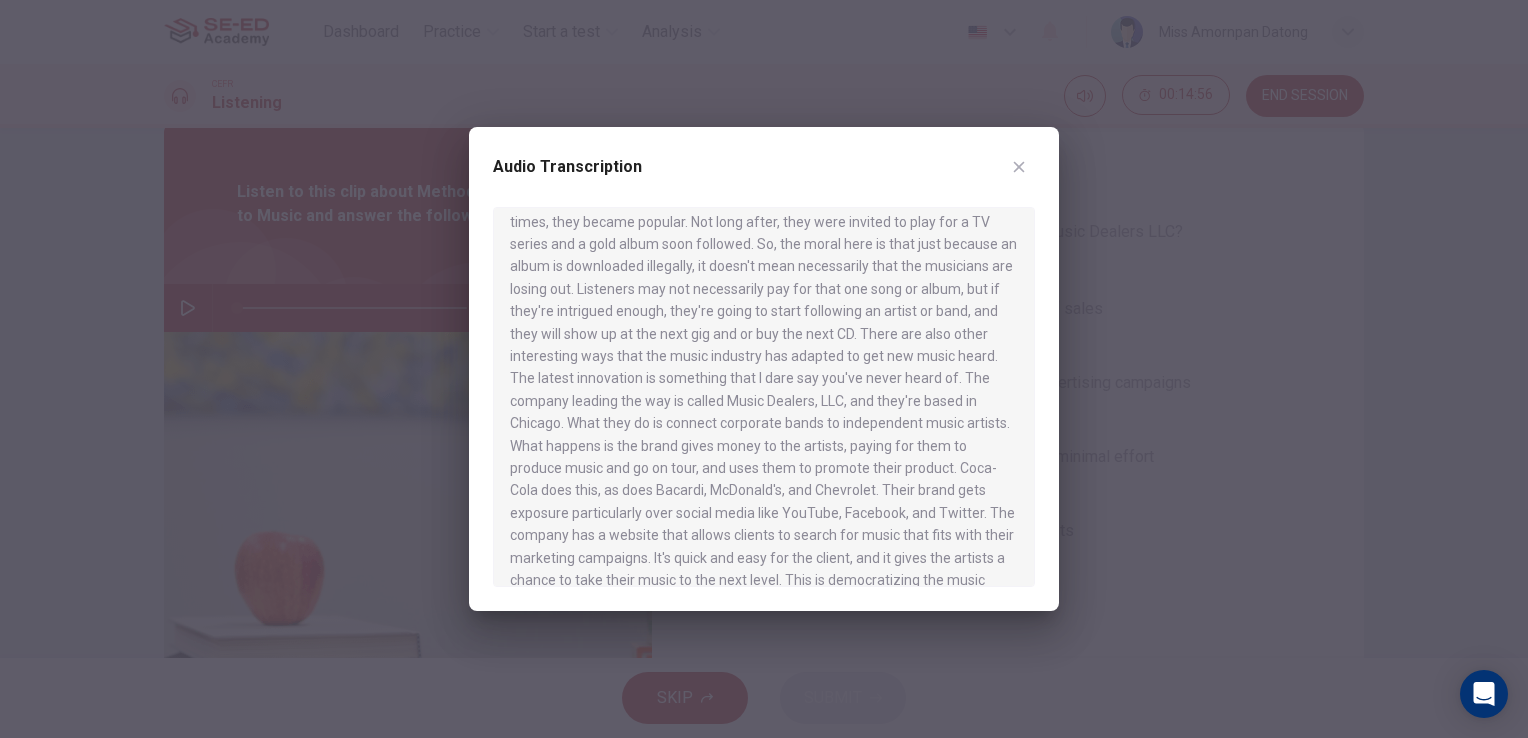 click at bounding box center [1019, 167] 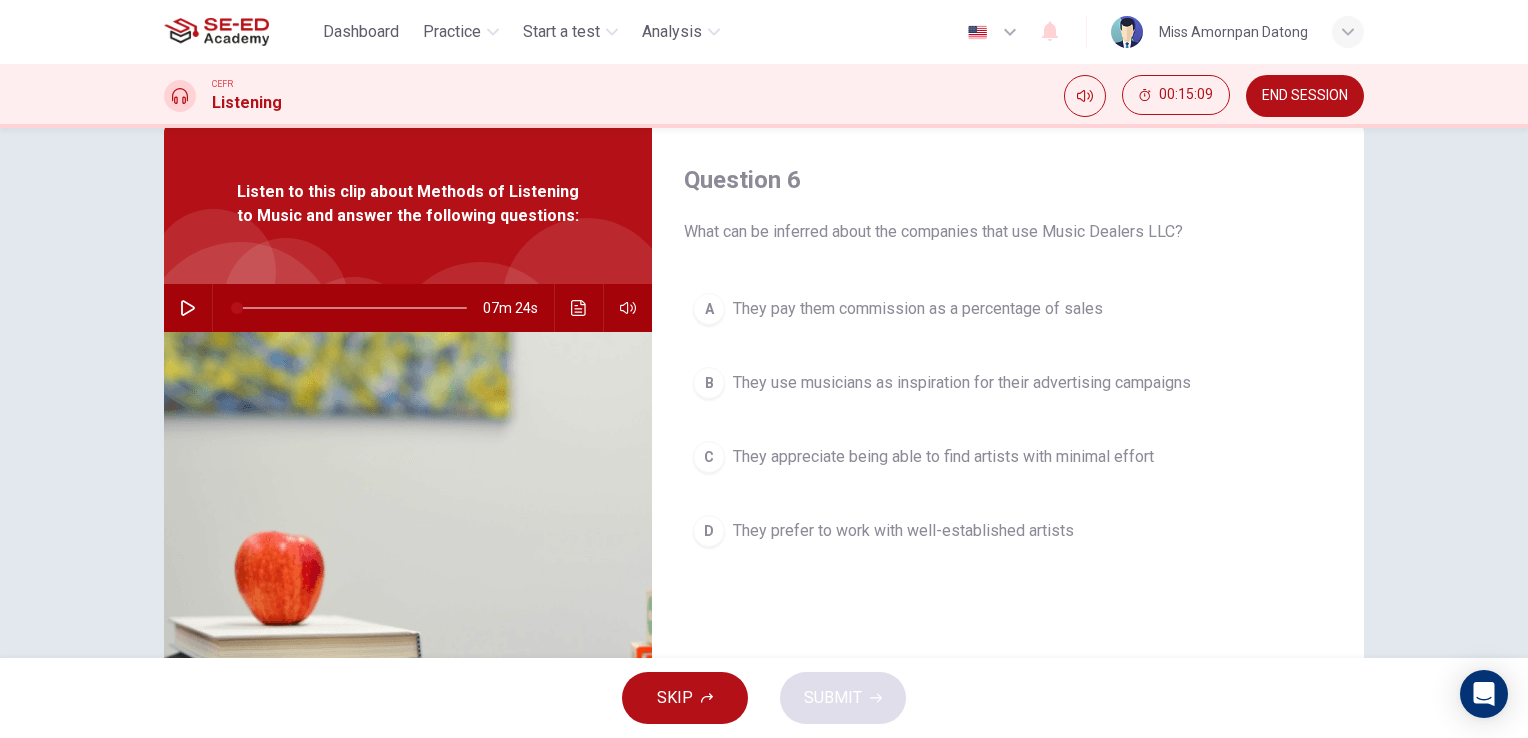 click on "They pay them commission as a percentage of sales" at bounding box center [918, 309] 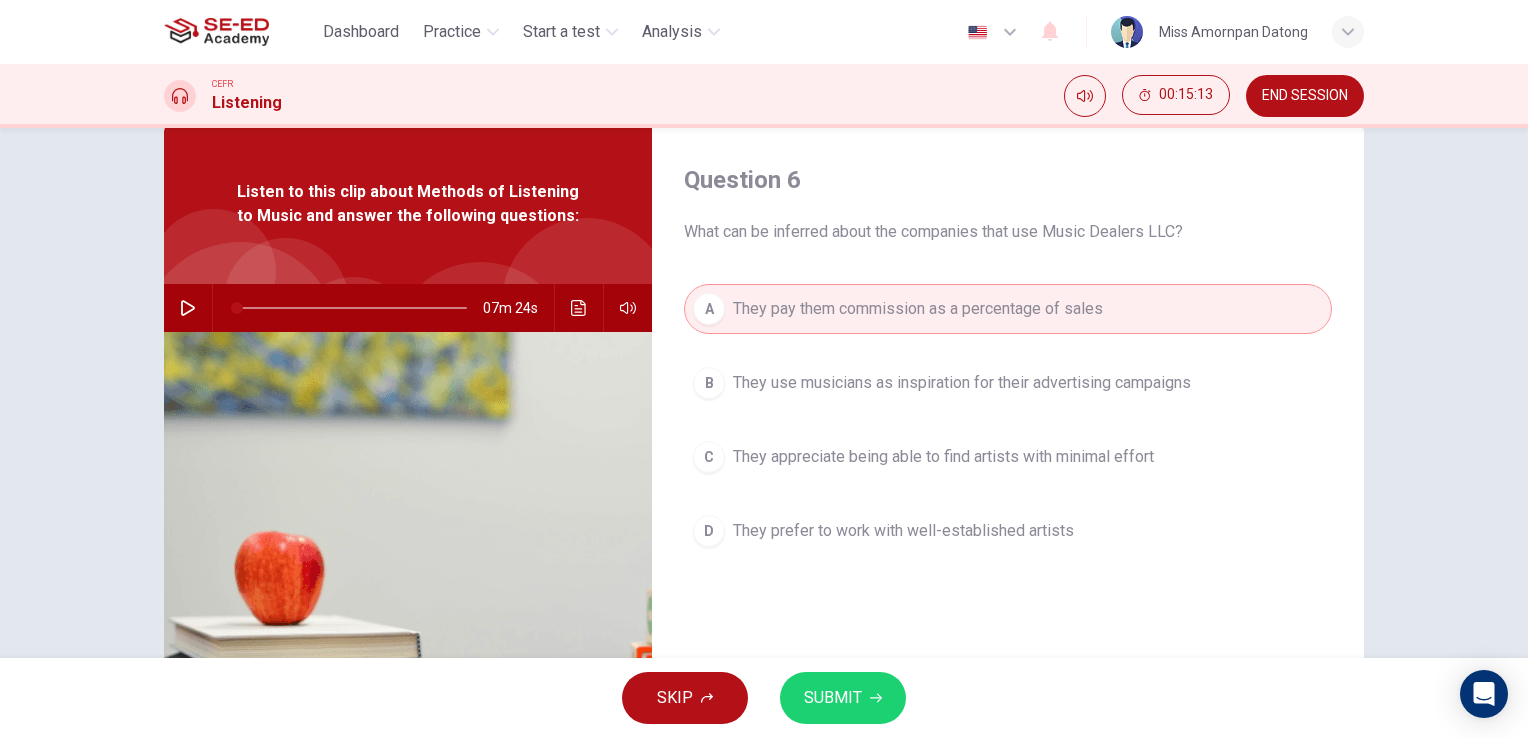 click on "SUBMIT" at bounding box center (833, 698) 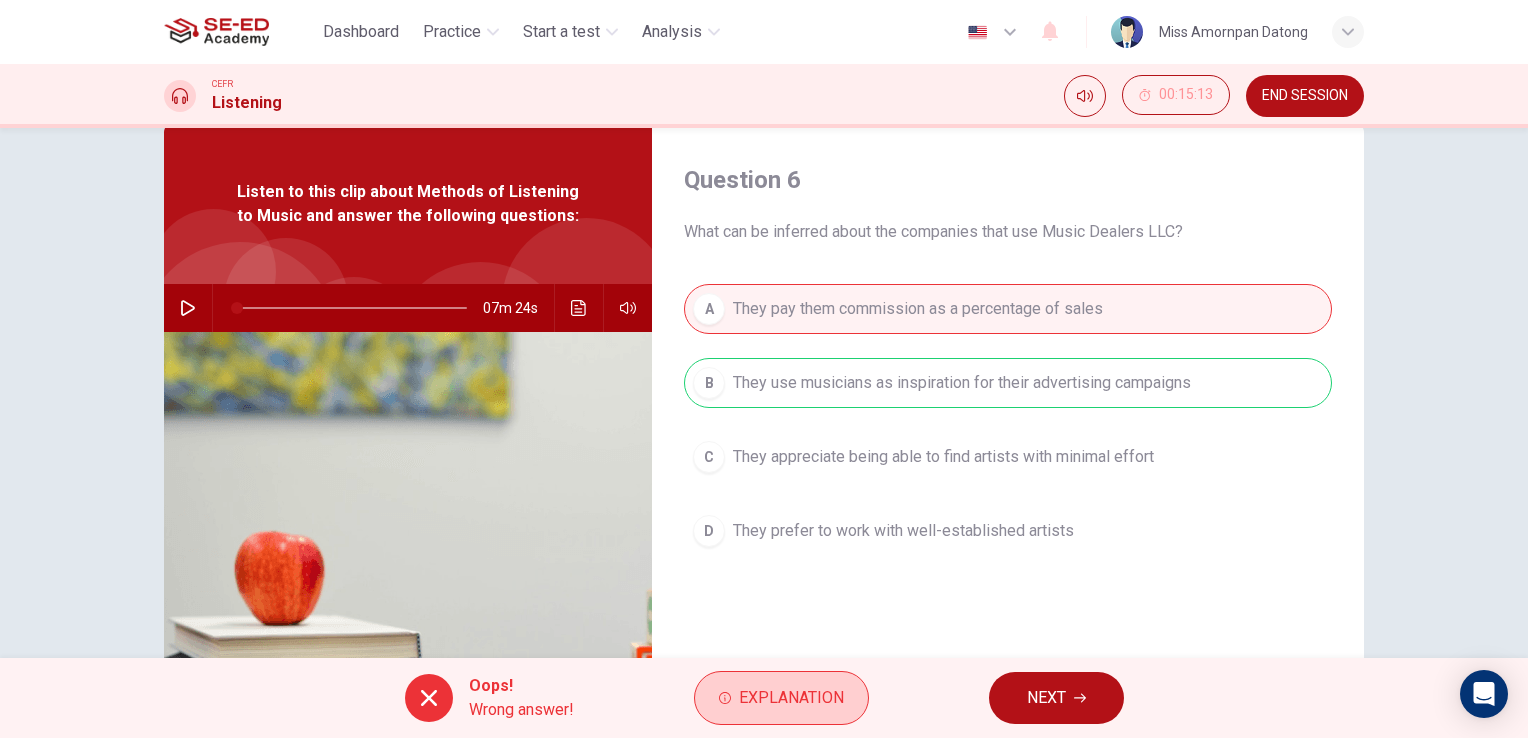 click on "Explanation" at bounding box center (791, 698) 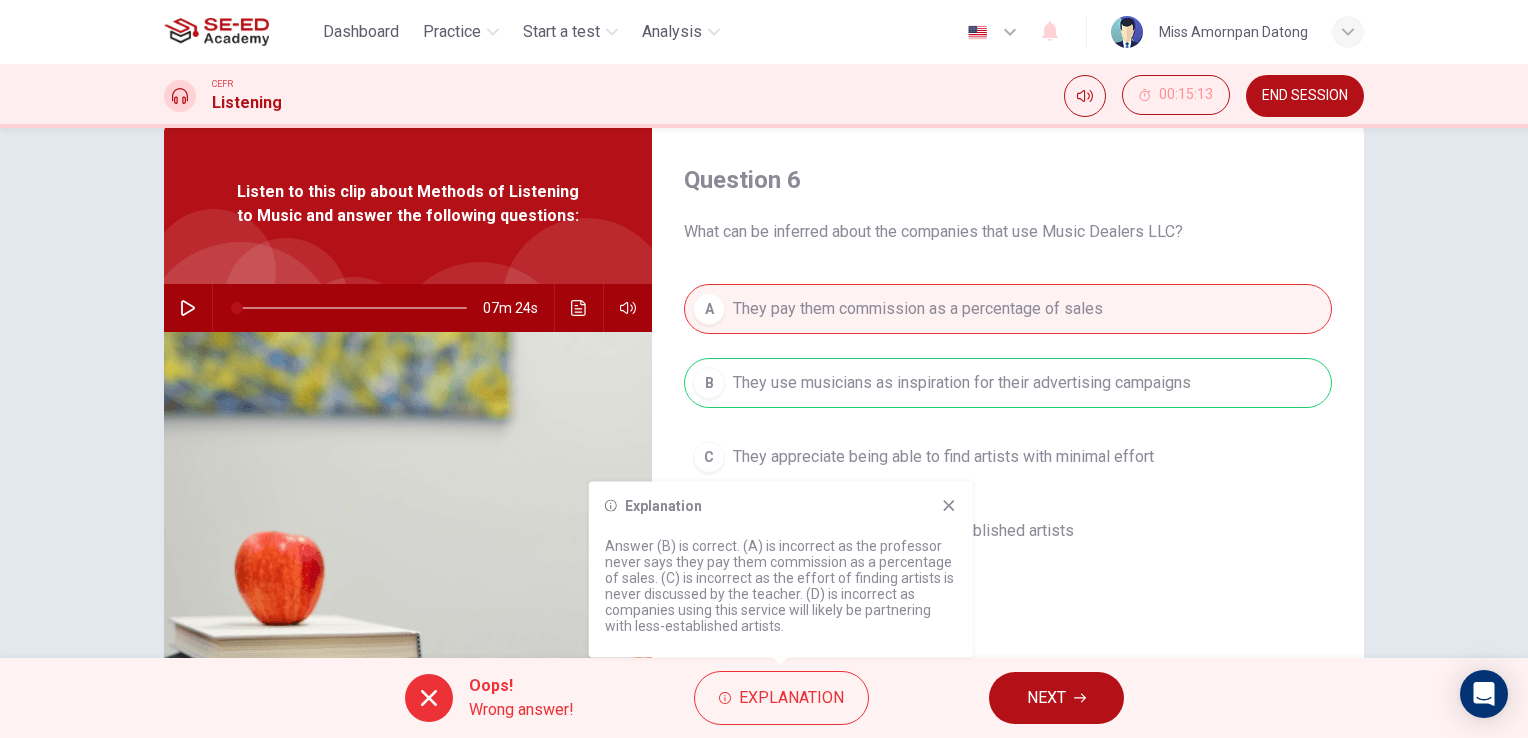 click at bounding box center (948, 505) 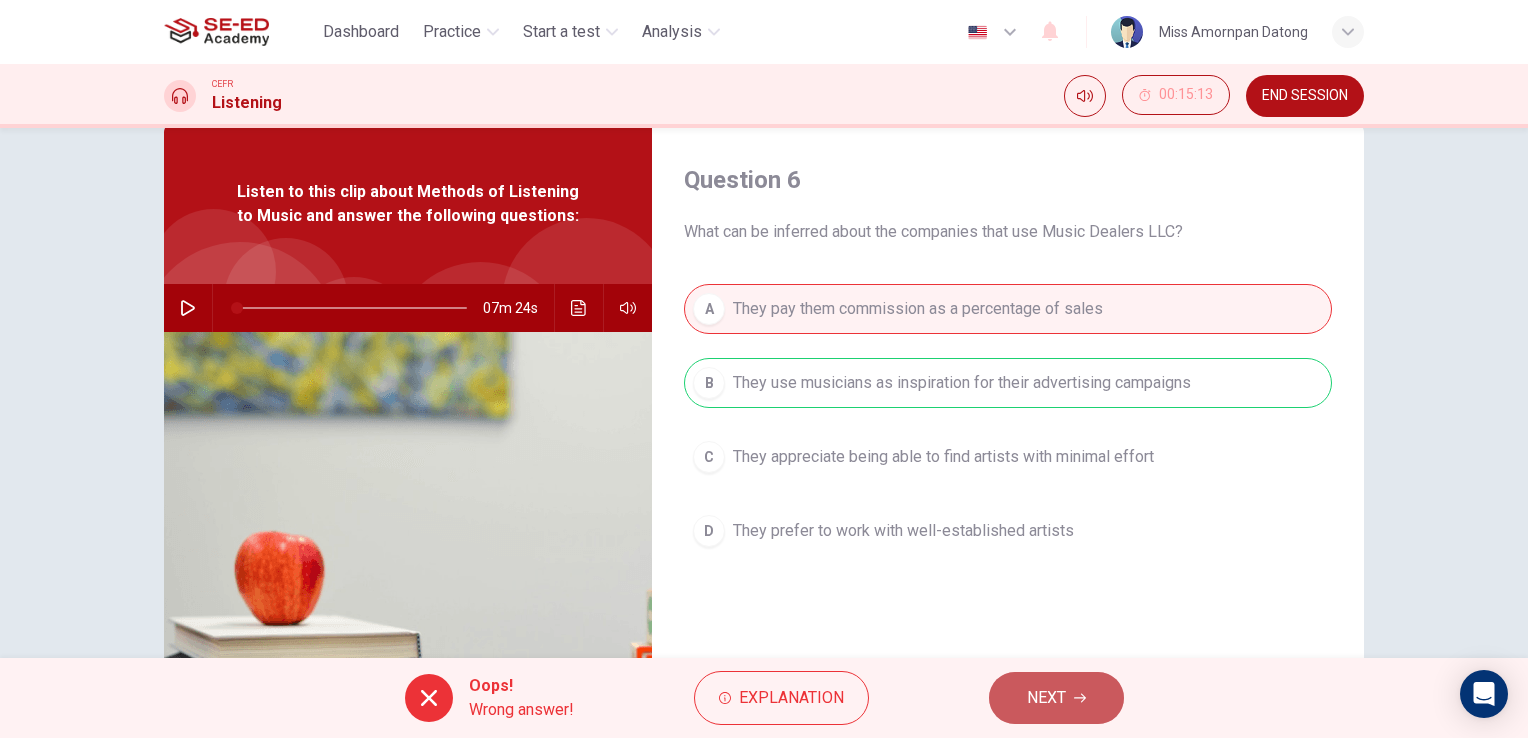 click on "NEXT" at bounding box center (1056, 698) 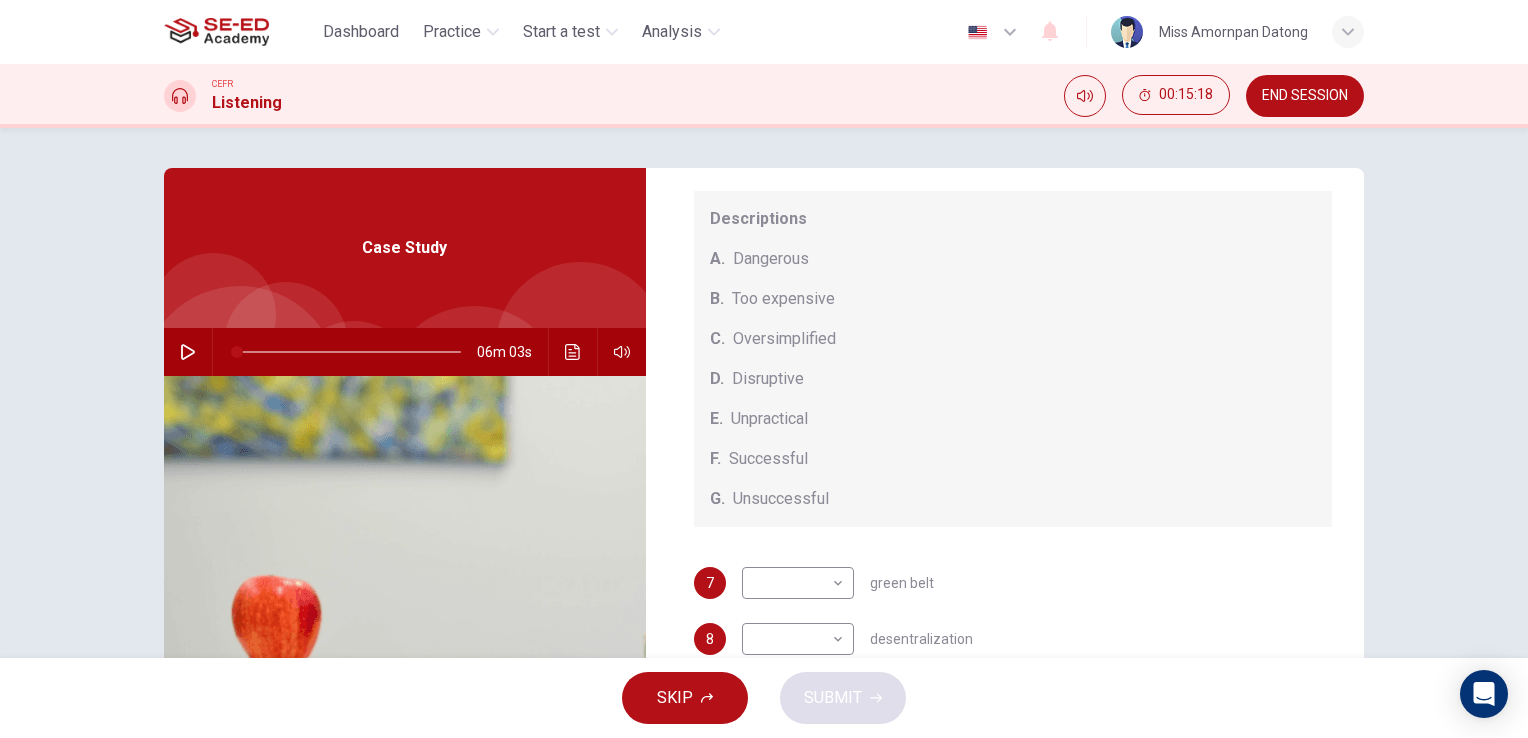 scroll, scrollTop: 208, scrollLeft: 0, axis: vertical 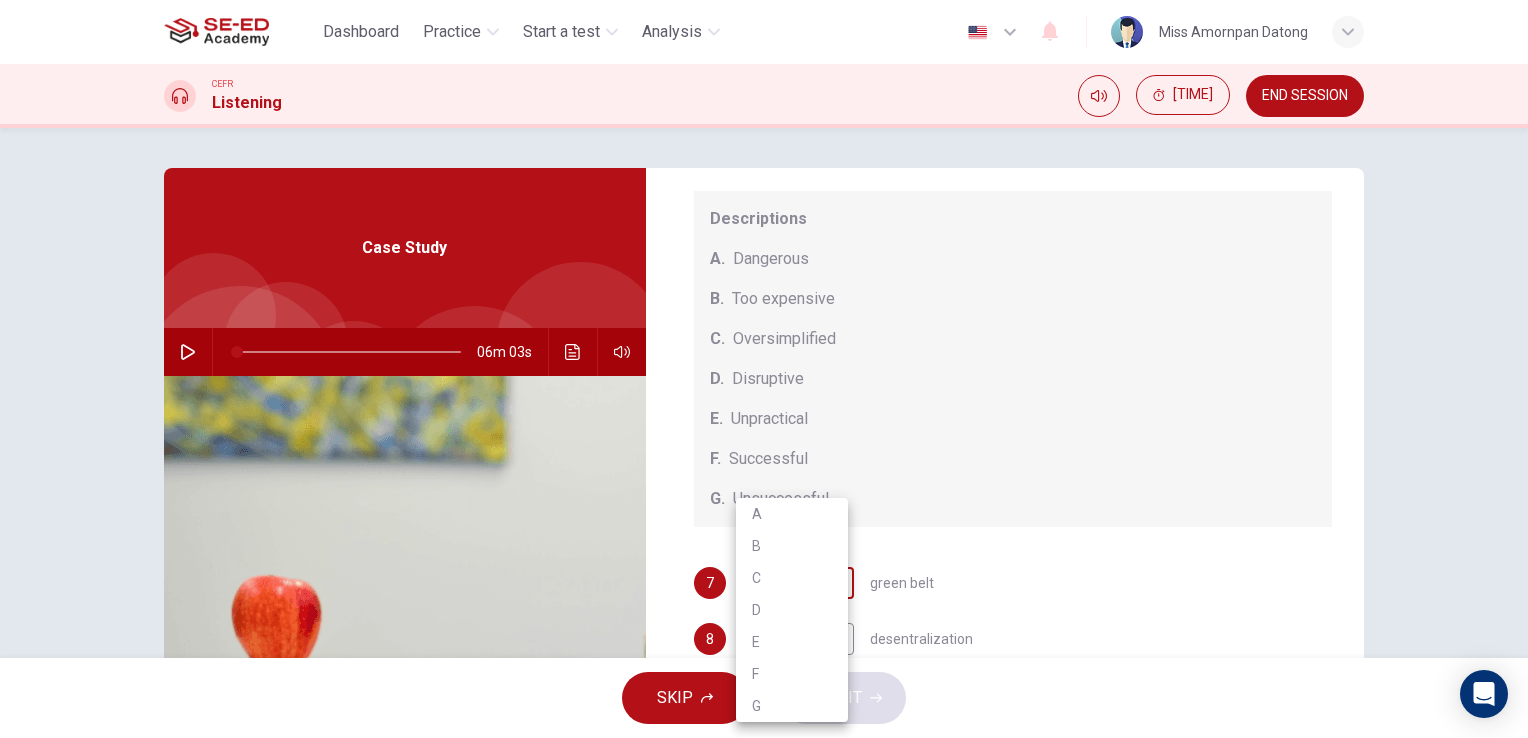 click on "This site uses cookies, as explained in our Privacy Policy. If you agree to the use of cookies, please click the Accept button and continue to browse our site. Privacy Policy Accept Dashboard Practice Start a test Analysis English en Miss [NAME] [LASTNAME] CEFR Listening 00:15:20 END SESSION Questions 7 - 11 How do the speakers describe the green urban planning options? Choose FIVE descriptions from the box and select the correct letter next to the questions. Descriptions A. Dangerous B. Too expensive C. Oversimplified D. Disruptive E. Unpractical F. Successful G. Unsuccessful 7 green belt 8 desentralization 9 new towns 10 brownfield sites 11 pedestrianized zones Case Study 06m 03s SKIP SUBMIT SE-ED Academy - Online Testing Platform Dashboard Practice Start a test Analysis Notifications © Copyright 2025 A B C D E F G" at bounding box center (764, 369) 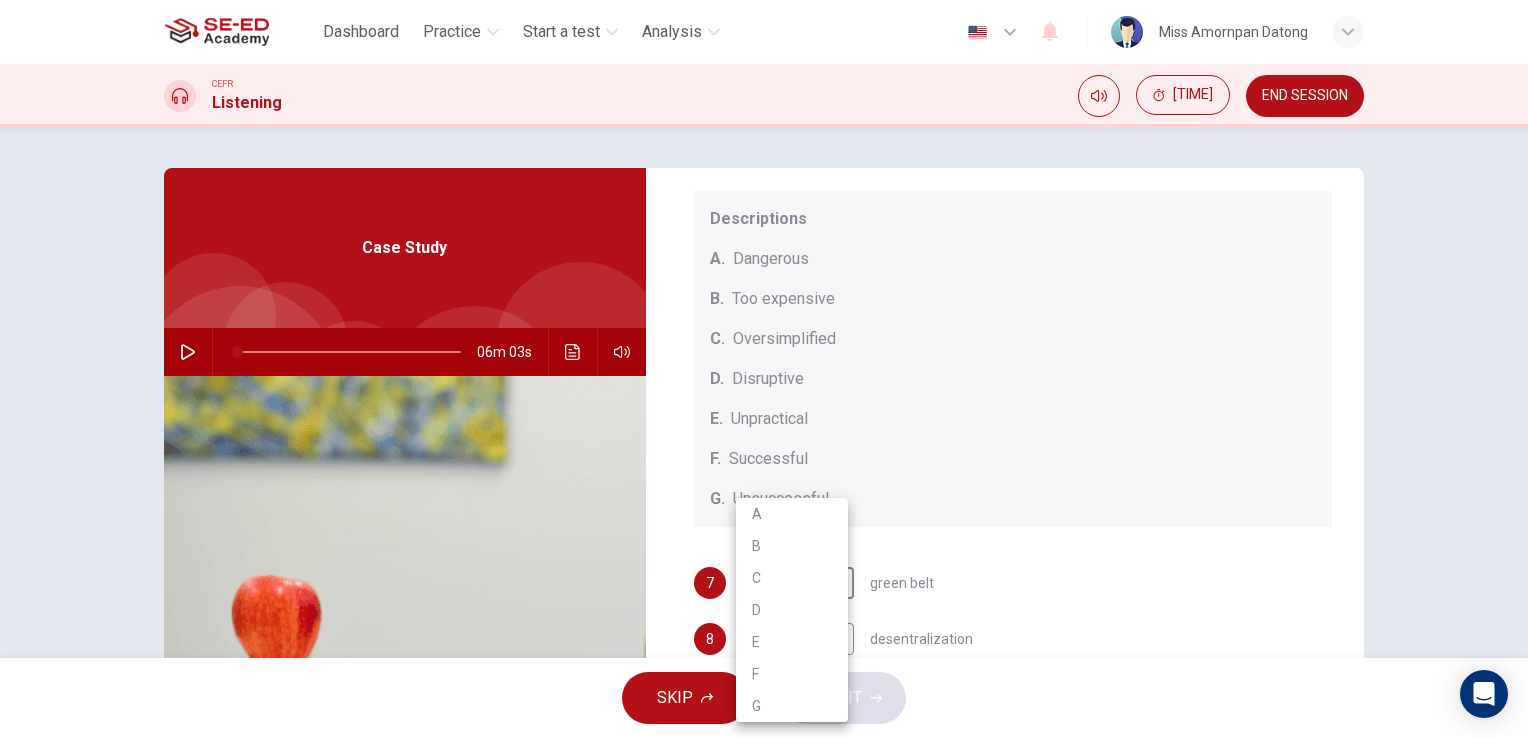 click at bounding box center [764, 369] 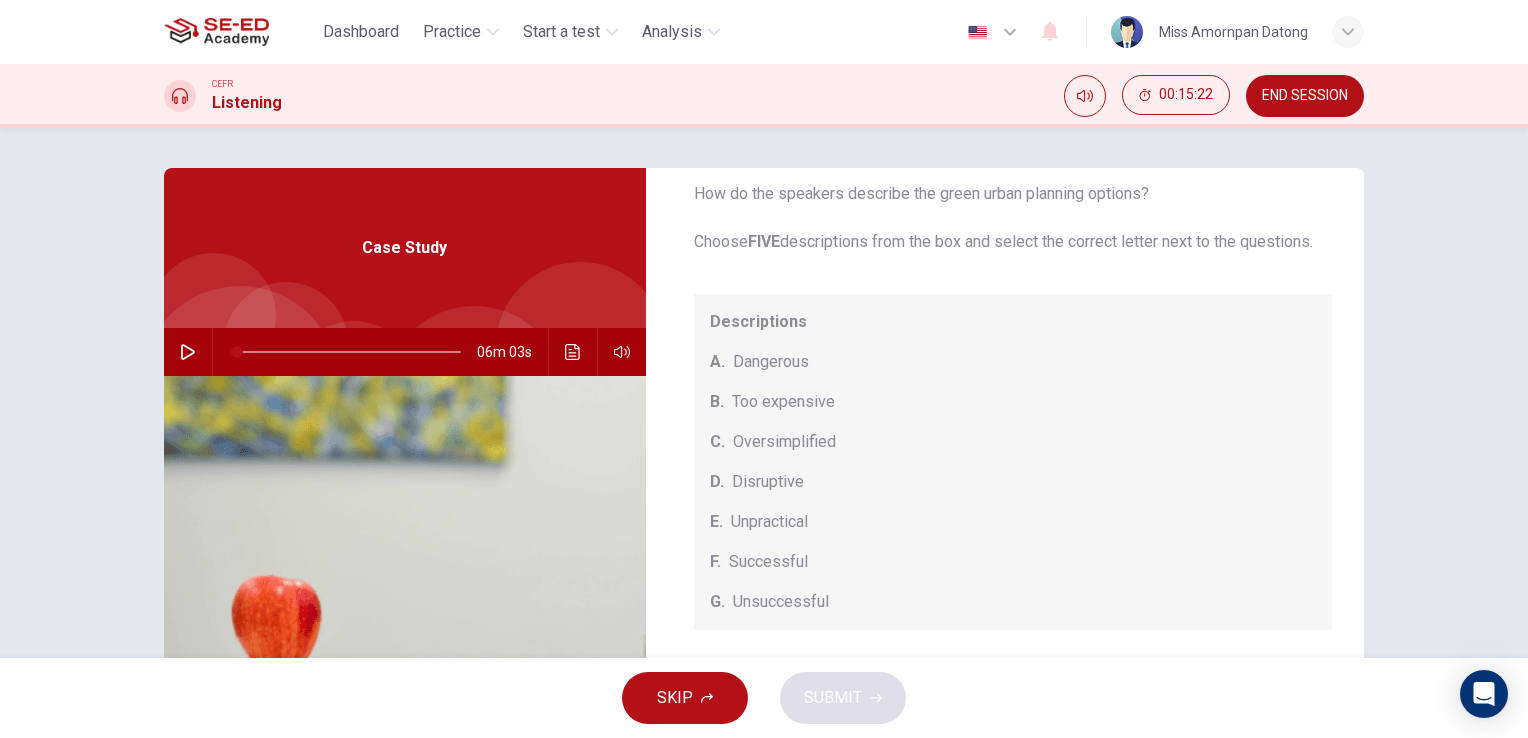 scroll, scrollTop: 0, scrollLeft: 0, axis: both 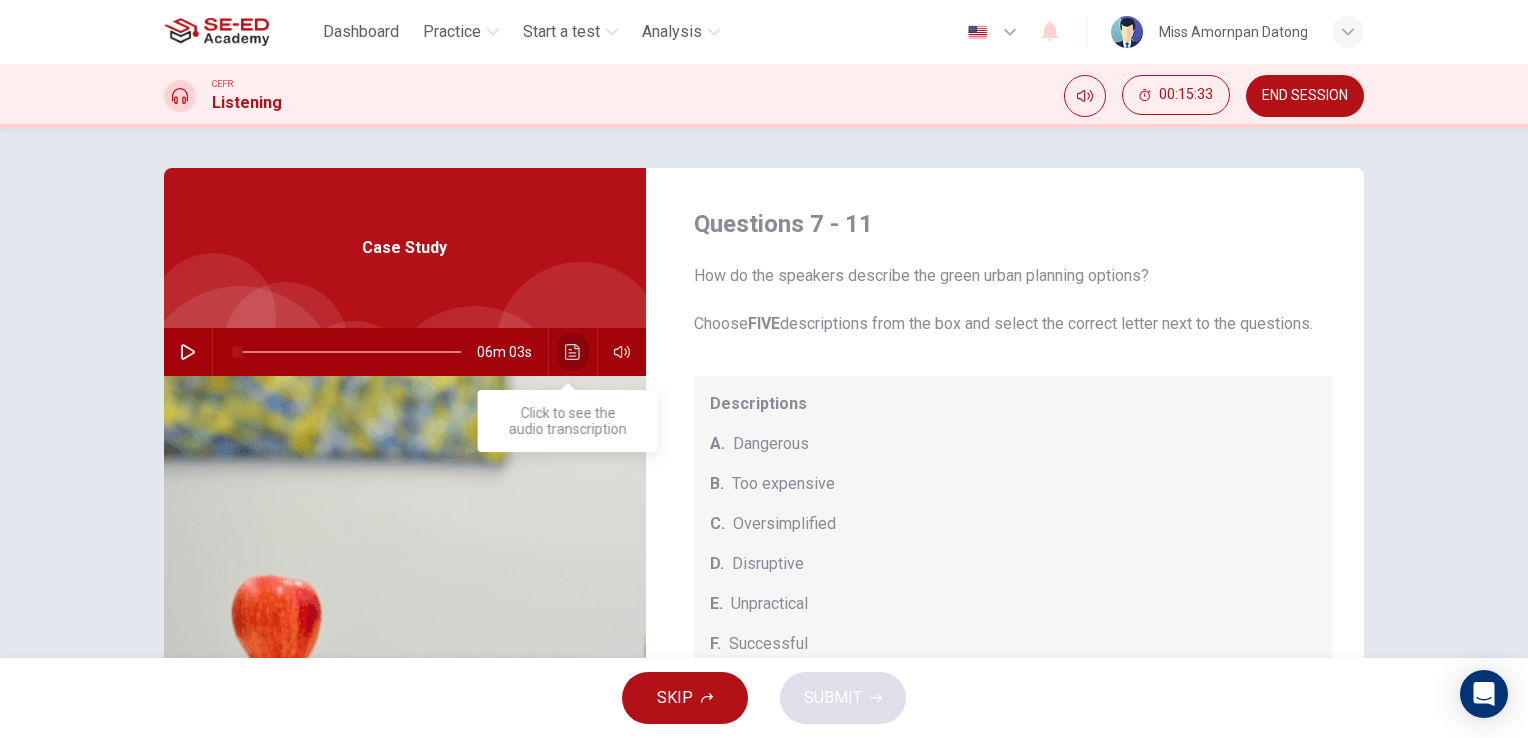 click at bounding box center [573, 352] 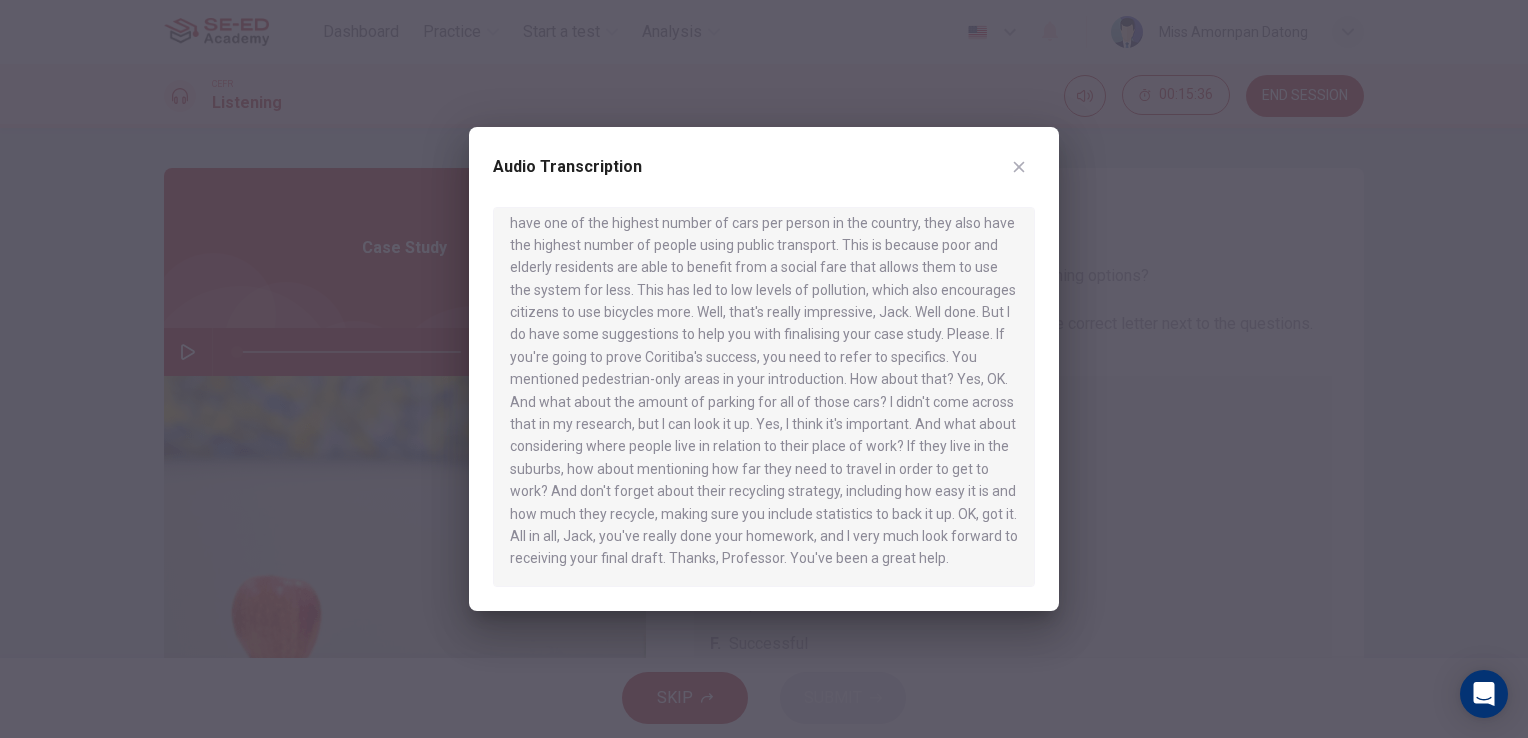 scroll, scrollTop: 1154, scrollLeft: 0, axis: vertical 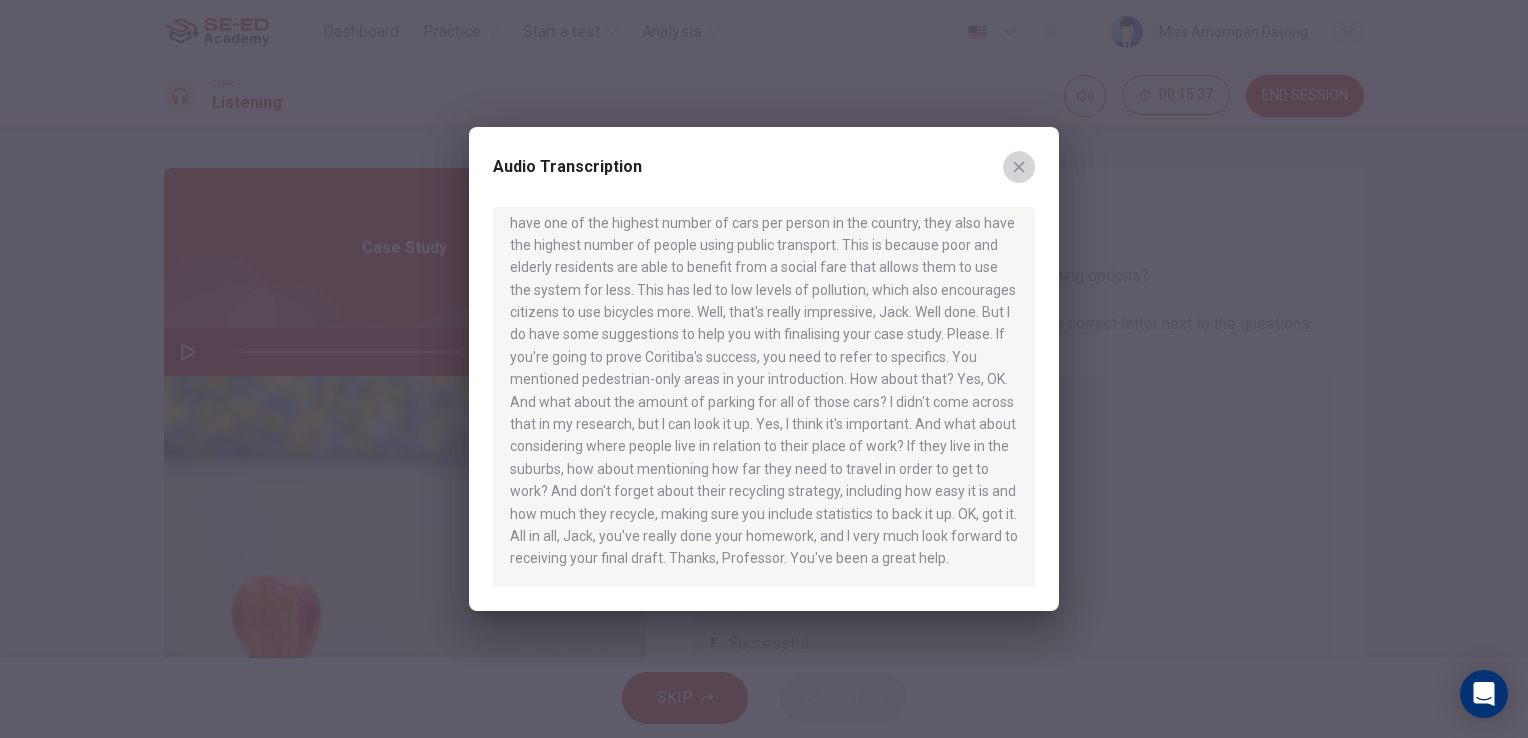 click at bounding box center [1019, 167] 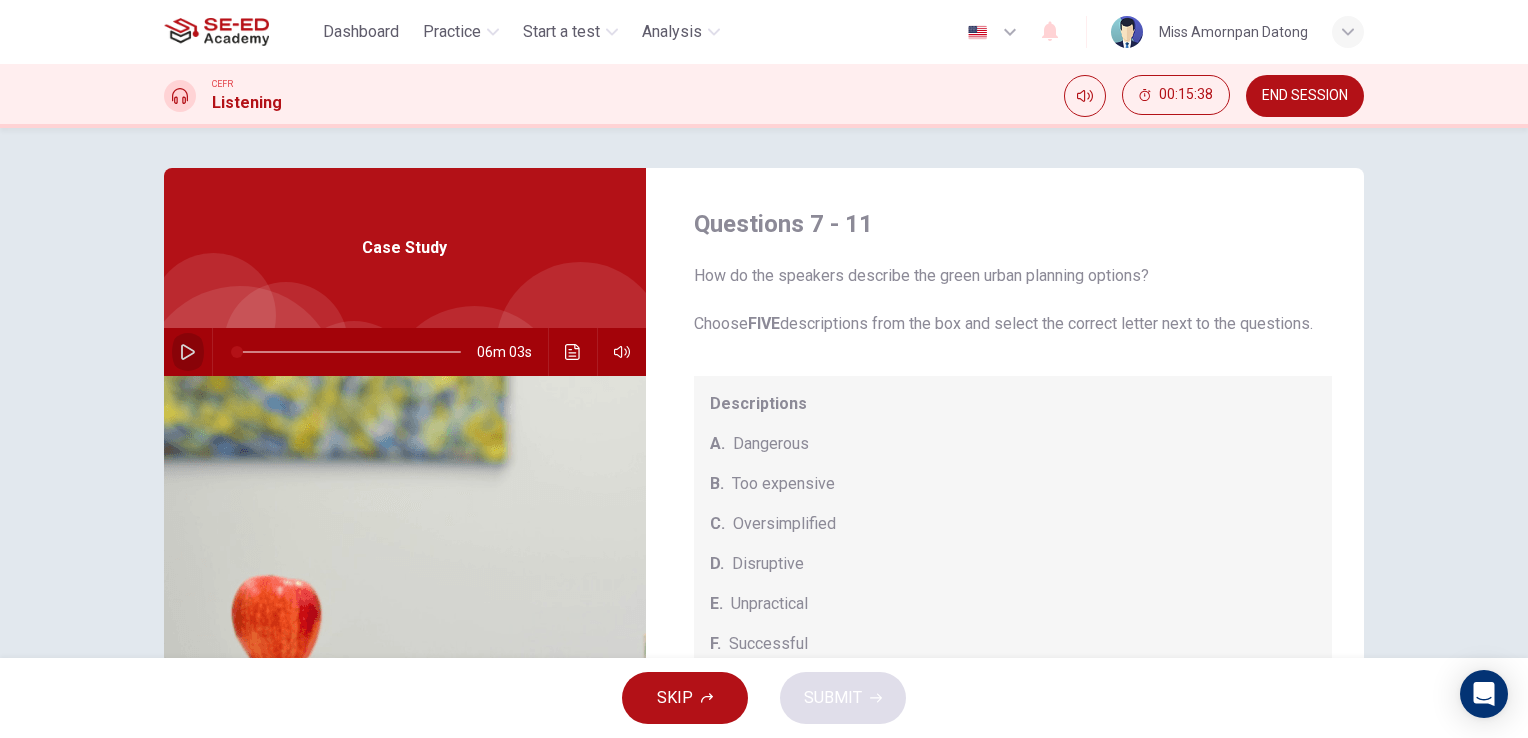 click at bounding box center [188, 352] 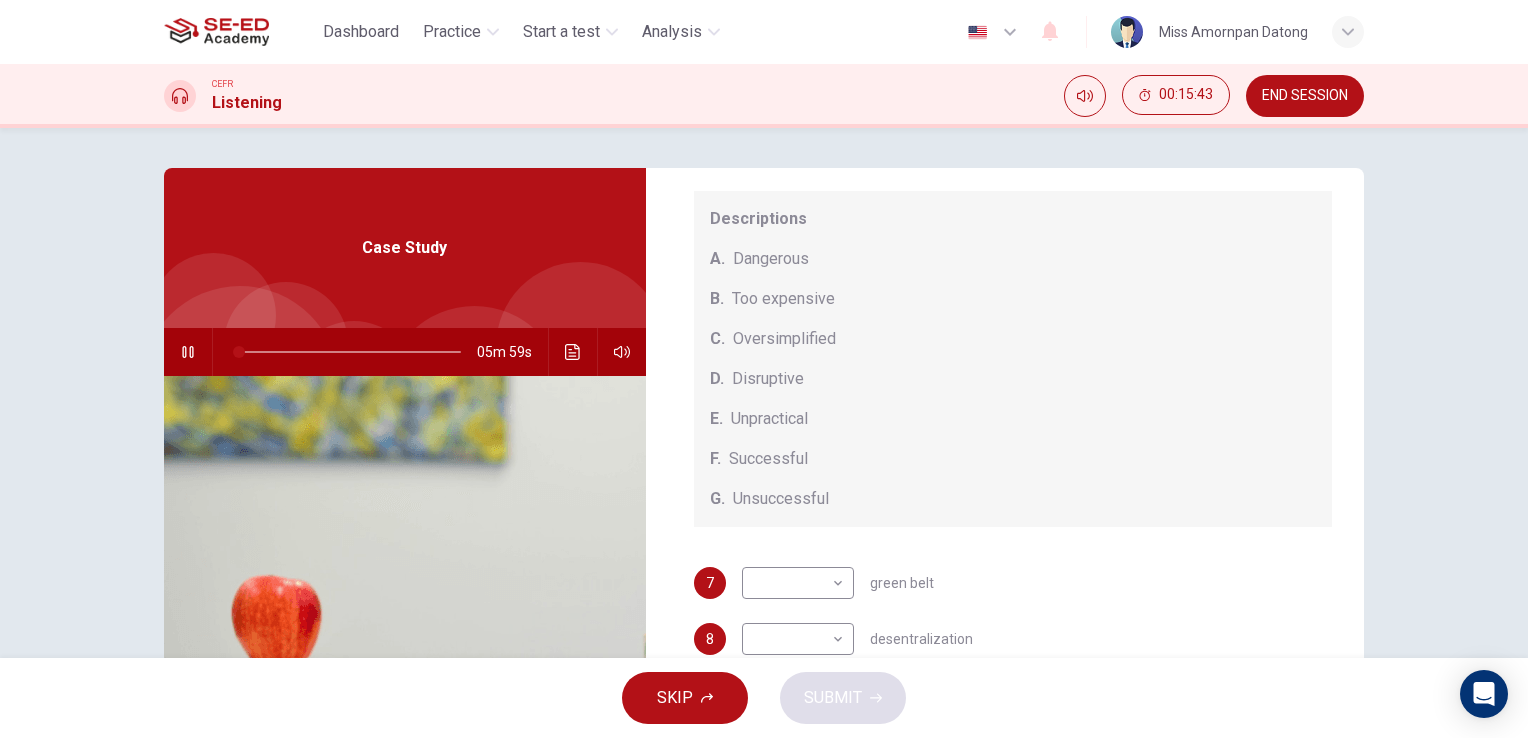 scroll, scrollTop: 208, scrollLeft: 0, axis: vertical 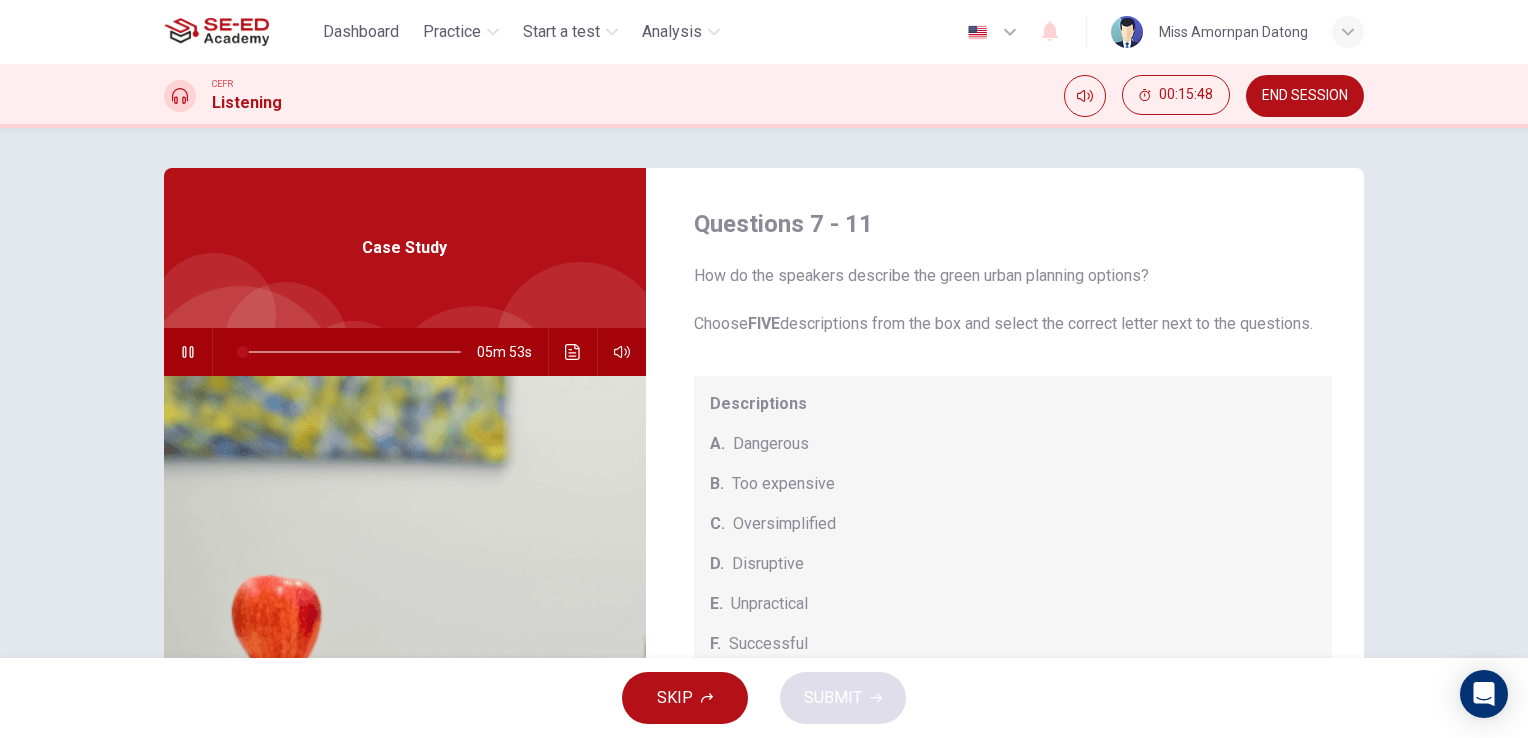 click at bounding box center (573, 352) 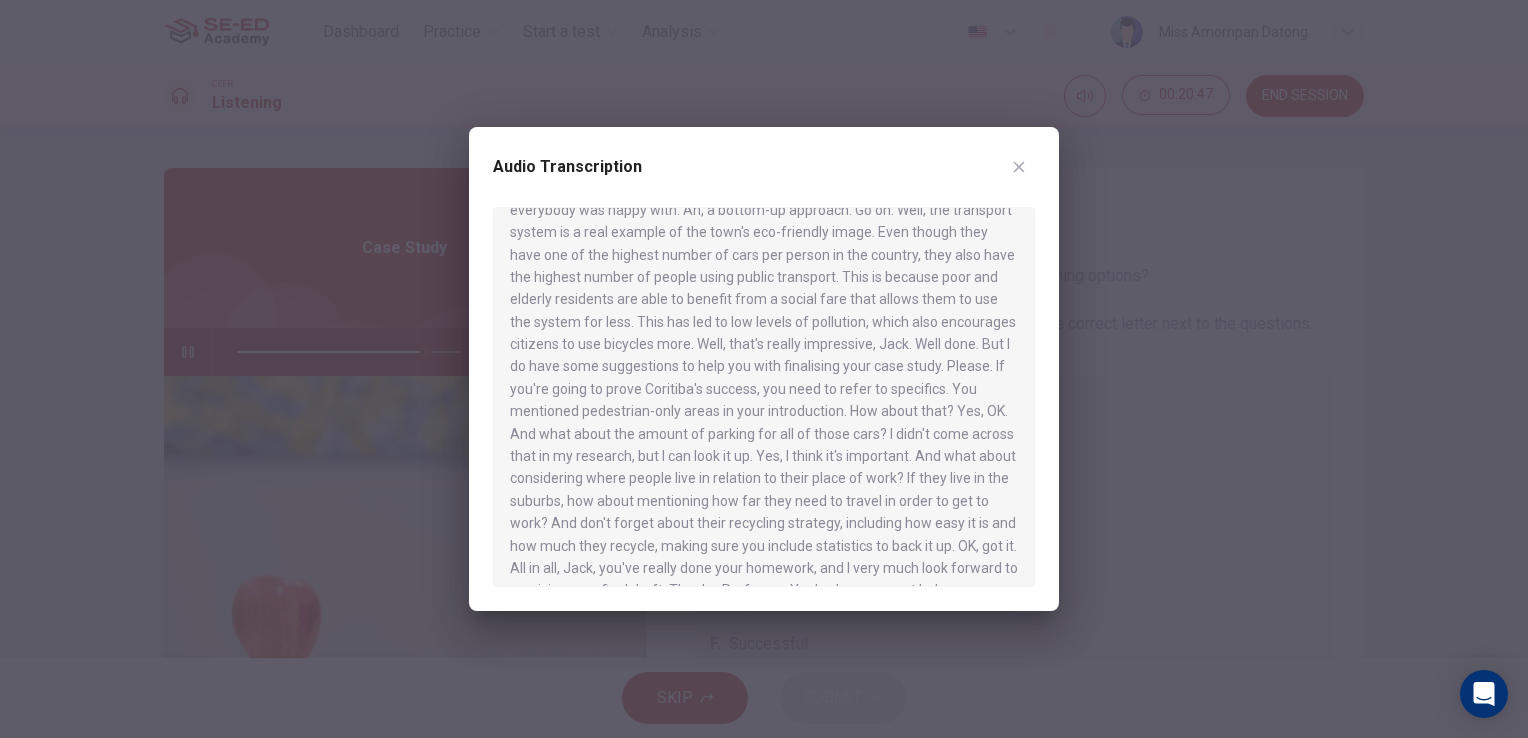 scroll, scrollTop: 1154, scrollLeft: 0, axis: vertical 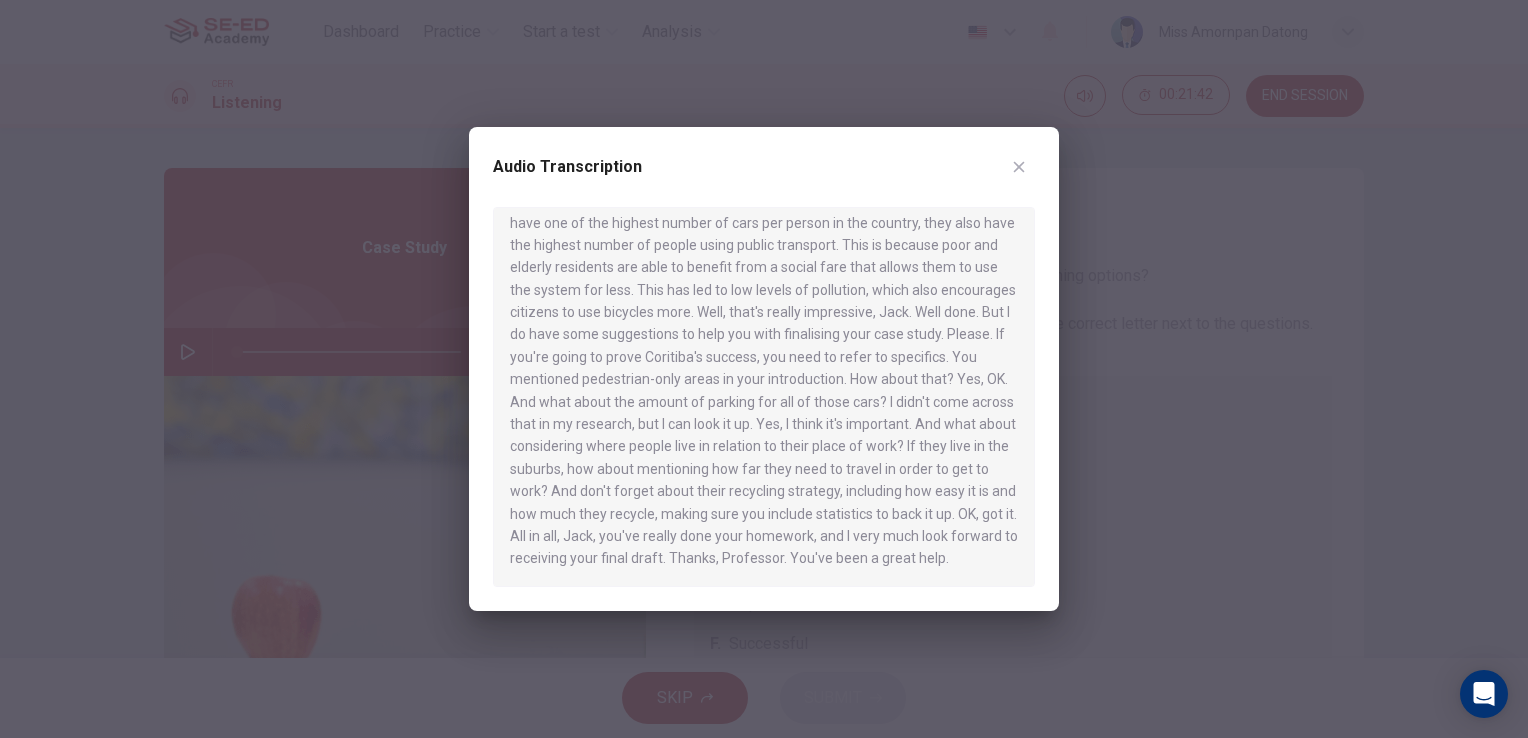 click at bounding box center [1019, 167] 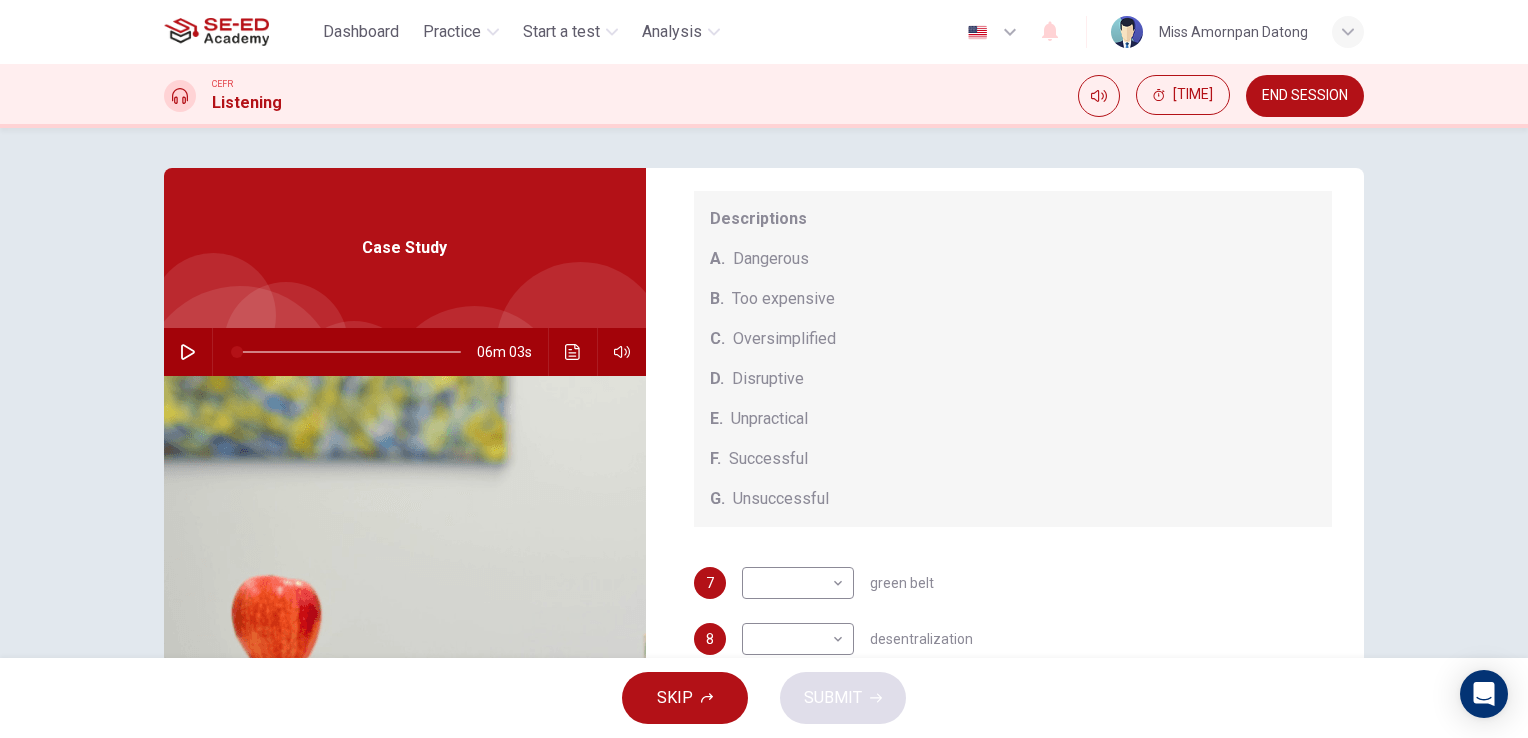 scroll, scrollTop: 208, scrollLeft: 0, axis: vertical 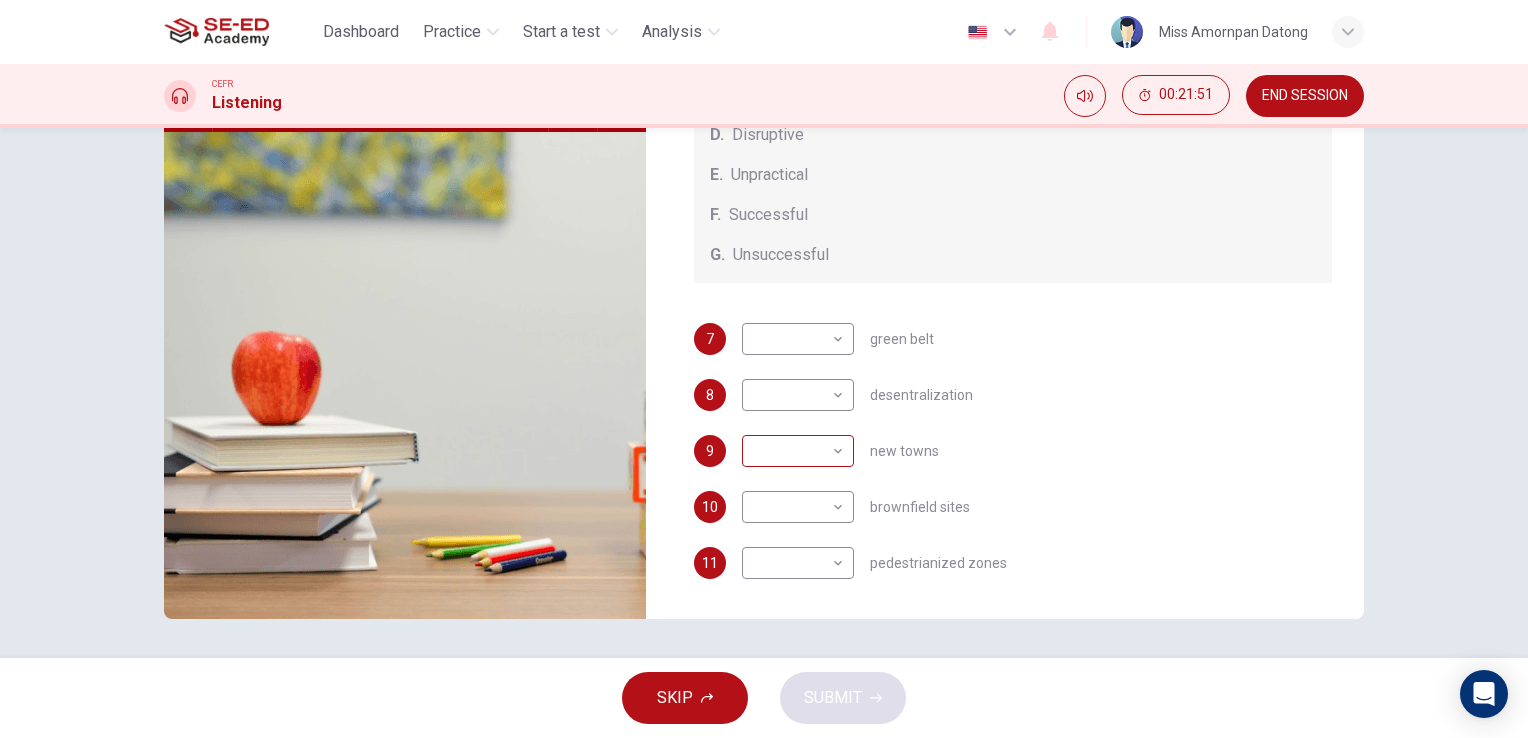 click on "This site uses cookies, as explained in our Privacy Policy. If you agree to the use of cookies, please click the Accept button and continue to browse our site. Privacy Policy Accept Dashboard Practice Start a test Analysis English en Miss [PERSON] CEFR Listening 00:21:51 END SESSION Questions 7 - 11 How do the speakers describe the green urban planning options? Choose FIVE descriptions from the box and select the correct letter next to the questions. Descriptions A. Dangerous B. Too expensive C. Oversimplified D. Disruptive E. Unpractical F. Successful G. Unsuccessful 7 green belt 8 desentralization 9 new towns 10 brownfield sites 11 pedestrianized zones Case Study 06m 03s SKIP SUBMIT SE-ED Academy - Online Testing Platform Dashboard Practice Start a test Analysis Notifications Copyright 2025" at bounding box center (764, 369) 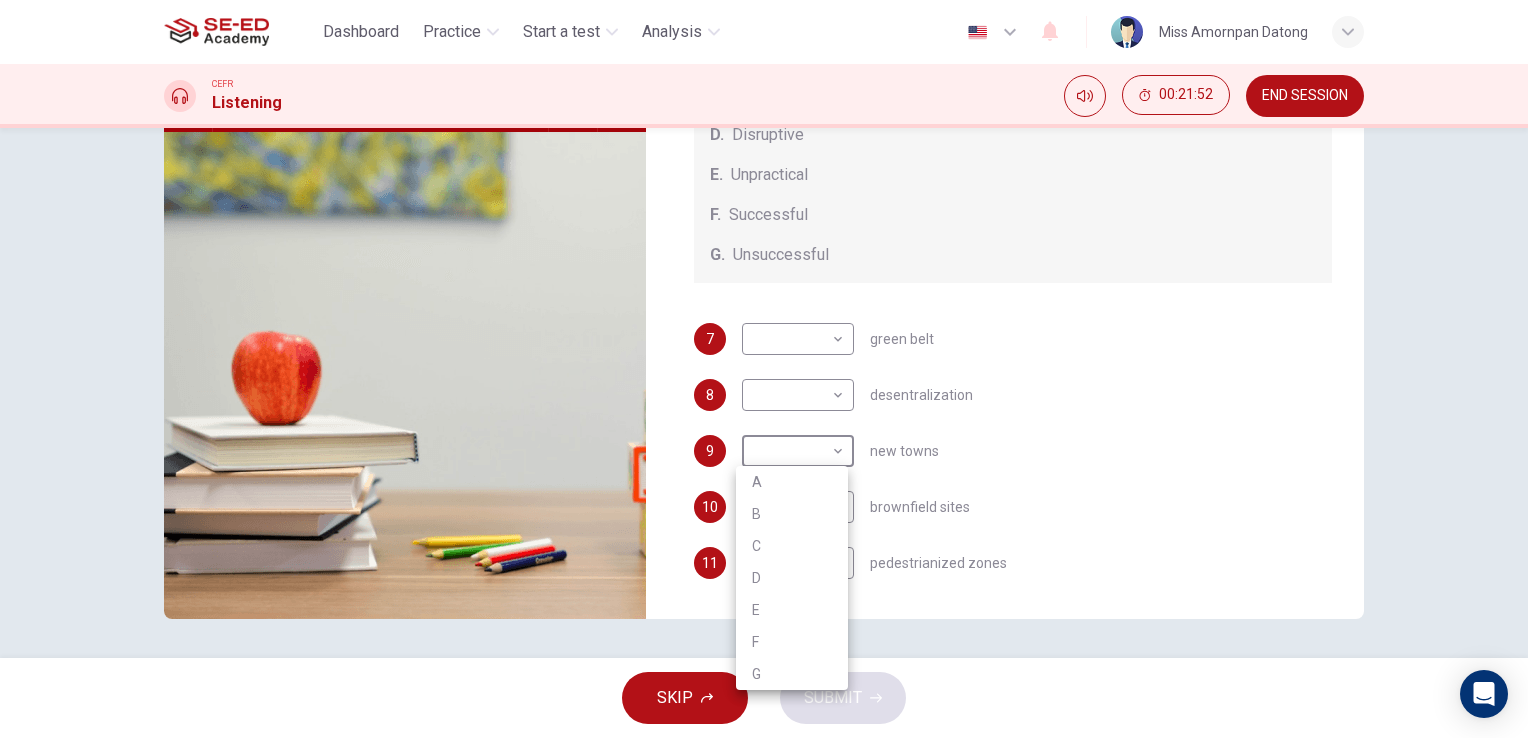 click at bounding box center (764, 369) 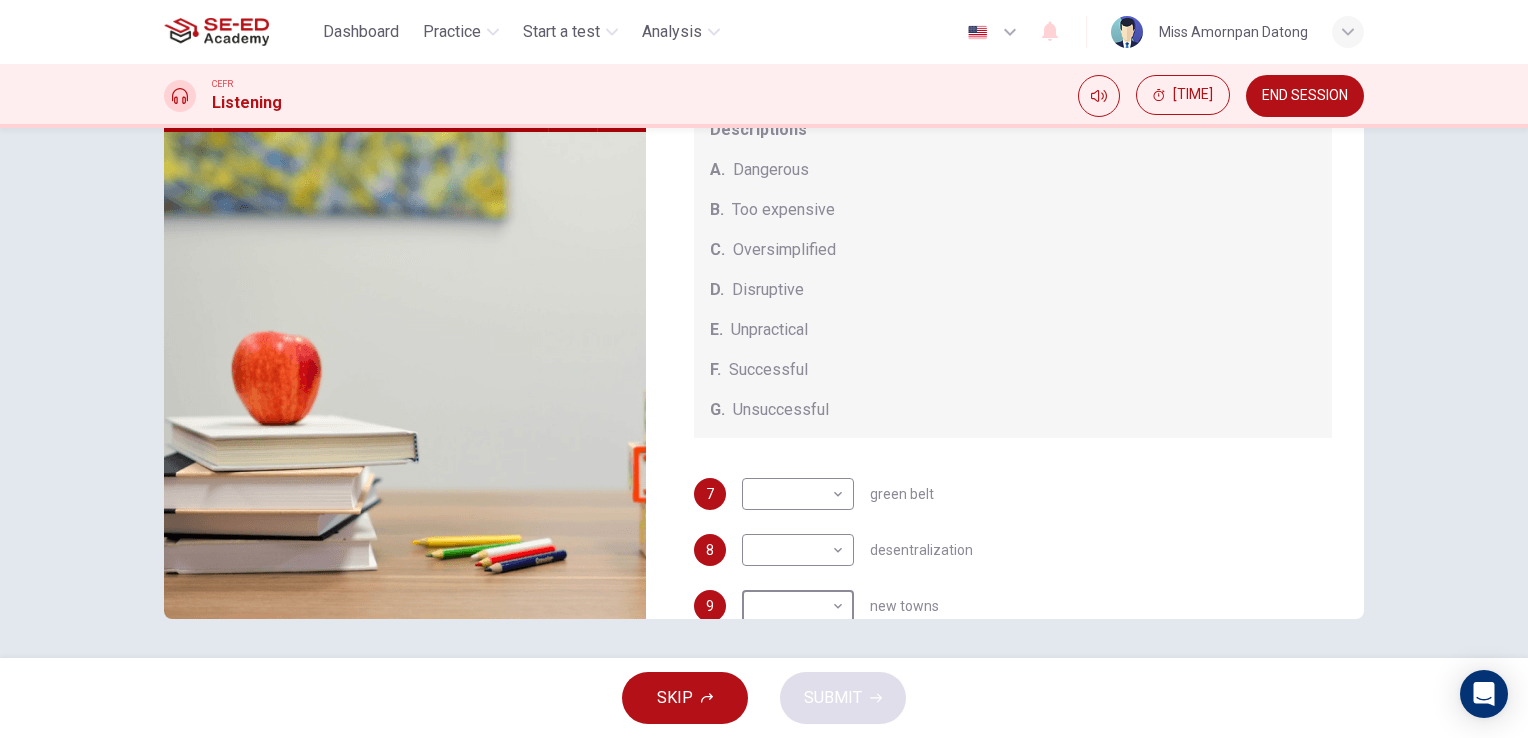 scroll, scrollTop: 0, scrollLeft: 0, axis: both 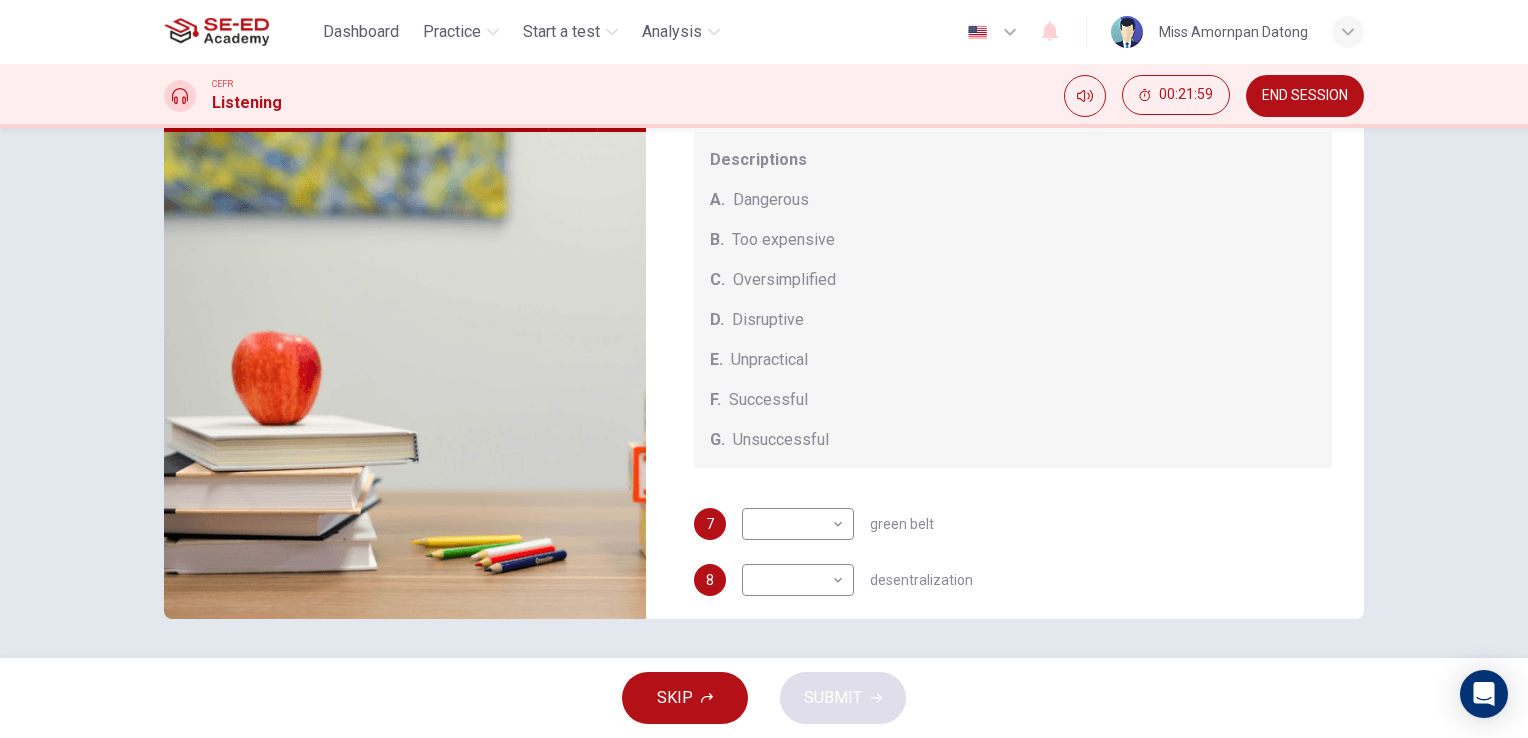 drag, startPoint x: 866, startPoint y: 550, endPoint x: 868, endPoint y: 447, distance: 103.01942 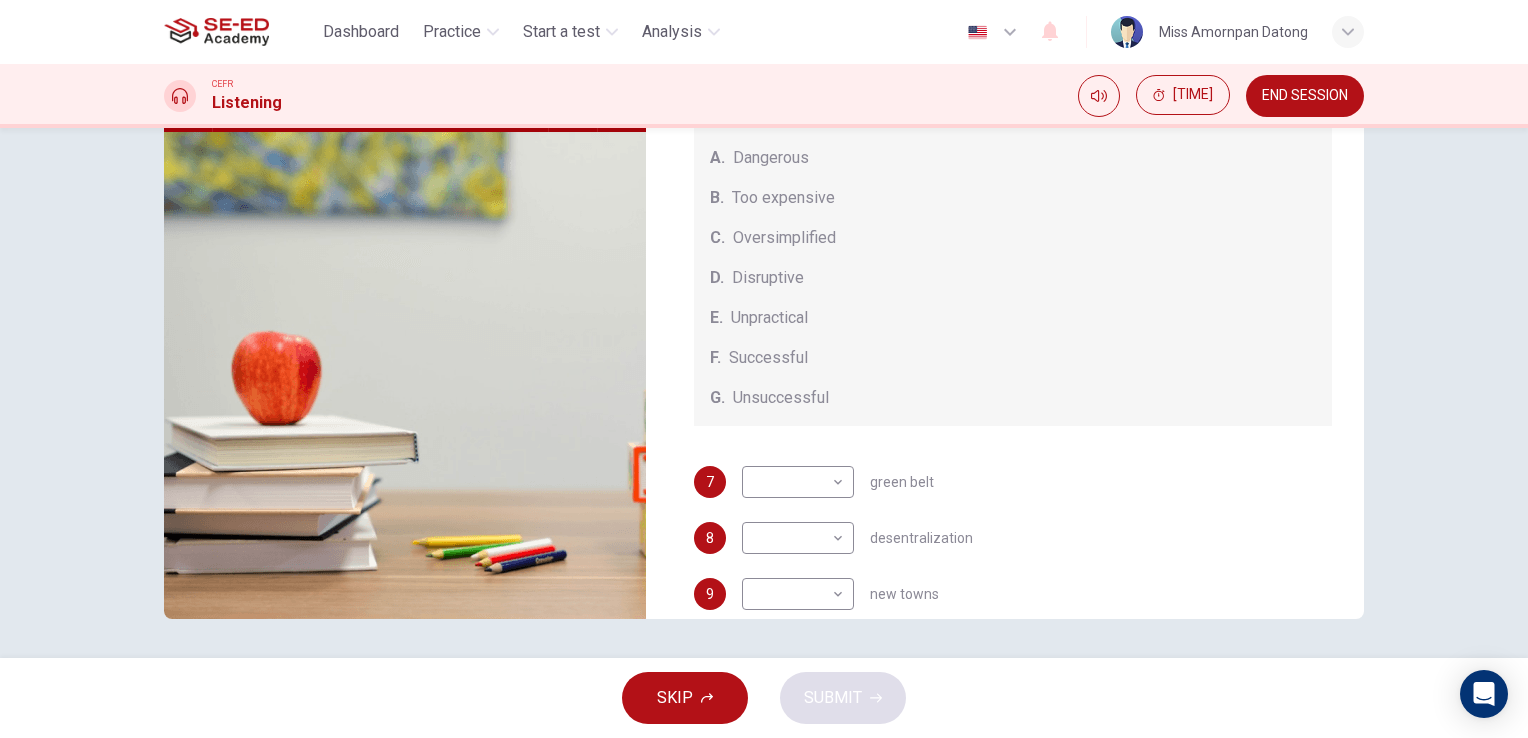 scroll, scrollTop: 0, scrollLeft: 0, axis: both 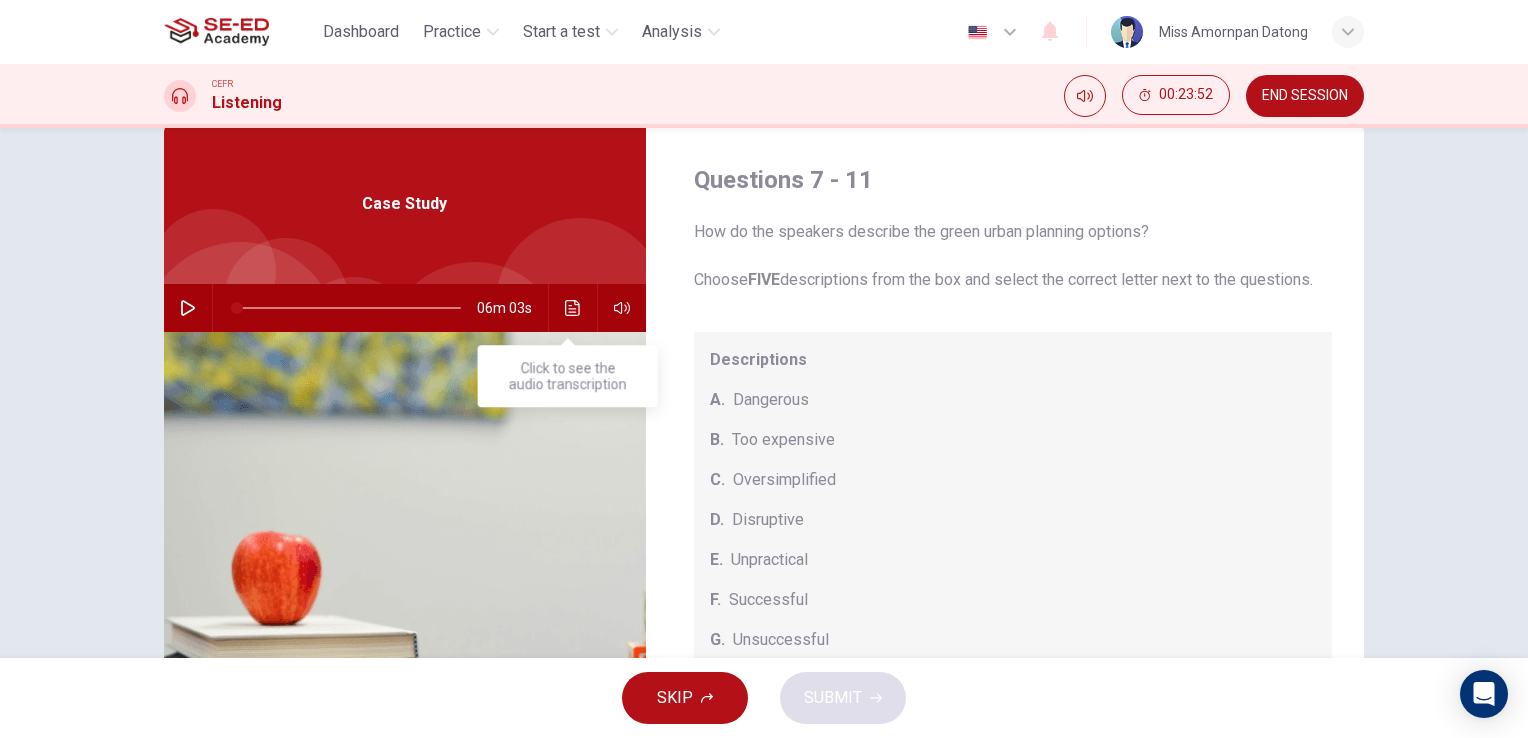 click at bounding box center (573, 308) 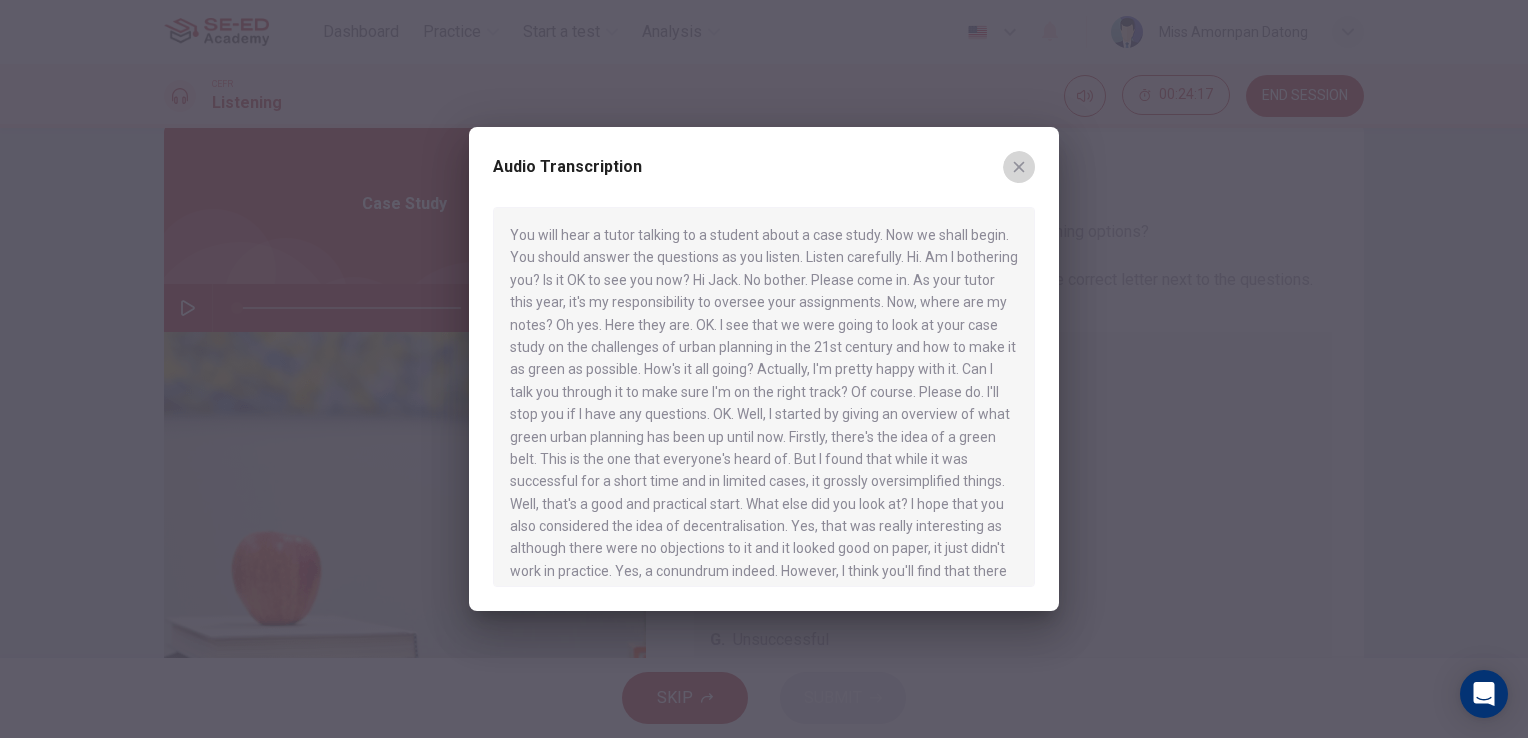 click at bounding box center [1019, 167] 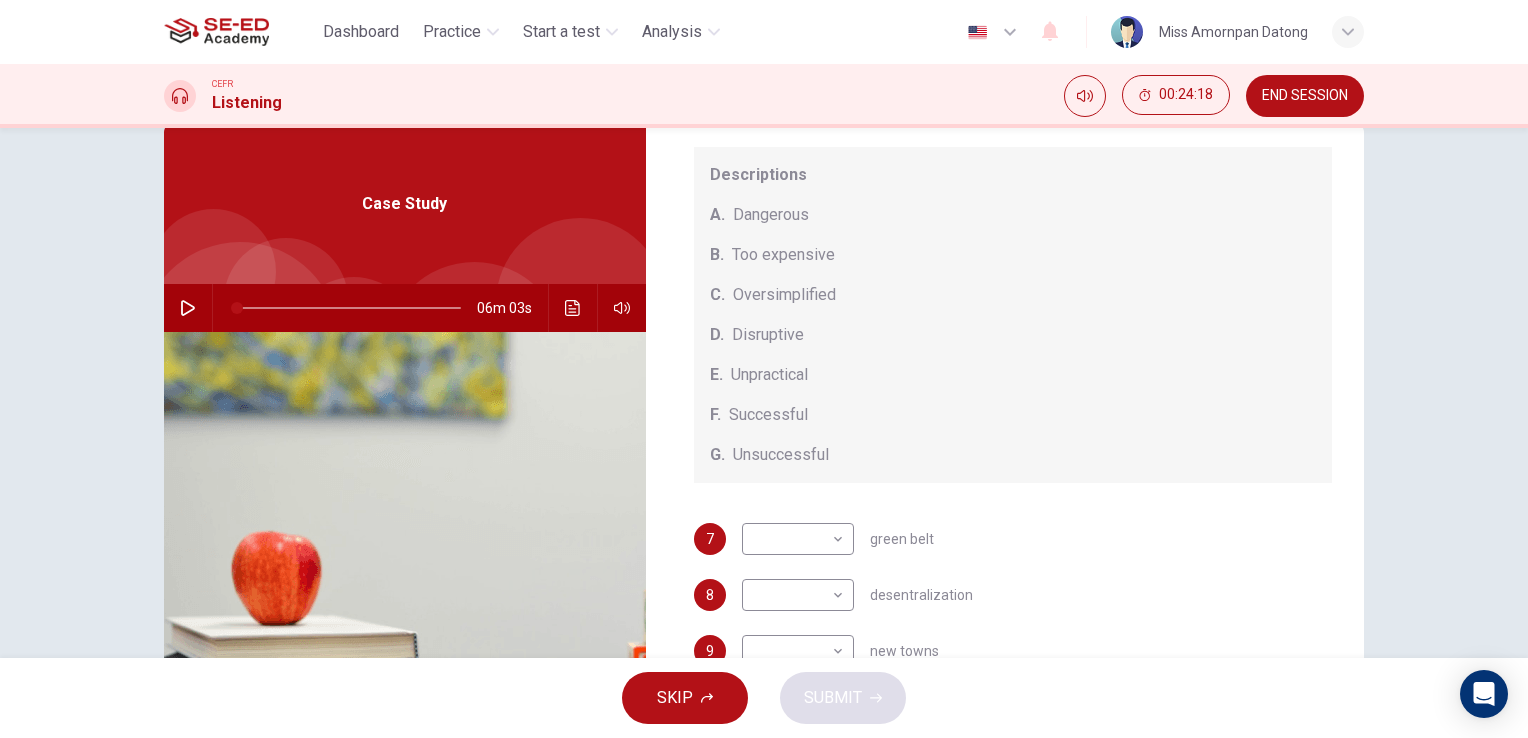 scroll, scrollTop: 208, scrollLeft: 0, axis: vertical 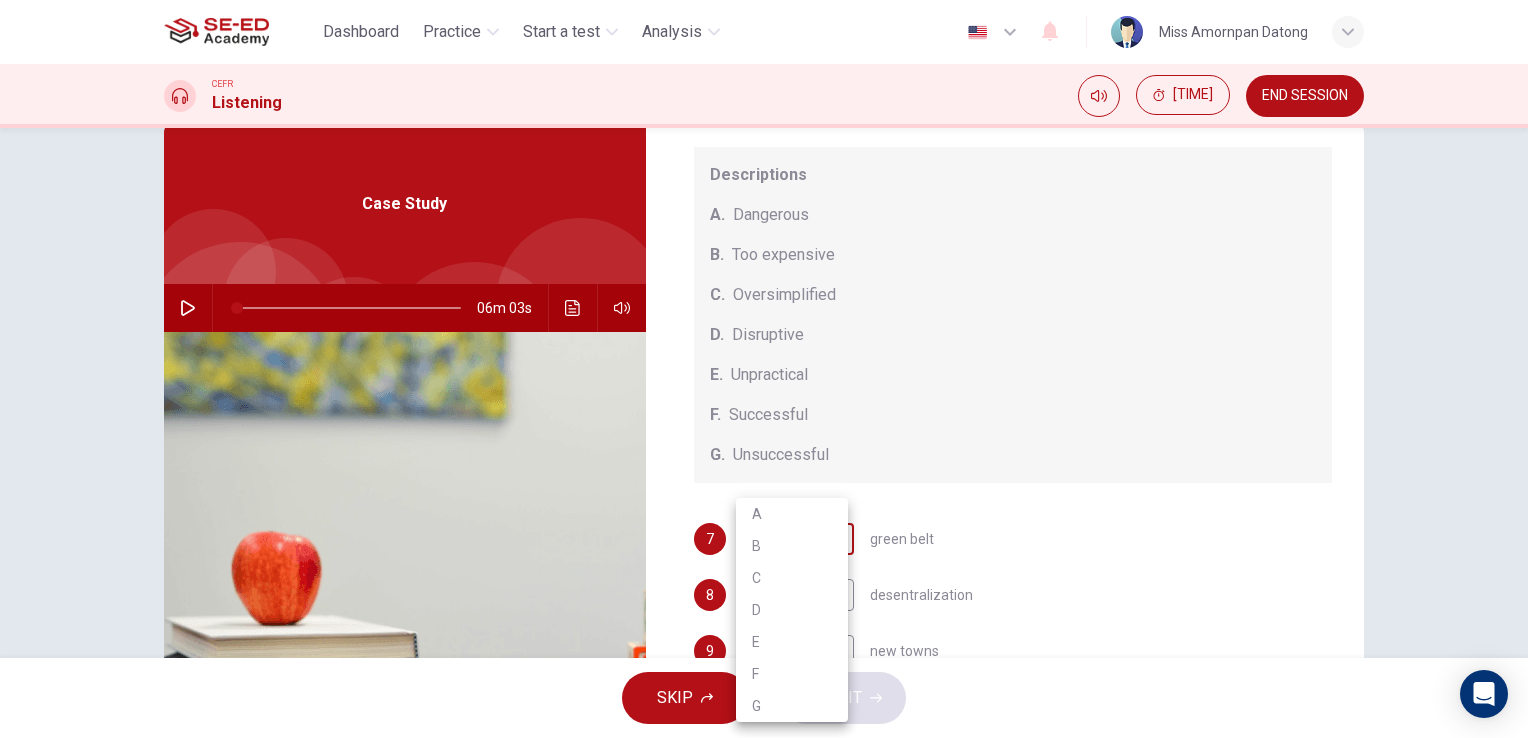 click on "This site uses cookies, as explained in our  Privacy Policy . If you agree to the use of cookies, please click the Accept button and continue to browse our site.   Privacy Policy Accept Dashboard Practice Start a test Analysis English en ​ Miss Amornpan Datong CEFR Listening 00:24:19 END SESSION Questions 7 - 11 How do the speakers describe the green urban planning options? Choose  FIVE  descriptions from the box and select the correct letter next to the questions. Descriptions A. Dangerous B. Too expensive C. Oversimplified  D. Disruptive E. Unpractical F. Successful G. Unsuccessful 7 ​ ​ green belt 8 ​ ​ desentralization 9 ​ ​ new towns 10 ​ ​ brownfield sites 11 ​ ​ pedestrianized zones Case Study 06m 03s SKIP SUBMIT SE-ED Academy - Online Testing Platform
Dashboard Practice Start a test Analysis Notifications © Copyright  2025 A B C D E F G" at bounding box center (764, 369) 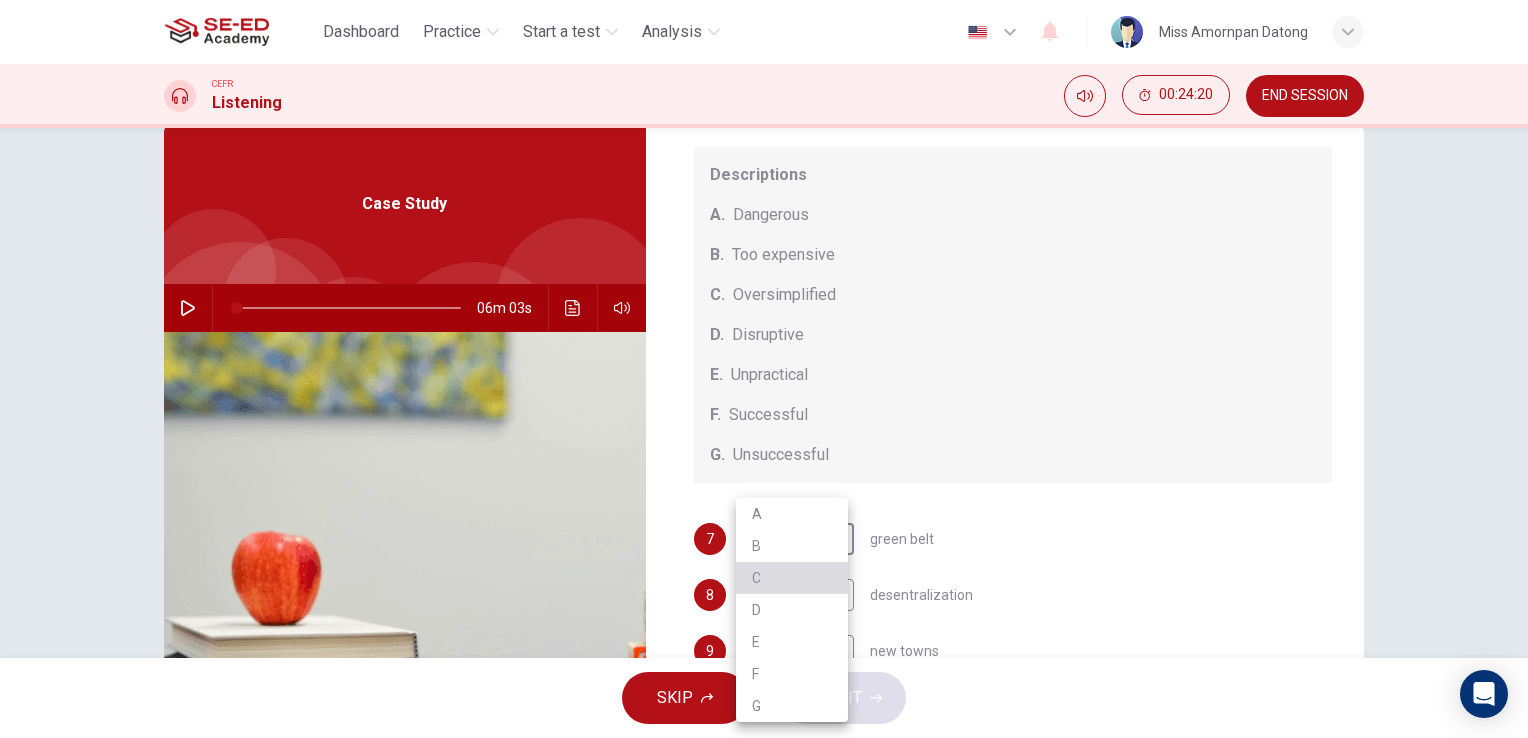 click on "C" at bounding box center (792, 578) 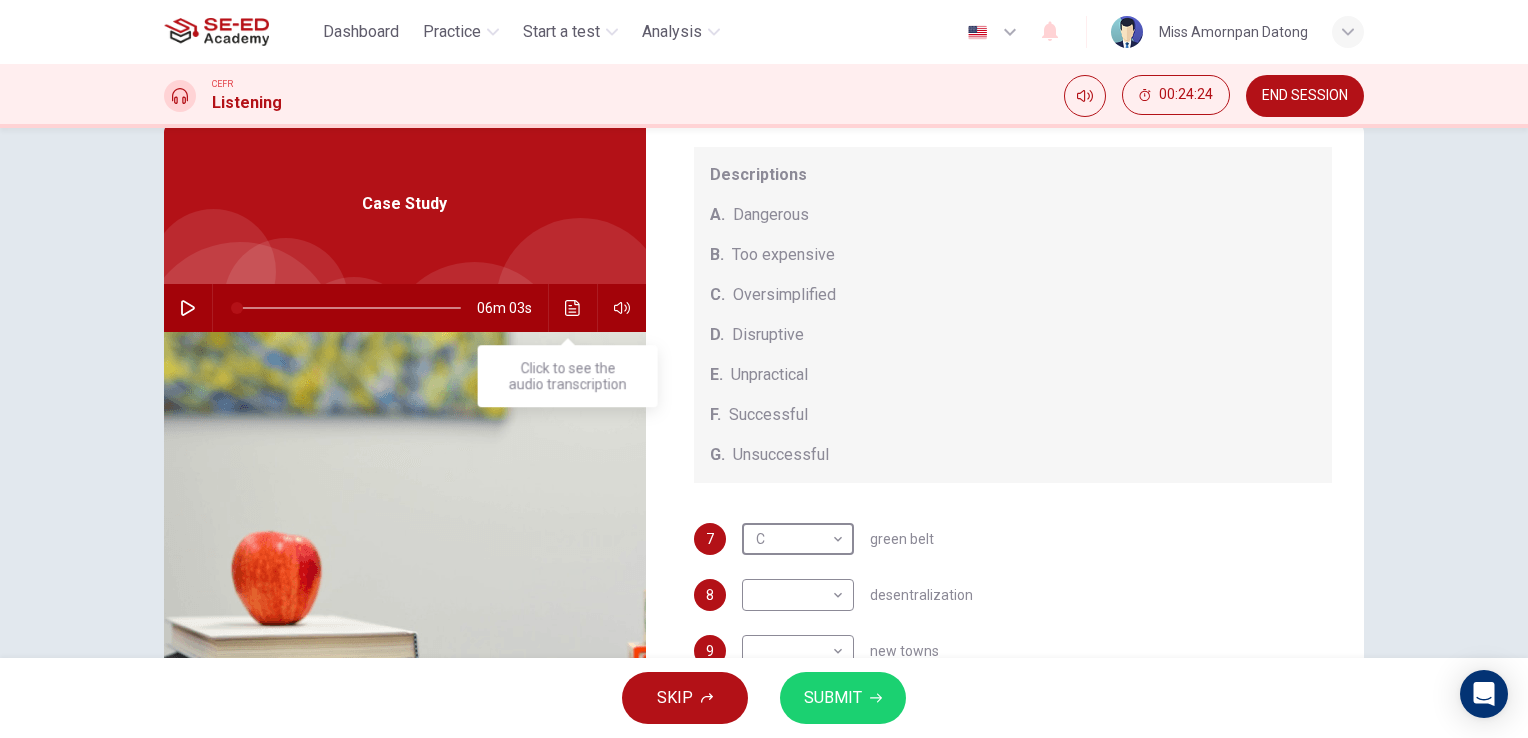 click at bounding box center [572, 308] 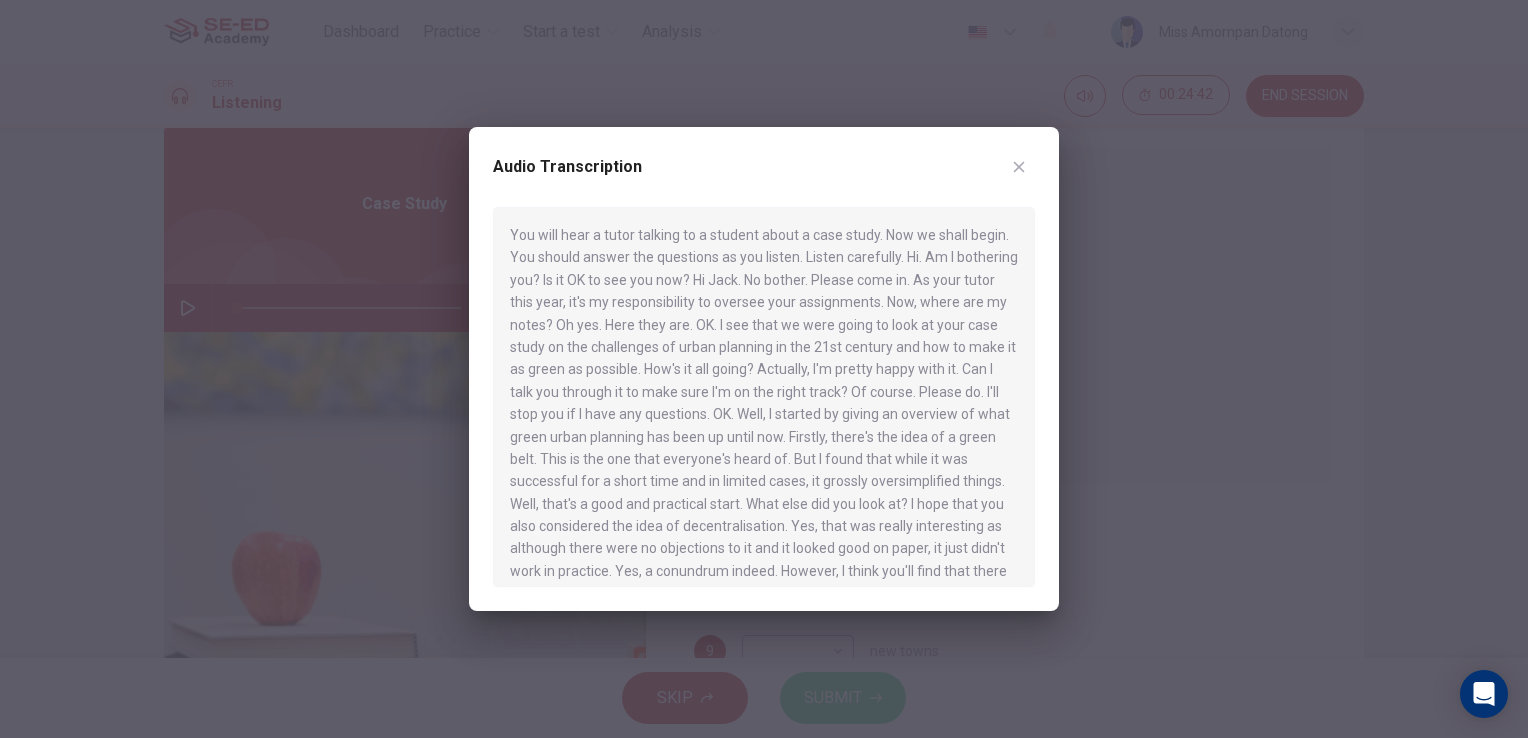 scroll, scrollTop: 100, scrollLeft: 0, axis: vertical 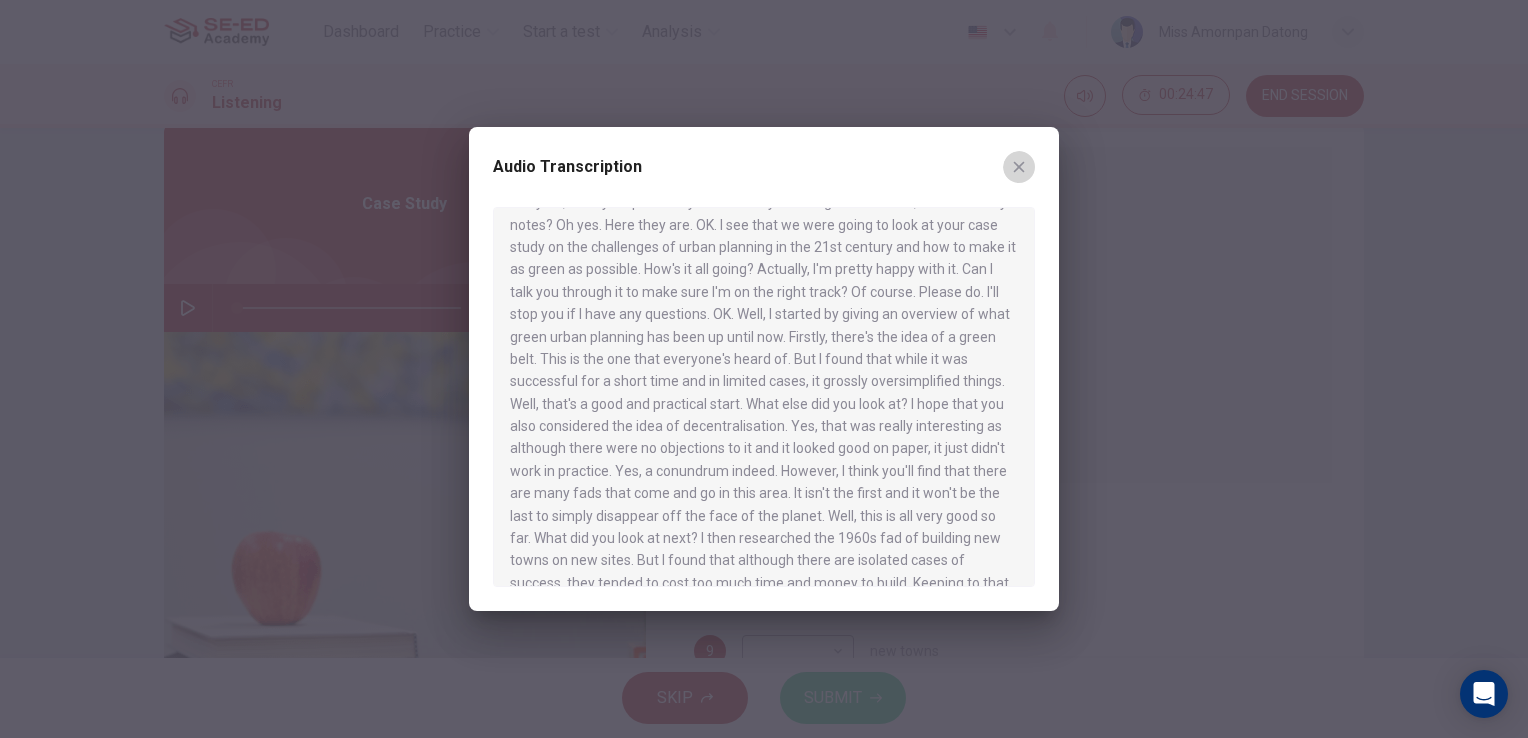 click at bounding box center (1019, 167) 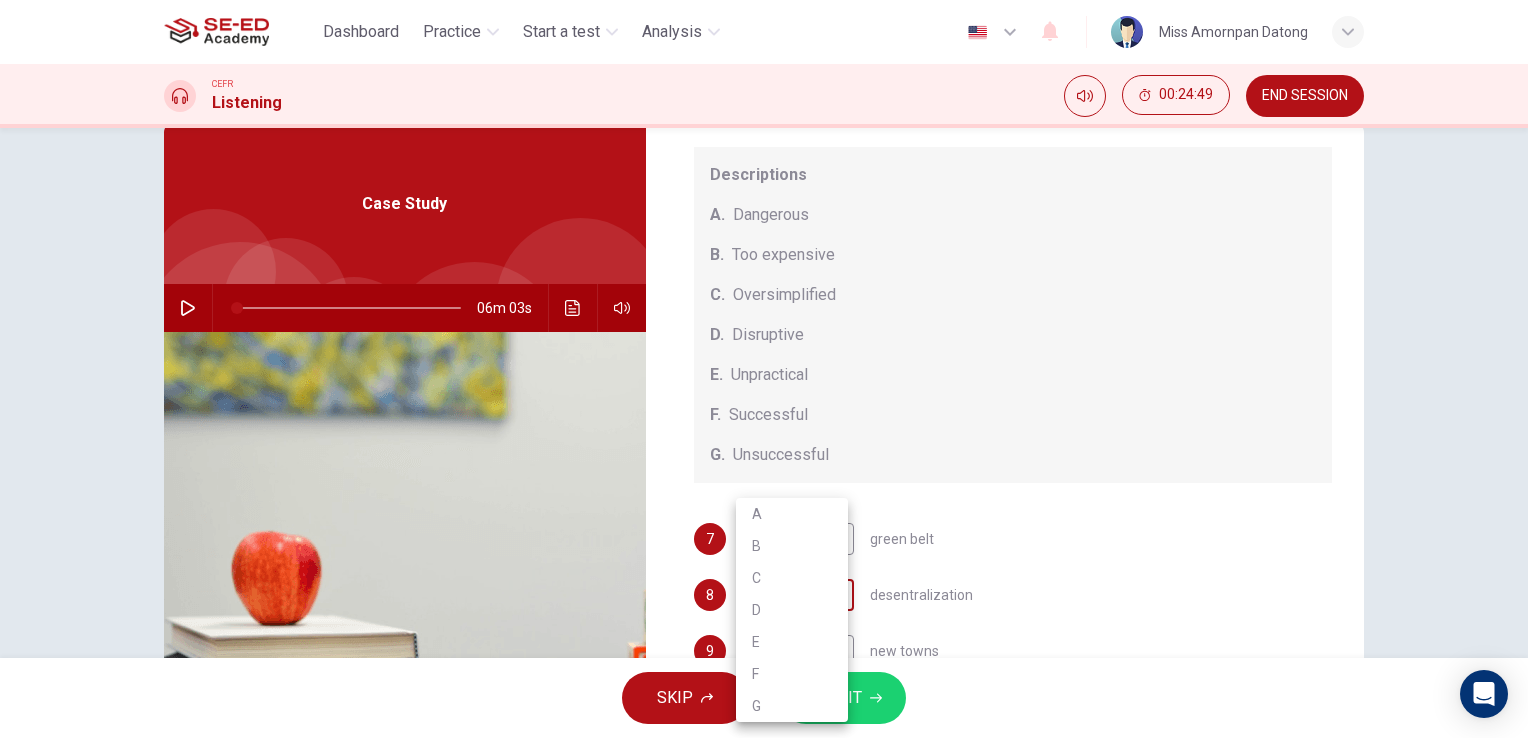 click on "This site uses cookies, as explained in our  Privacy Policy . If you agree to the use of cookies, please click the Accept button and continue to browse our site.   Privacy Policy Accept Dashboard Practice Start a test Analysis English en ​ Miss [LAST NAME] [LAST NAME] CEFR Listening [TIME] END SESSION Questions 7 - 11 How do the speakers describe the green urban planning options? Choose  FIVE  descriptions from the box and select the correct letter next to the questions. Descriptions A. Dangerous B. Too expensive C. Oversimplified  D. Disruptive E. Unpractical F. Successful G. Unsuccessful 7 C C ​ green belt 8 ​ ​ desentralization 9 ​ ​ new towns 10 ​ ​ brownfield sites 11 ​ ​ pedestrianized zones Case Study [TIME] SKIP SUBMIT SE-ED Academy - Online Testing Platform
Dashboard Practice Start a test Analysis Notifications © Copyright  2025 A B C D E F G" at bounding box center (764, 369) 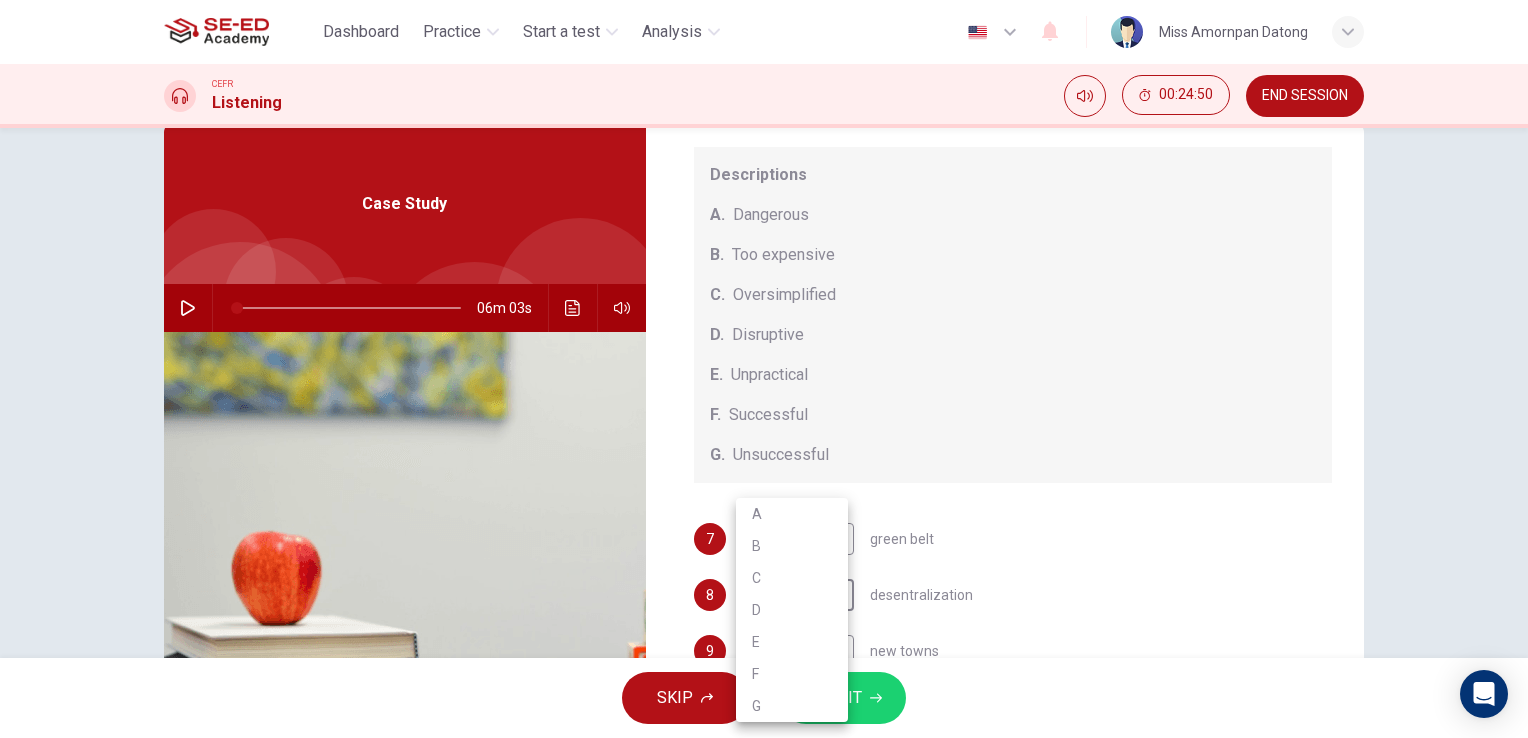 click on "E" at bounding box center [792, 642] 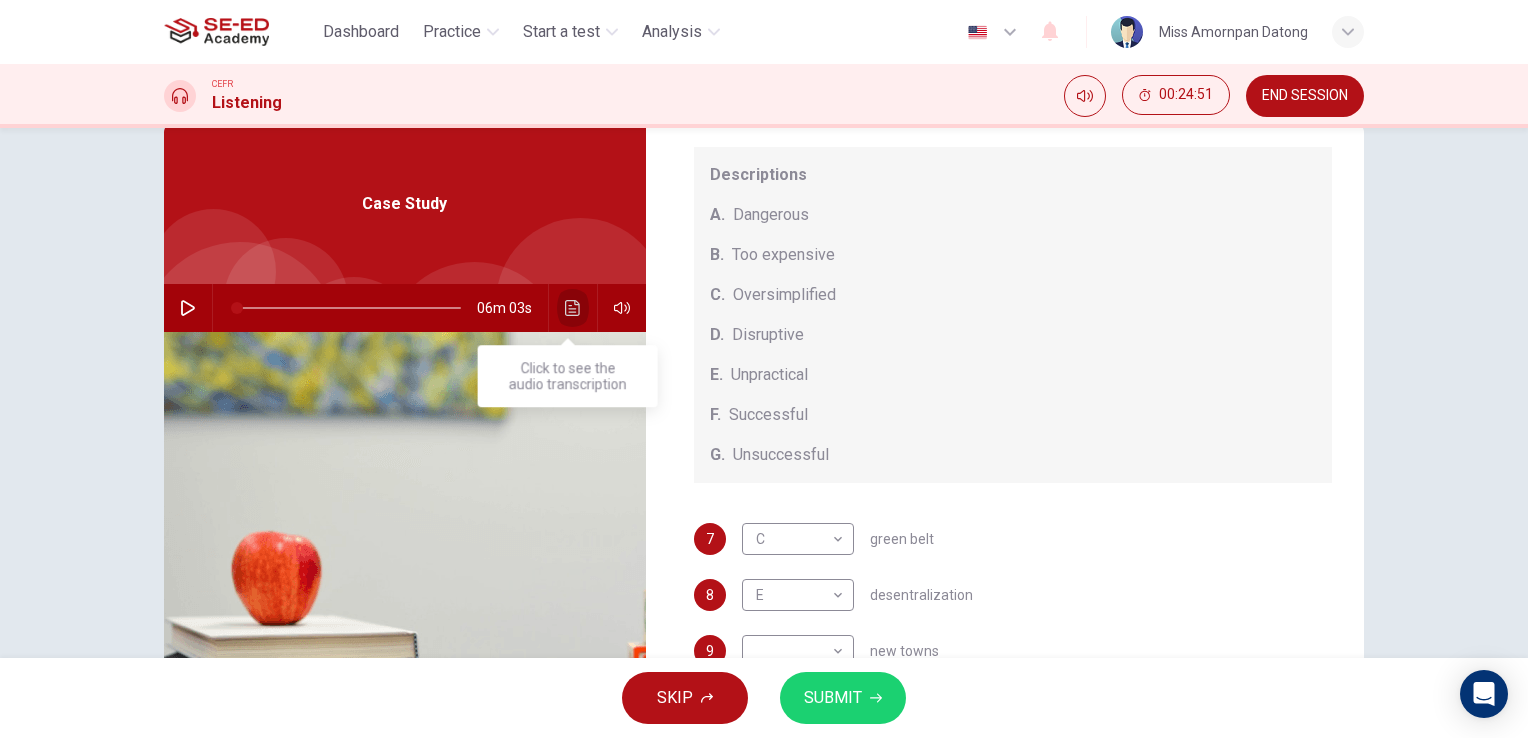 click at bounding box center (573, 308) 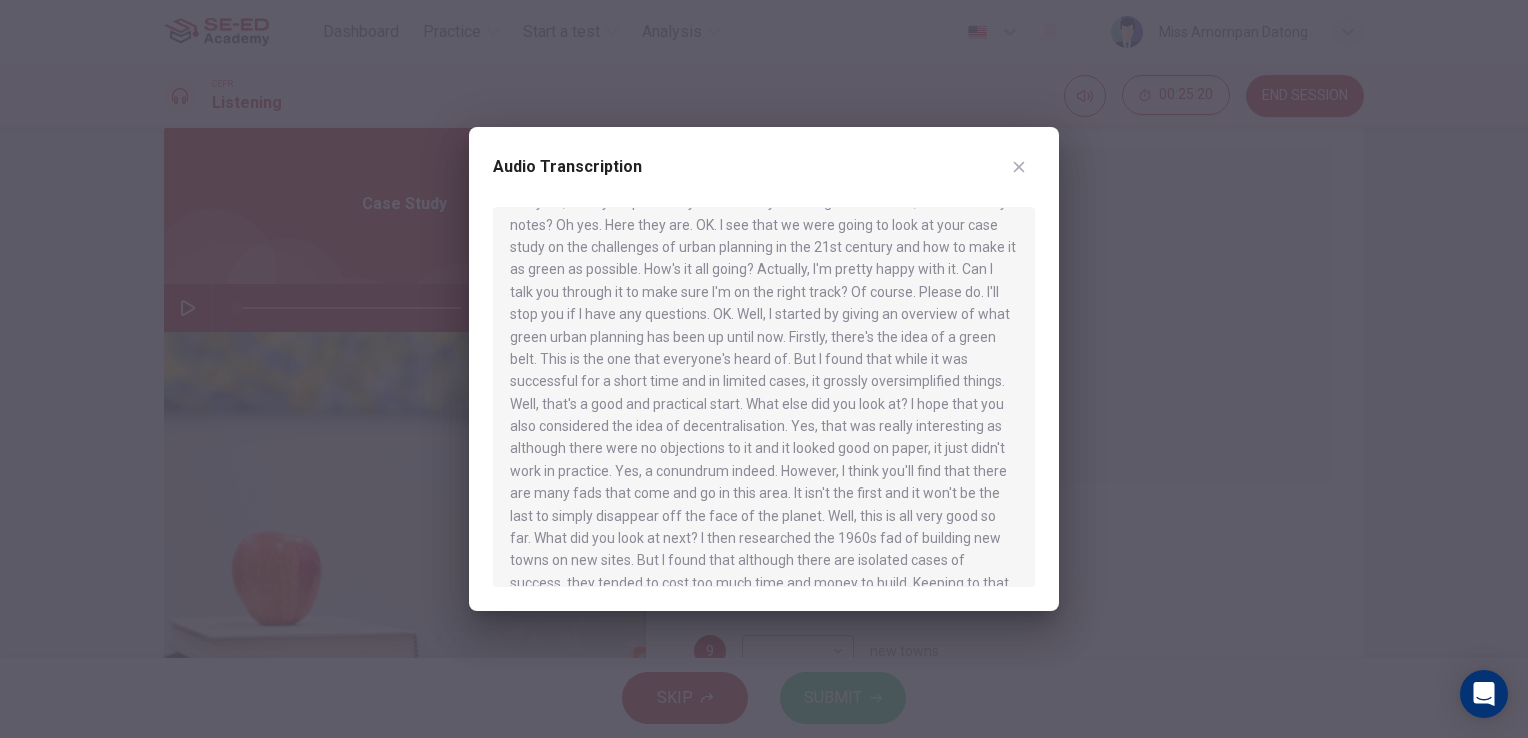 scroll, scrollTop: 200, scrollLeft: 0, axis: vertical 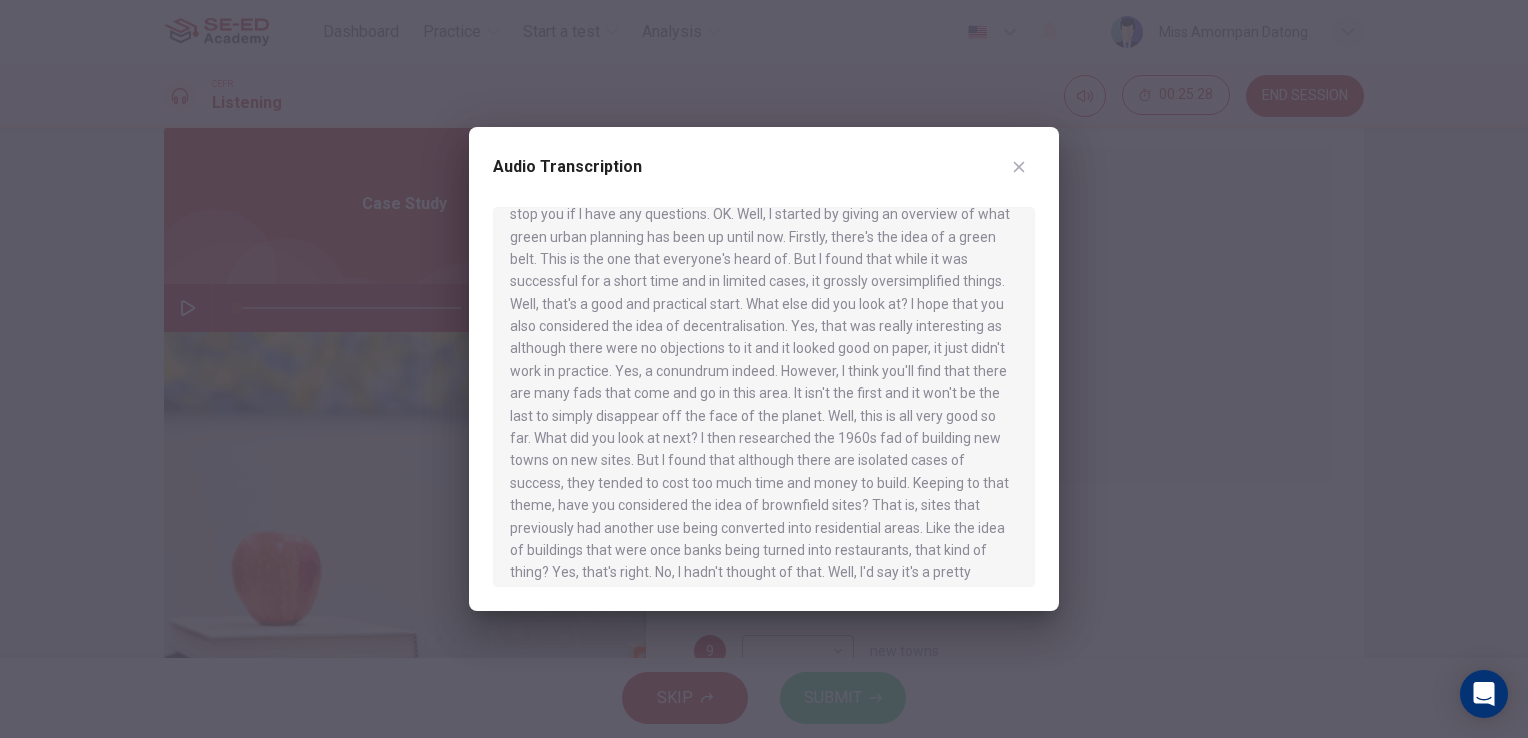 click at bounding box center (1019, 167) 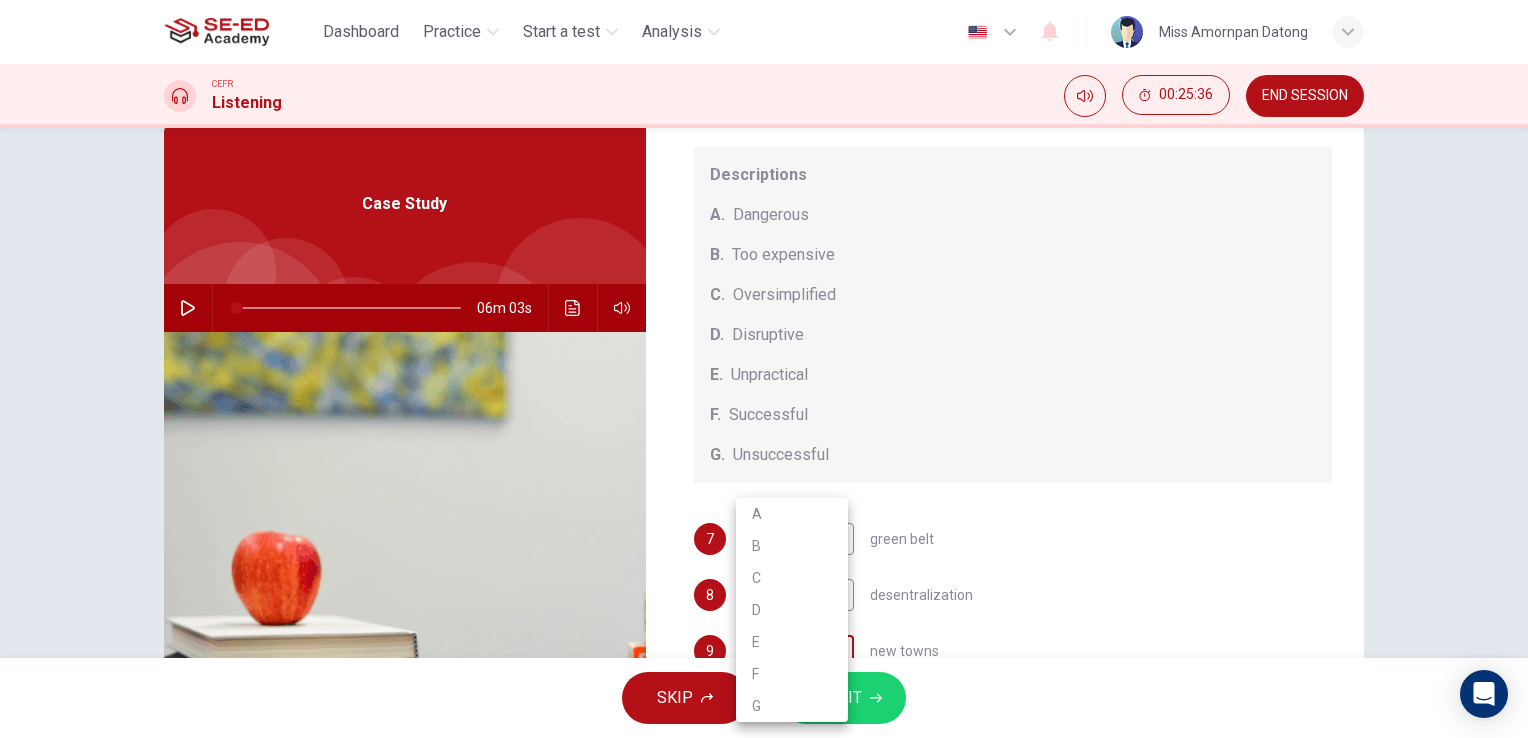 click on "This site uses cookies, as explained in our  Privacy Policy . If you agree to the use of cookies, please click the Accept button and continue to browse our site.   Privacy Policy Accept Dashboard Practice Start a test Analysis English en ​ Miss [LAST NAME] [LAST NAME] CEFR Listening [TIME] END SESSION Questions 7 - 11 How do the speakers describe the green urban planning options? Choose  FIVE  descriptions from the box and select the correct letter next to the questions. Descriptions A. Dangerous B. Too expensive C. Oversimplified  D. Disruptive E. Unpractical F. Successful G. Unsuccessful 7 C C ​ green belt 8 E E ​ desentralization 9 ​ ​ new towns 10 ​ ​ brownfield sites 11 ​ ​ pedestrianized zones Case Study [TIME] SKIP SUBMIT SE-ED Academy - Online Testing Platform
Dashboard Practice Start a test Analysis Notifications © Copyright  2025 A B C D E F G" at bounding box center (764, 369) 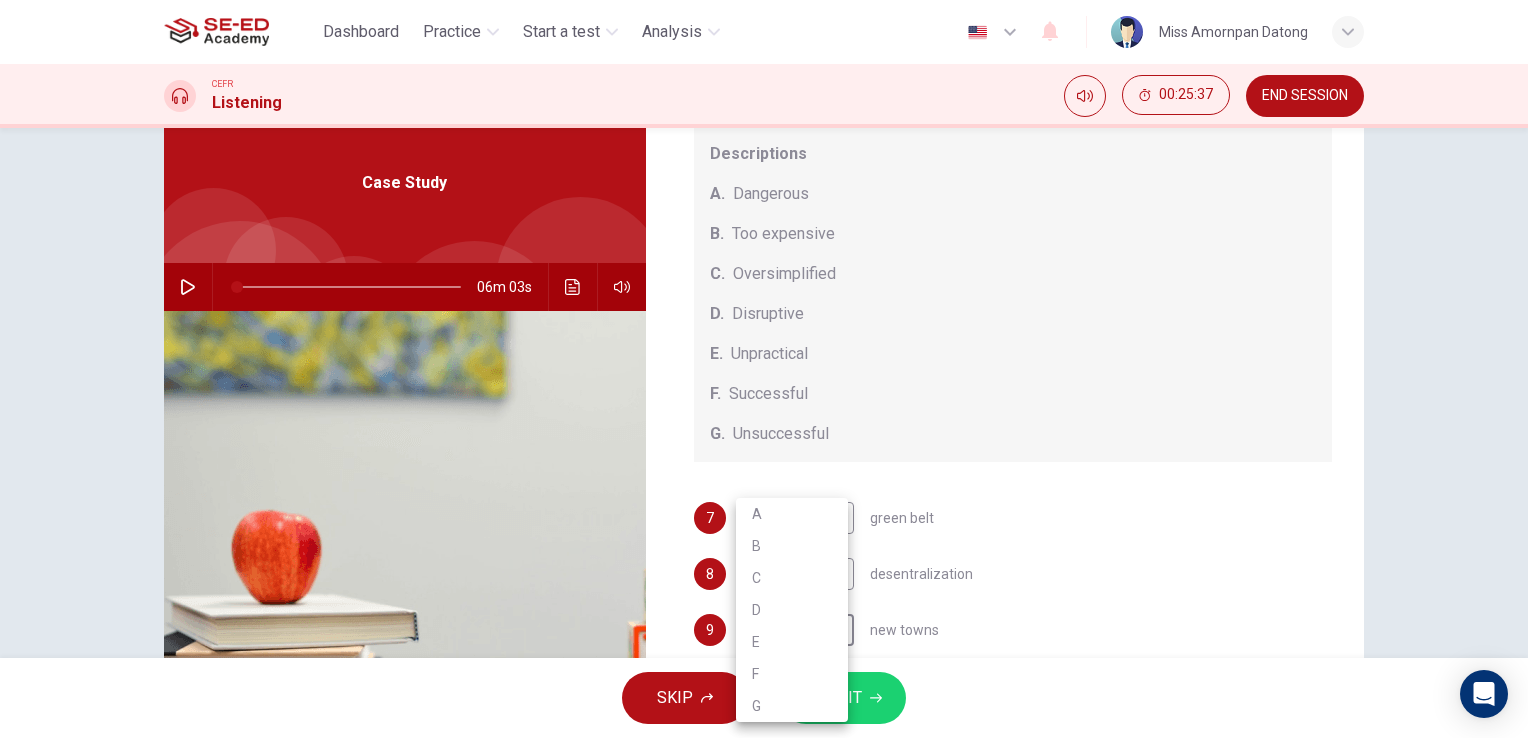click on "B" at bounding box center [792, 546] 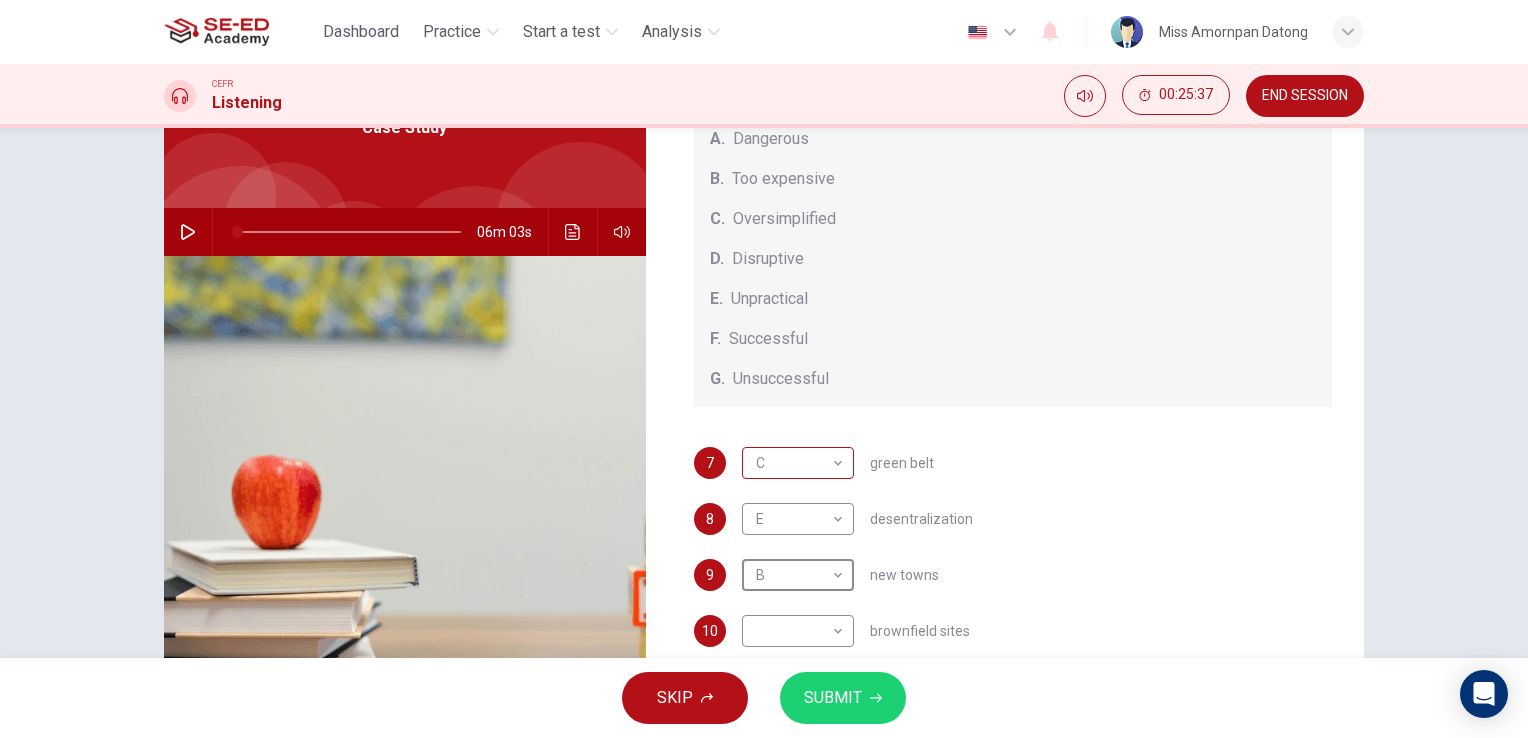 scroll, scrollTop: 165, scrollLeft: 0, axis: vertical 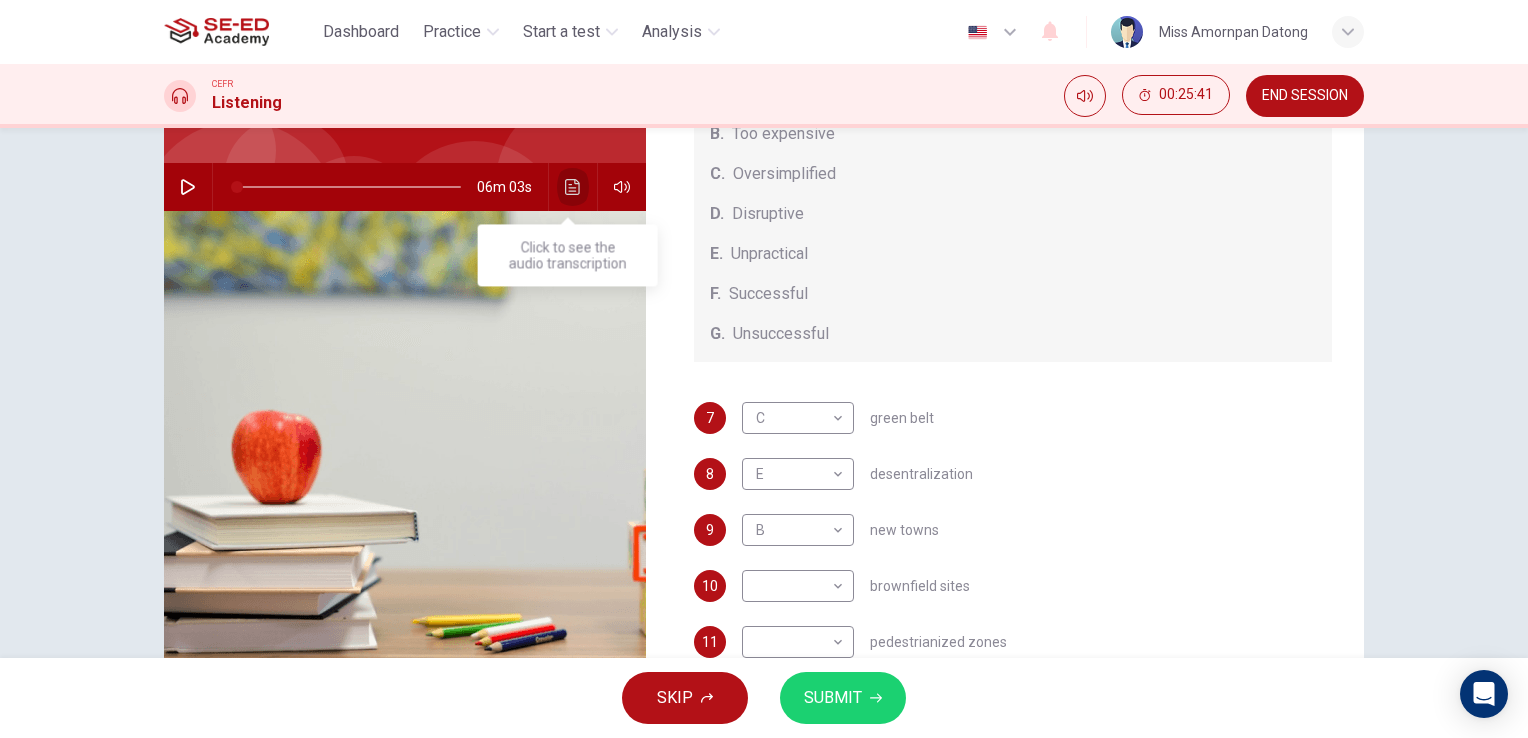 click at bounding box center [573, 187] 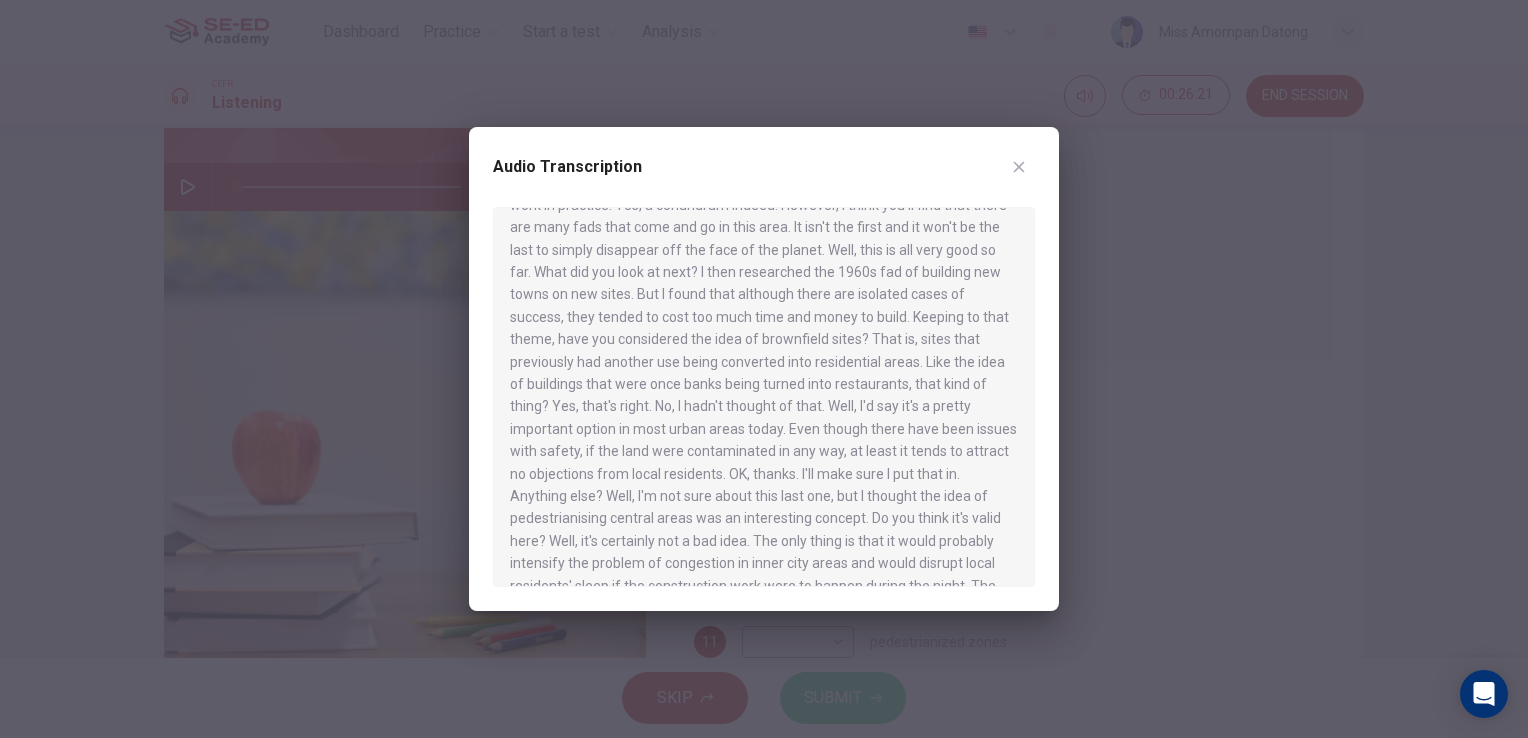 scroll, scrollTop: 400, scrollLeft: 0, axis: vertical 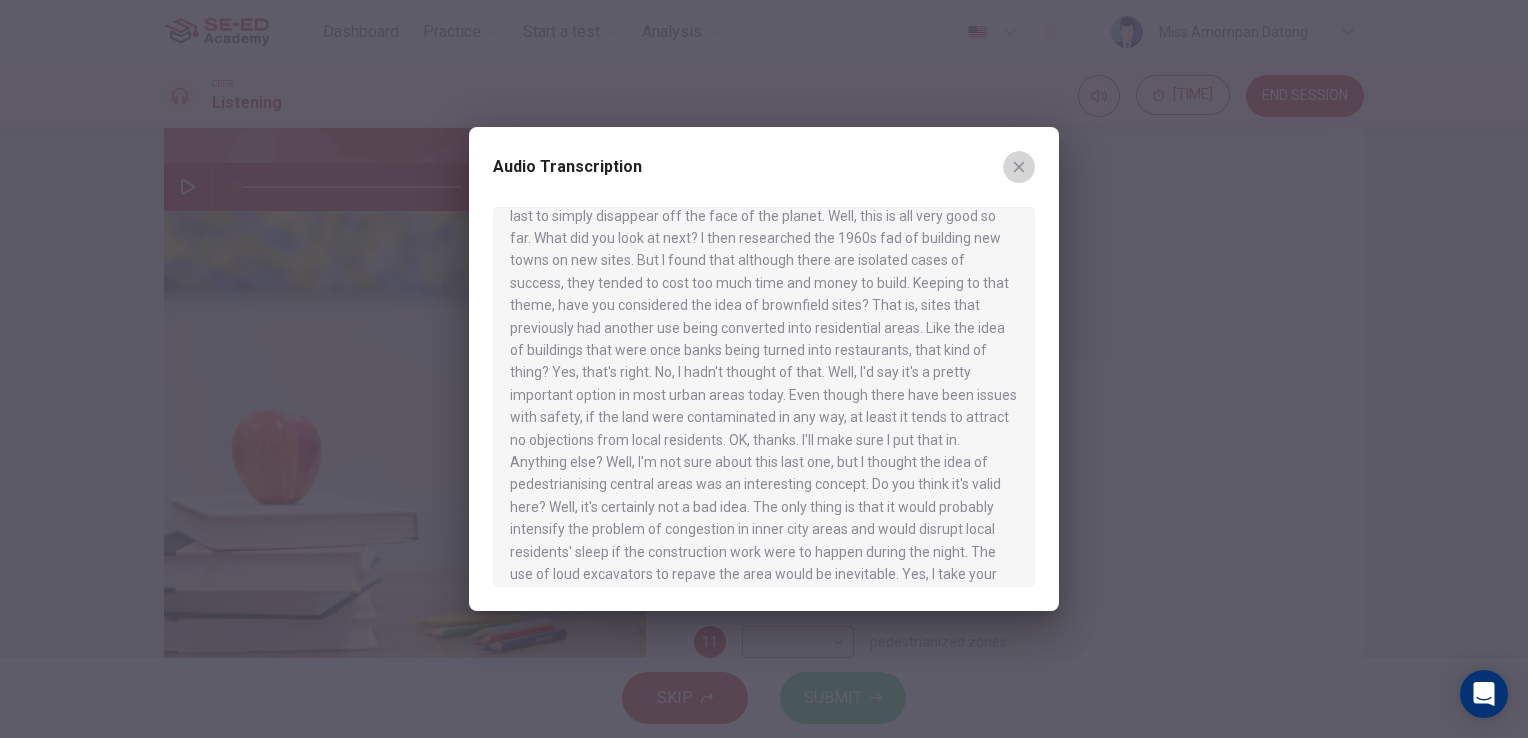 click at bounding box center (1019, 167) 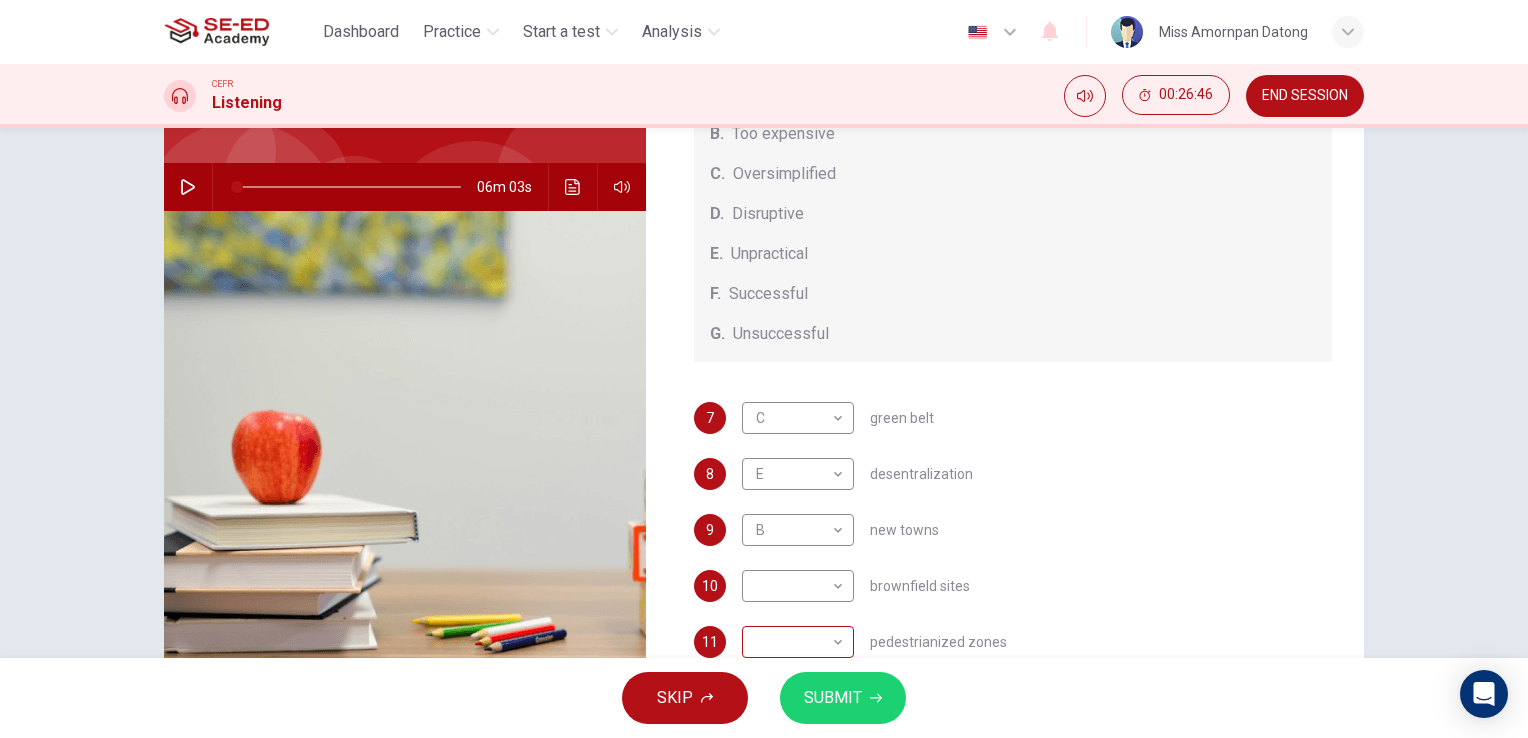click on "This site uses cookies, as explained in our Privacy Policy . If you agree to the use of cookies, please click the Accept button and continue to browse our site. Privacy Policy Accept Dashboard Practice Start a test Analysis English en Miss Amornpan Datong CEFR Listening 00:26:46 END SESSION Questions 7 - 11 How do the speakers describe the green urban planning options? Choose FIVE descriptions from the box and select the correct letter next to the questions. Descriptions A. Dangerous B. Too expensive C. Oversimplified D. Disruptive E. Unpractical F. Successful G. Unsuccessful 7 C C green belt 8 E E desentralization 9 B B new towns 10 brownfield sites 11 pedestrianized zones Case Study 06m 03s SKIP SUBMIT SE-ED Academy - Online Testing Platform Dashboard Practice Start a test Analysis Notifications © Copyright 2025" at bounding box center (764, 369) 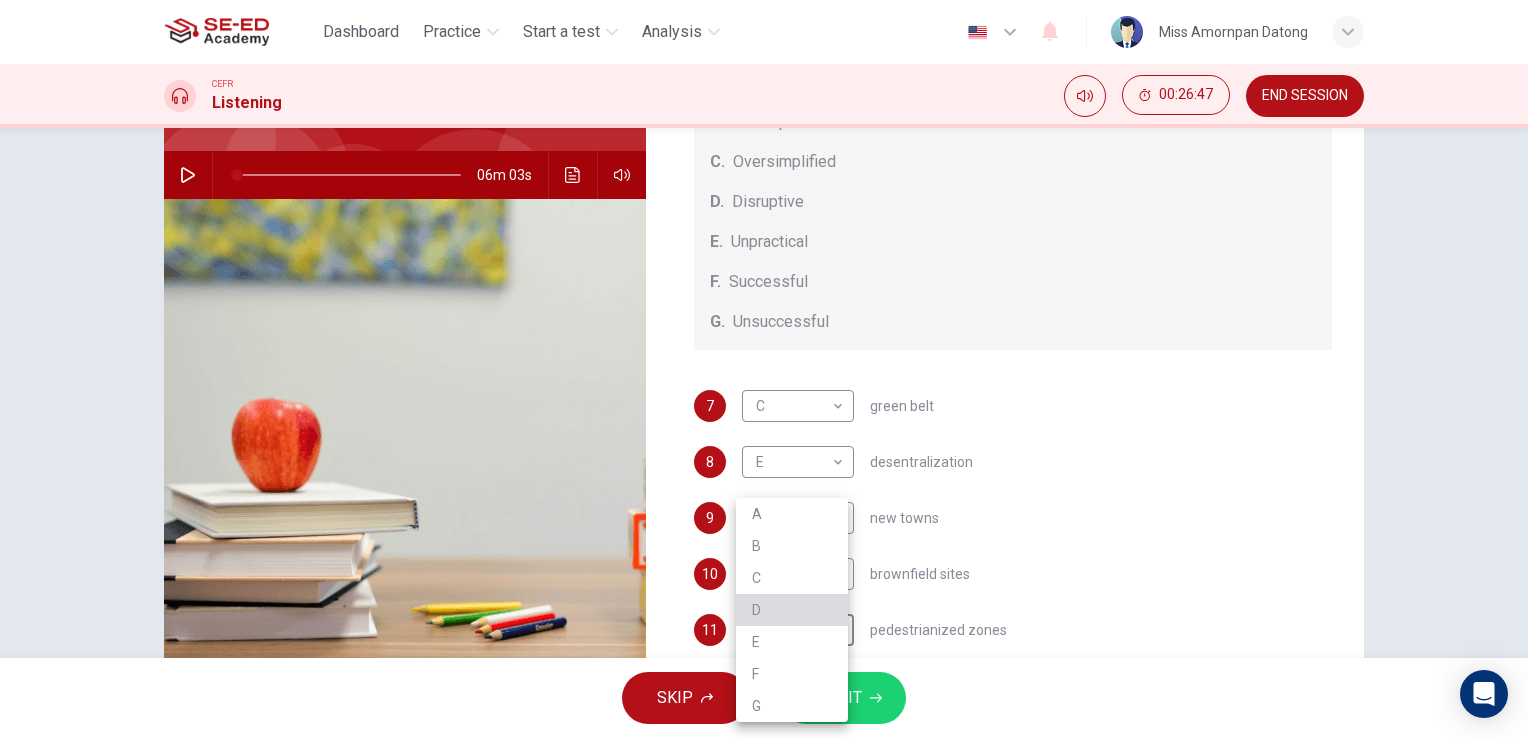 click on "D" at bounding box center (792, 610) 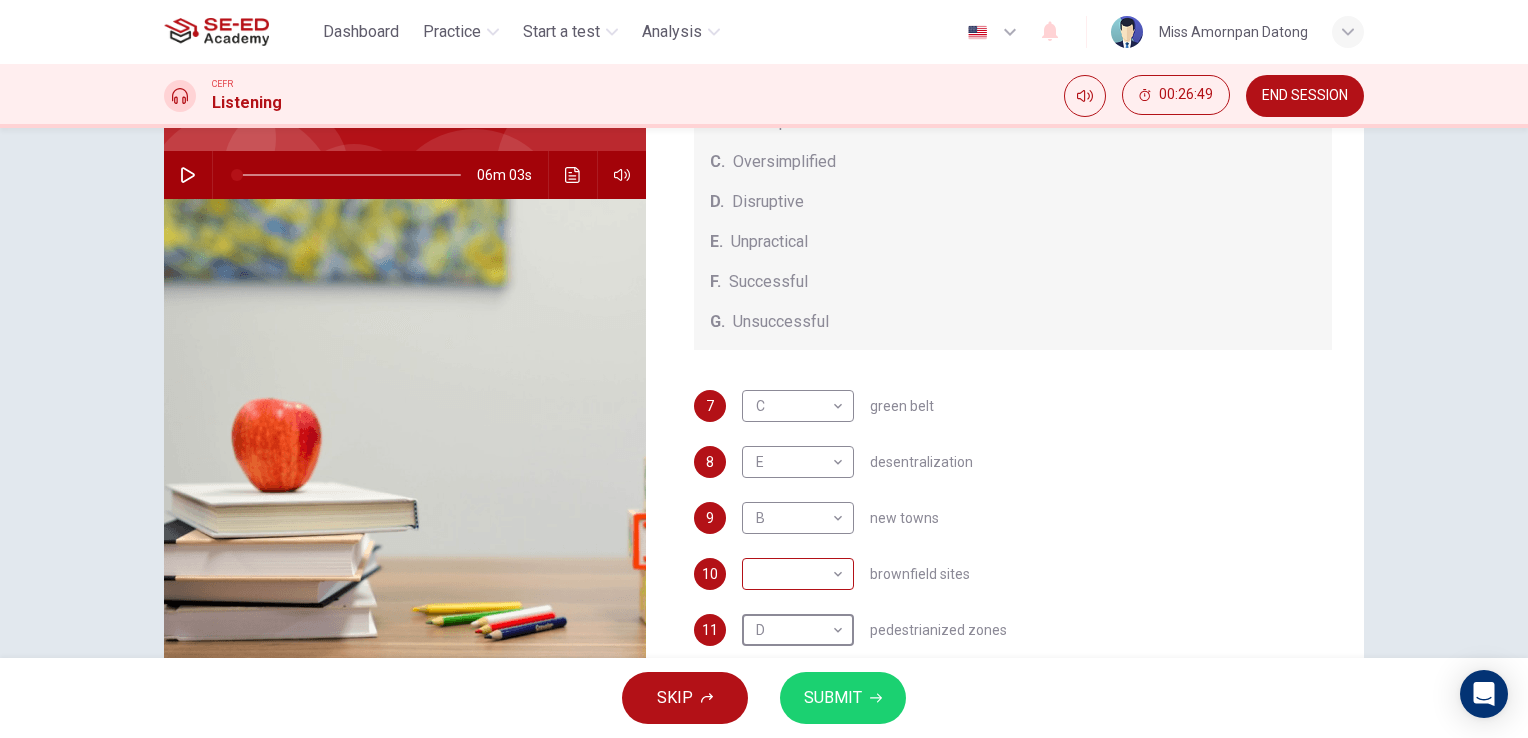 click on "This site uses cookies, as explained in our Privacy Policy. If you agree to the use of cookies, please click the Accept button and continue to browse our site. Privacy Policy Accept Dashboard Practice Start a test Analysis English en Miss Amornpan Datong CEFR Listening 00:26:49 END SESSION Questions 7 - 11 How do the speakers describe the green urban planning options? Choose FIVE descriptions from the box and select the correct letter next to the questions. Descriptions A. Dangerous B. Too expensive C. Oversimplified D. Disruptive E. Unpractical F. Successful G. Unsuccessful 7 C C green belt 8 E E desentralization 9 B B new towns 10 brownfield sites 11 D D pedestrianized zones Case Study 06m 03s SKIP SUBMIT SE-ED Academy - Online Testing Platform Dashboard Practice Start a test Analysis Notifications © Copyright 2025" at bounding box center [764, 369] 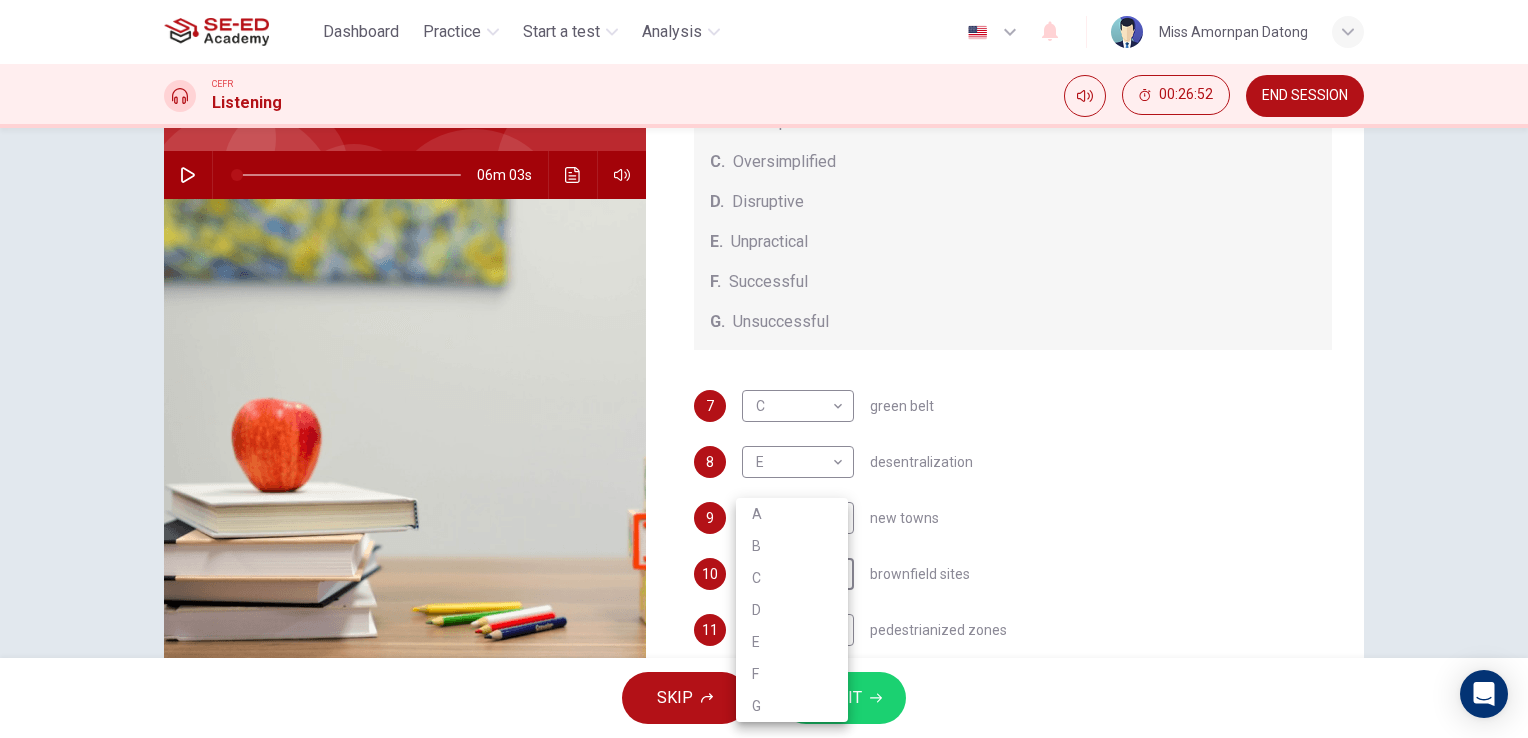 click at bounding box center [764, 369] 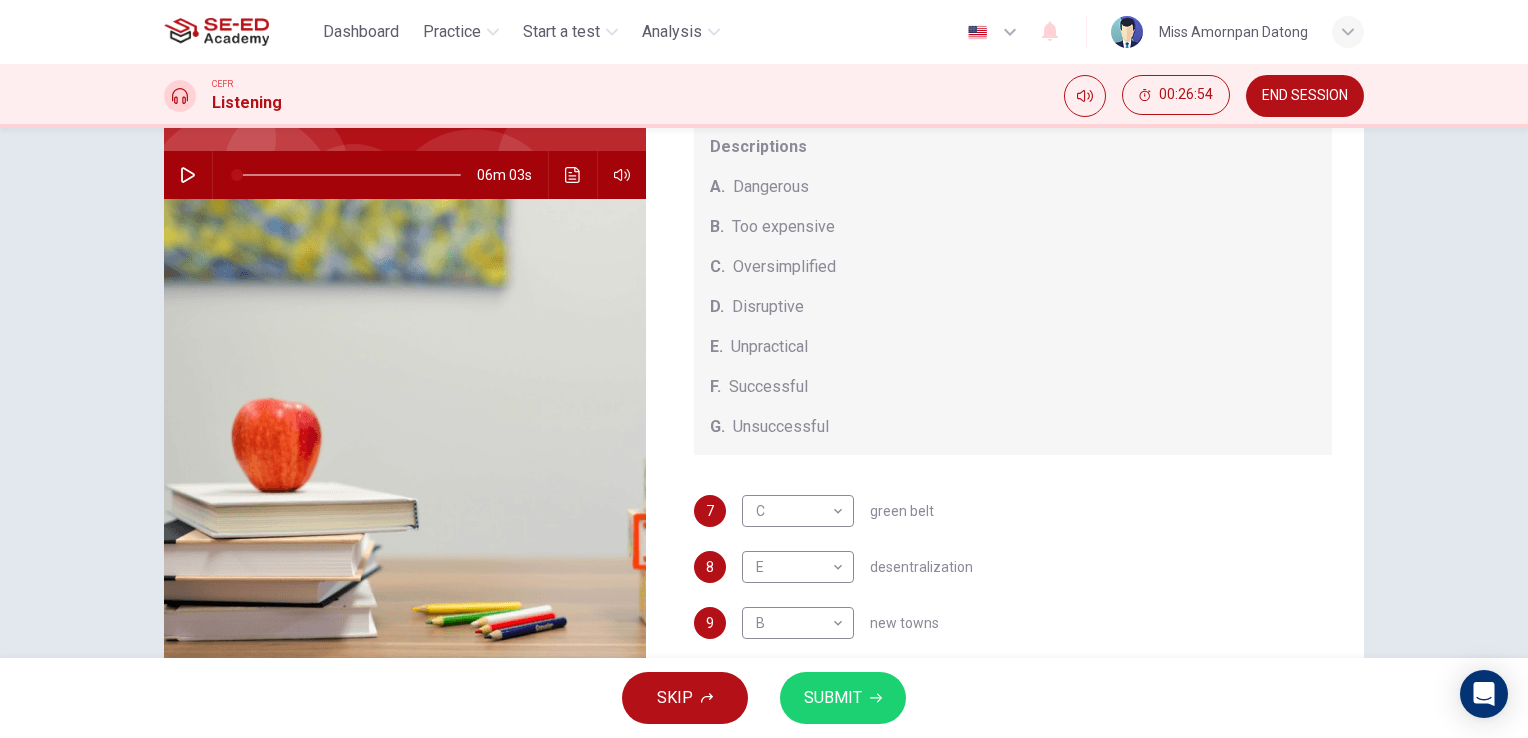 scroll, scrollTop: 208, scrollLeft: 0, axis: vertical 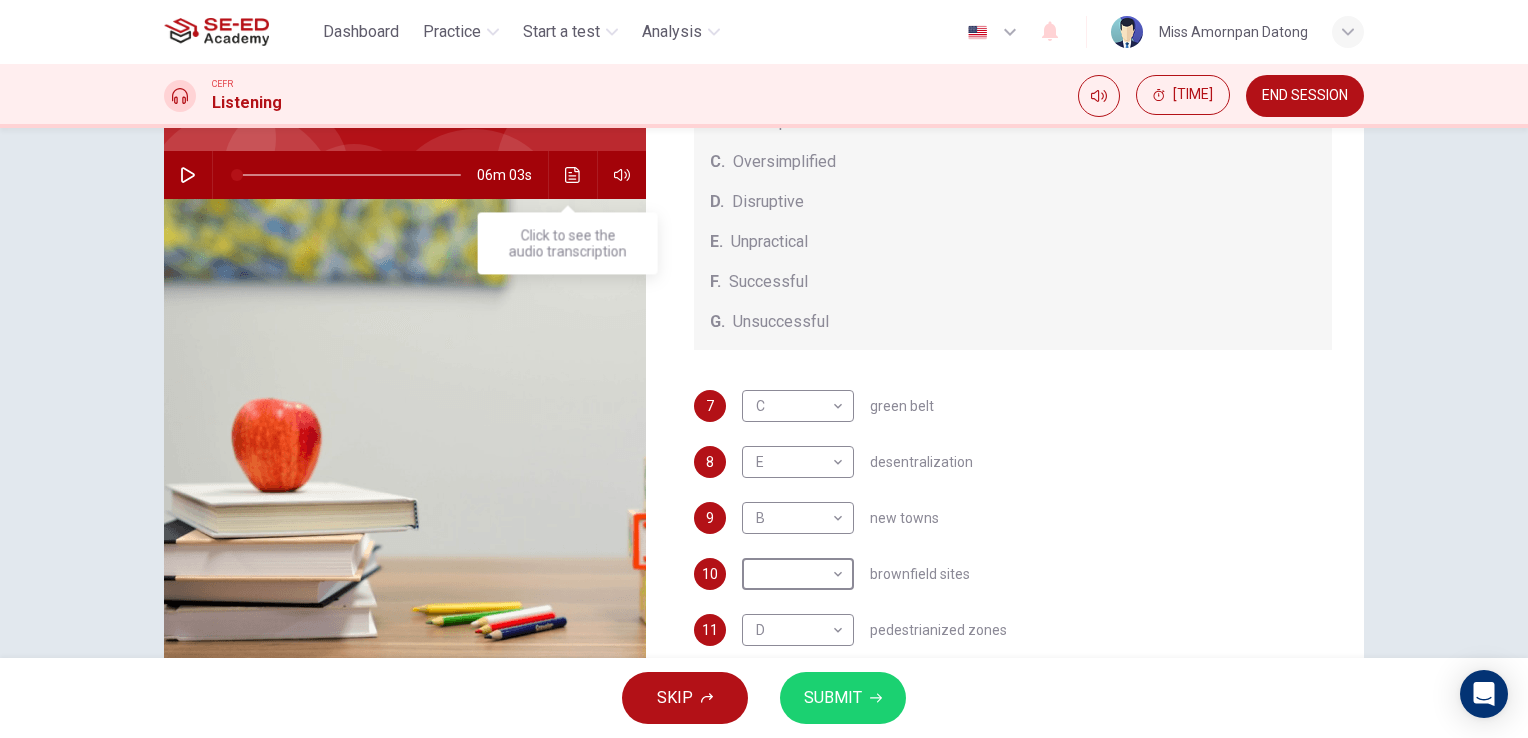 click at bounding box center [573, 175] 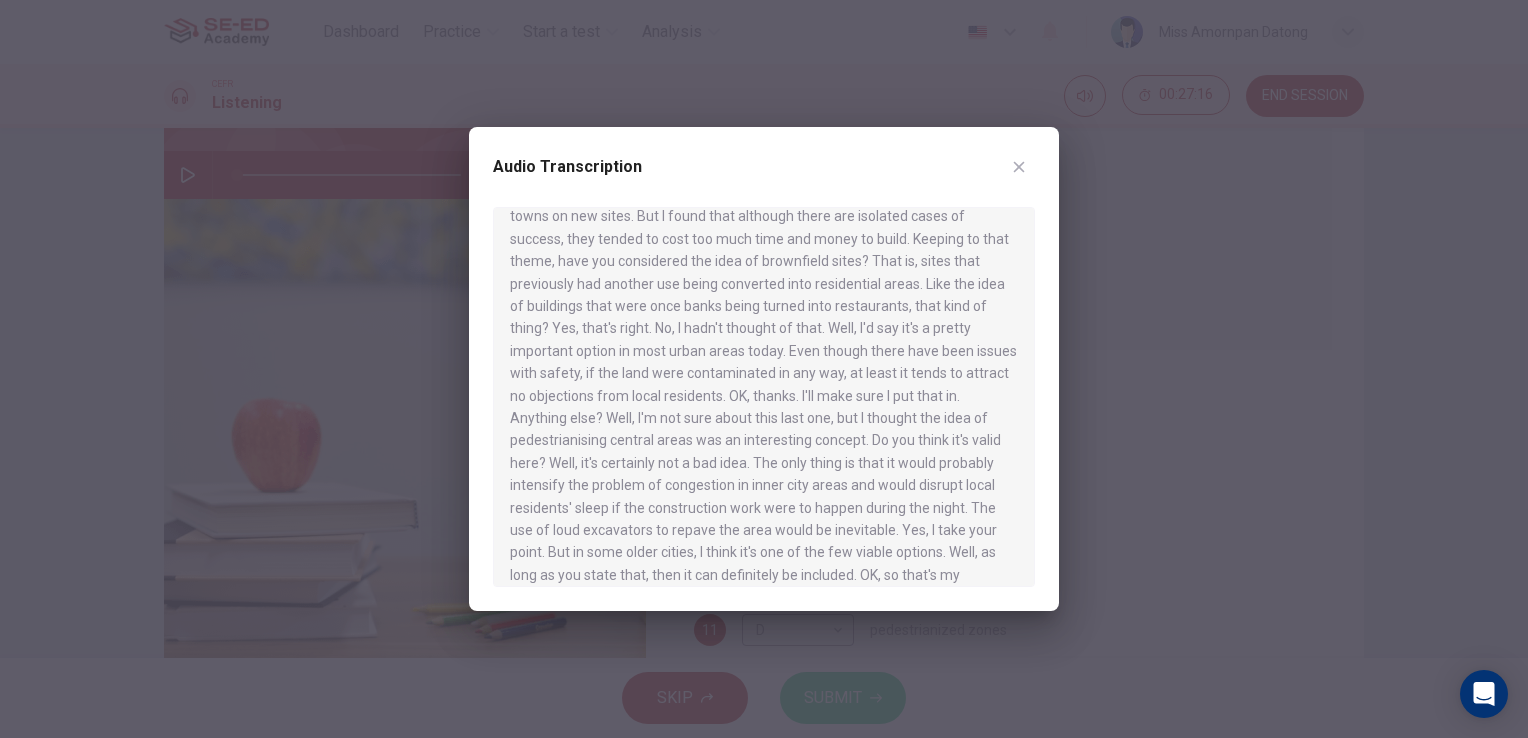 scroll, scrollTop: 400, scrollLeft: 0, axis: vertical 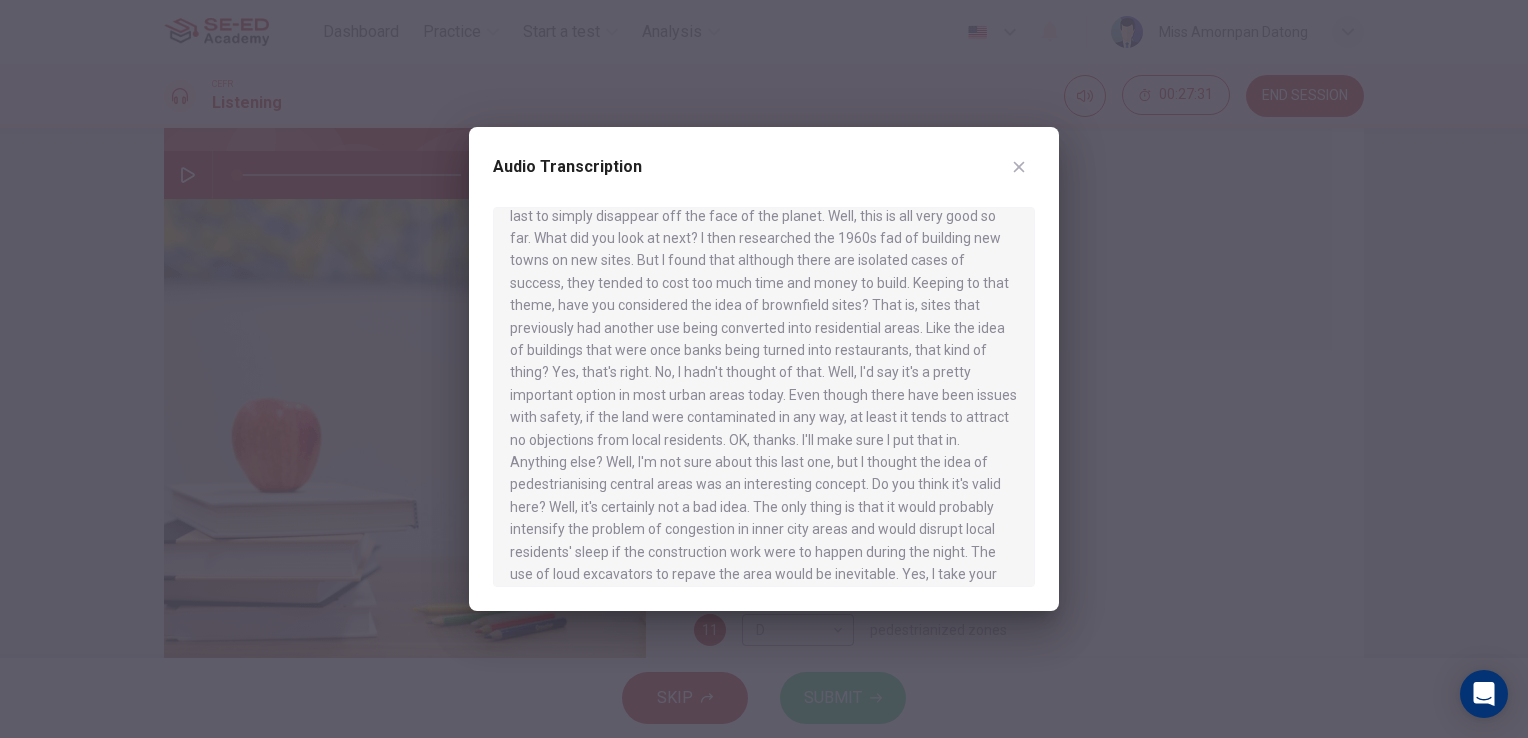 click at bounding box center (1019, 167) 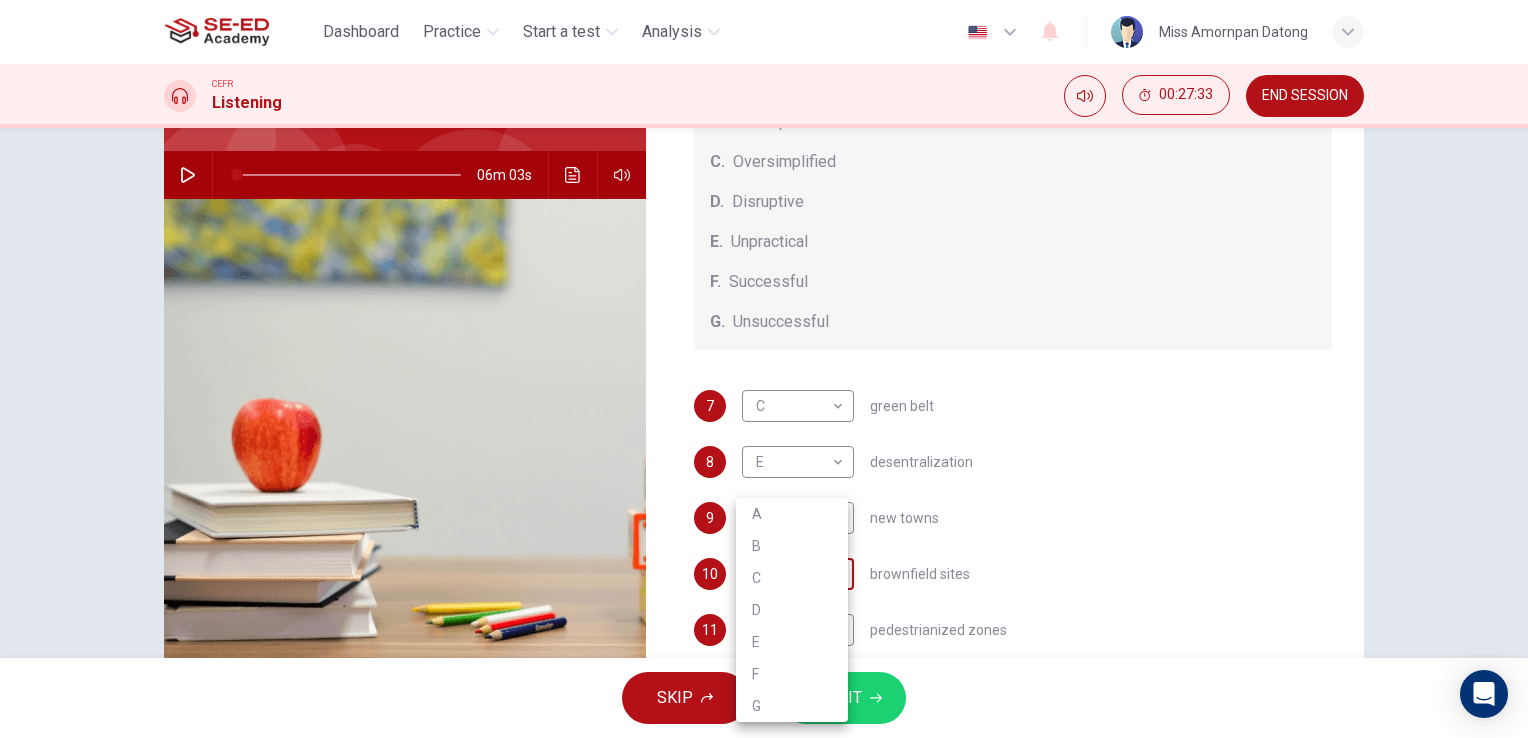 click on "CEFR Listening [TIME] END SESSION Questions 7 - 11 How do the speakers describe the green urban planning options? Choose FIVE descriptions from the box and select the correct letter next to the questions. Descriptions A. Dangerous B. Too expensive C. Oversimplified D. Disruptive E. Unpractical F. Successful G. Unsuccessful 7 C C ​ green belt 8 E E ​ desentralization 9 B B ​ new towns 10 ​ ​ brownfield sites 11 D D ​ pedestrianized zones Case Study [TIME] SKIP SUBMIT SE-ED Academy - Online Testing Platform Dashboard Practice Start a test Analysis Notifications © Copyright 2025 A B C D E F G" at bounding box center [764, 369] 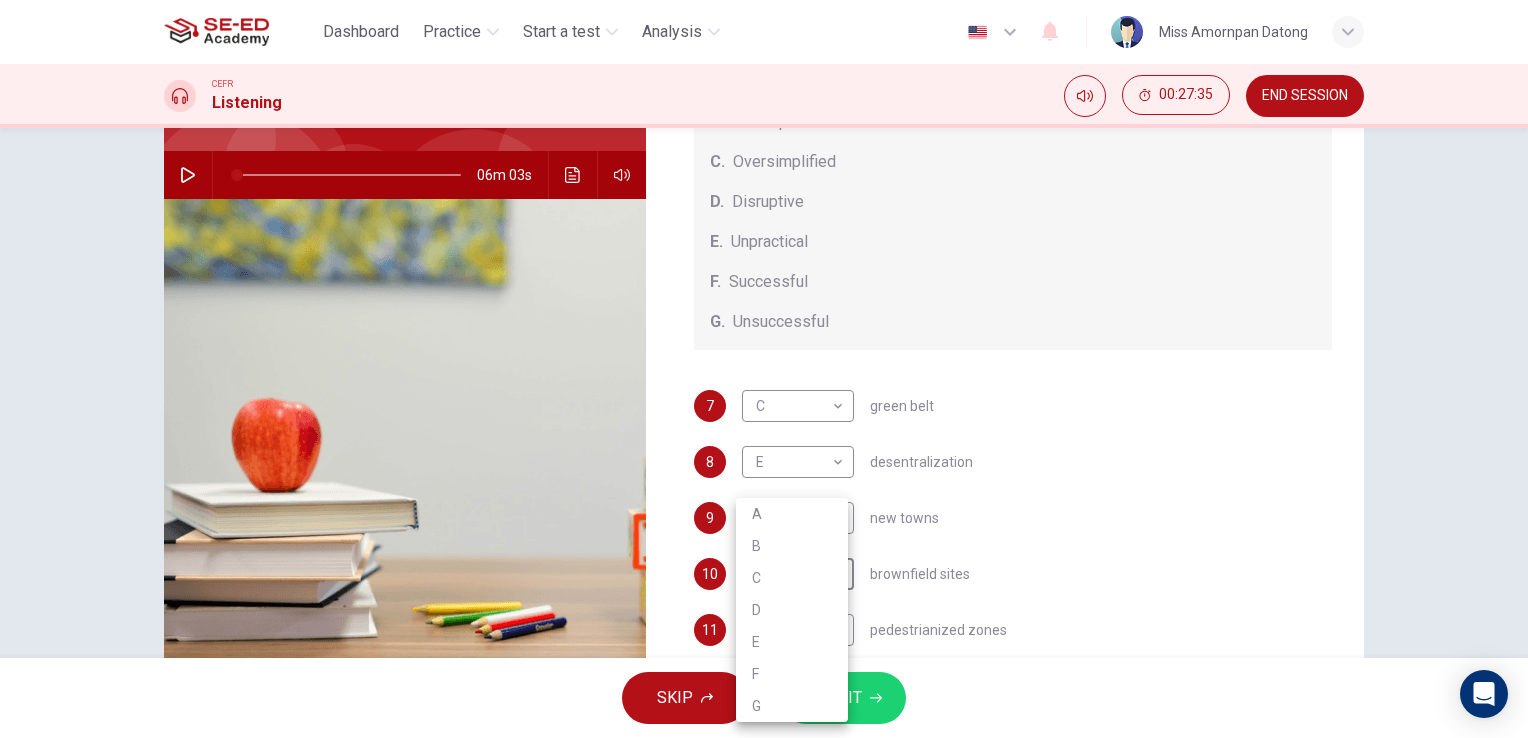 click on "G" at bounding box center [792, 706] 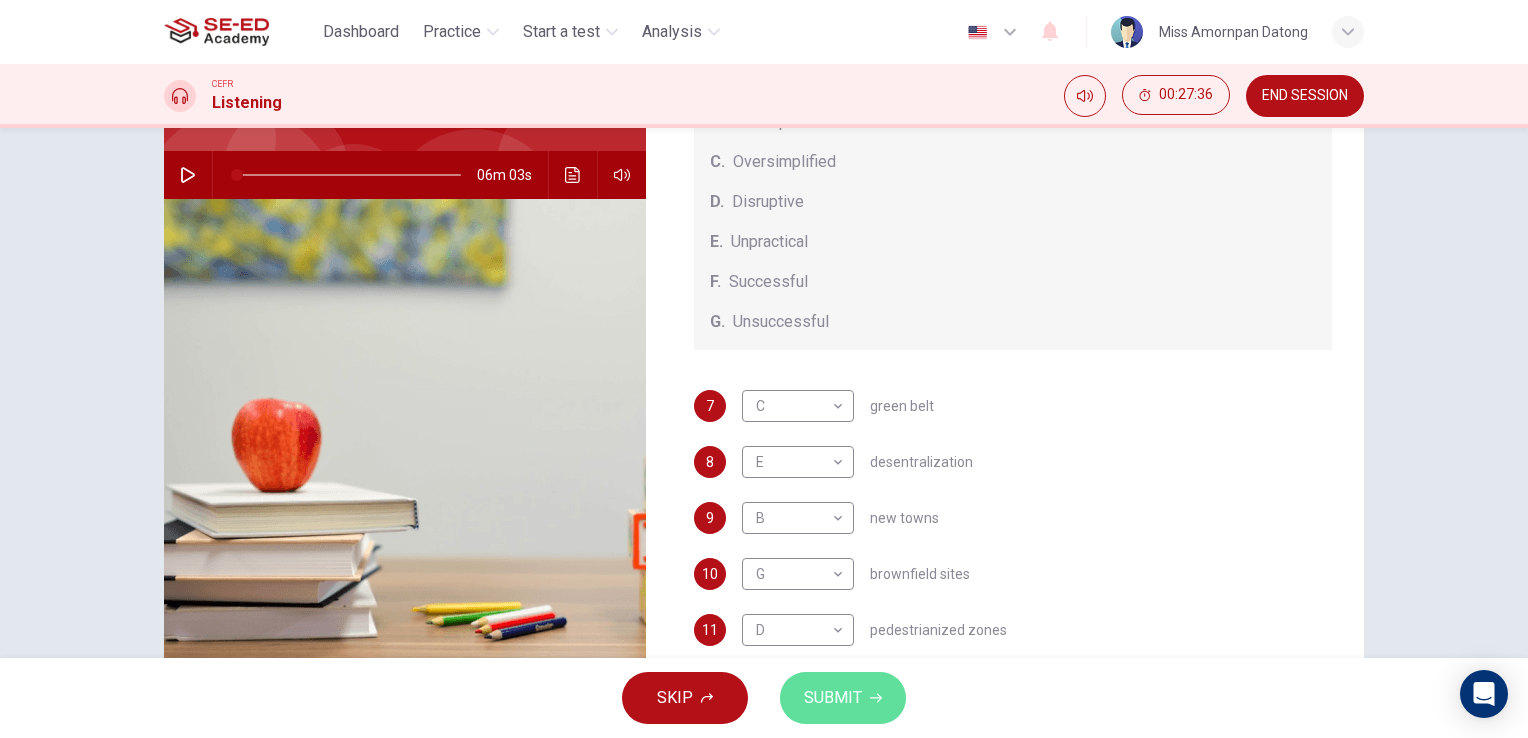 click on "SUBMIT" at bounding box center (833, 698) 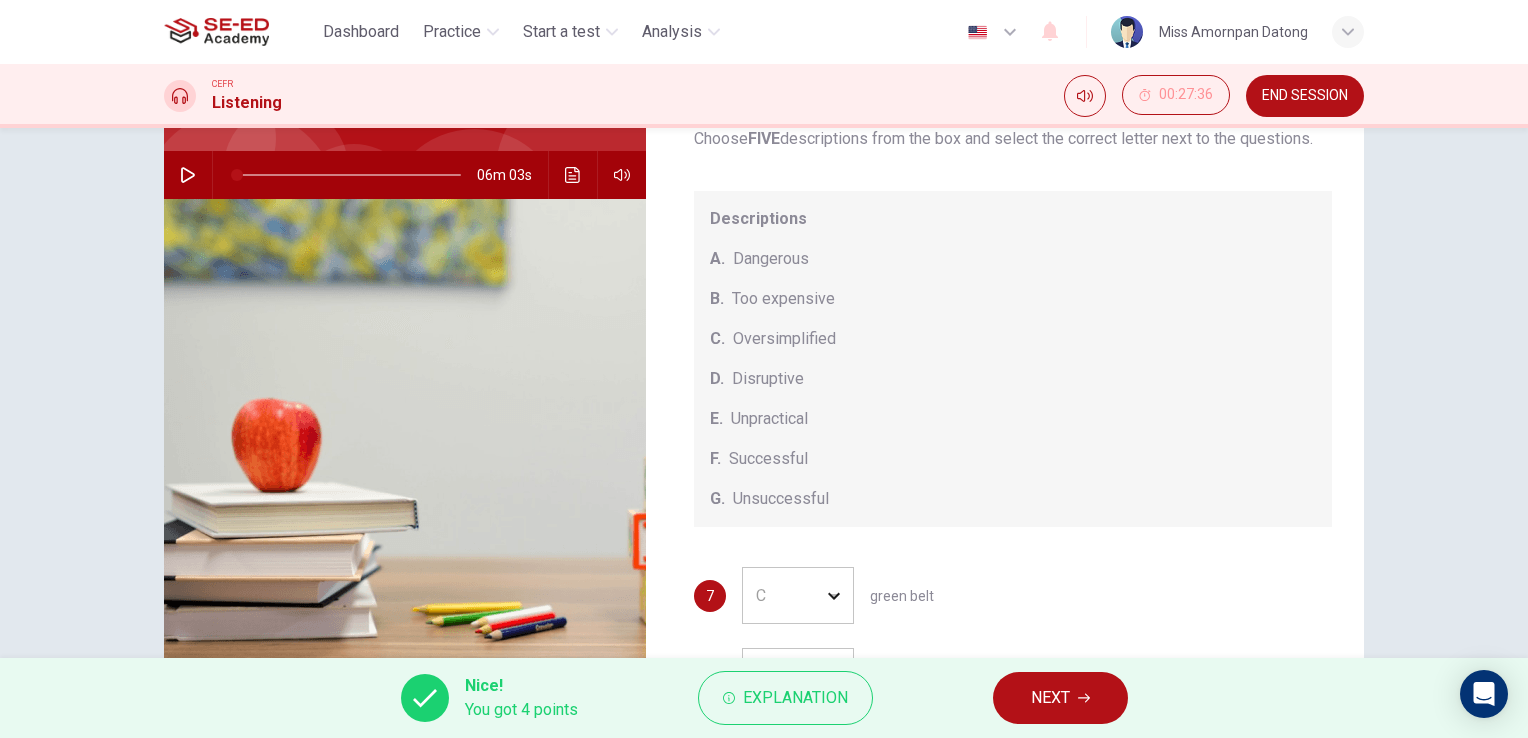 scroll, scrollTop: 208, scrollLeft: 0, axis: vertical 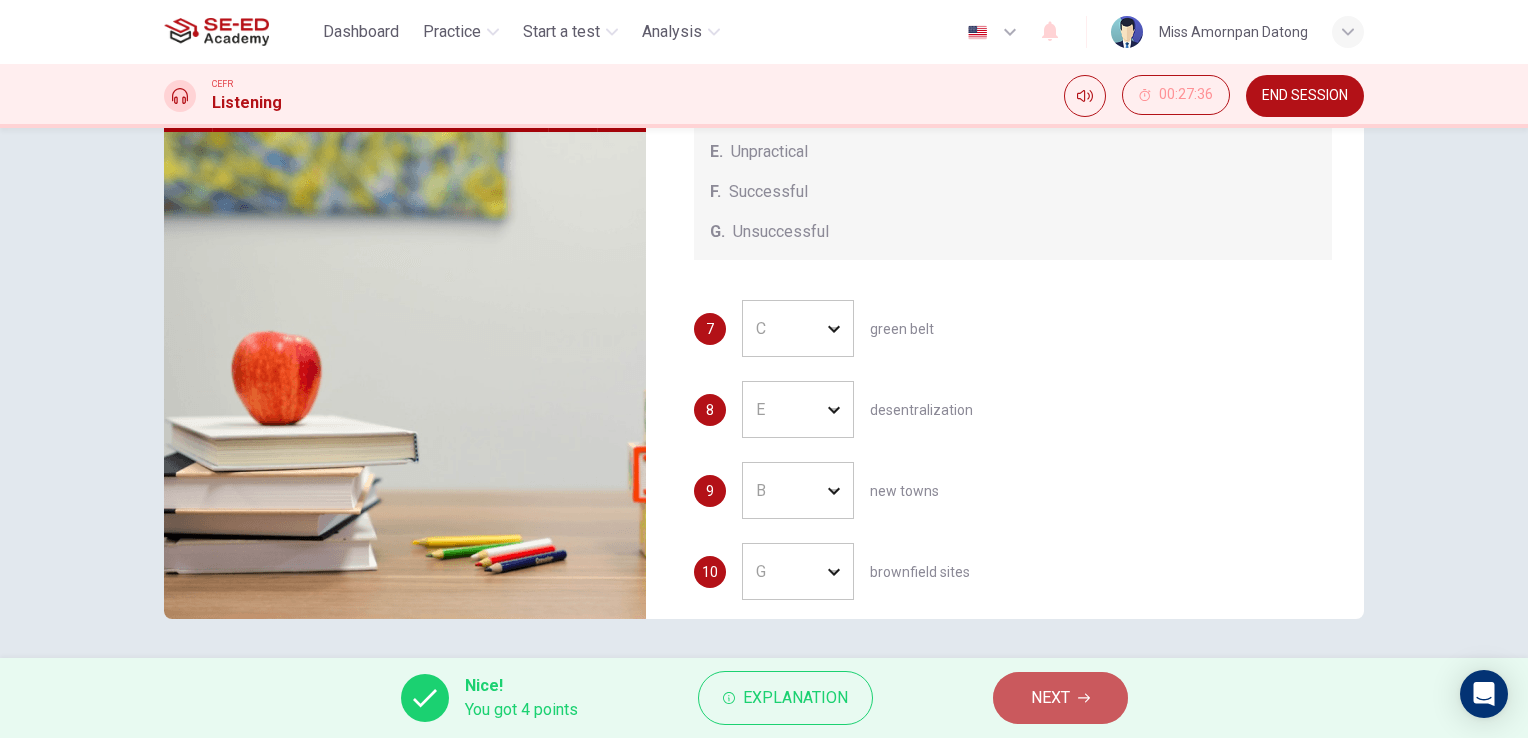 click on "NEXT" at bounding box center [1050, 698] 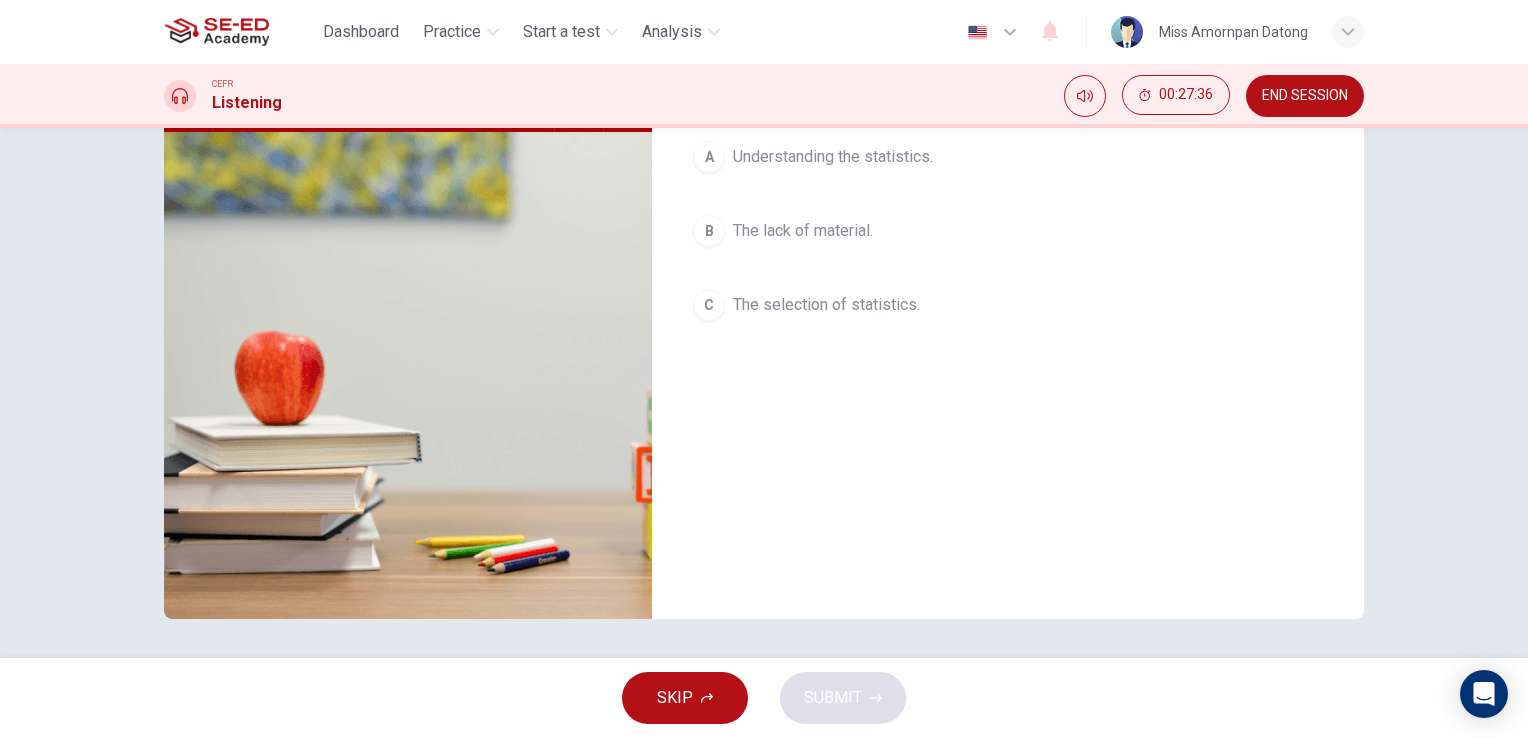 scroll, scrollTop: 0, scrollLeft: 0, axis: both 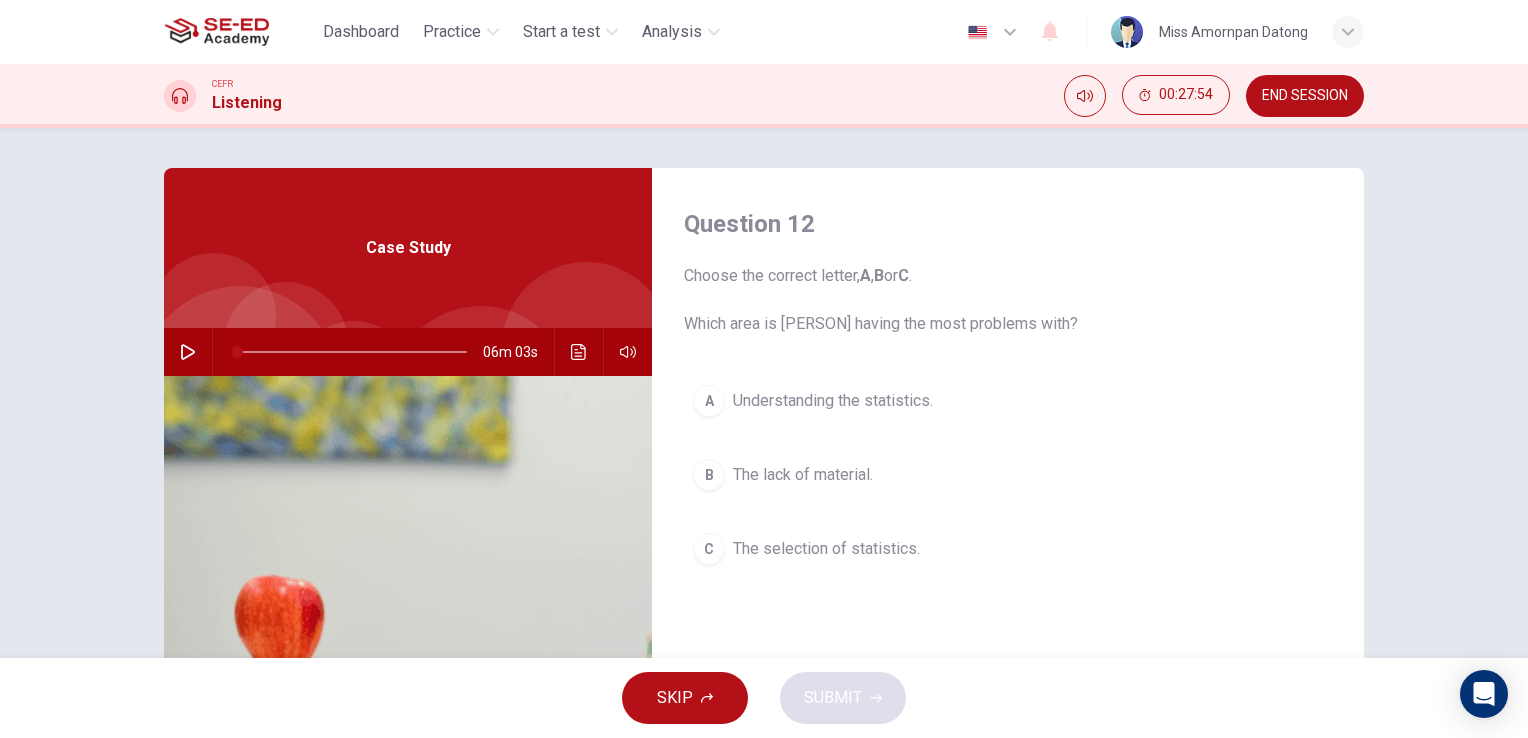 click at bounding box center [579, 352] 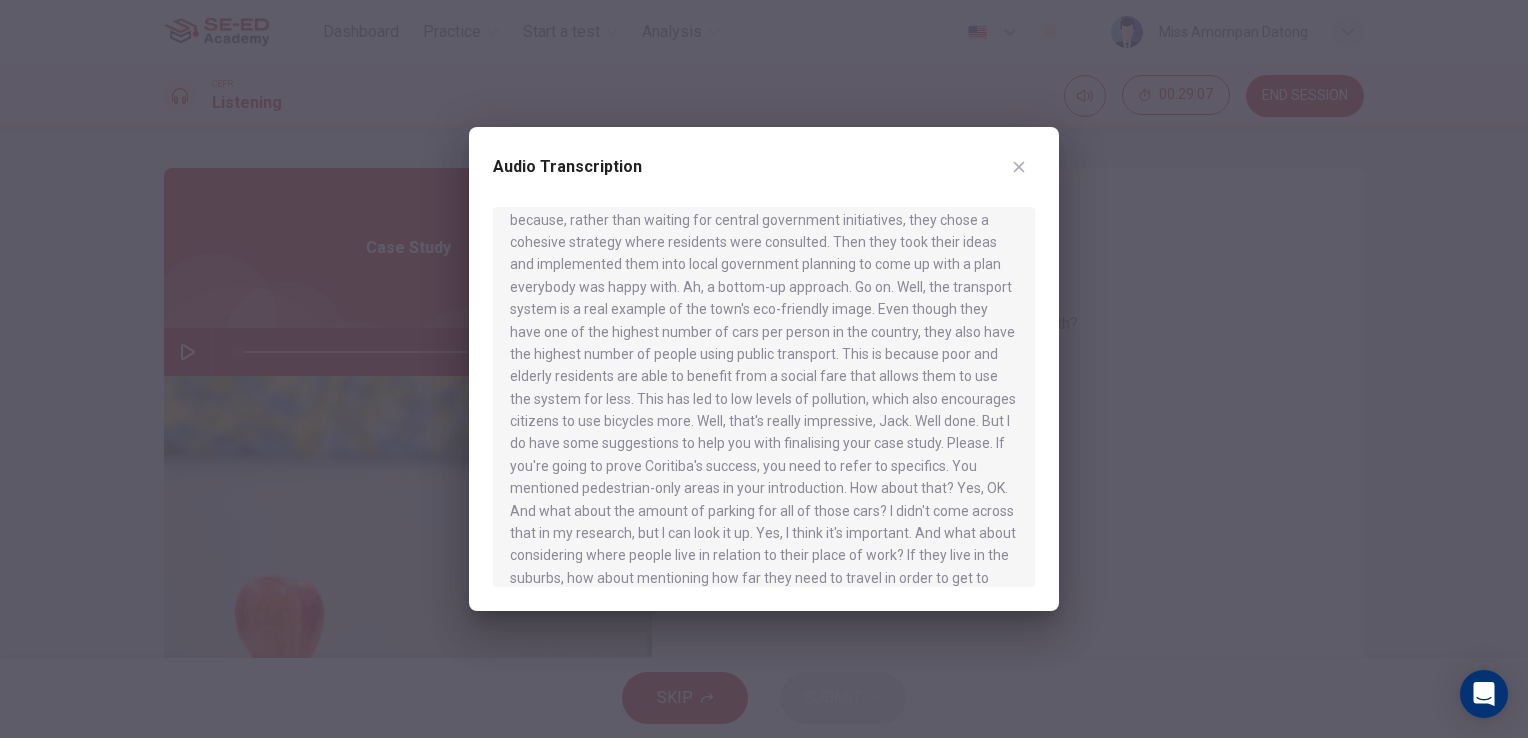 scroll, scrollTop: 1054, scrollLeft: 0, axis: vertical 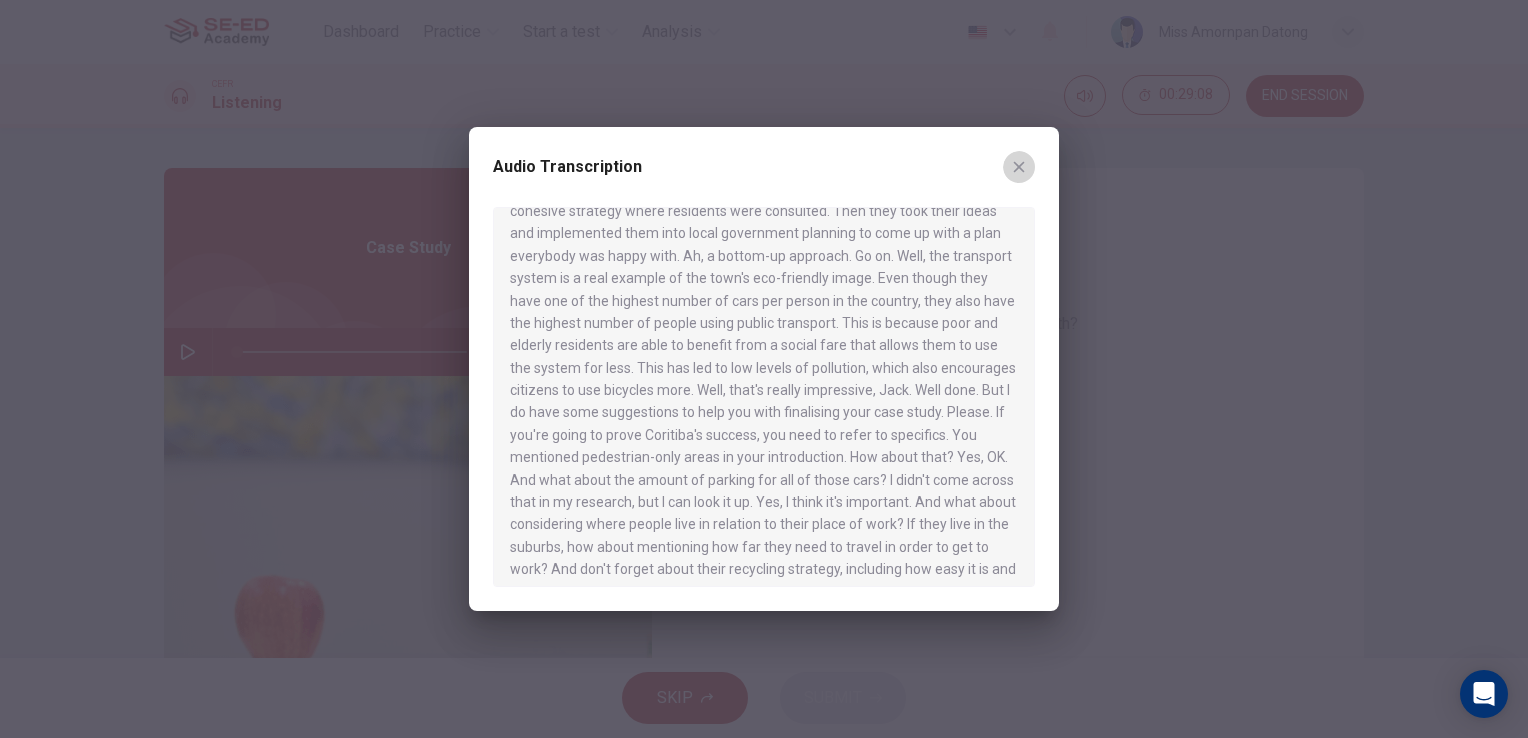 click at bounding box center (1019, 167) 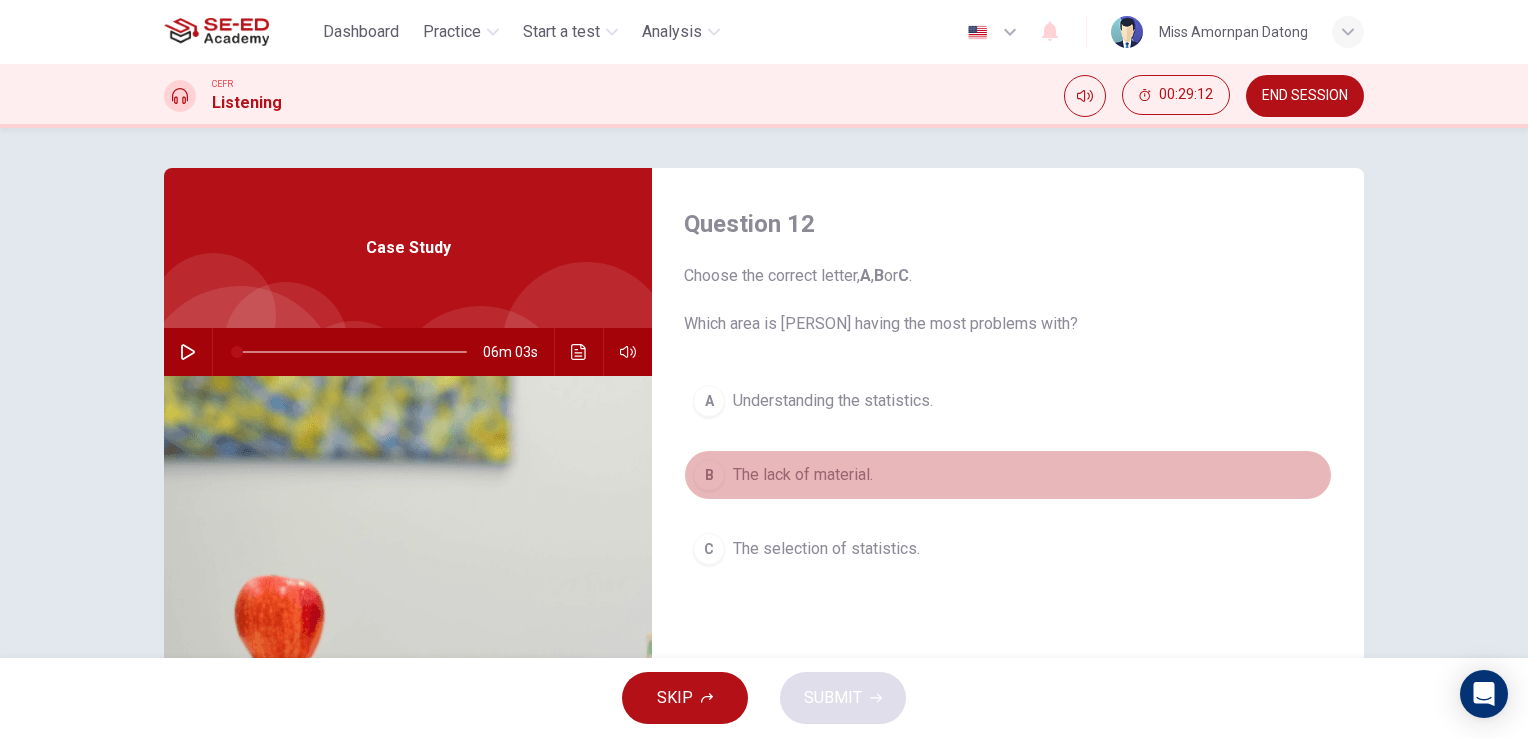 click on "B" at bounding box center [709, 401] 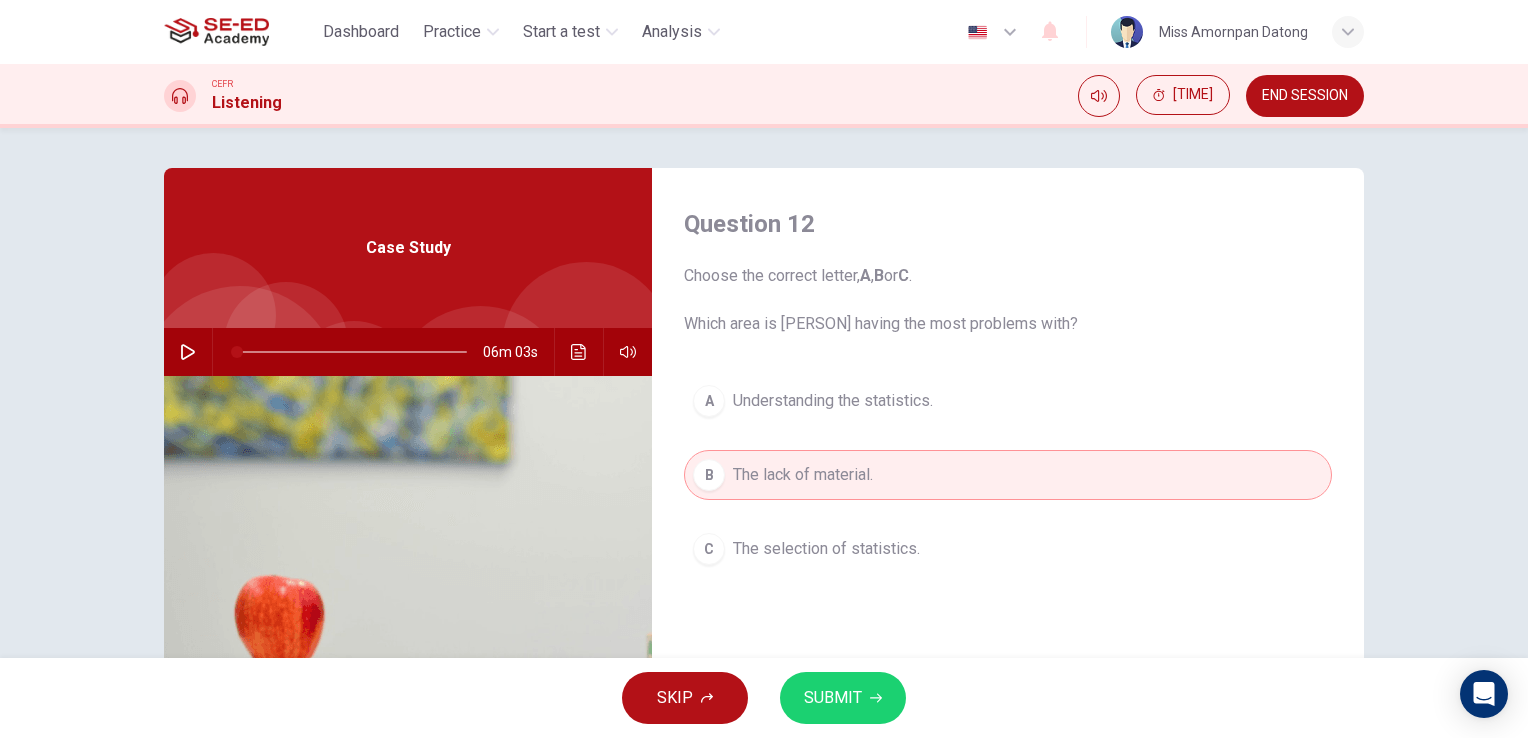 click on "SUBMIT" at bounding box center (833, 698) 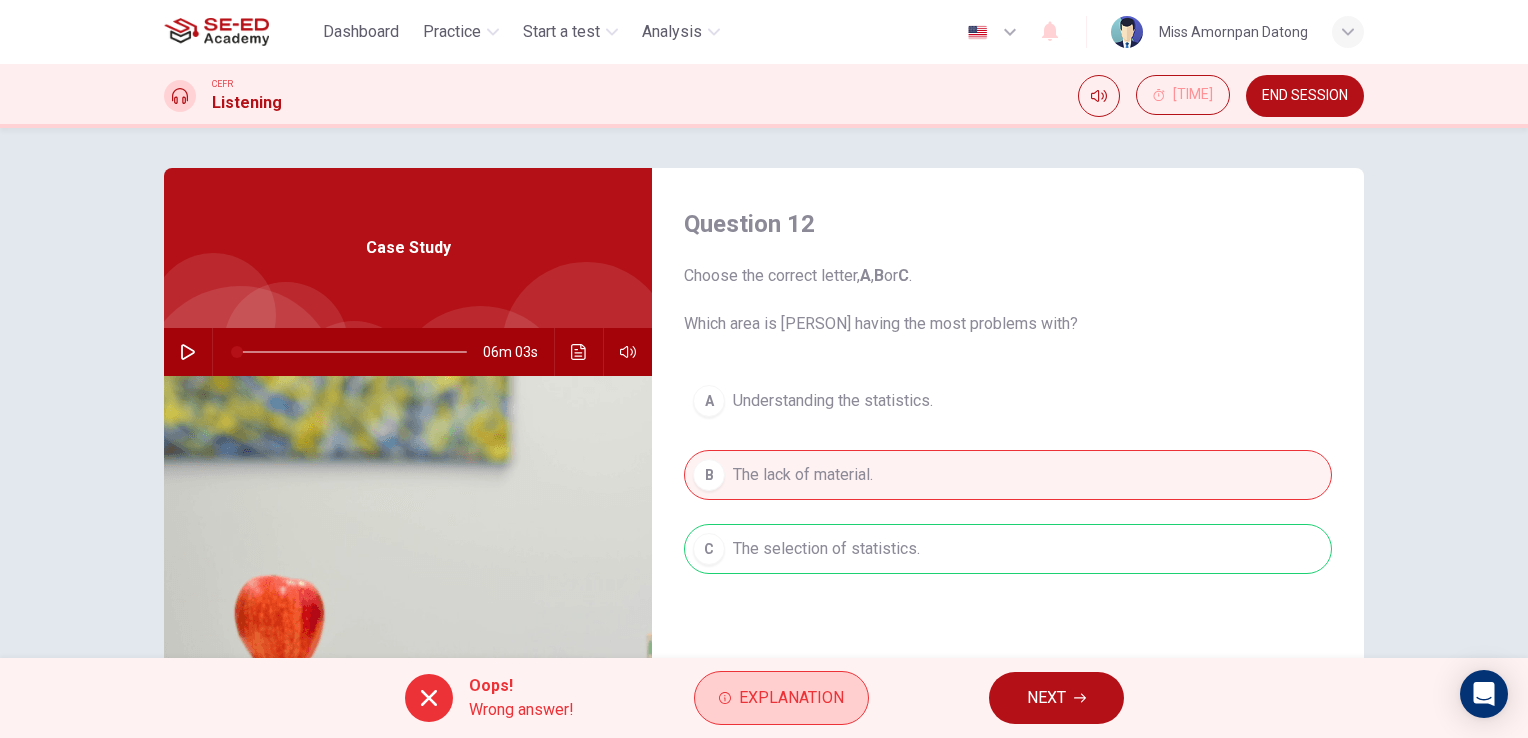 click on "Explanation" at bounding box center [791, 698] 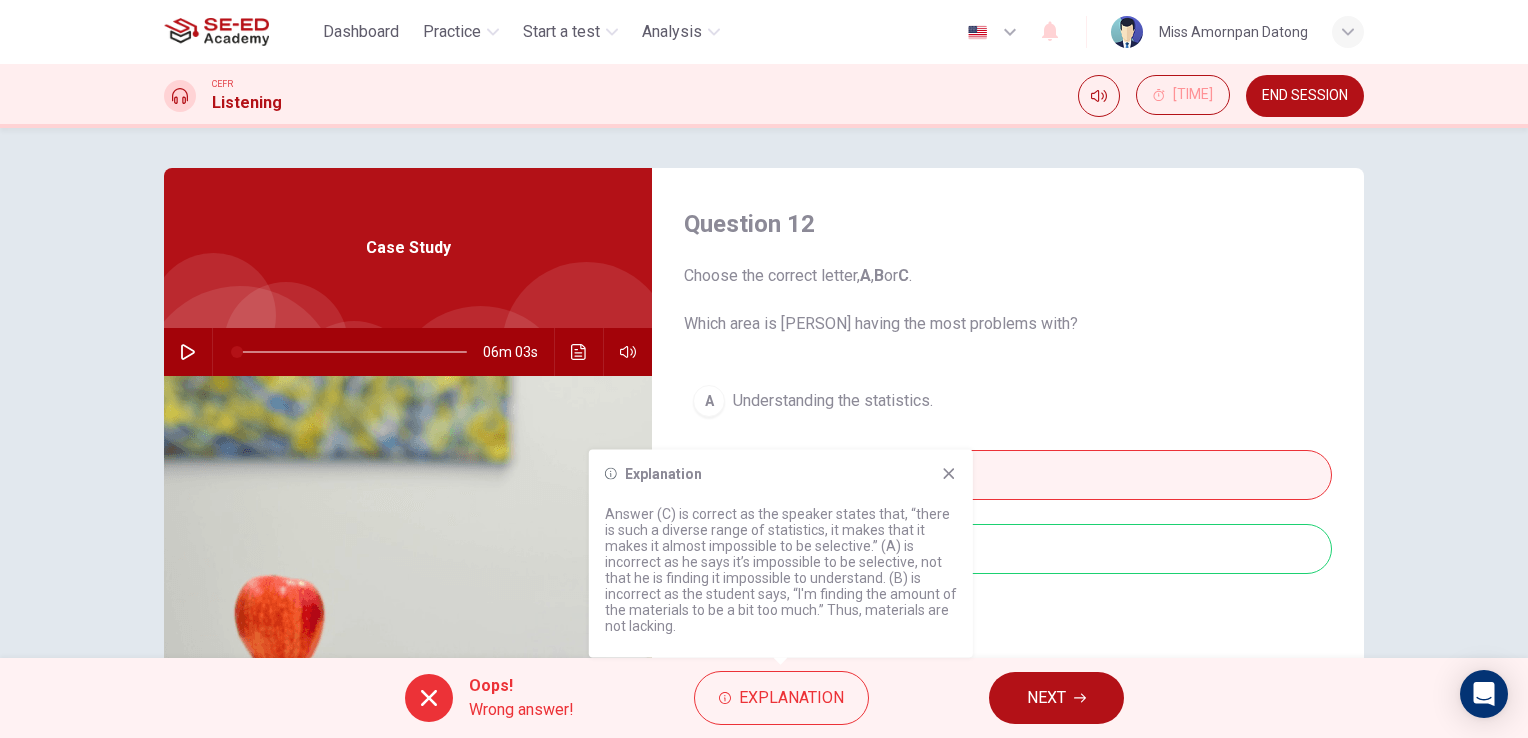 click on "Question 12 Choose the correct letter, A , B or C . Which area is Jack having the most problems with? A Understanding the statistics. B The lack of material. C The selection of statistics. Case Study [TIME] [TIME]" at bounding box center (764, 393) 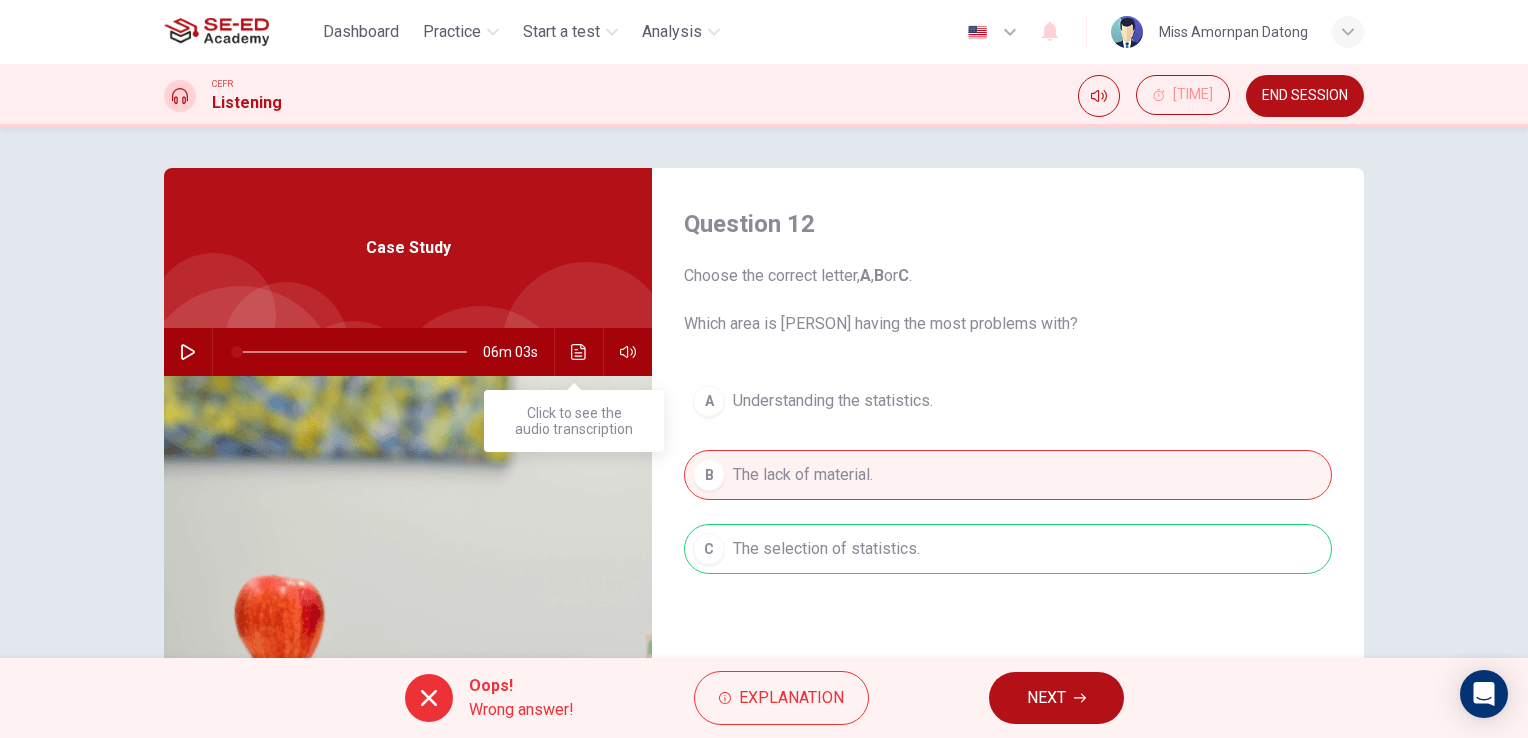 click at bounding box center [579, 352] 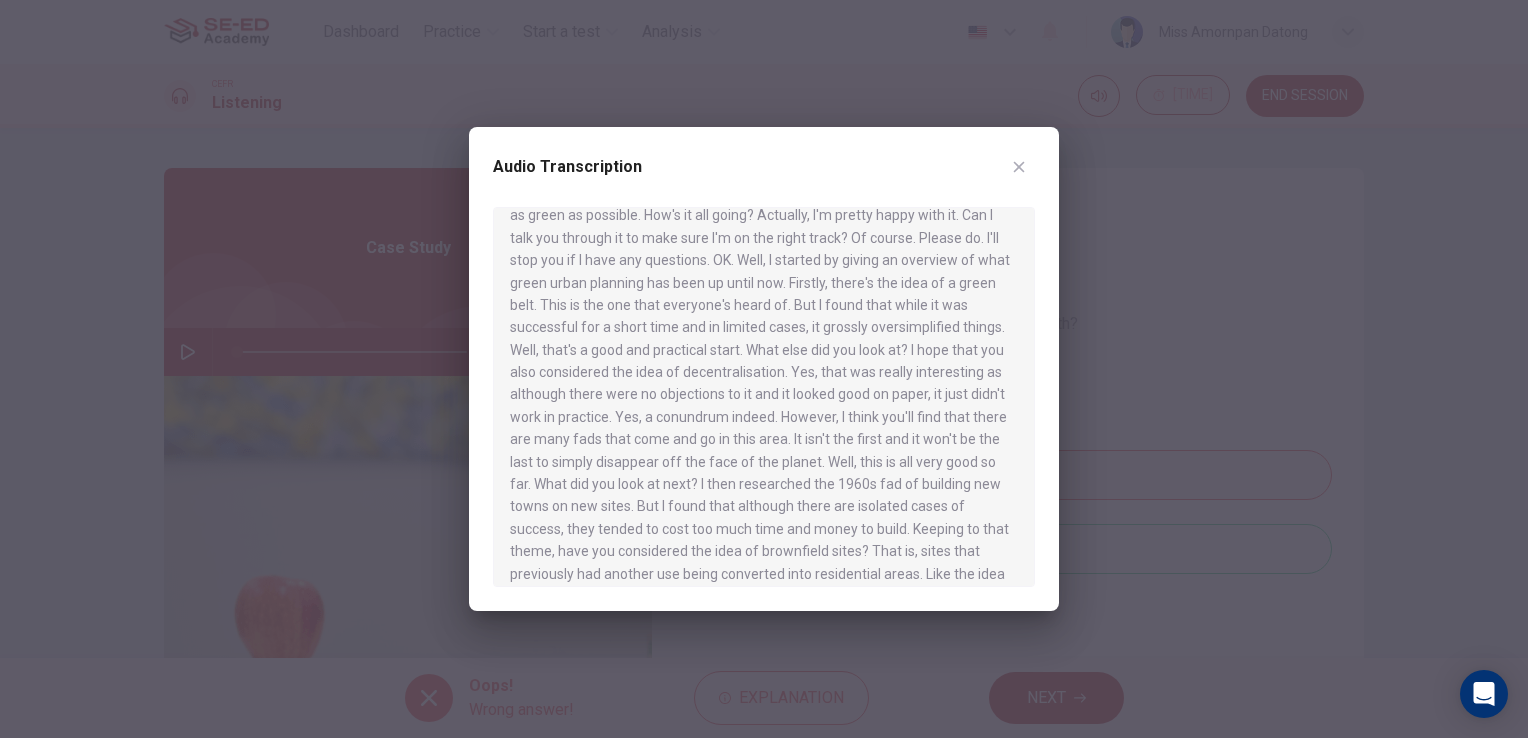 scroll, scrollTop: 200, scrollLeft: 0, axis: vertical 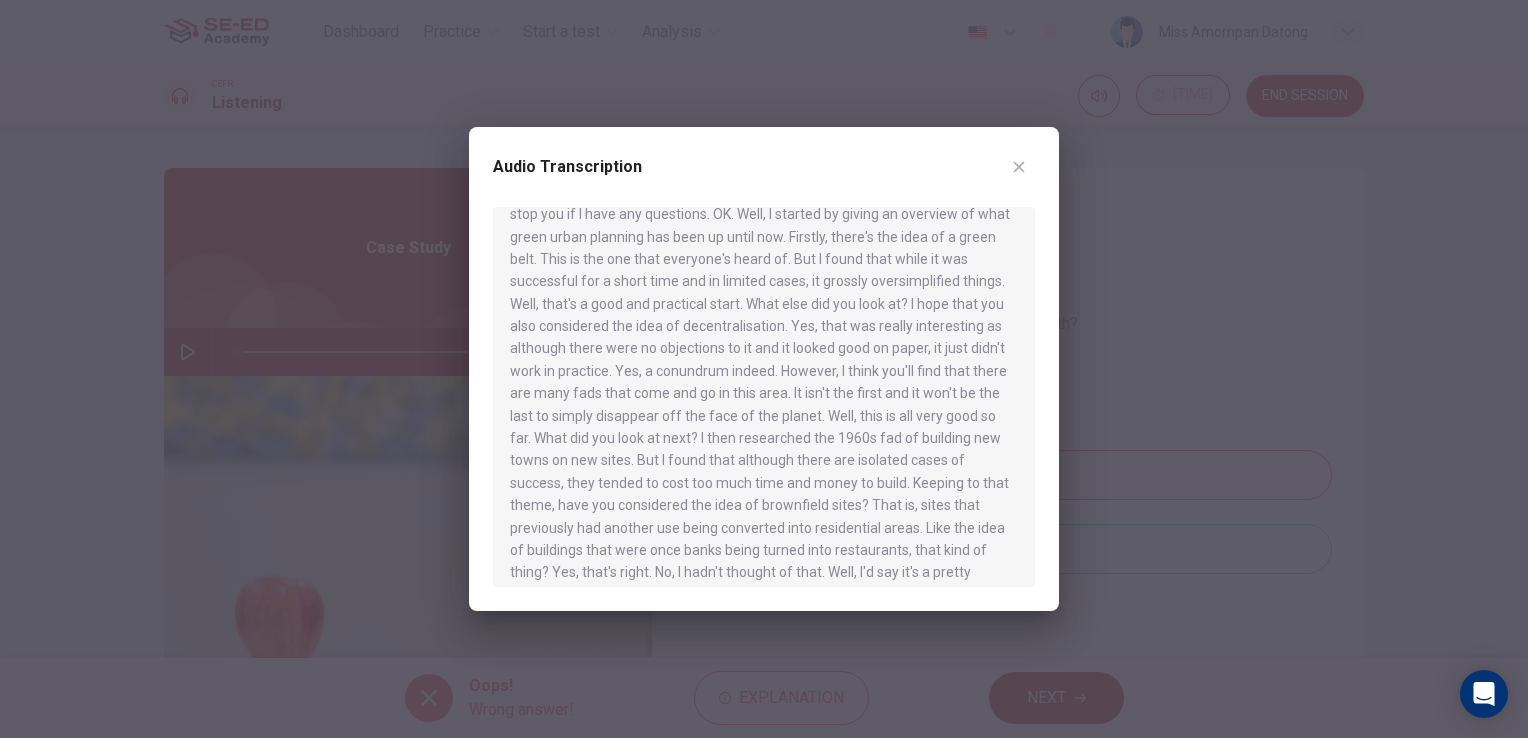 click at bounding box center [764, 369] 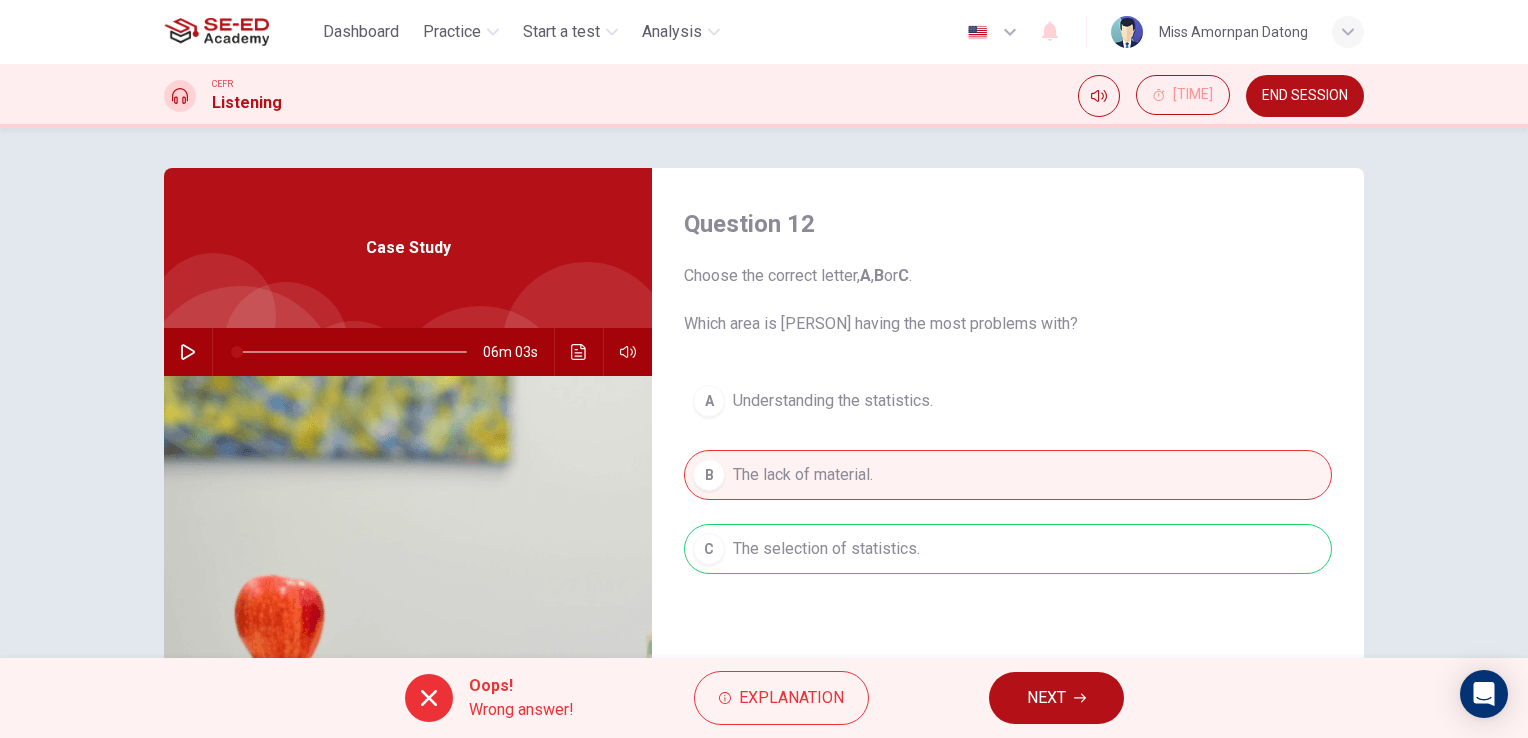click on "NEXT" at bounding box center (1056, 698) 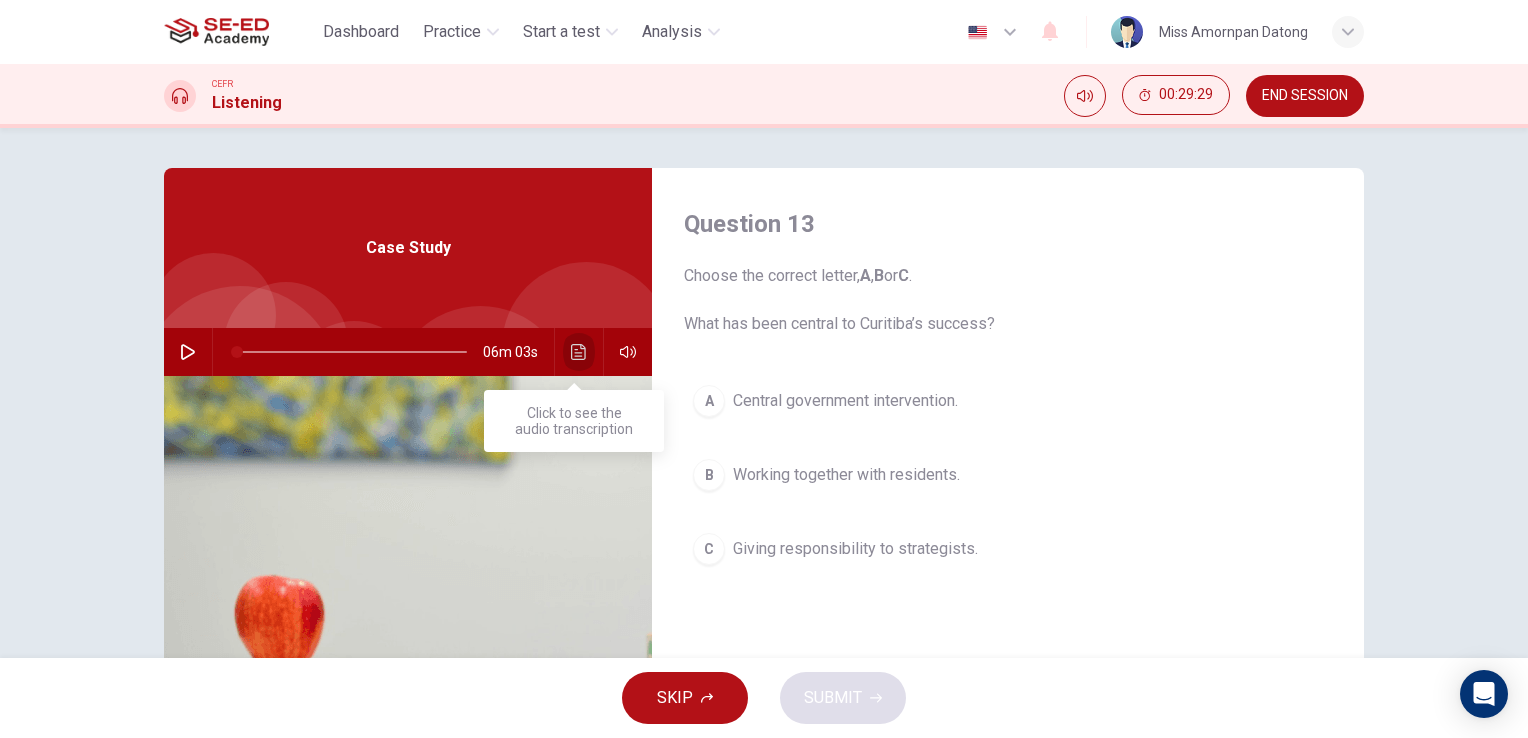 click at bounding box center (579, 352) 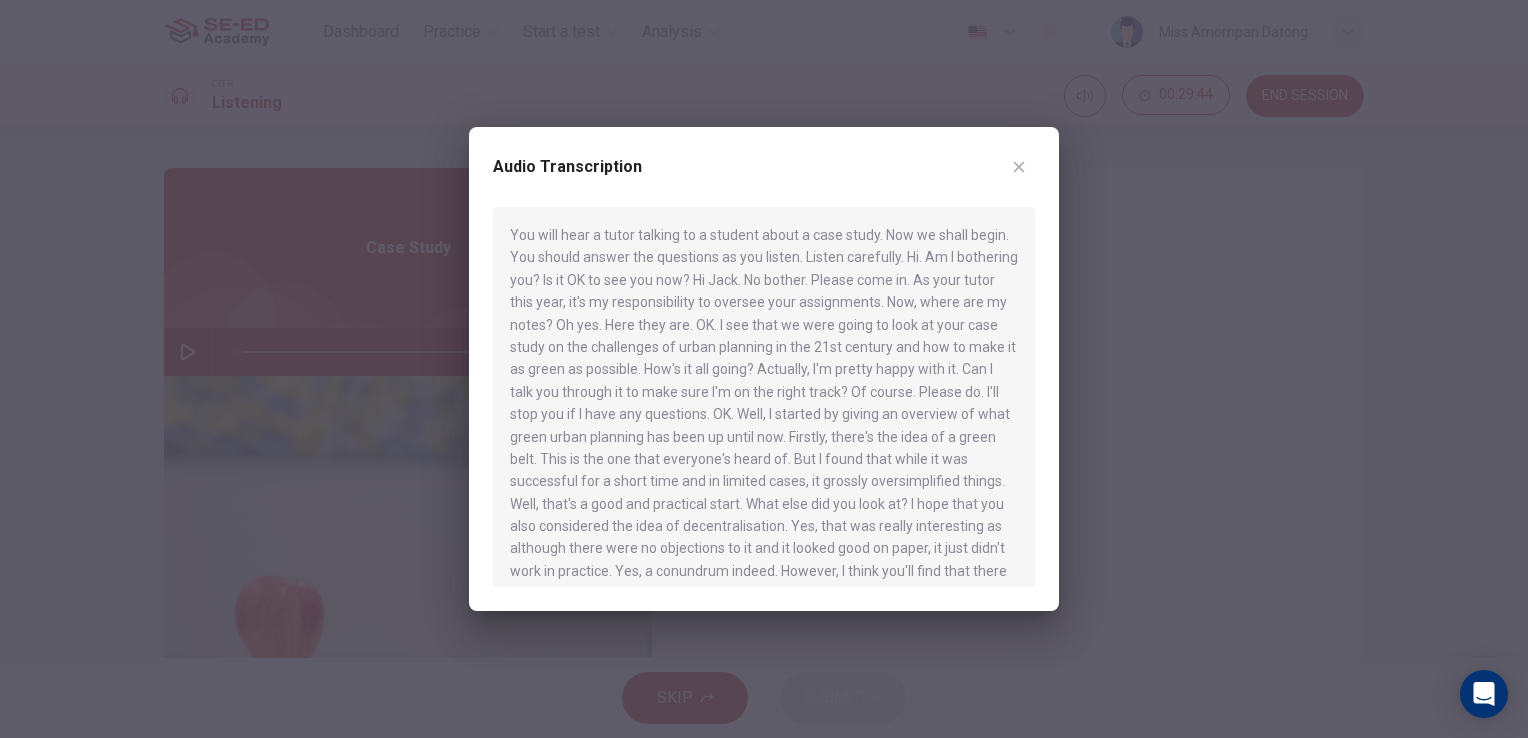 scroll, scrollTop: 100, scrollLeft: 0, axis: vertical 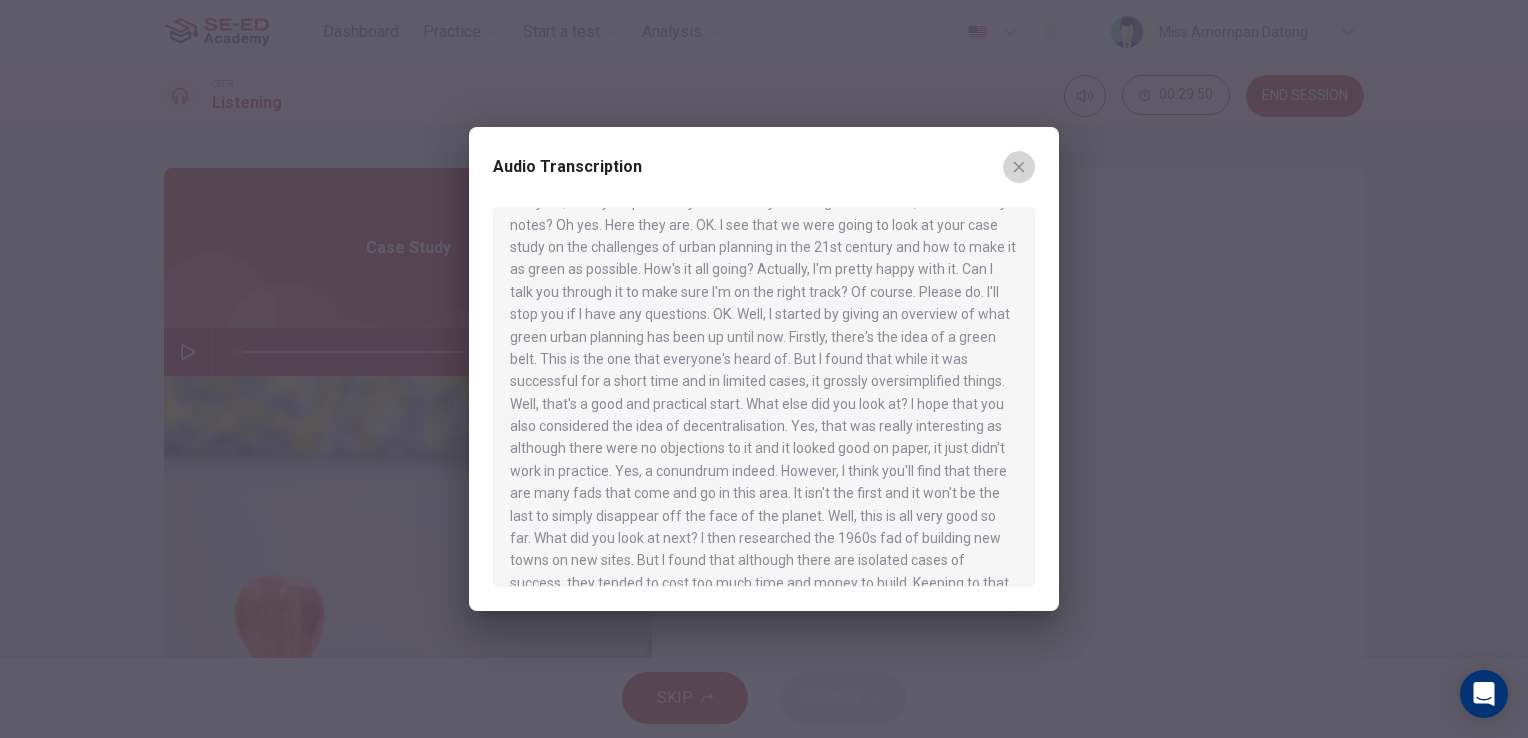 click at bounding box center [1019, 167] 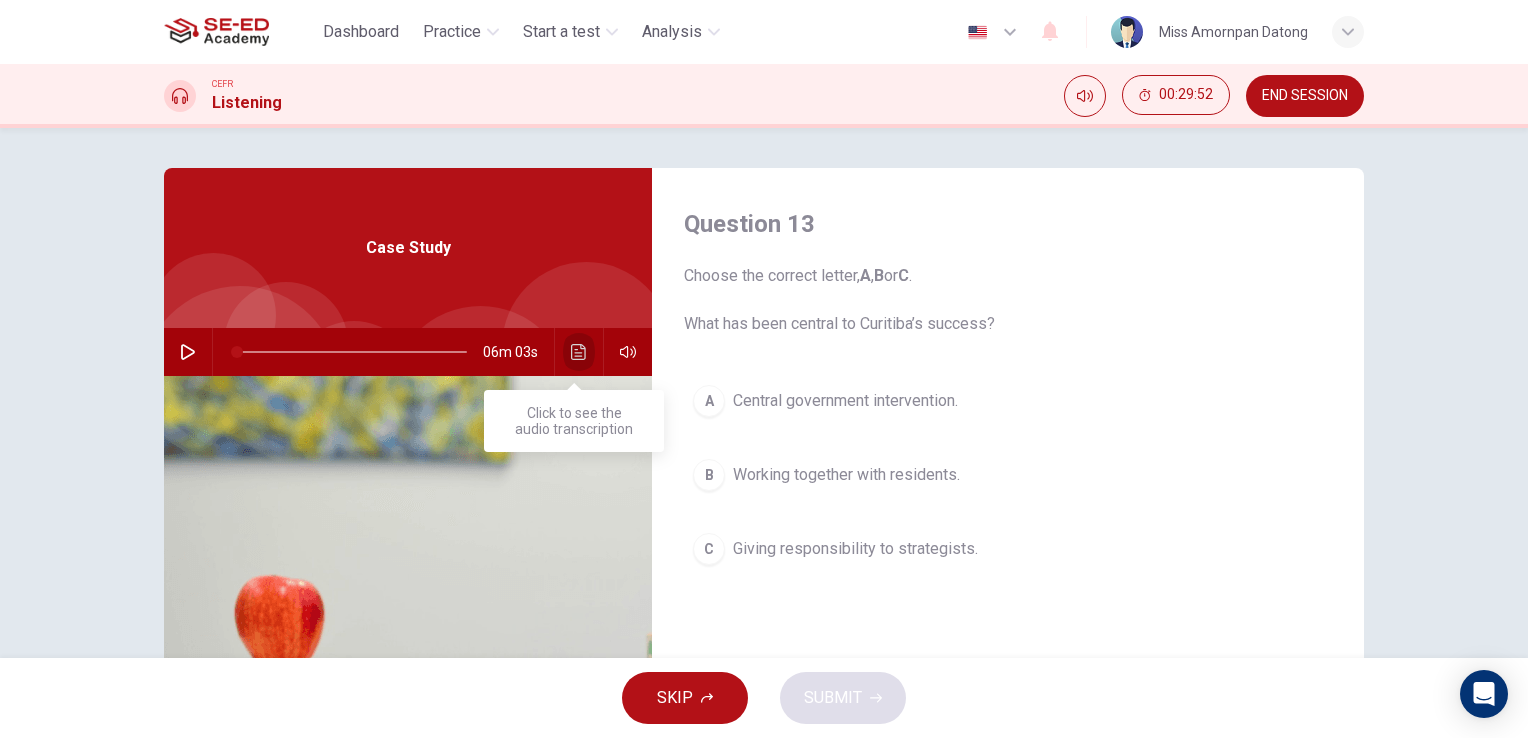 click at bounding box center [579, 352] 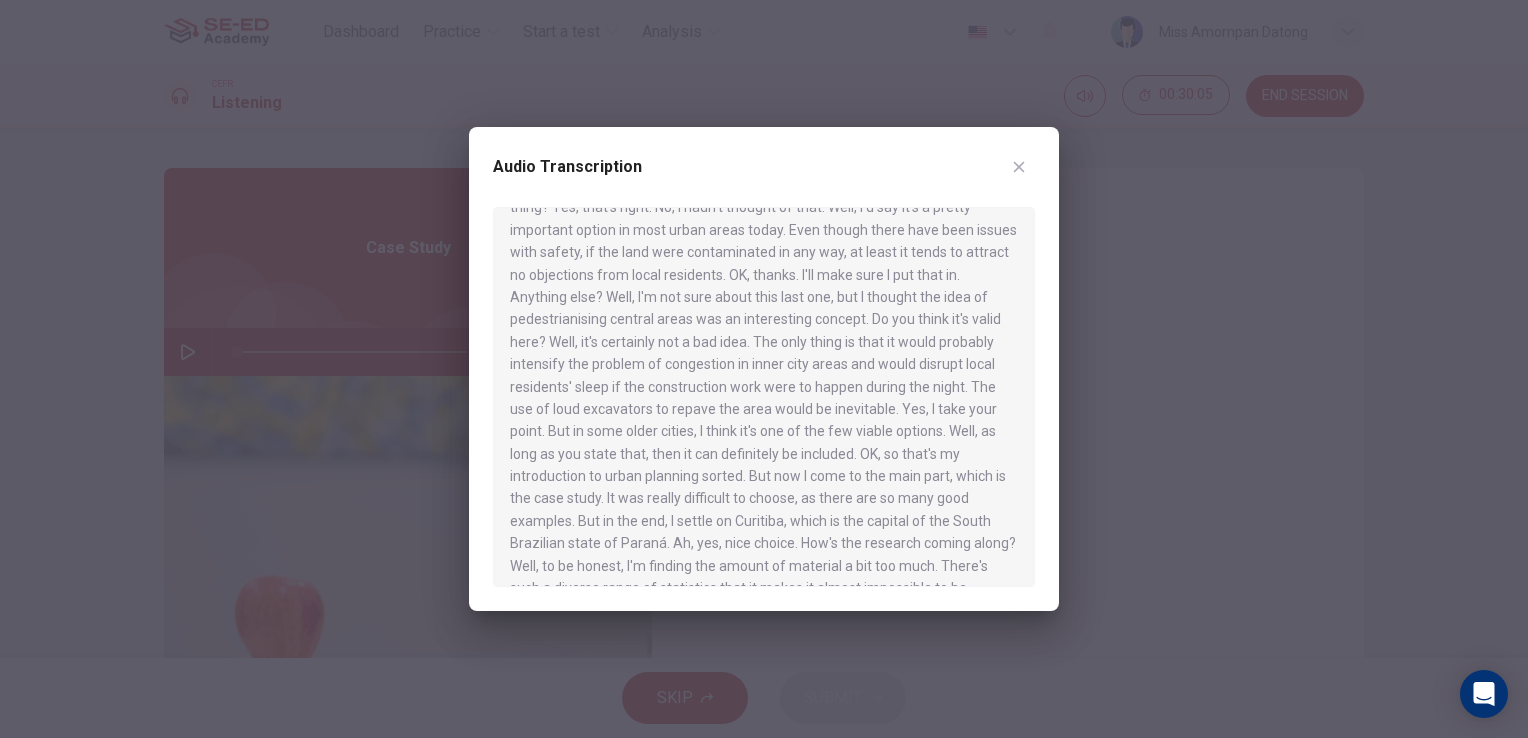 scroll, scrollTop: 600, scrollLeft: 0, axis: vertical 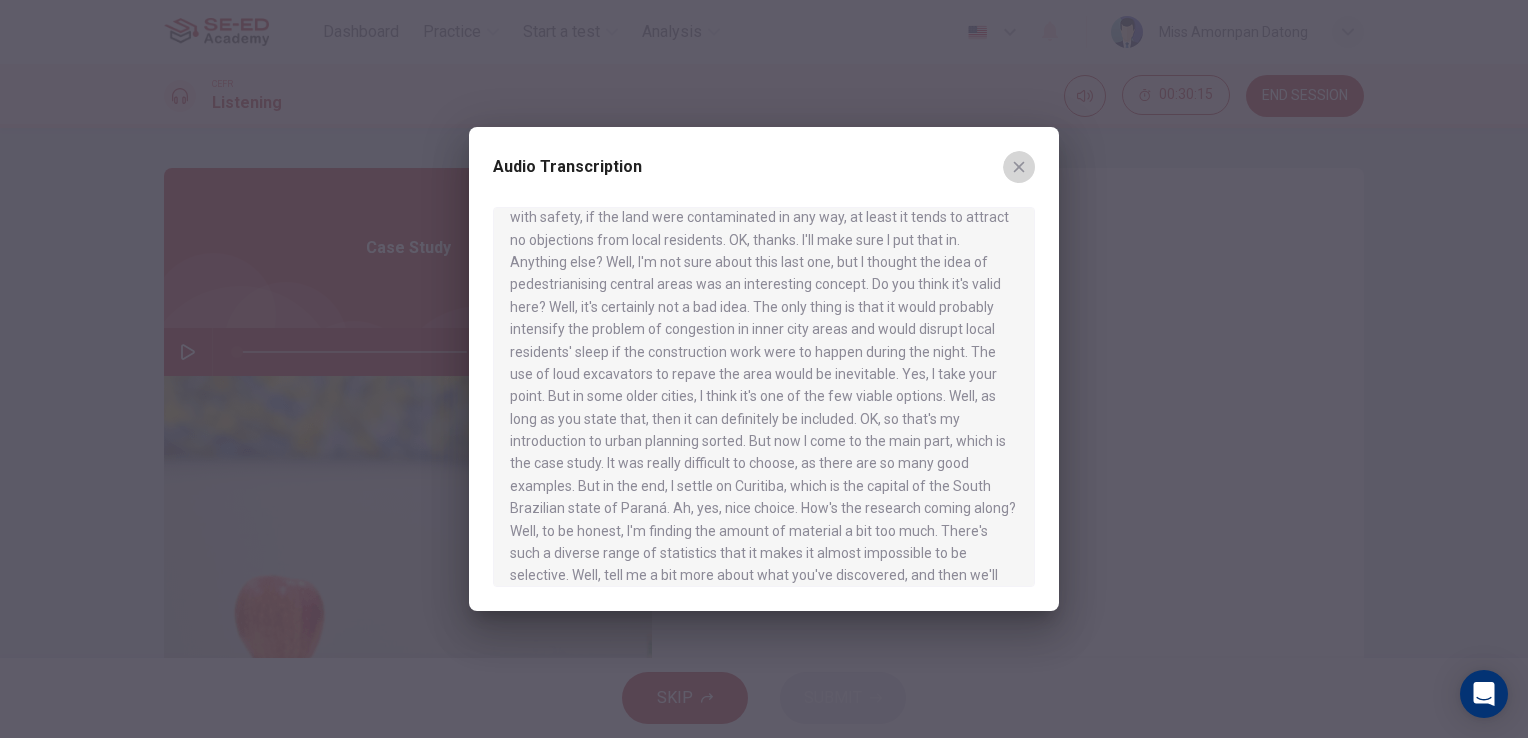 click at bounding box center [1019, 167] 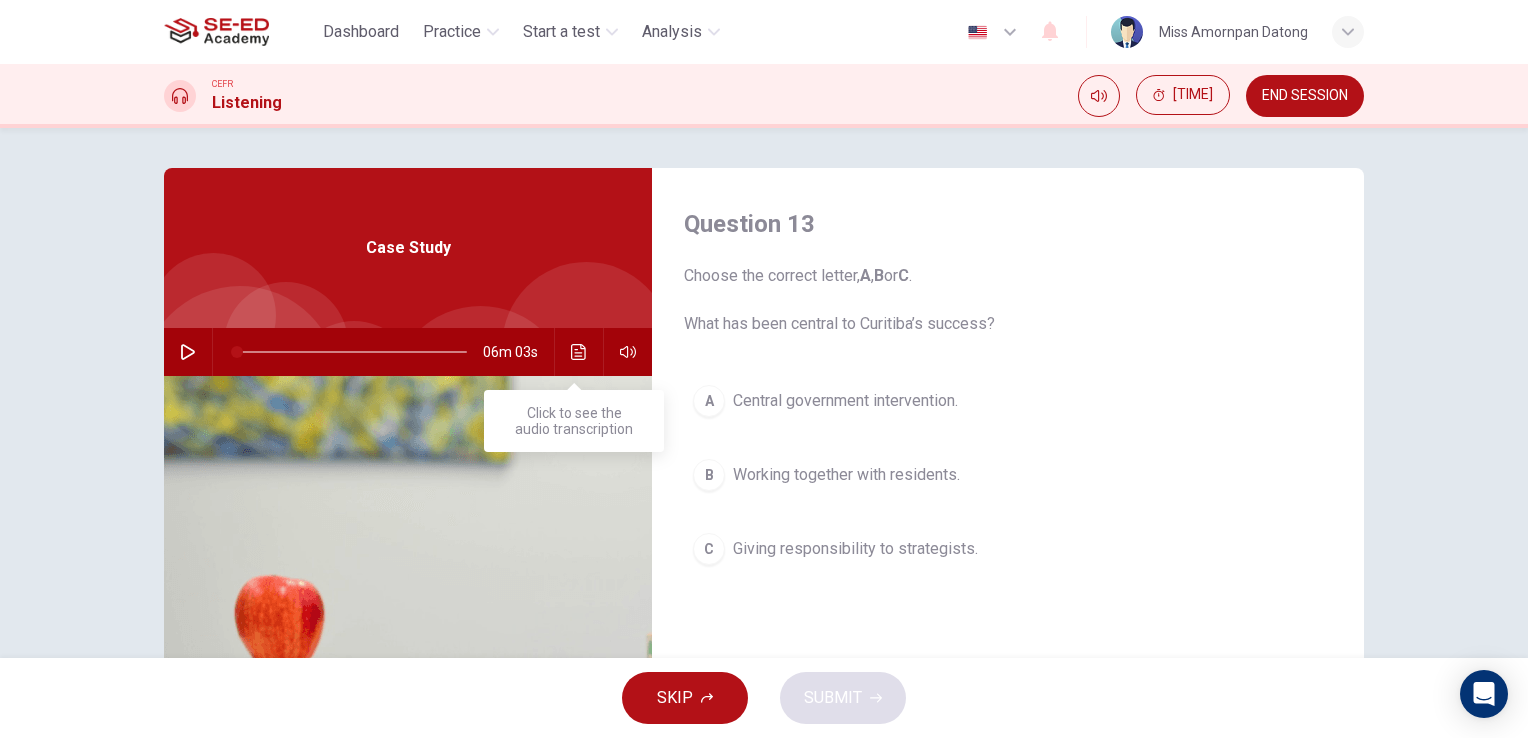 click at bounding box center [579, 352] 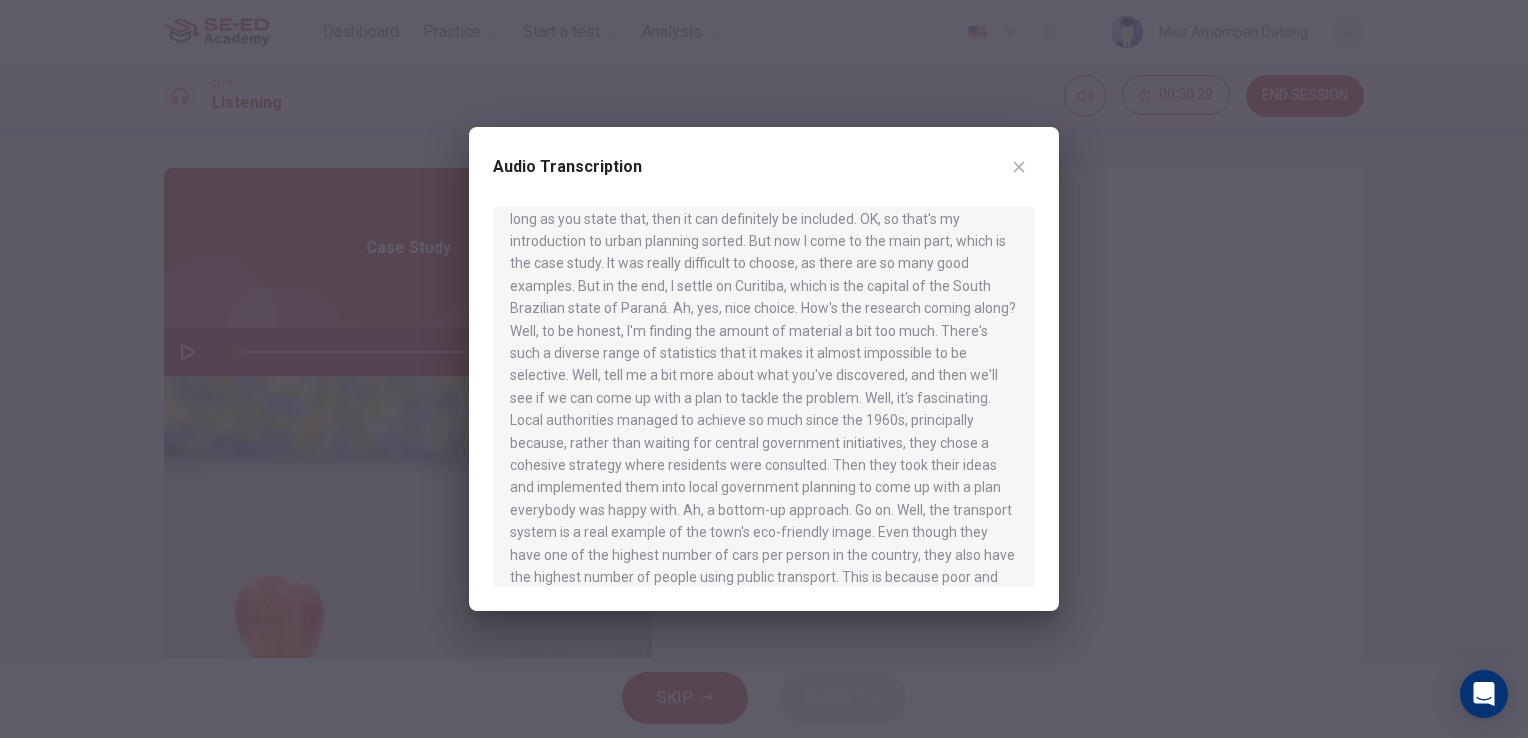 scroll, scrollTop: 1154, scrollLeft: 0, axis: vertical 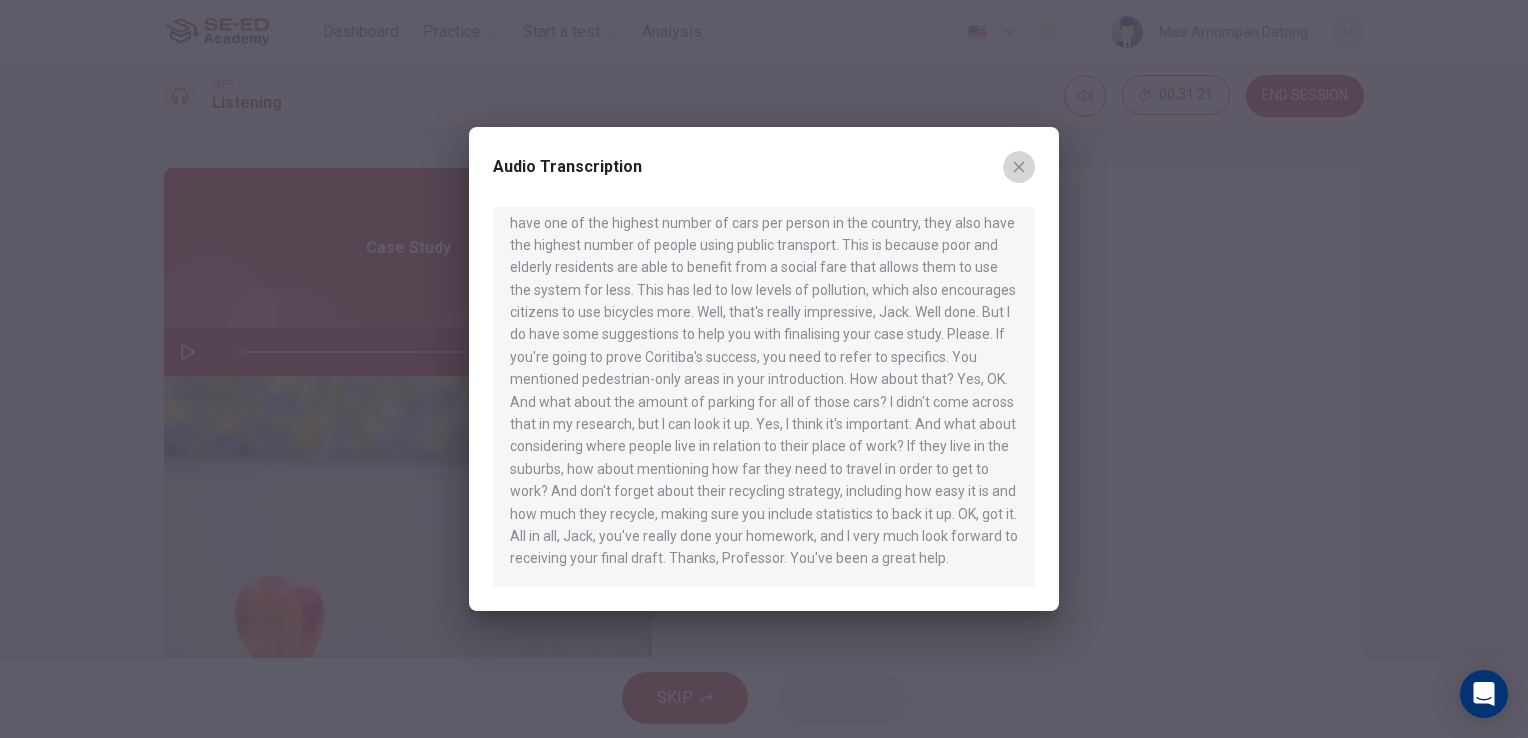 click at bounding box center (1019, 167) 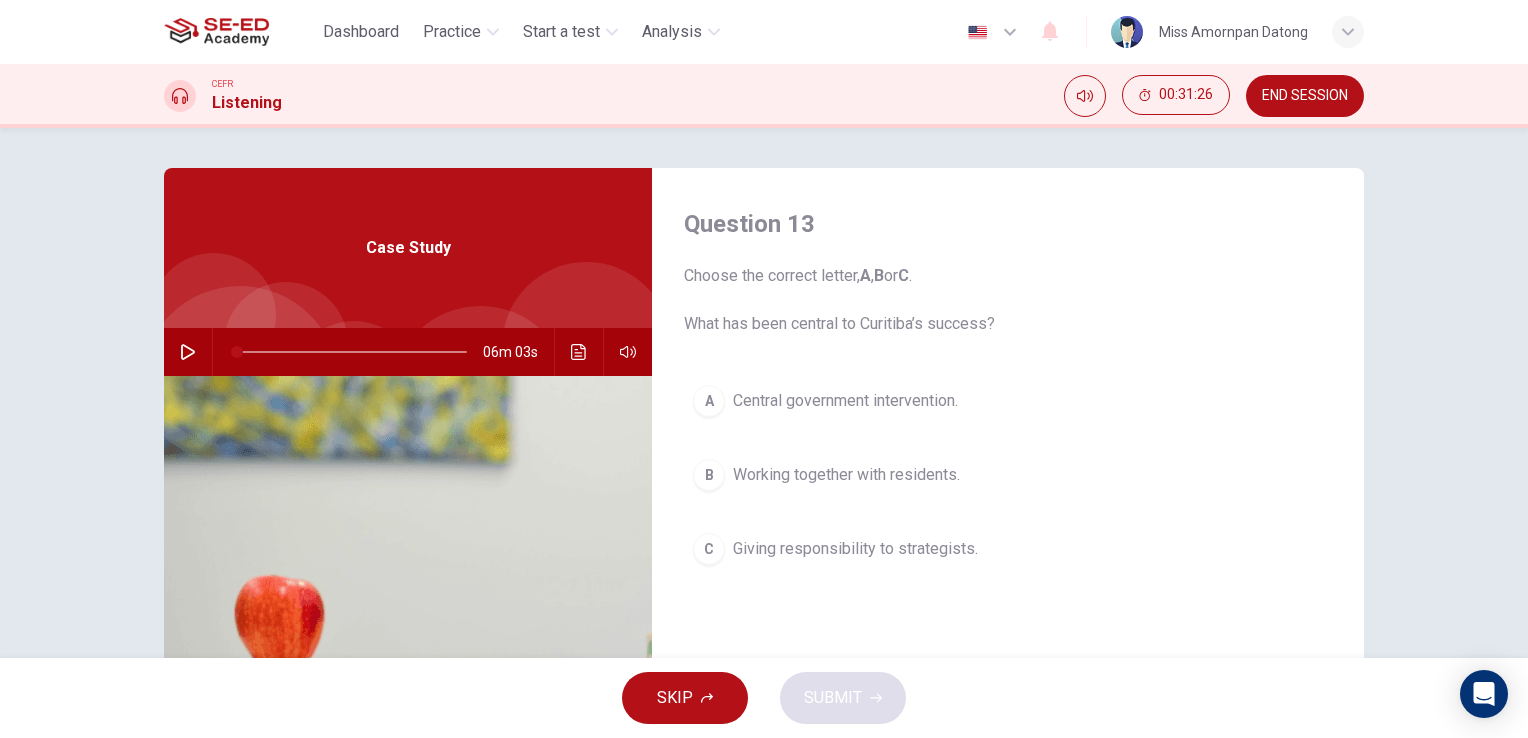 click on "B Working together with residents." at bounding box center (1008, 475) 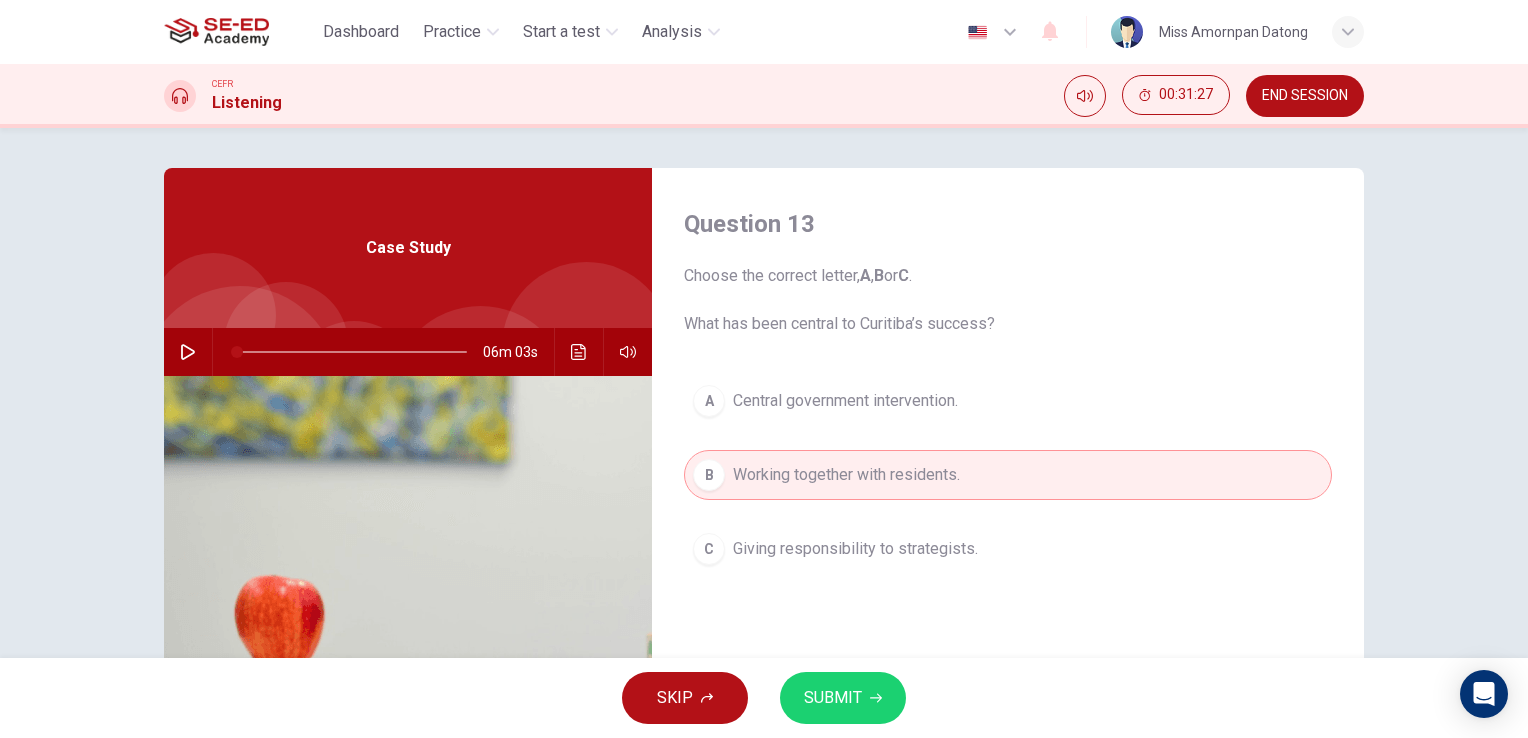 click at bounding box center (579, 352) 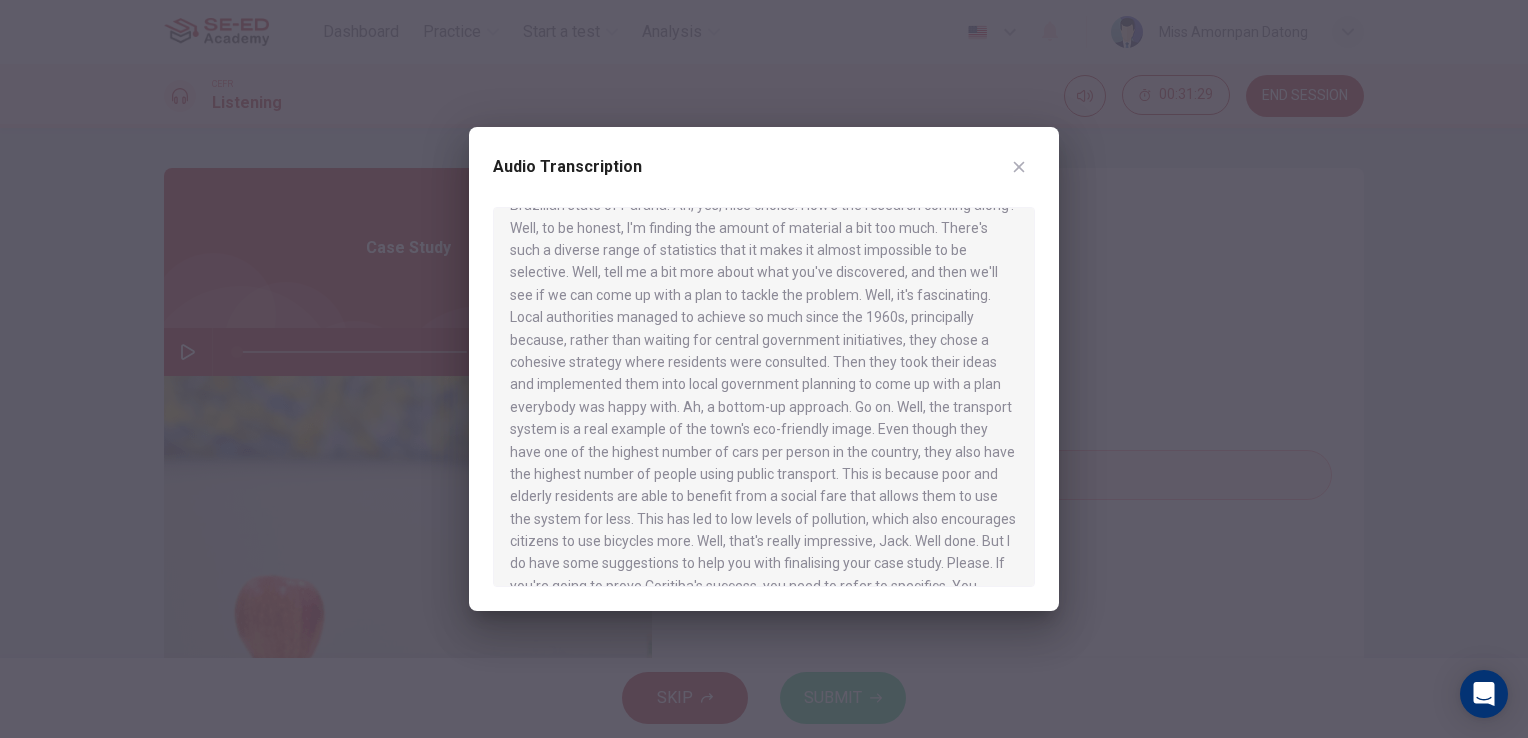 scroll, scrollTop: 1154, scrollLeft: 0, axis: vertical 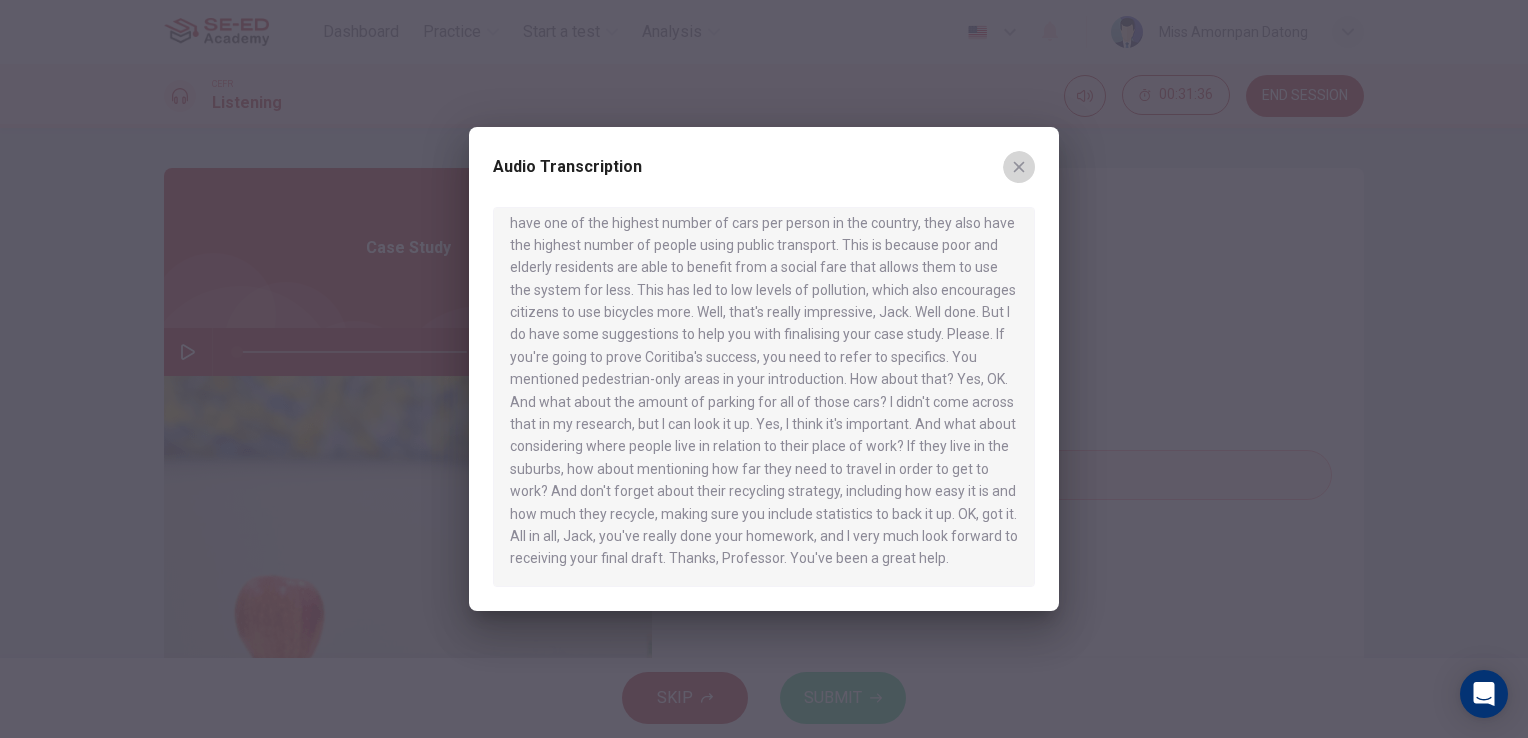 click at bounding box center (1019, 167) 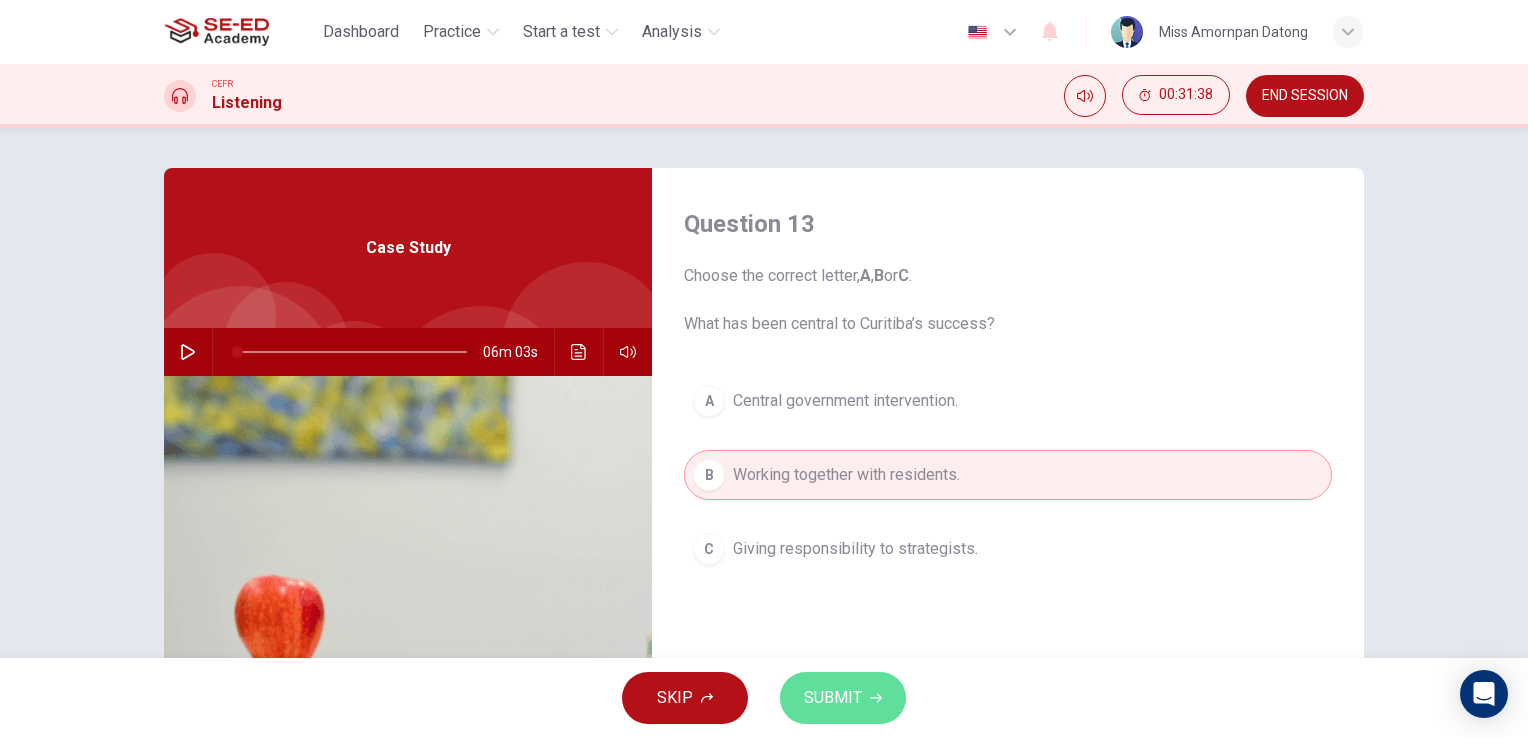 click on "SUBMIT" at bounding box center (833, 698) 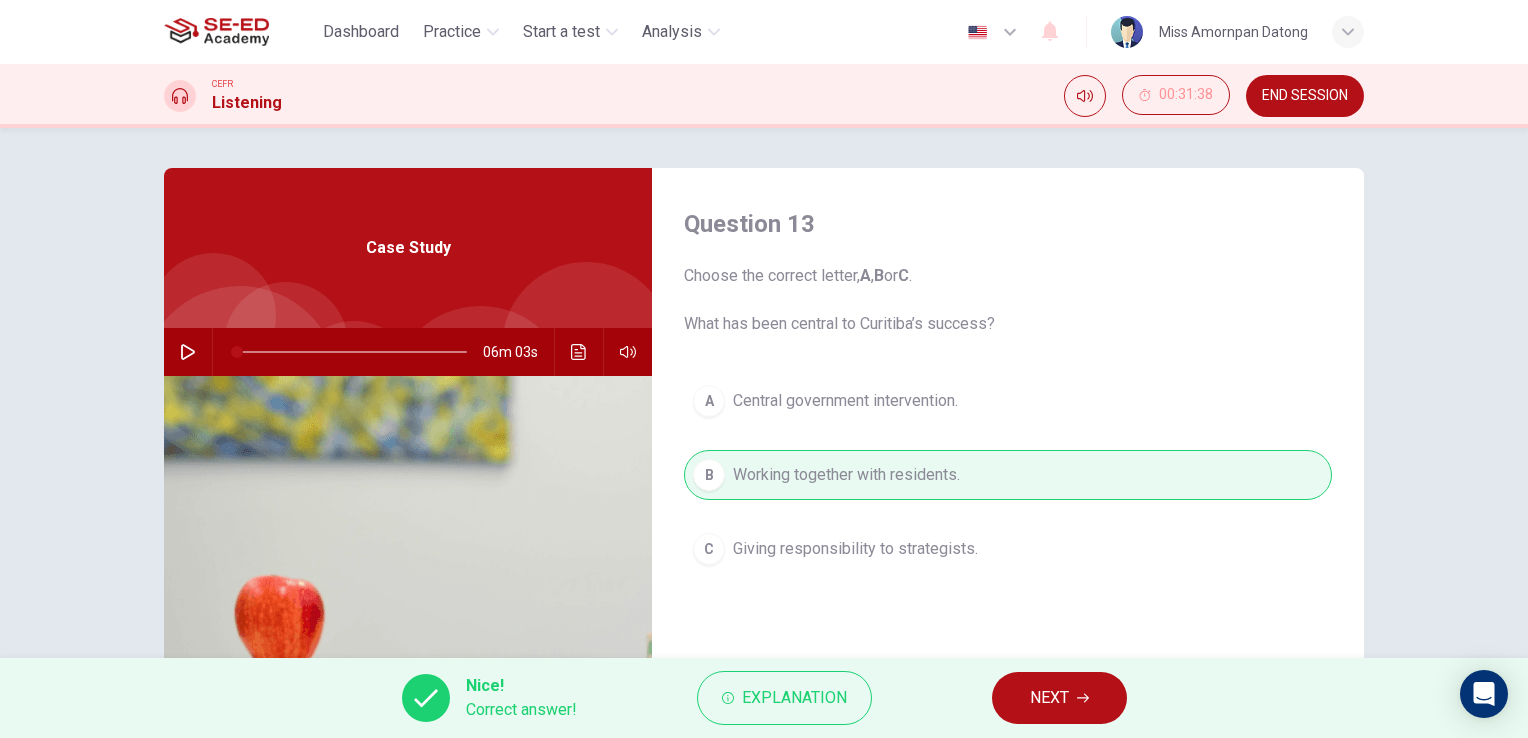 click at bounding box center [1083, 698] 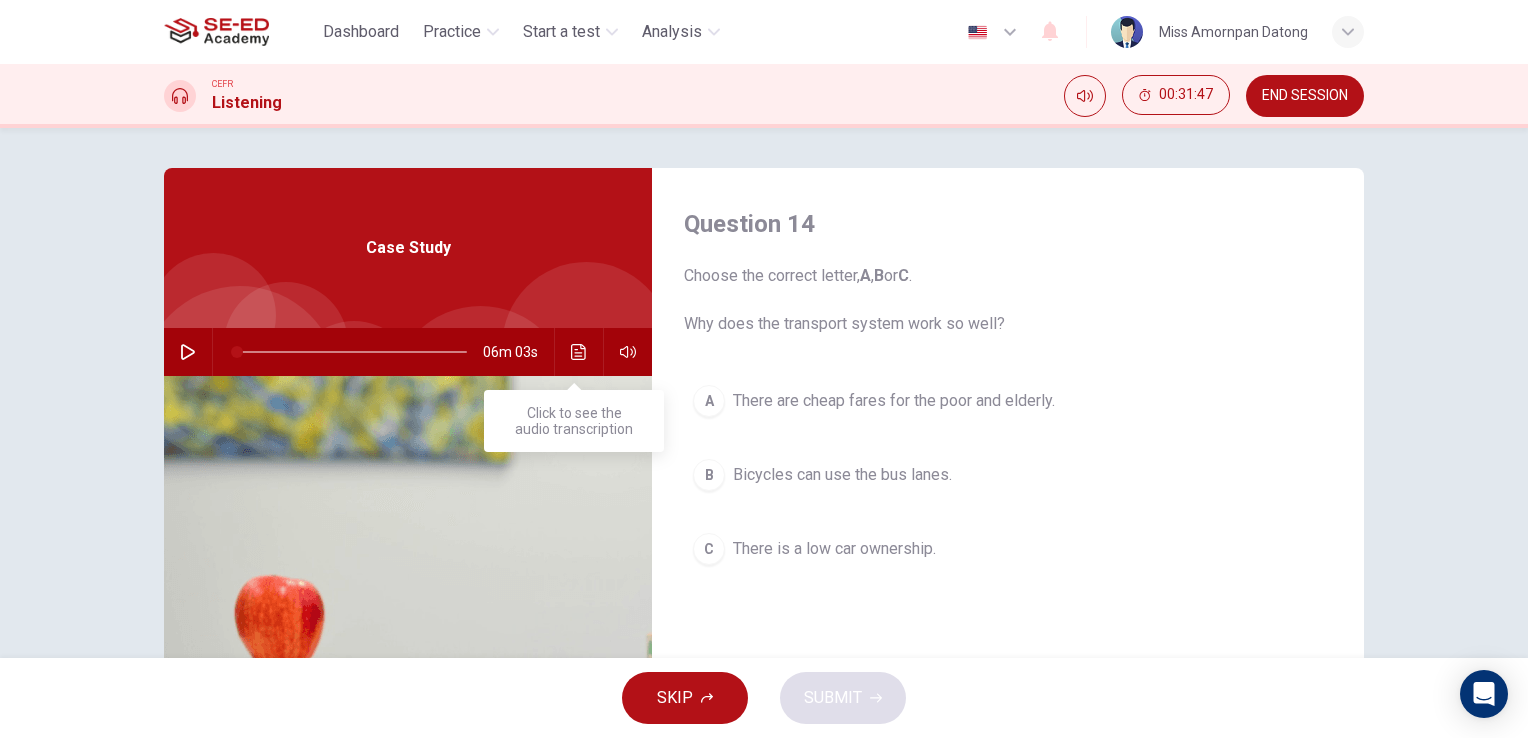 click at bounding box center [579, 352] 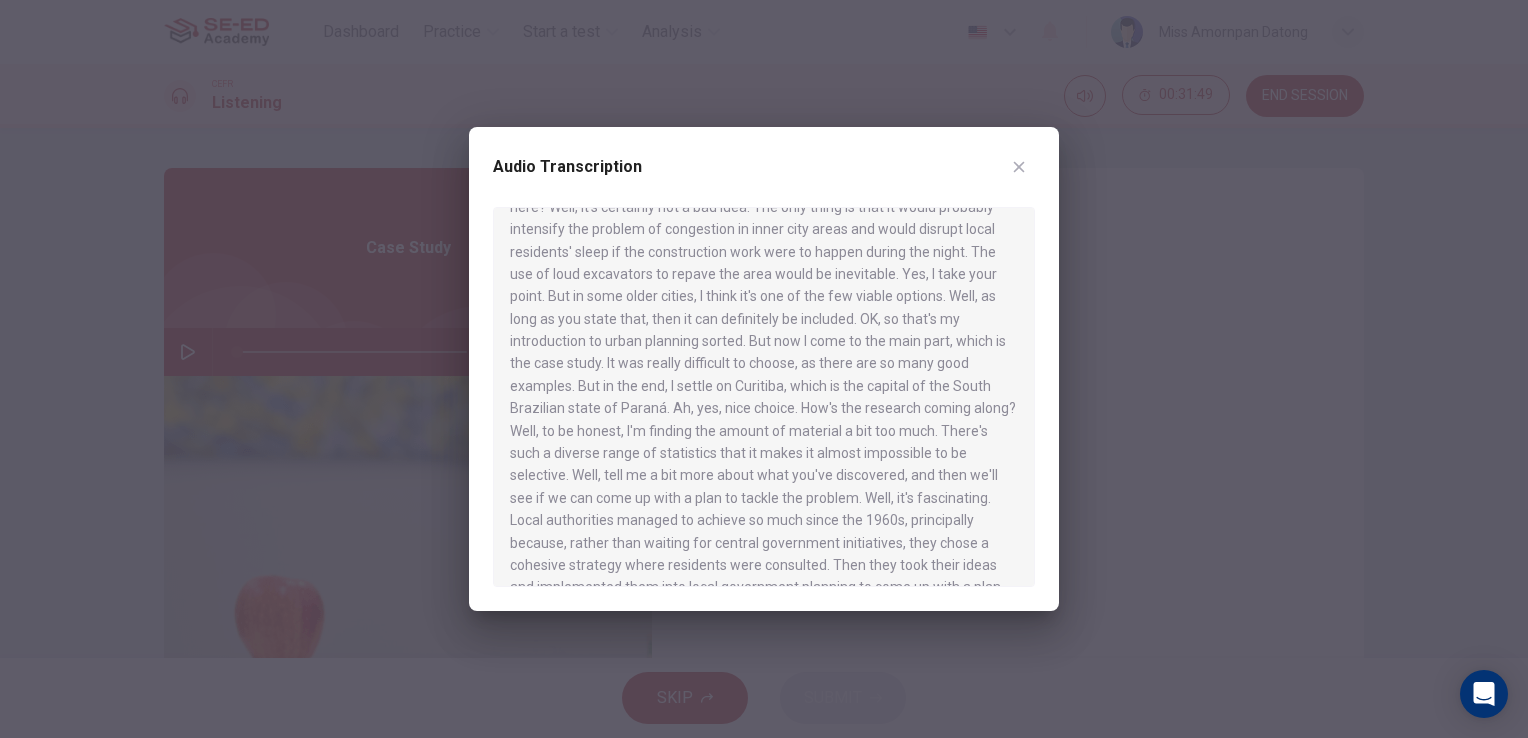 scroll, scrollTop: 1154, scrollLeft: 0, axis: vertical 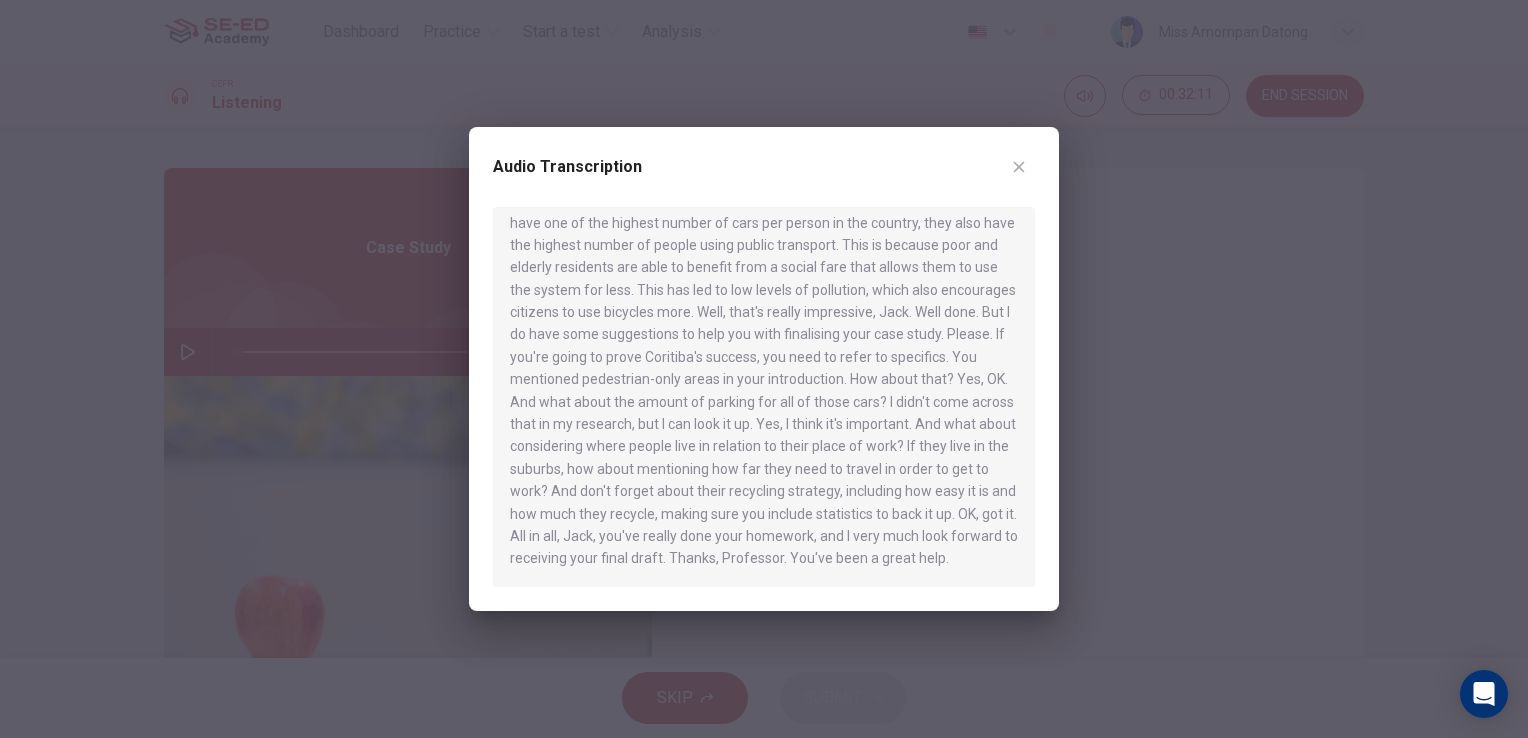 click at bounding box center [1019, 167] 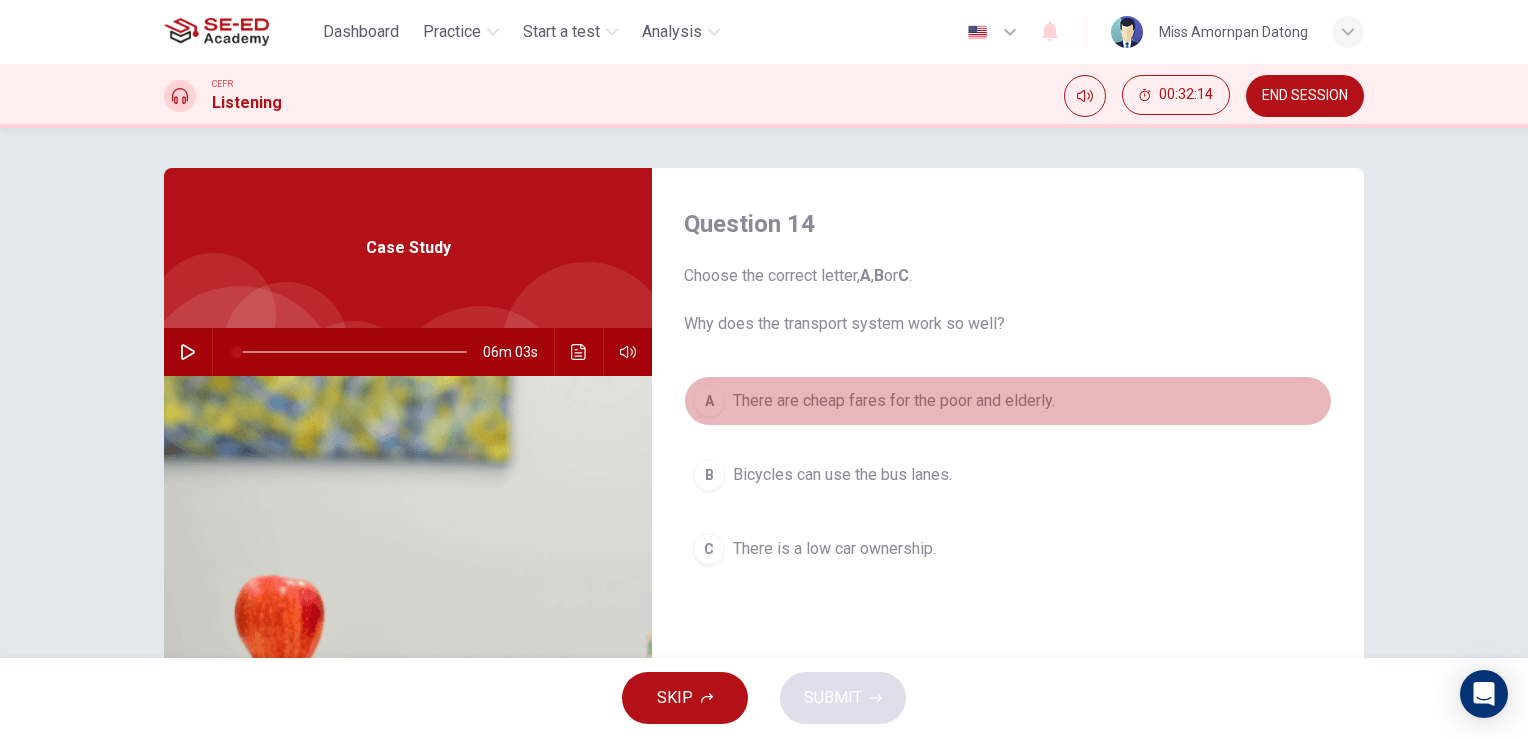 click on "There are cheap fares for the poor and elderly." at bounding box center (894, 401) 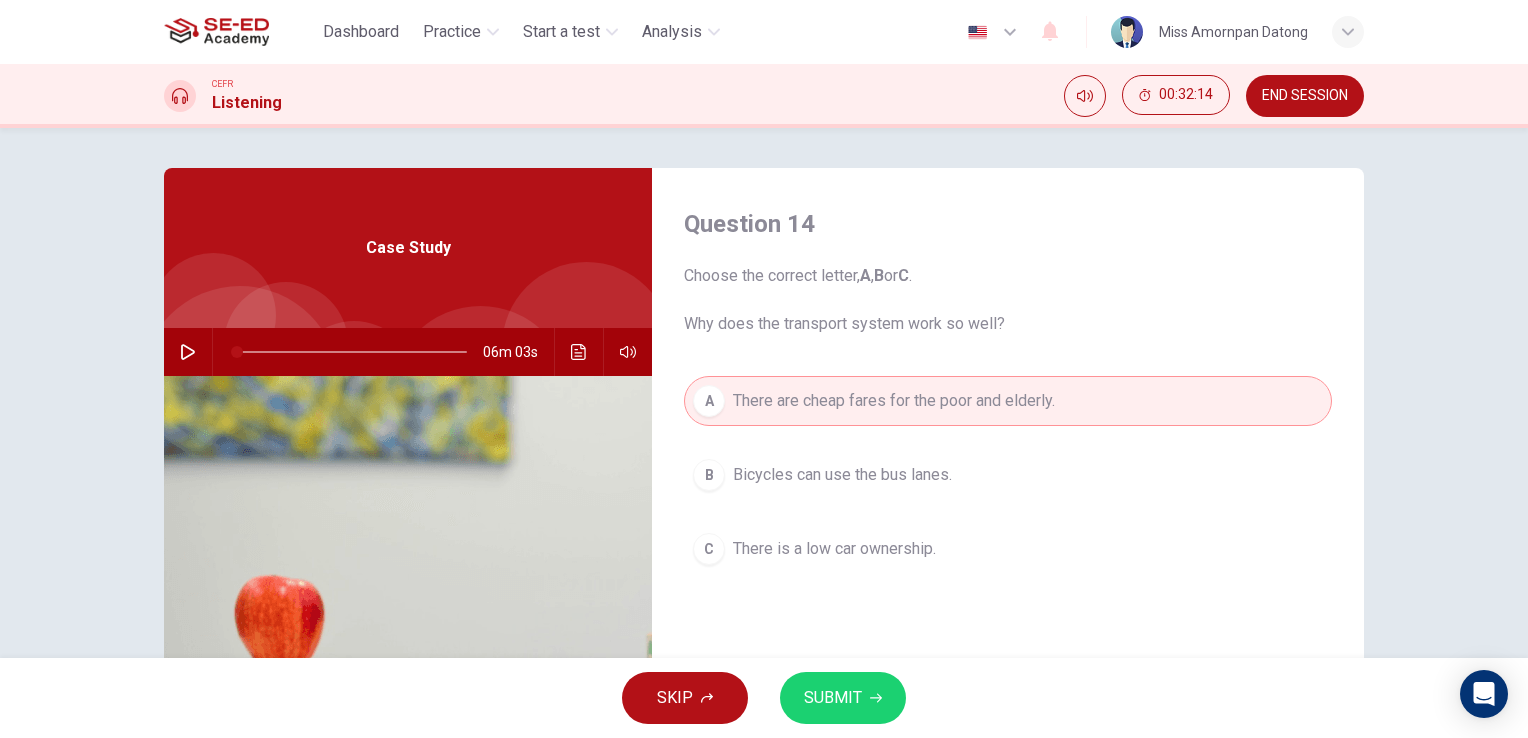 click on "SUBMIT" at bounding box center [843, 698] 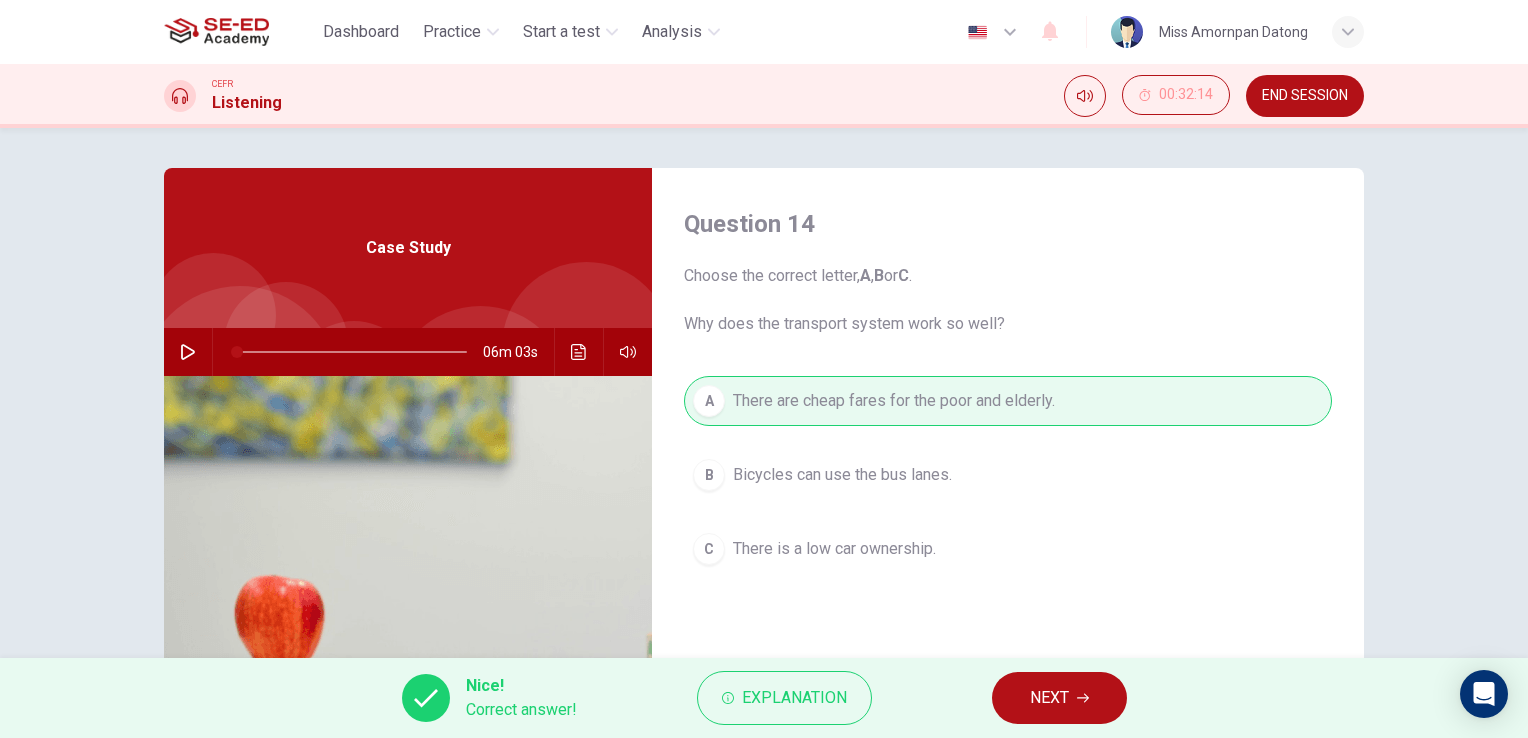 click on "NEXT" at bounding box center [1049, 698] 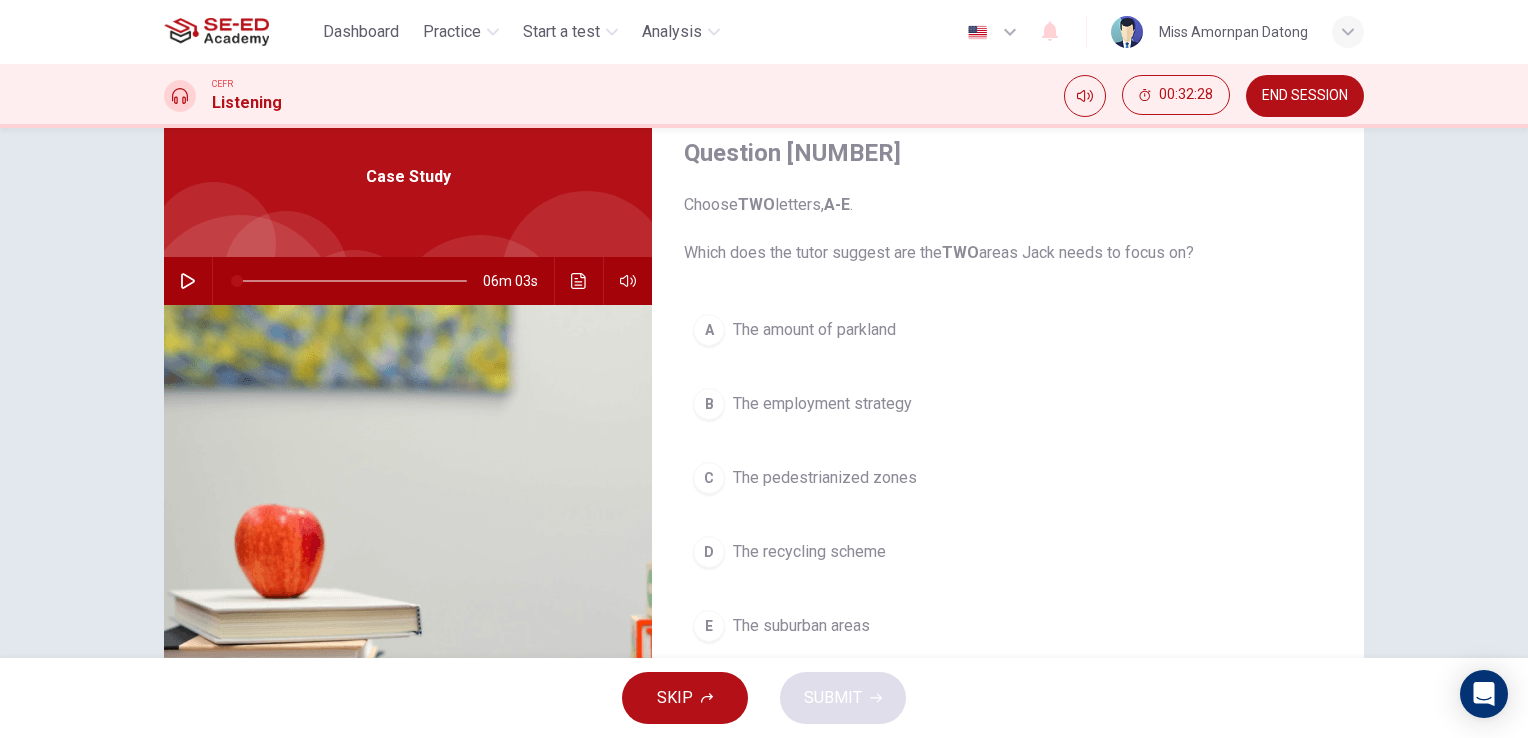 scroll, scrollTop: 0, scrollLeft: 0, axis: both 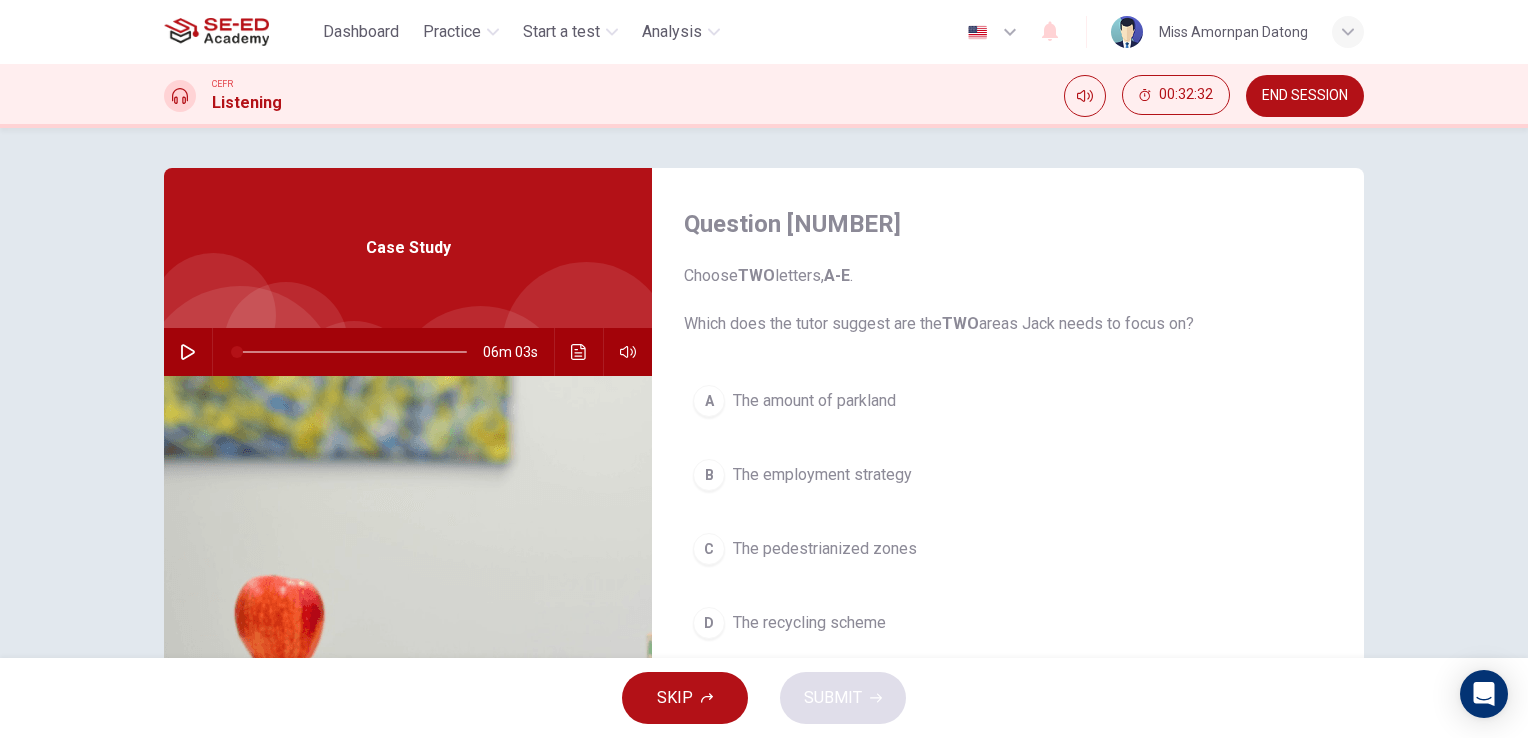 click at bounding box center [579, 352] 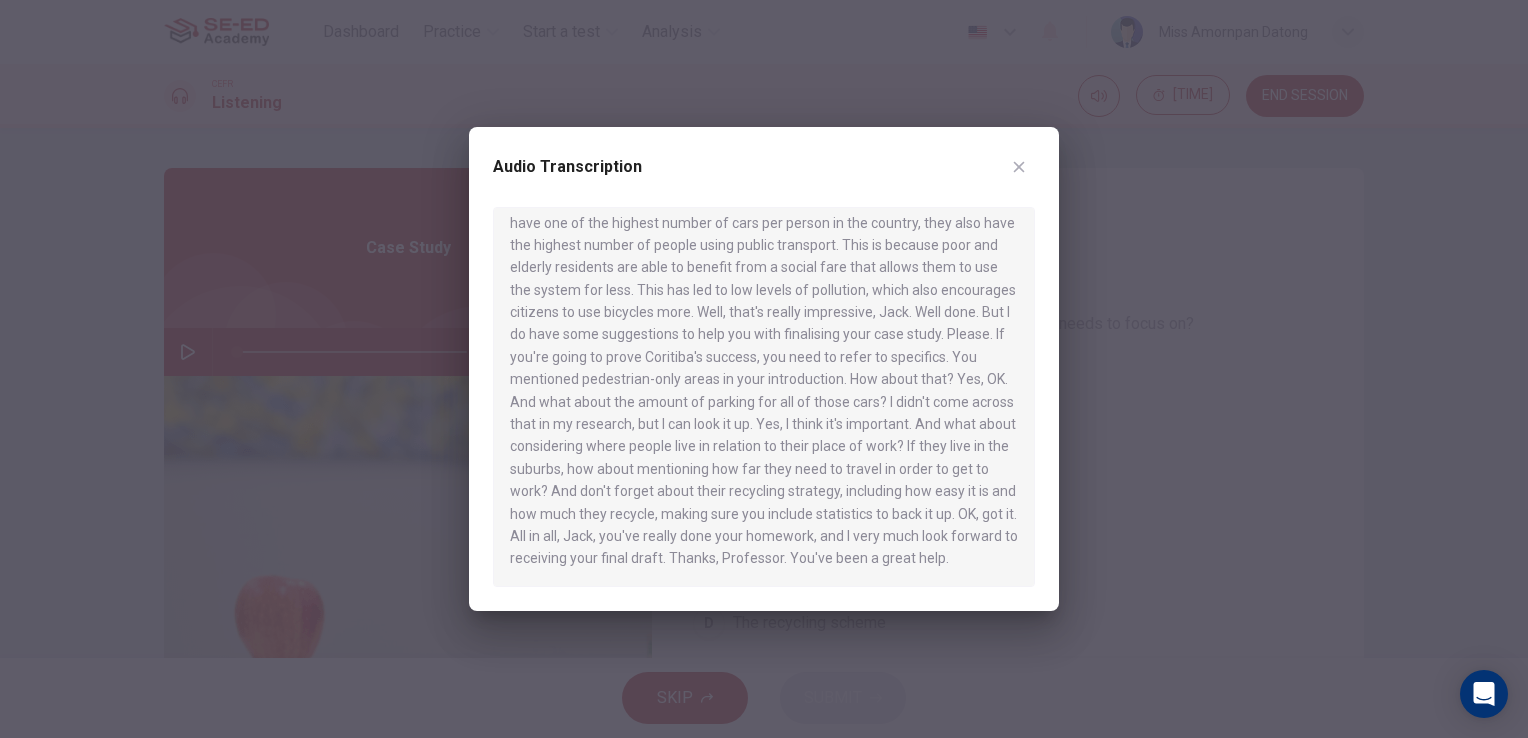 scroll, scrollTop: 1154, scrollLeft: 0, axis: vertical 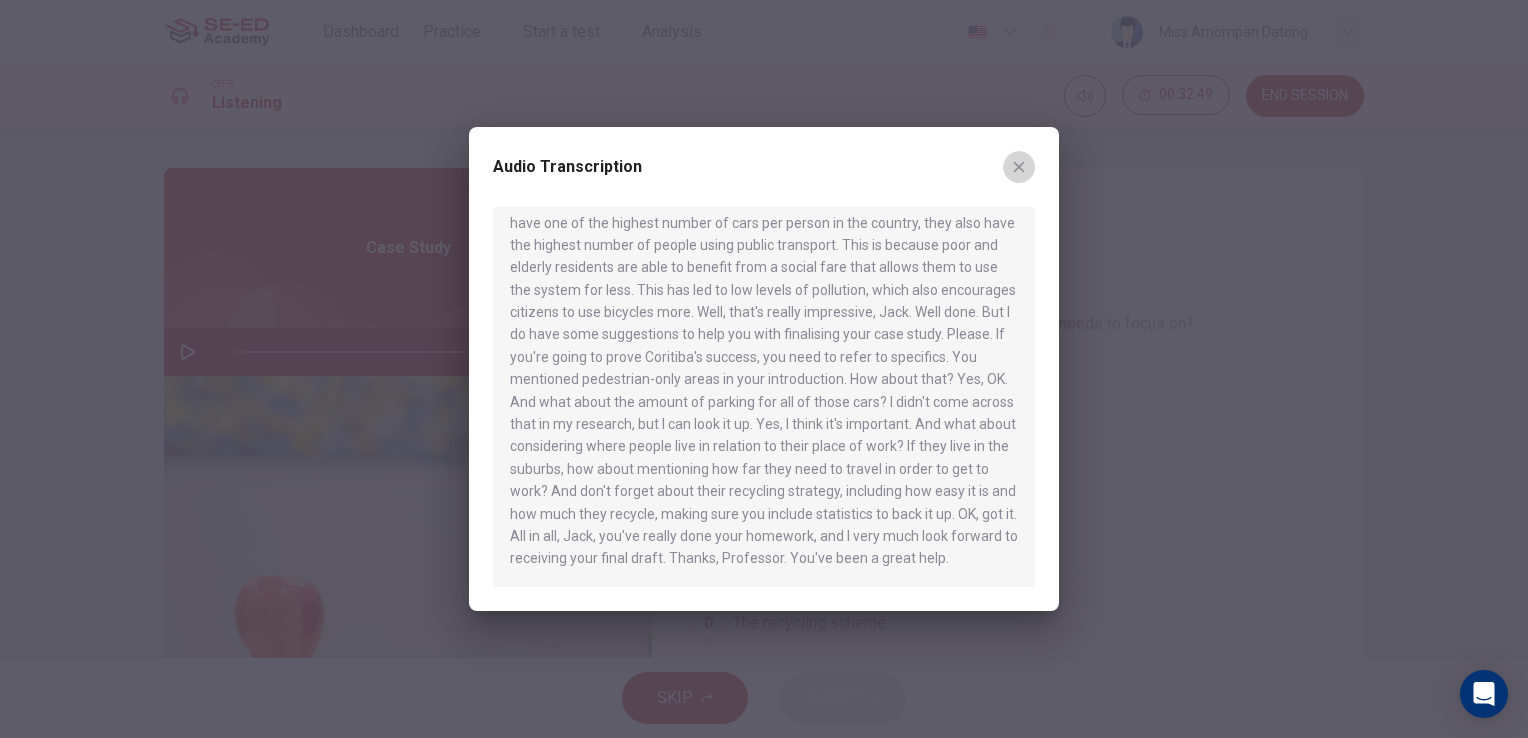 click at bounding box center (1019, 167) 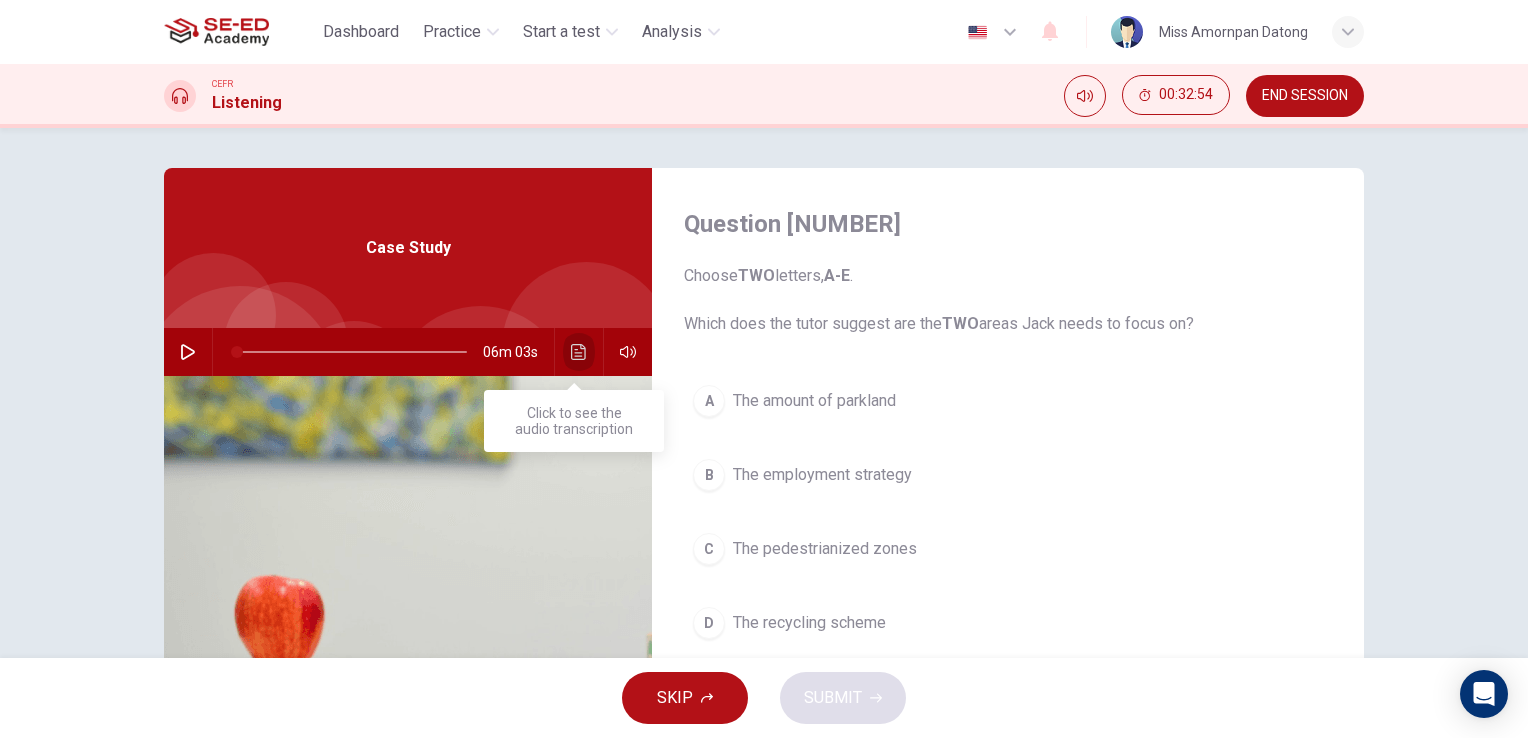 click at bounding box center [579, 352] 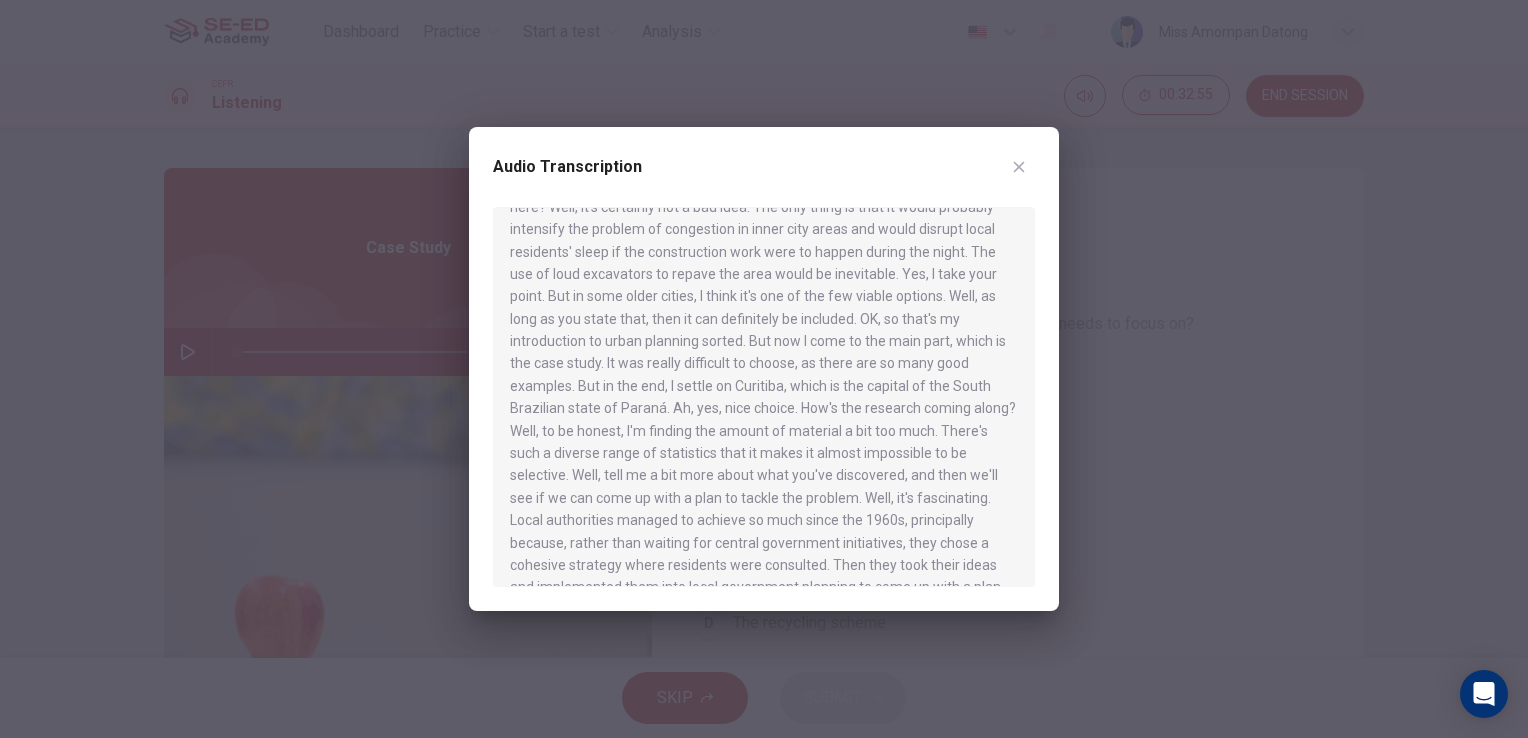 scroll, scrollTop: 1154, scrollLeft: 0, axis: vertical 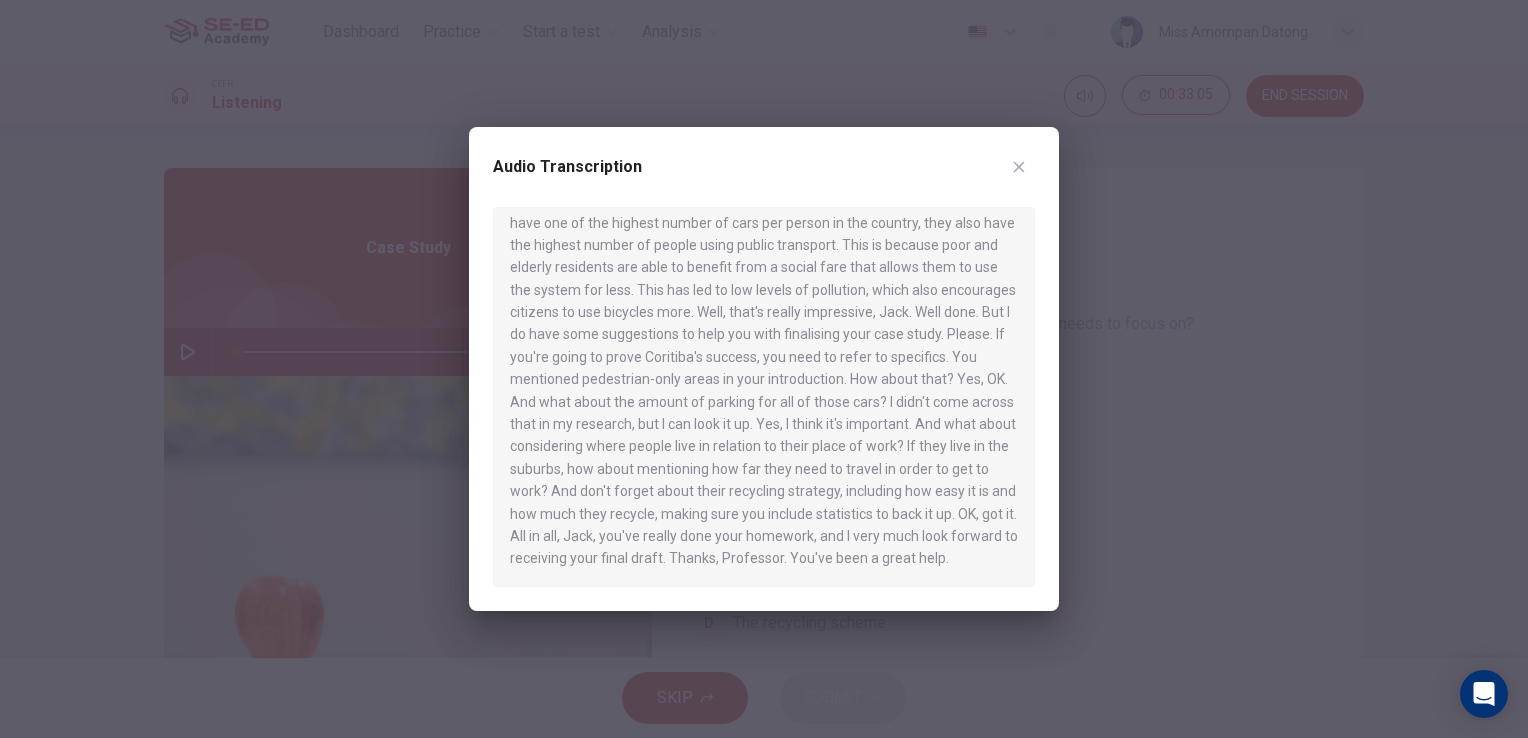 click at bounding box center [1019, 167] 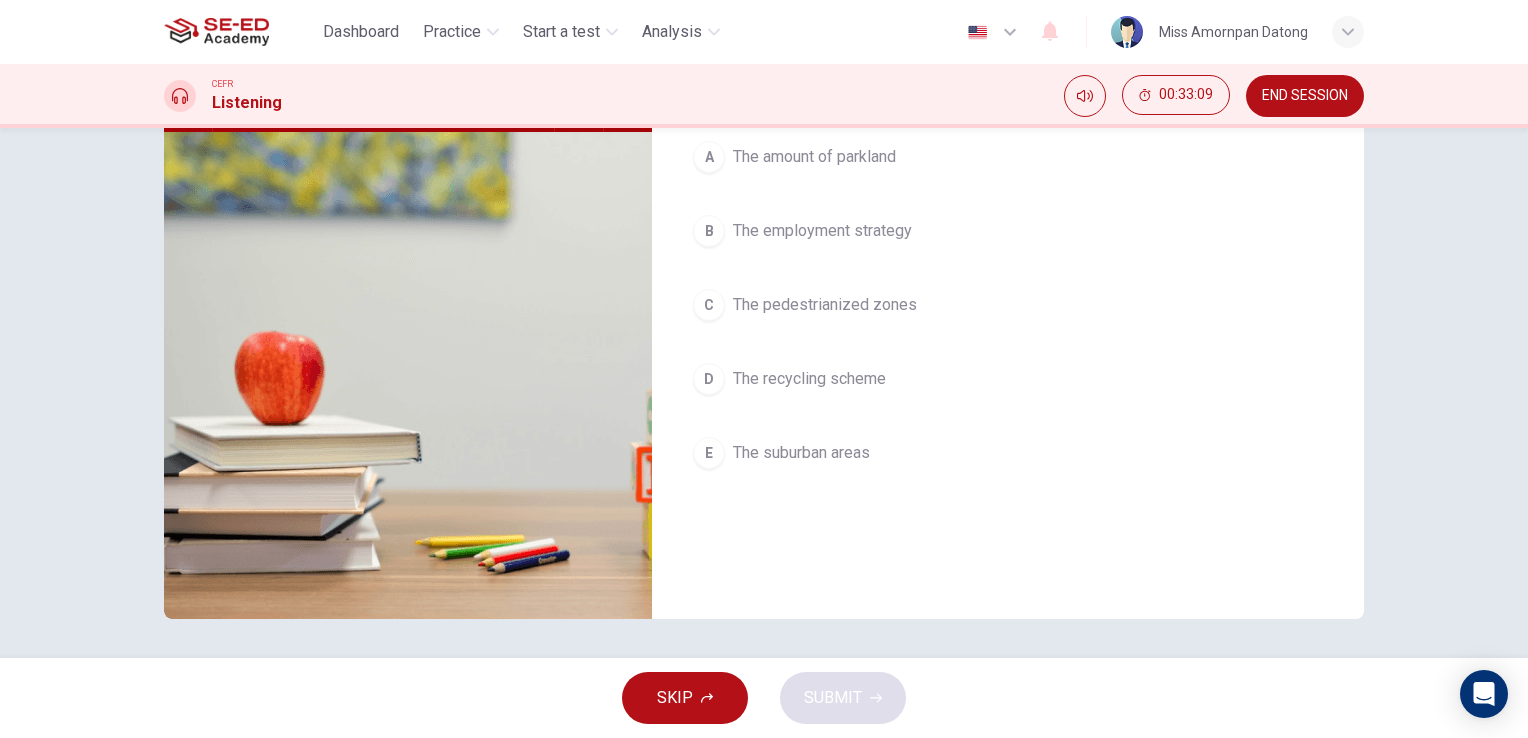 scroll, scrollTop: 144, scrollLeft: 0, axis: vertical 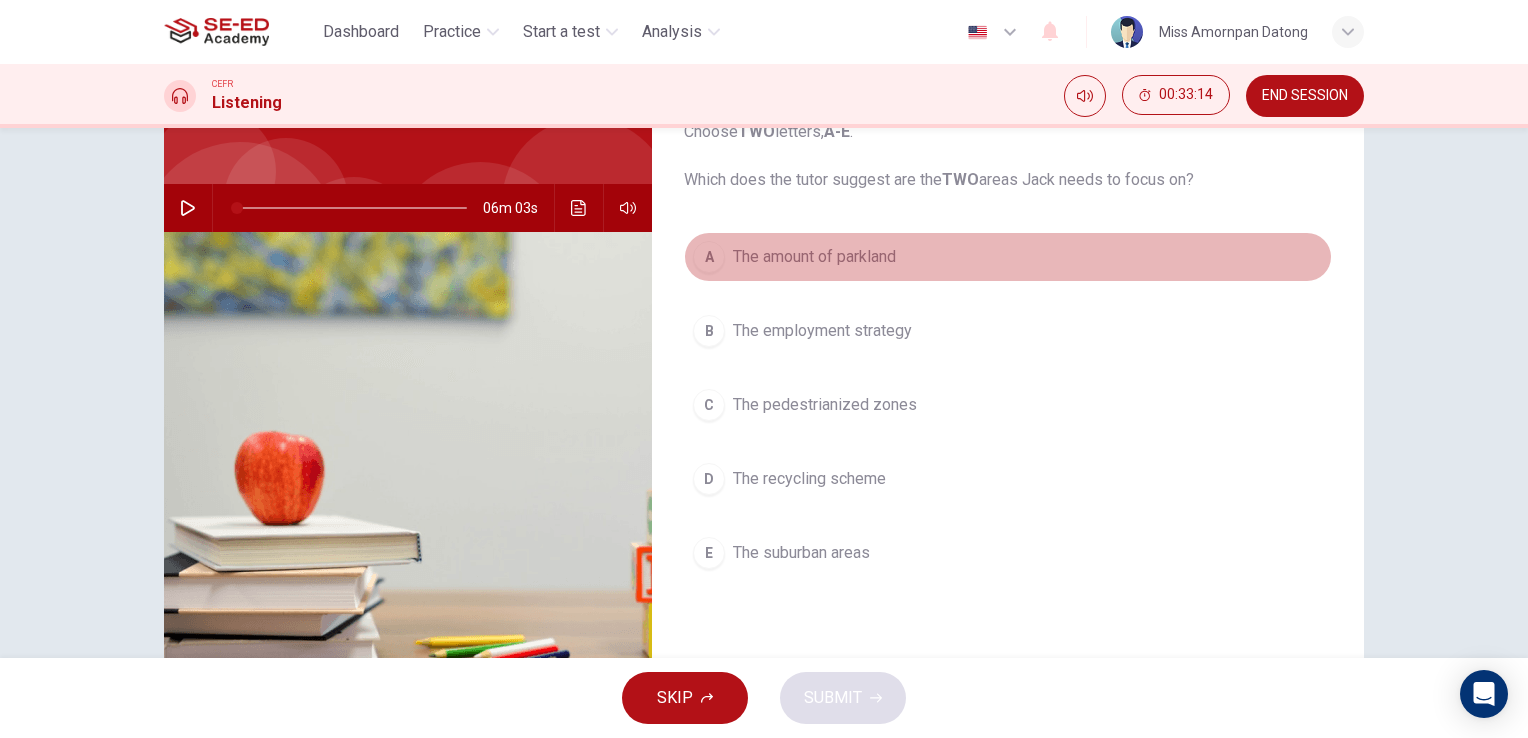 click on "A" at bounding box center [709, 257] 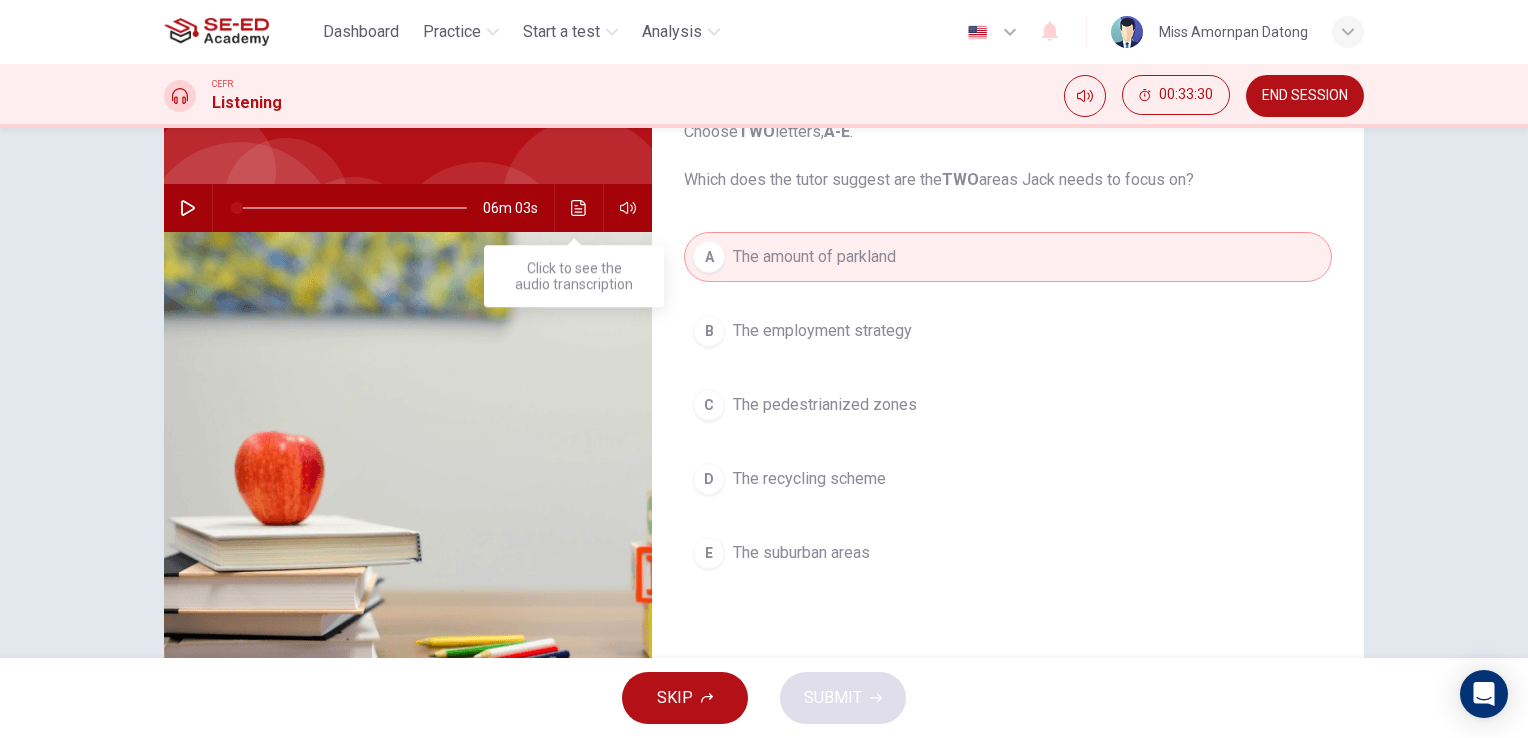 click at bounding box center [579, 208] 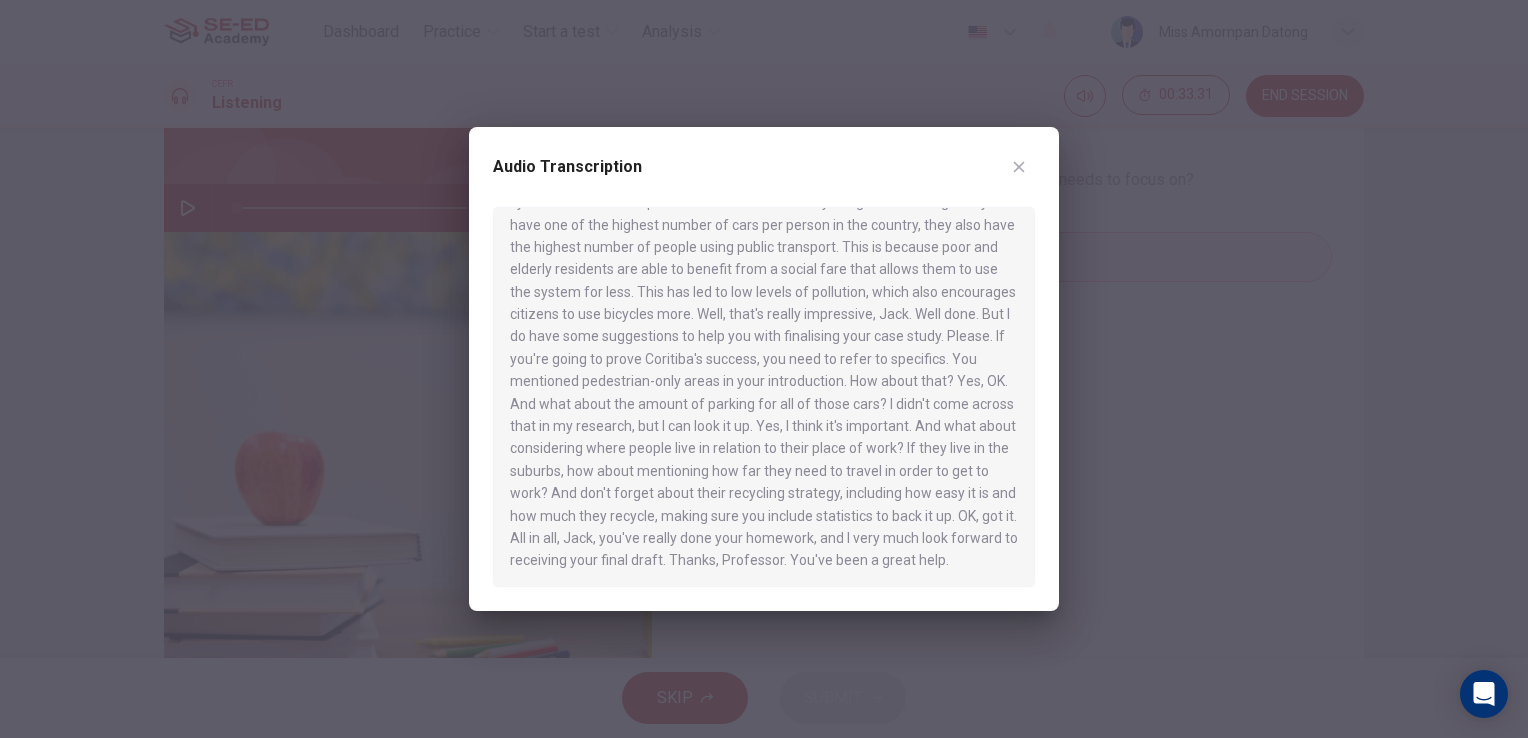 scroll, scrollTop: 1154, scrollLeft: 0, axis: vertical 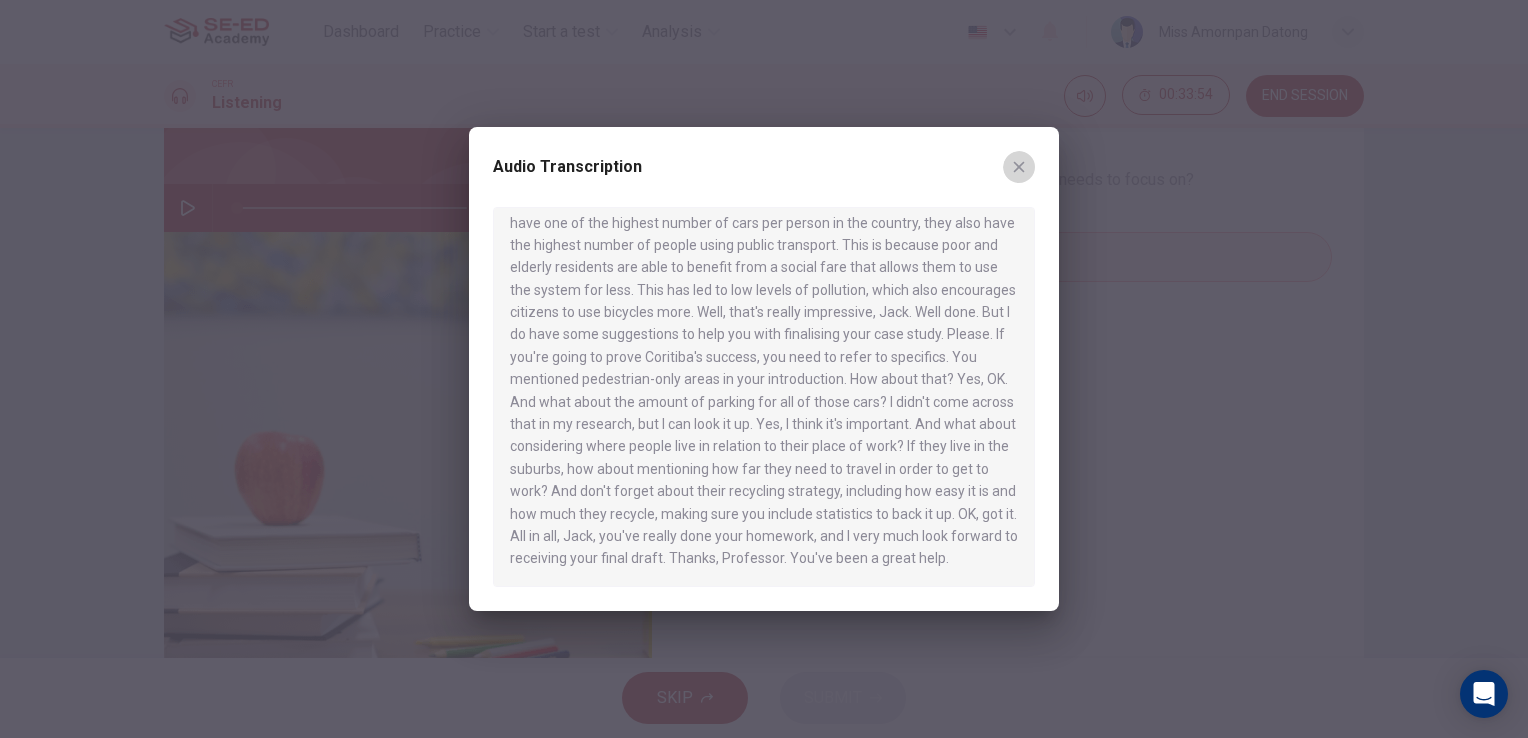 click at bounding box center [1019, 167] 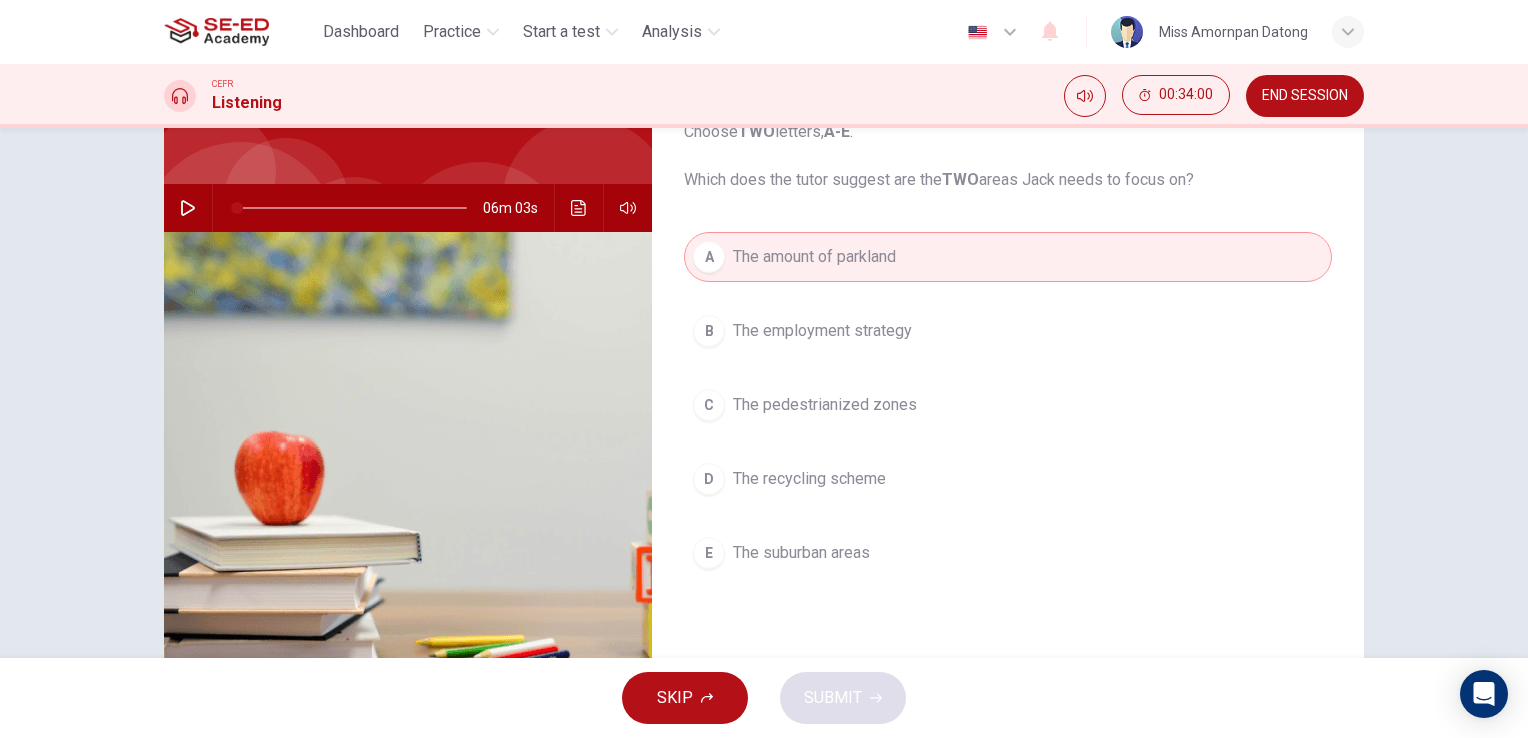 click on "The recycling scheme" at bounding box center [822, 331] 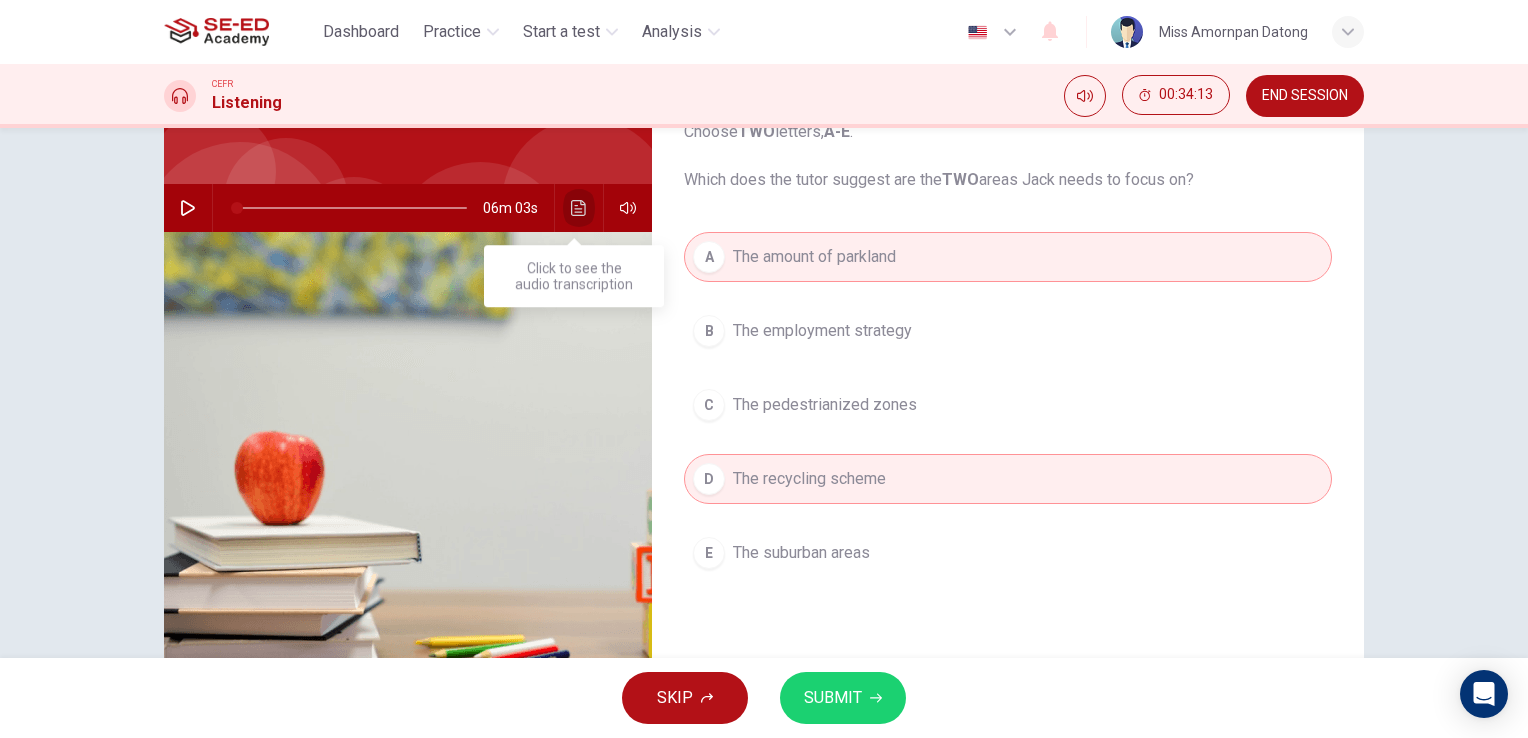 click at bounding box center [578, 208] 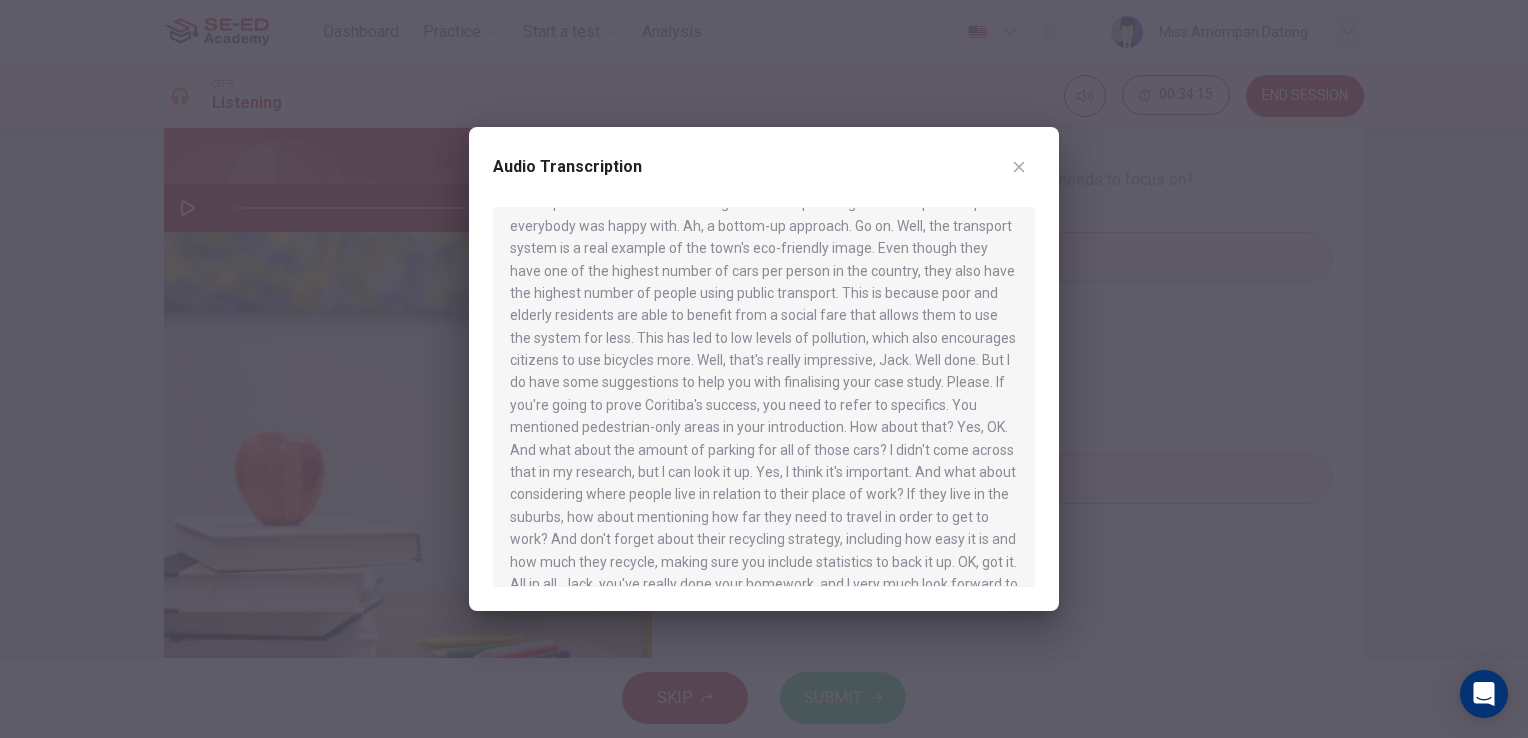 scroll, scrollTop: 1154, scrollLeft: 0, axis: vertical 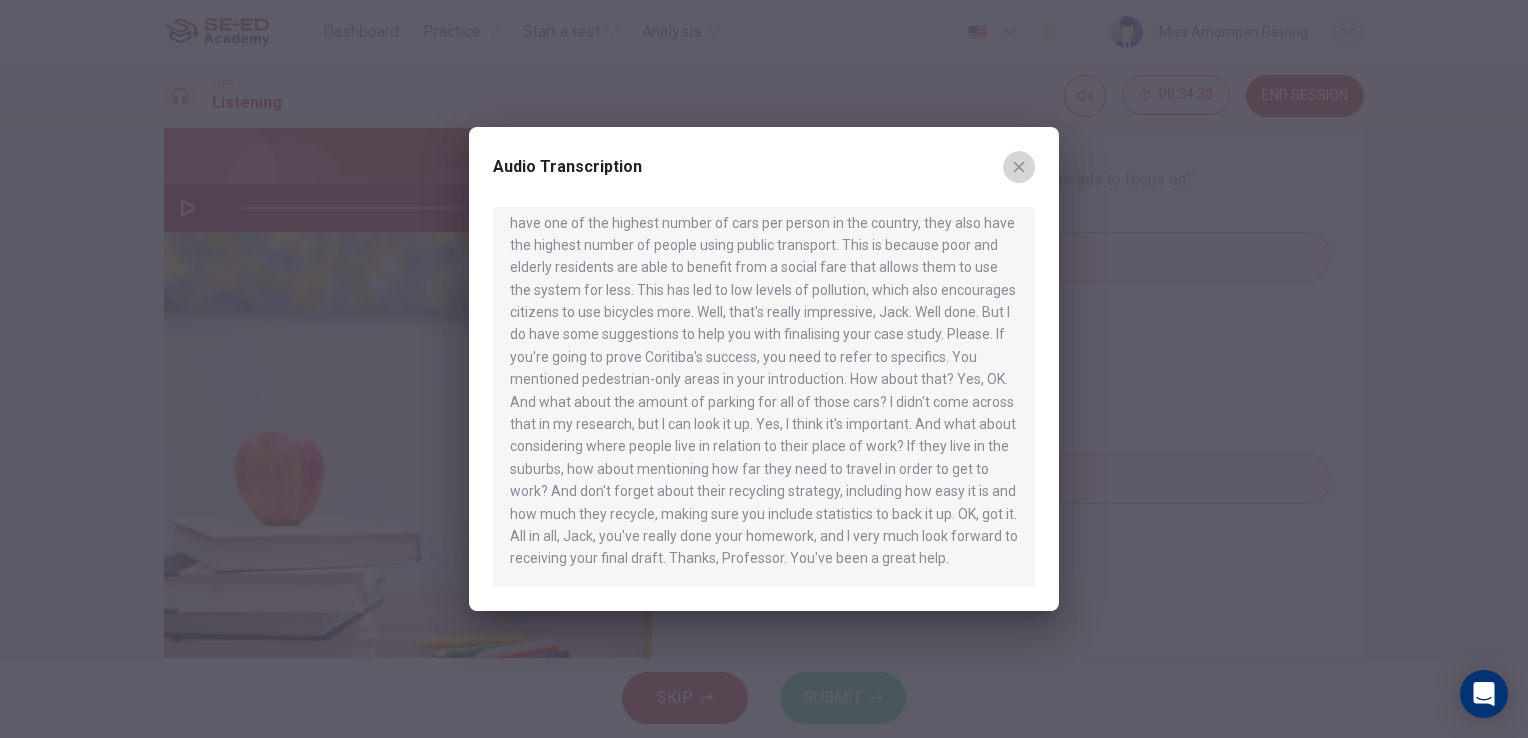 click at bounding box center (1019, 167) 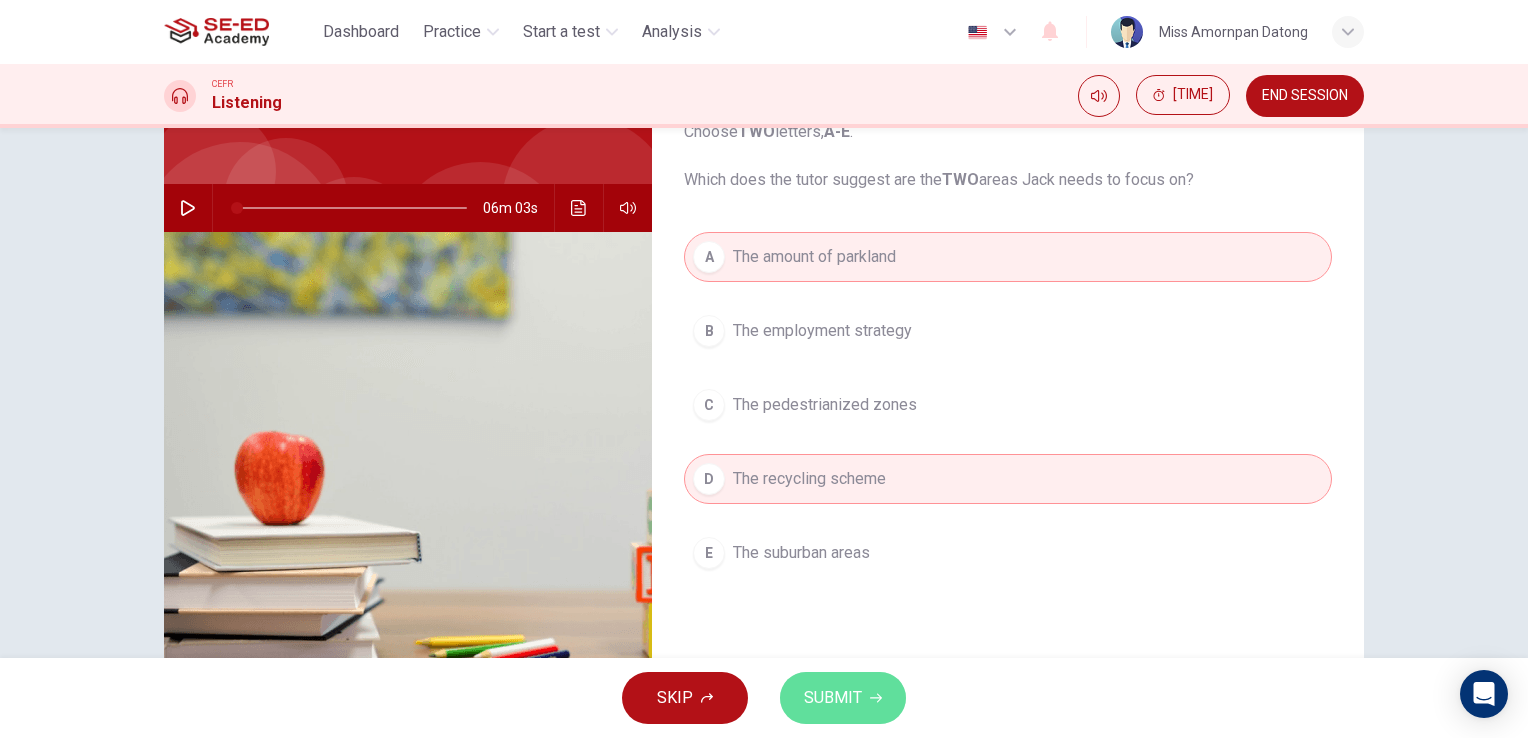 click on "SUBMIT" at bounding box center [833, 698] 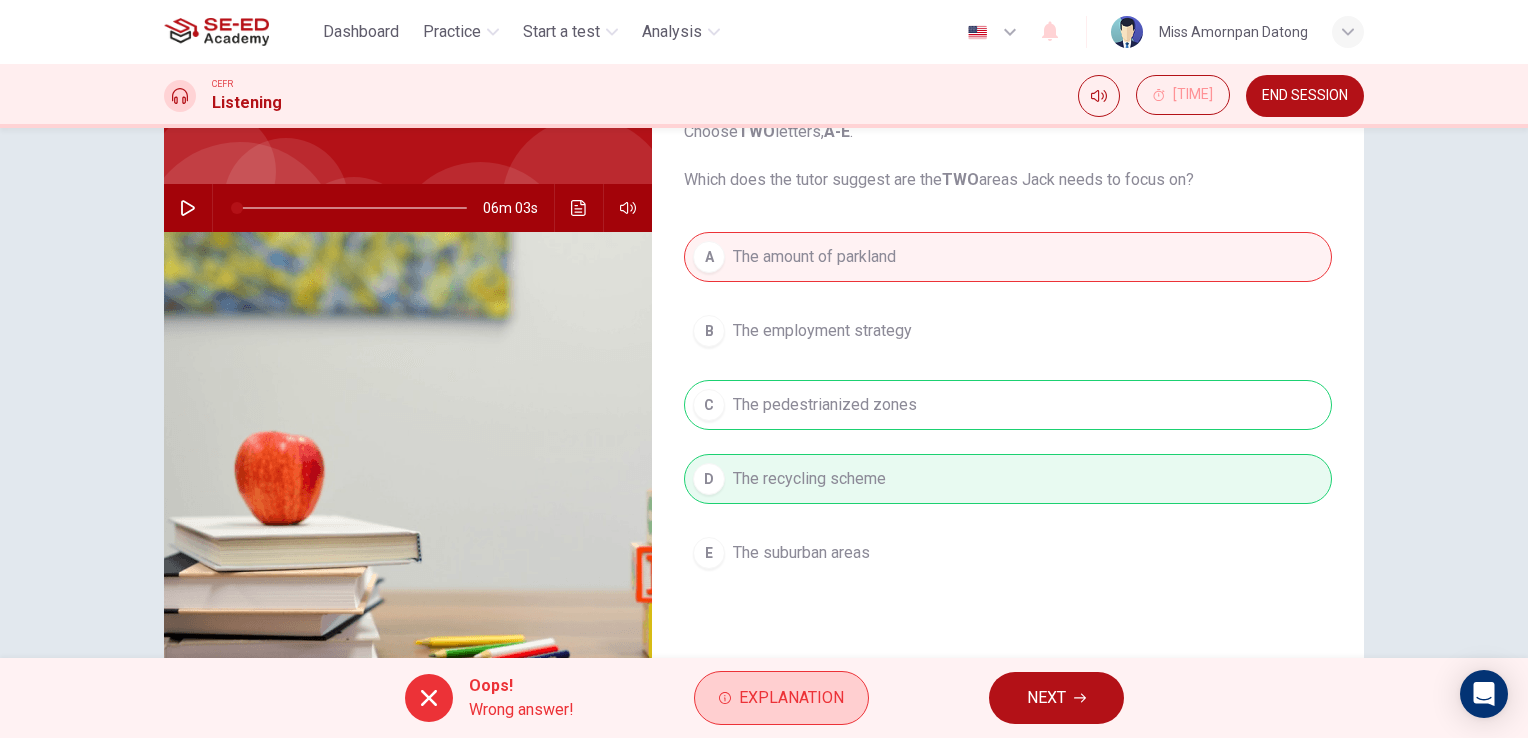click on "Explanation" at bounding box center [791, 698] 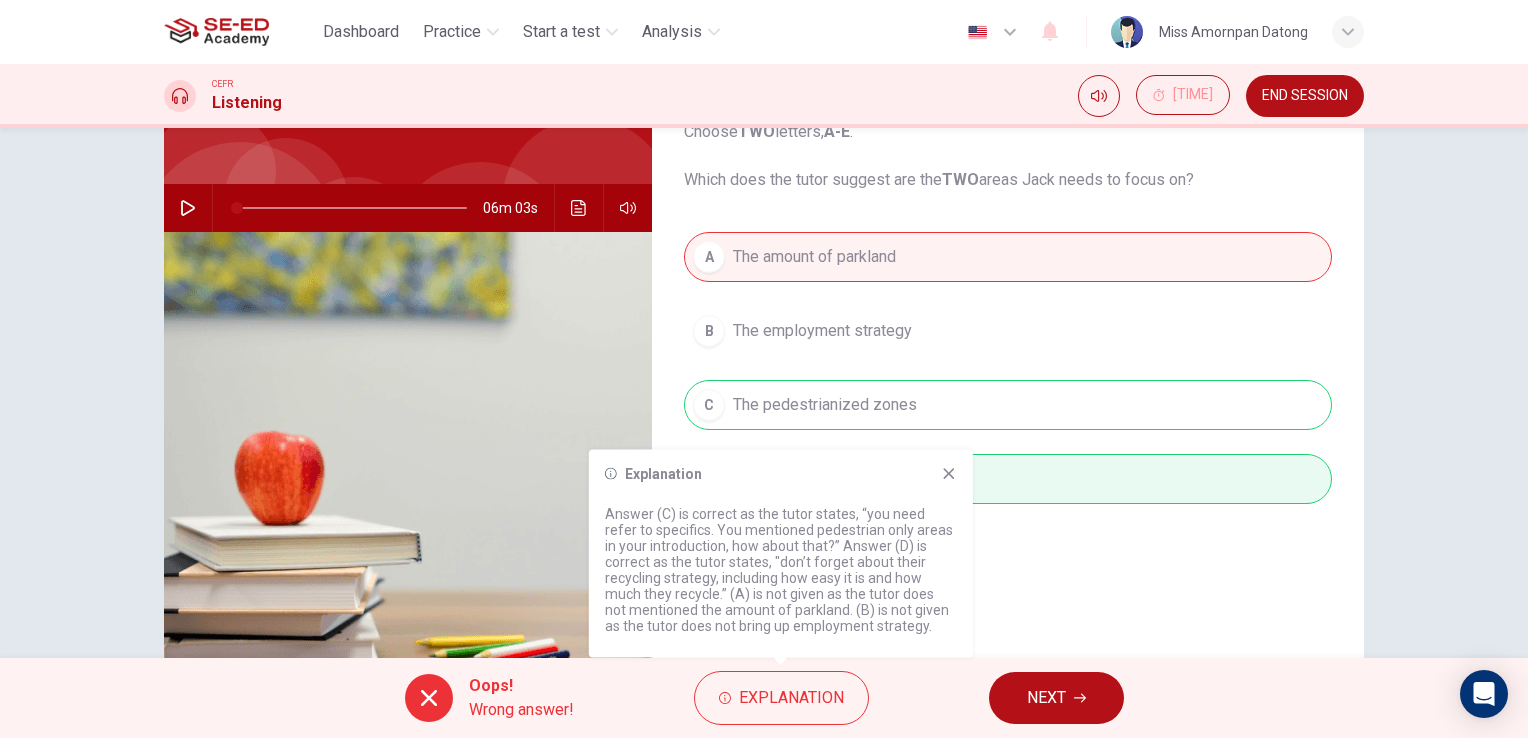 click on "NEXT" at bounding box center [1056, 698] 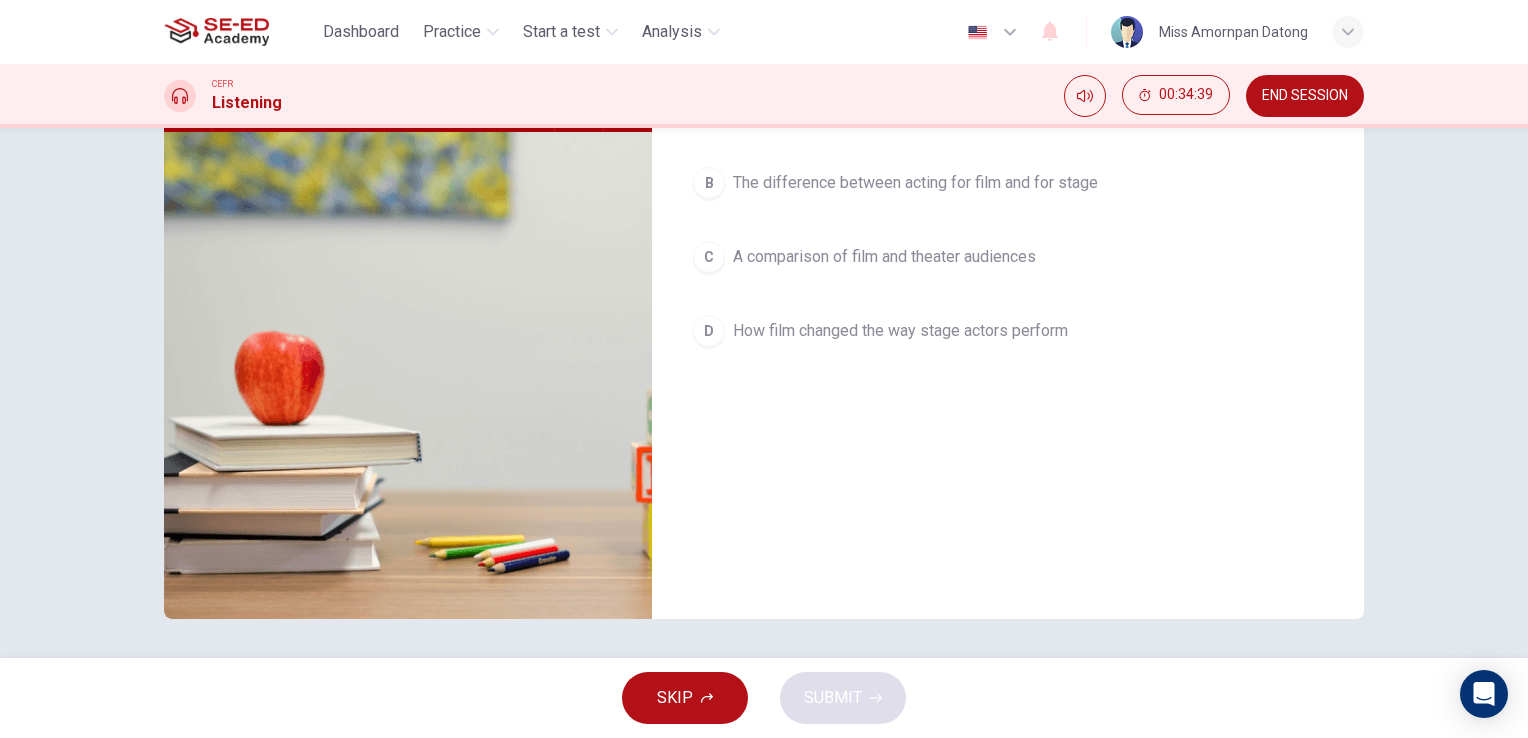 scroll, scrollTop: 0, scrollLeft: 0, axis: both 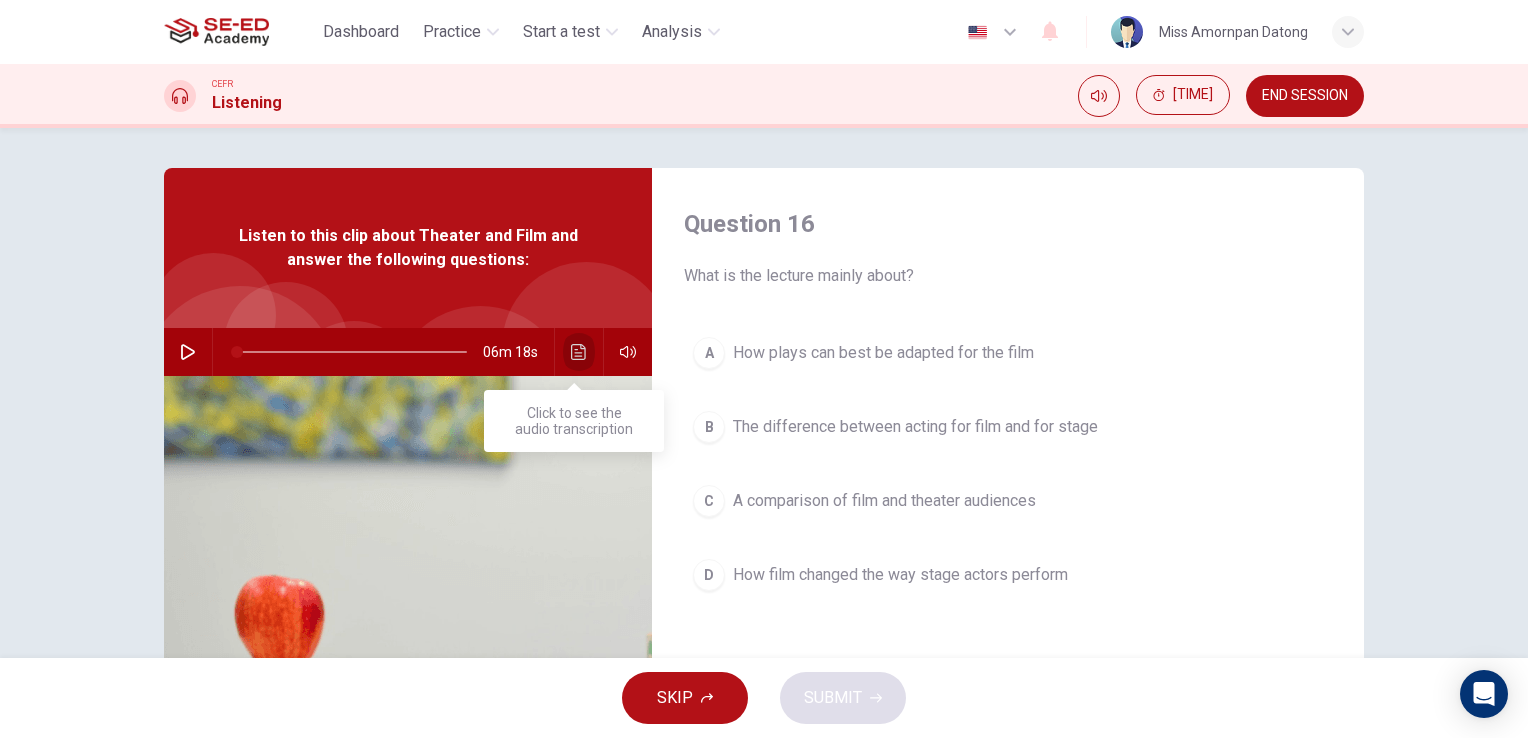 click at bounding box center [578, 352] 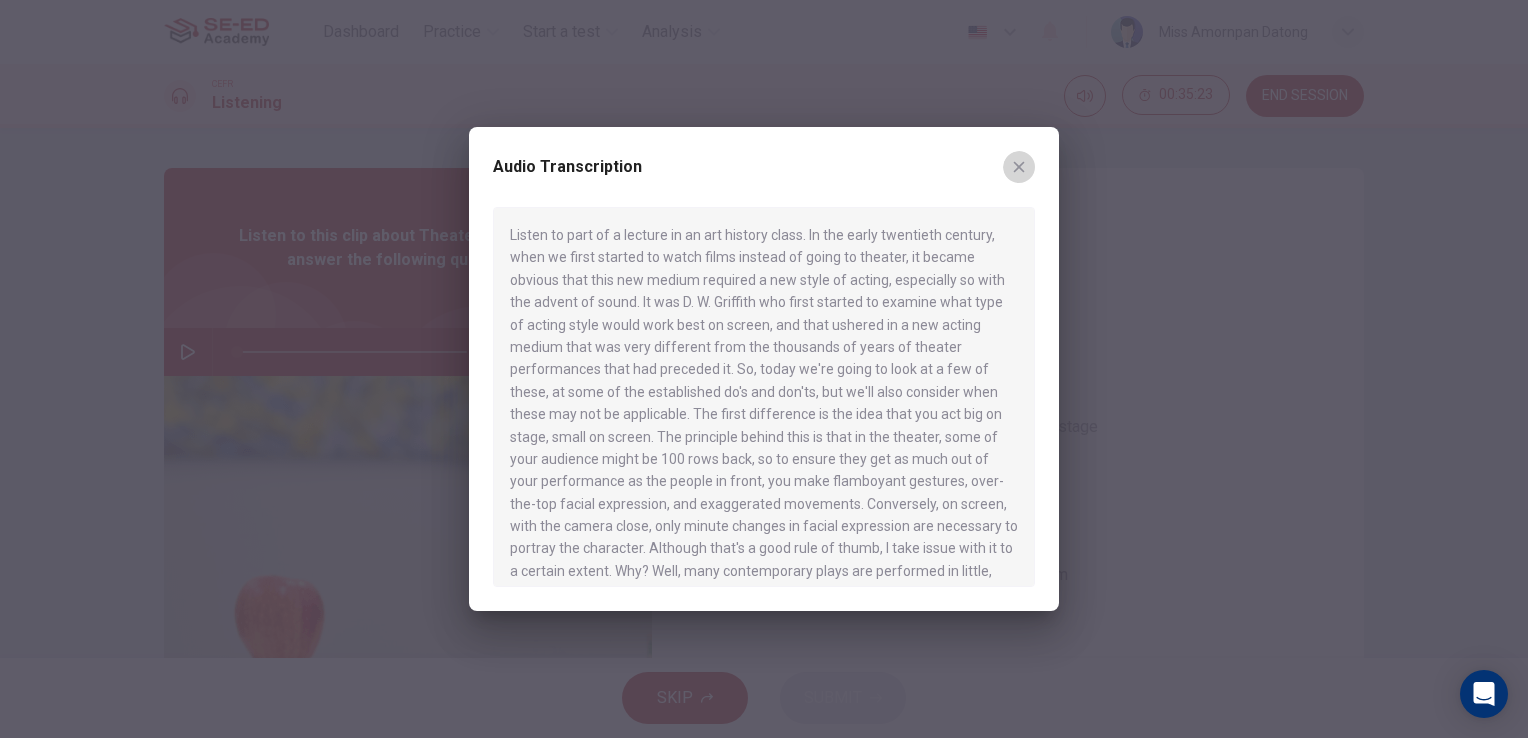 click at bounding box center (1019, 167) 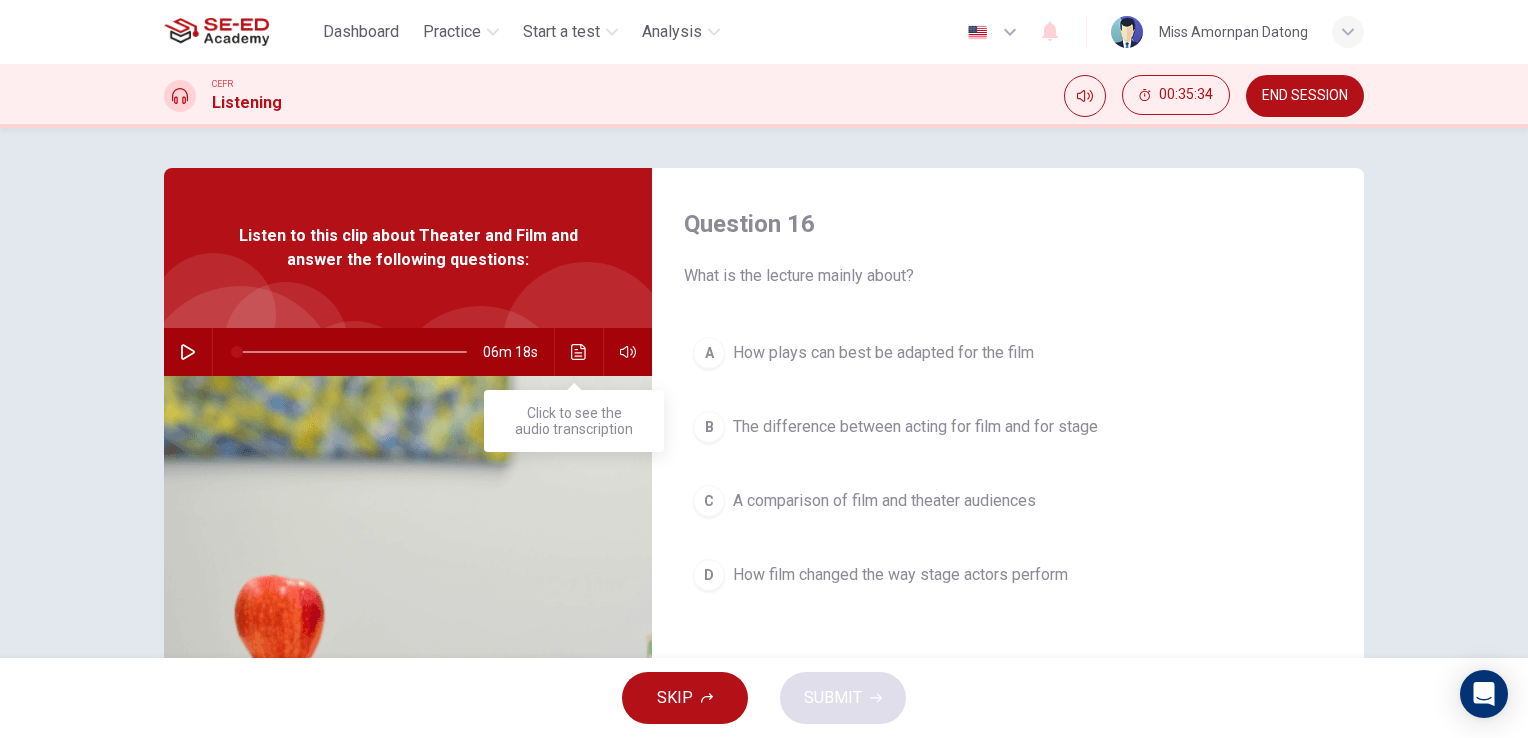 click at bounding box center [579, 352] 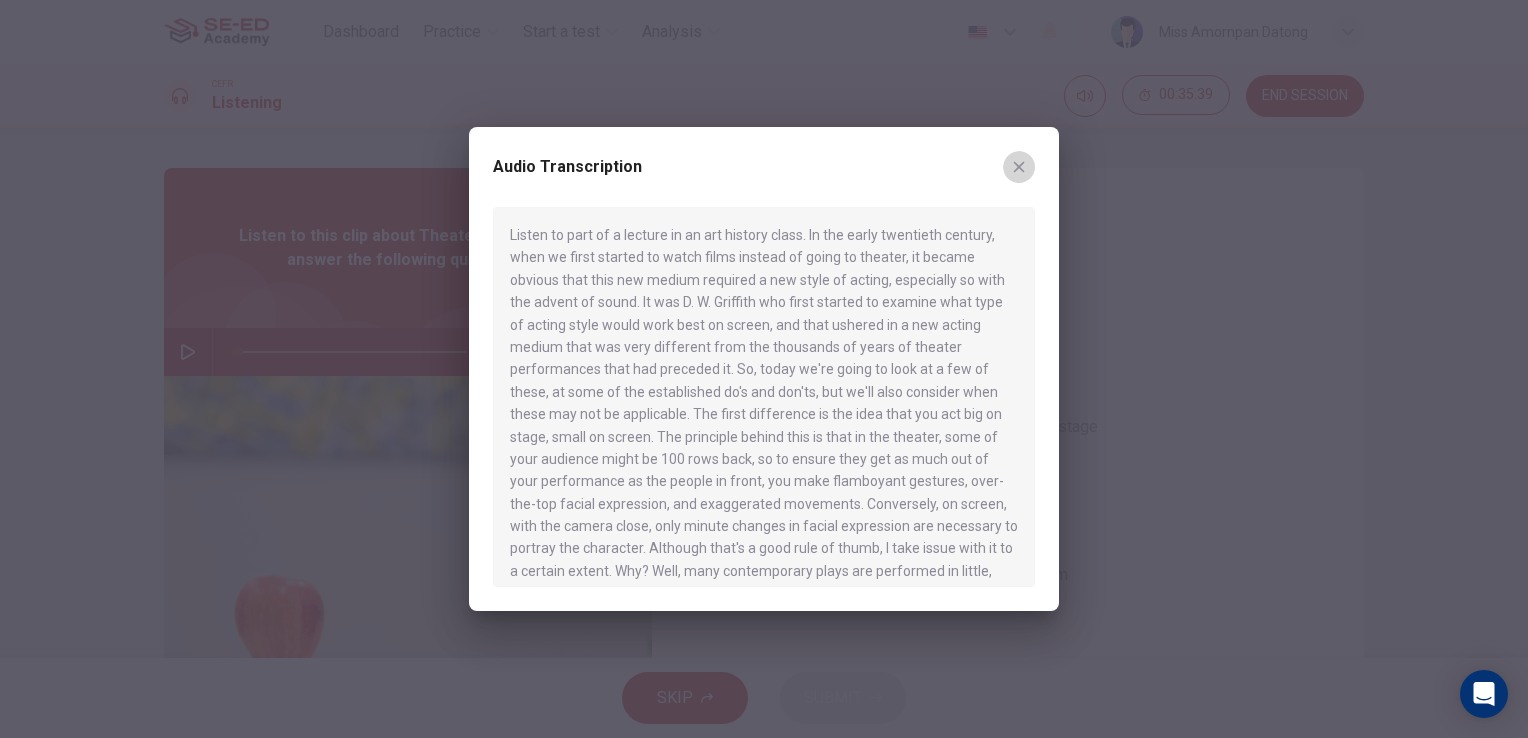 click at bounding box center [1019, 167] 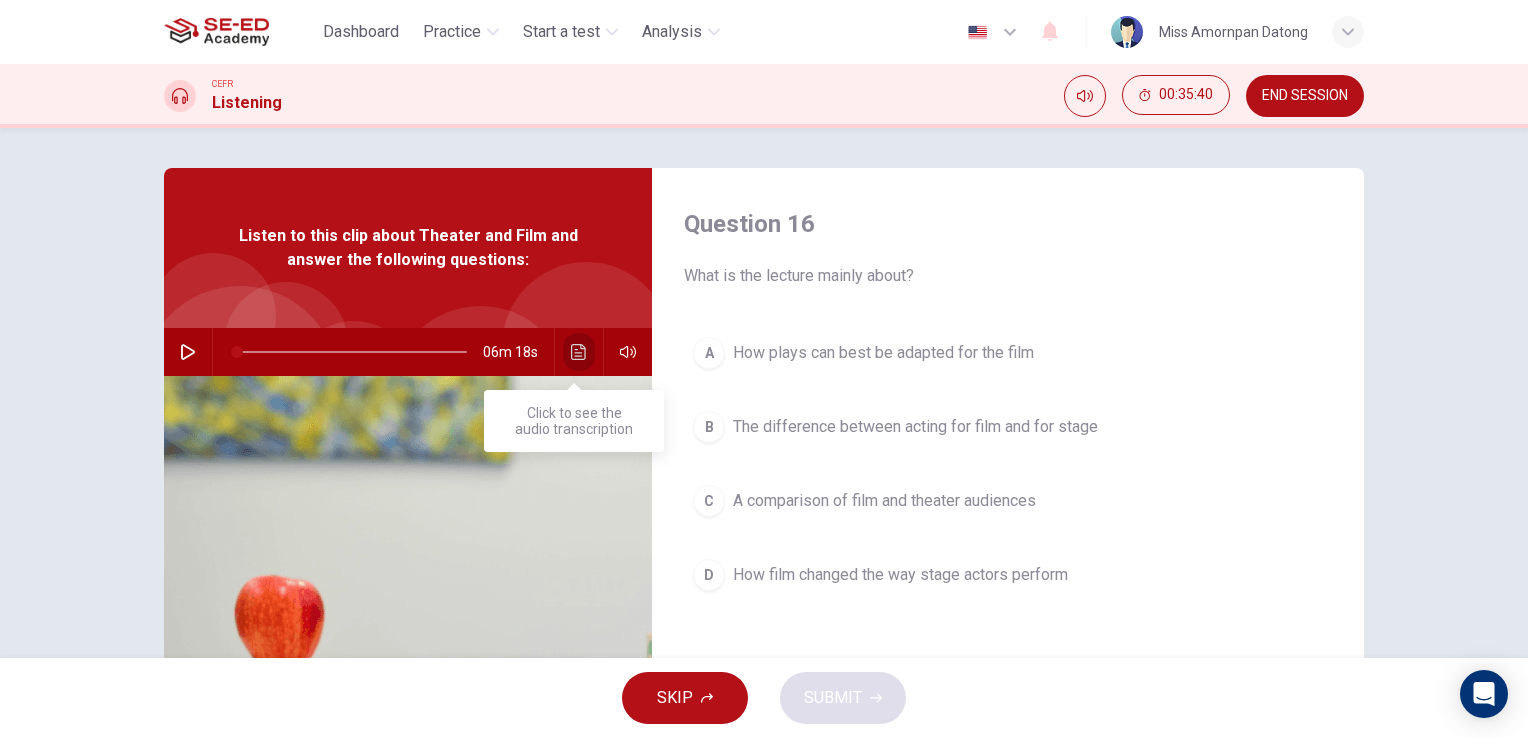 click at bounding box center [579, 352] 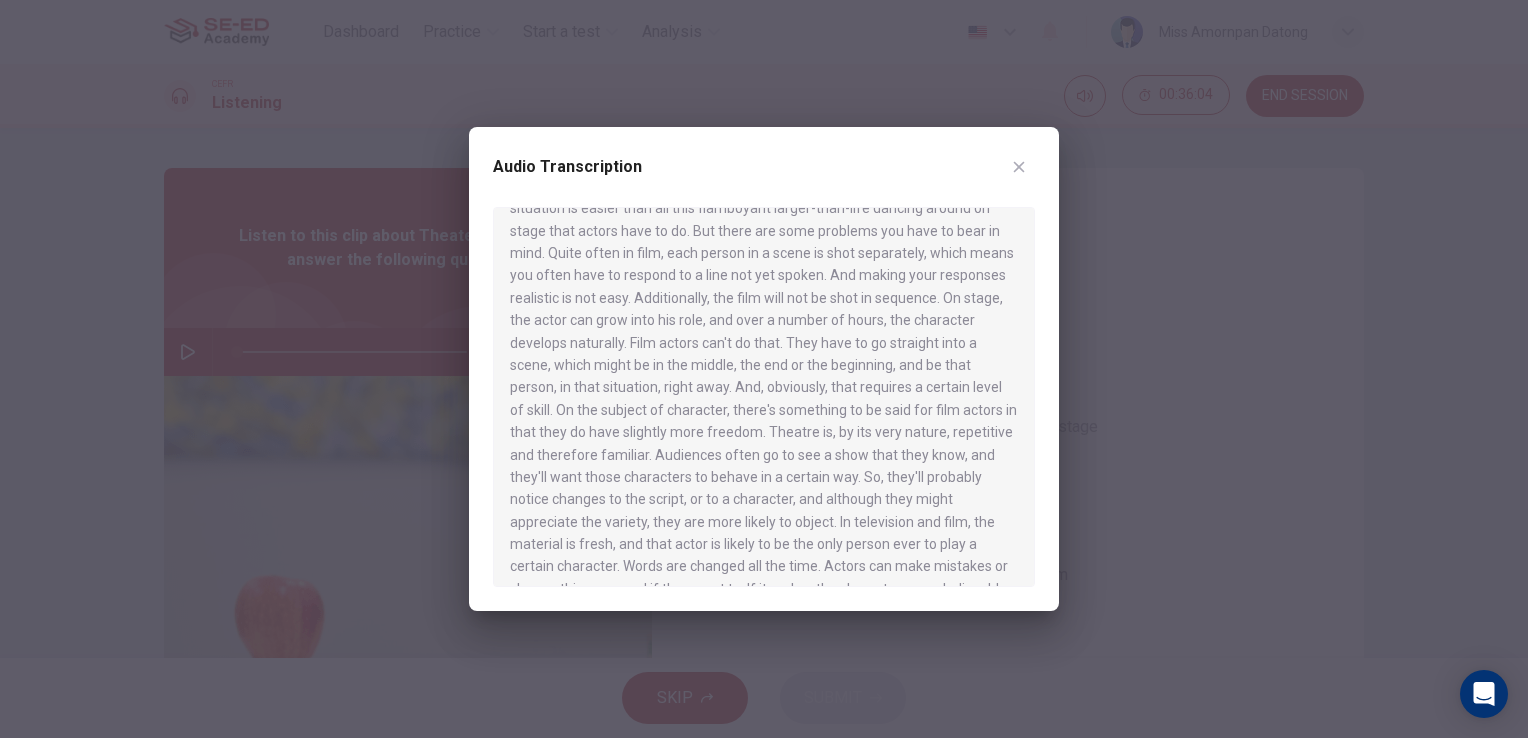 scroll, scrollTop: 1087, scrollLeft: 0, axis: vertical 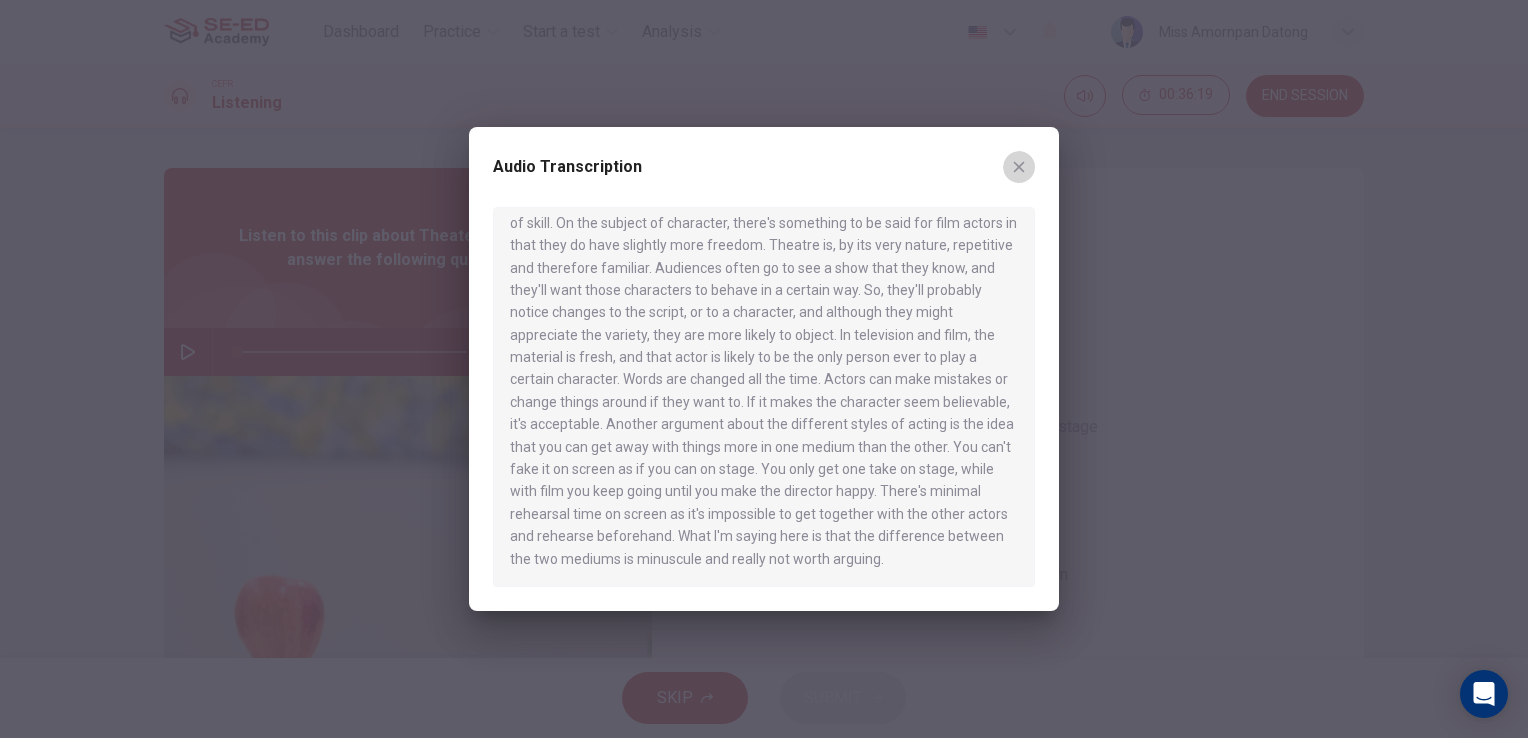 click at bounding box center [1019, 167] 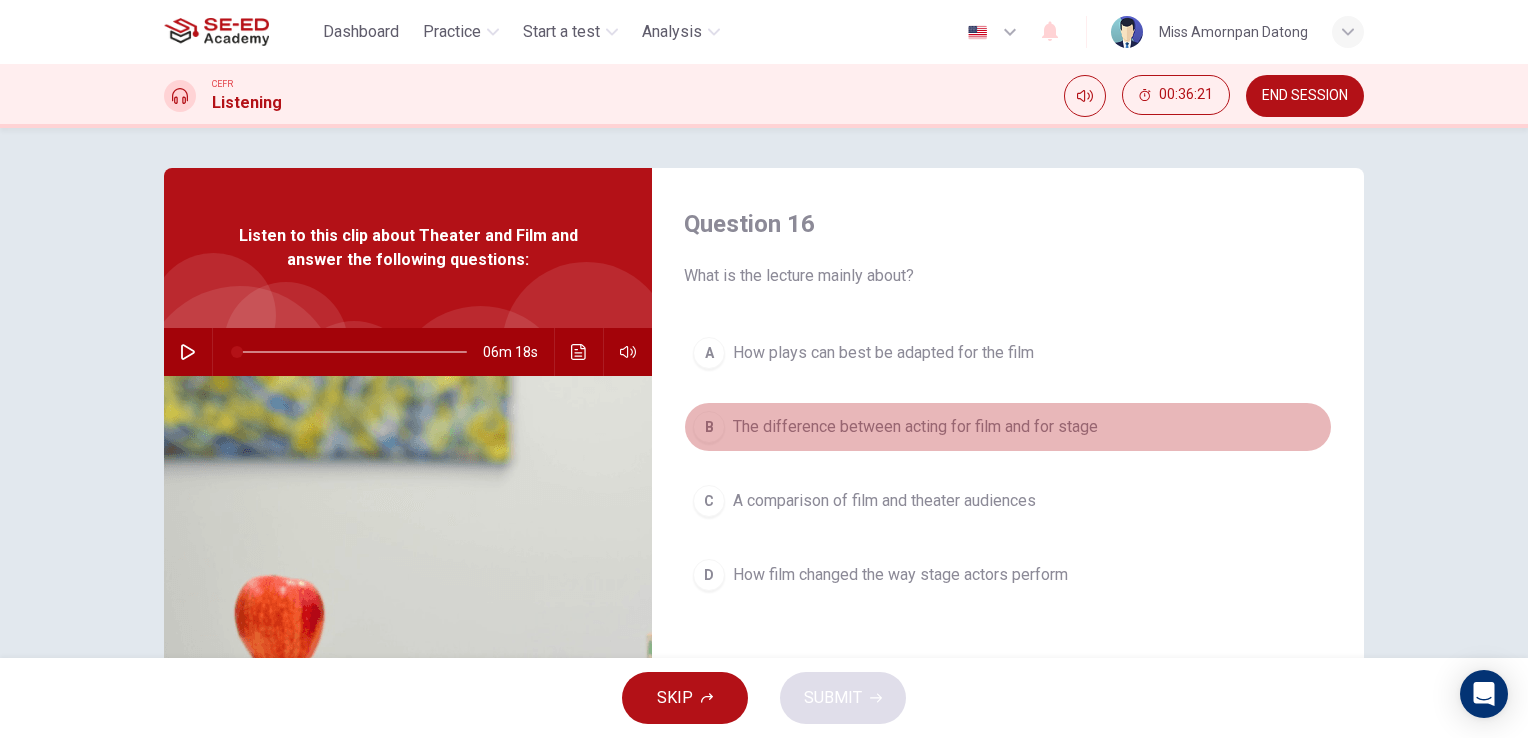 click on "The difference between acting for film and for stage" at bounding box center [883, 353] 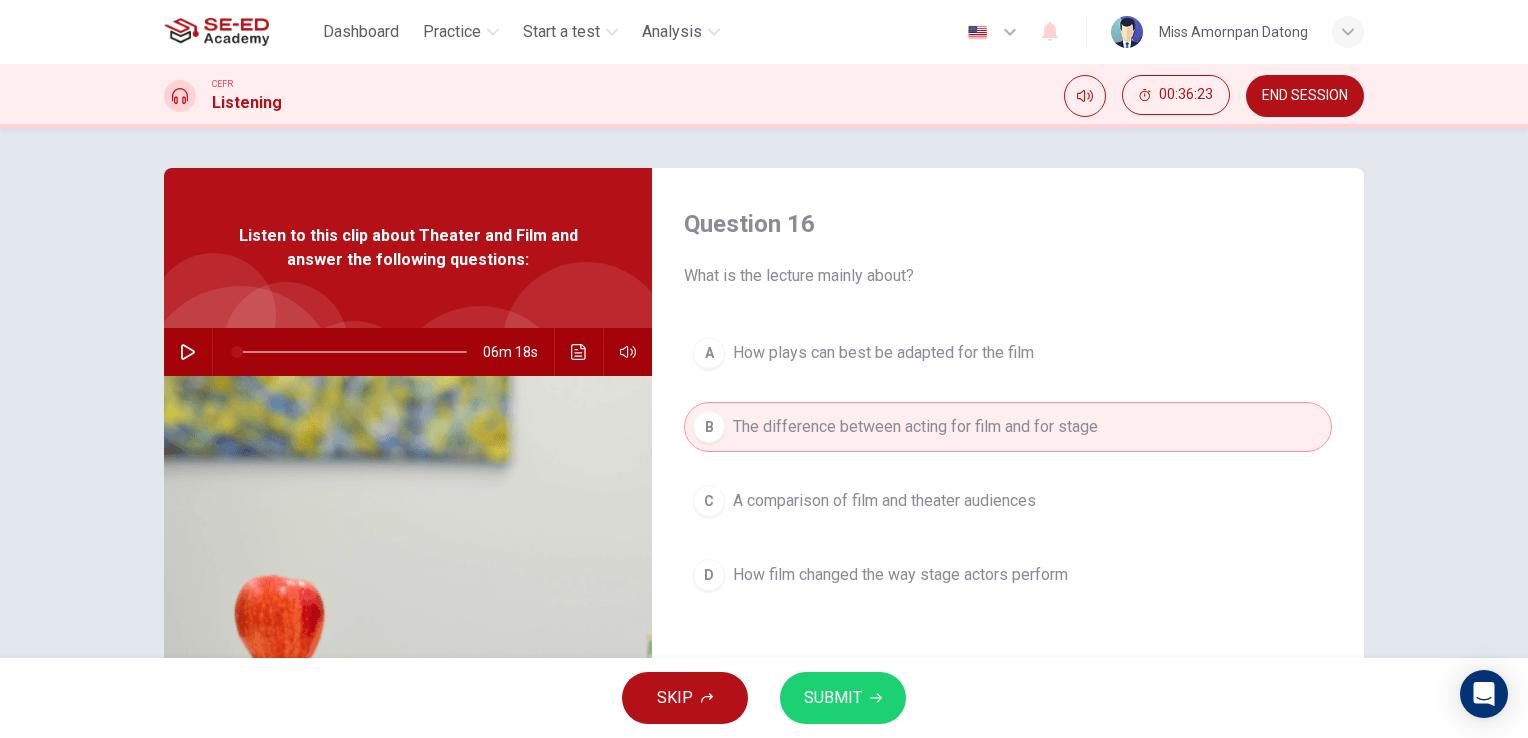 click on "SUBMIT" at bounding box center [833, 698] 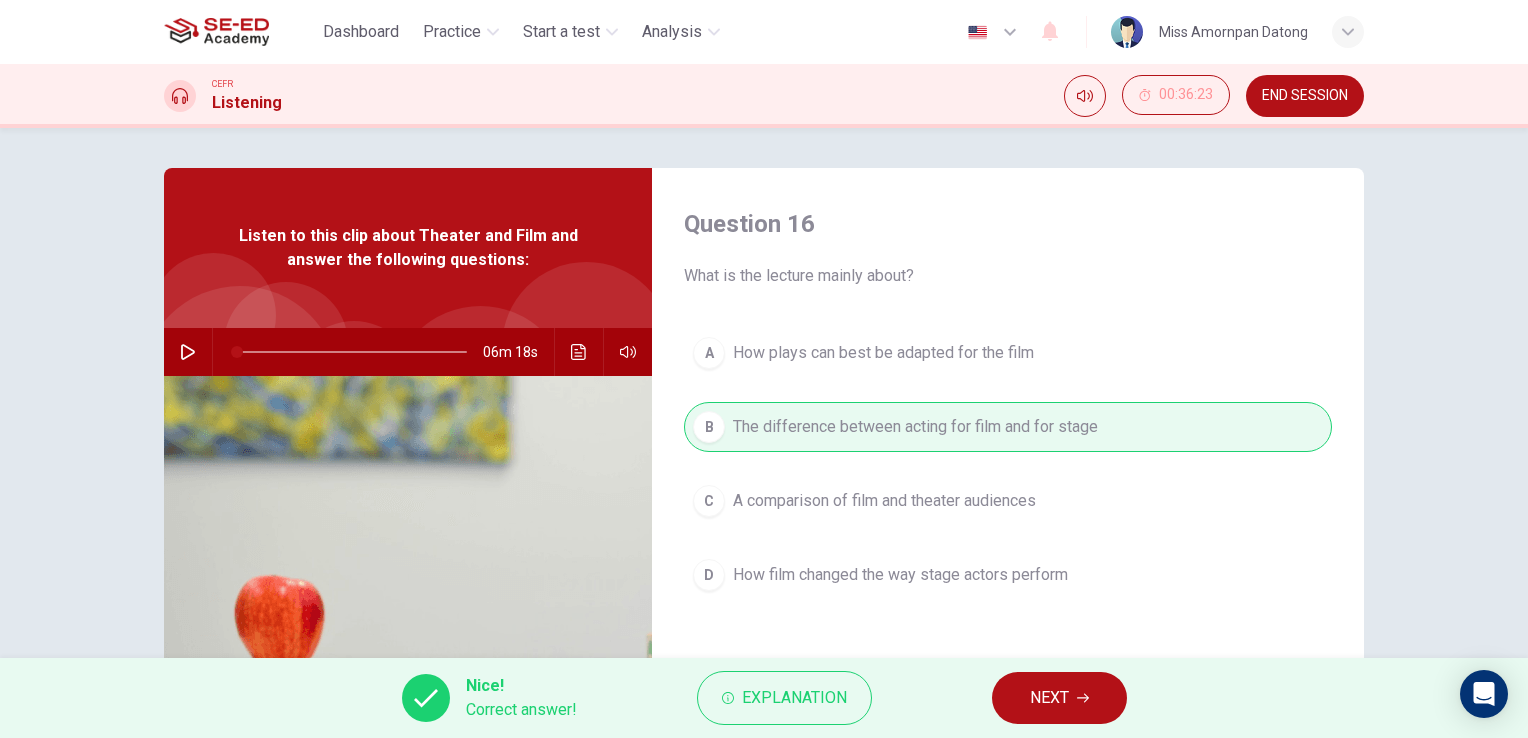click on "NEXT" at bounding box center (1059, 698) 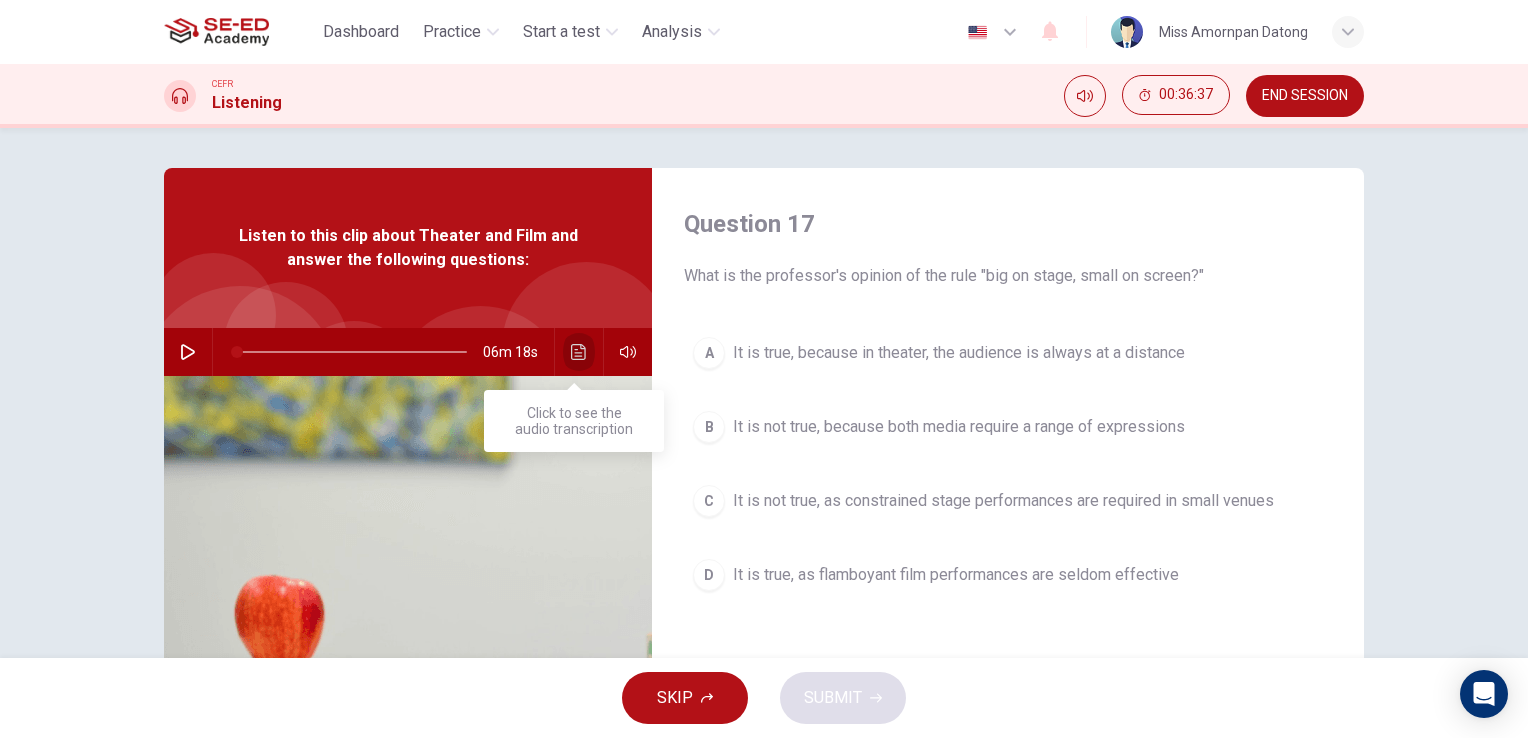 click at bounding box center [578, 352] 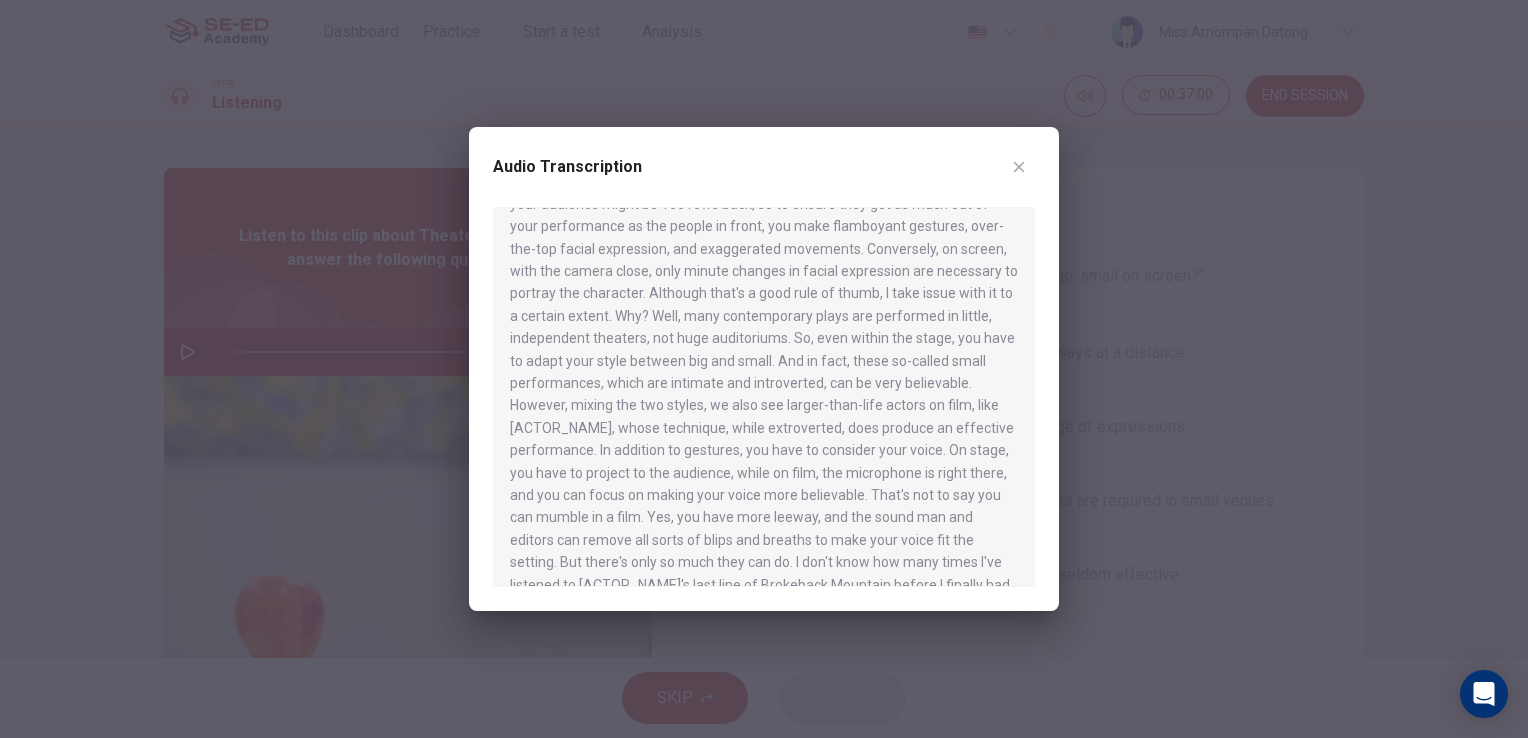 scroll, scrollTop: 300, scrollLeft: 0, axis: vertical 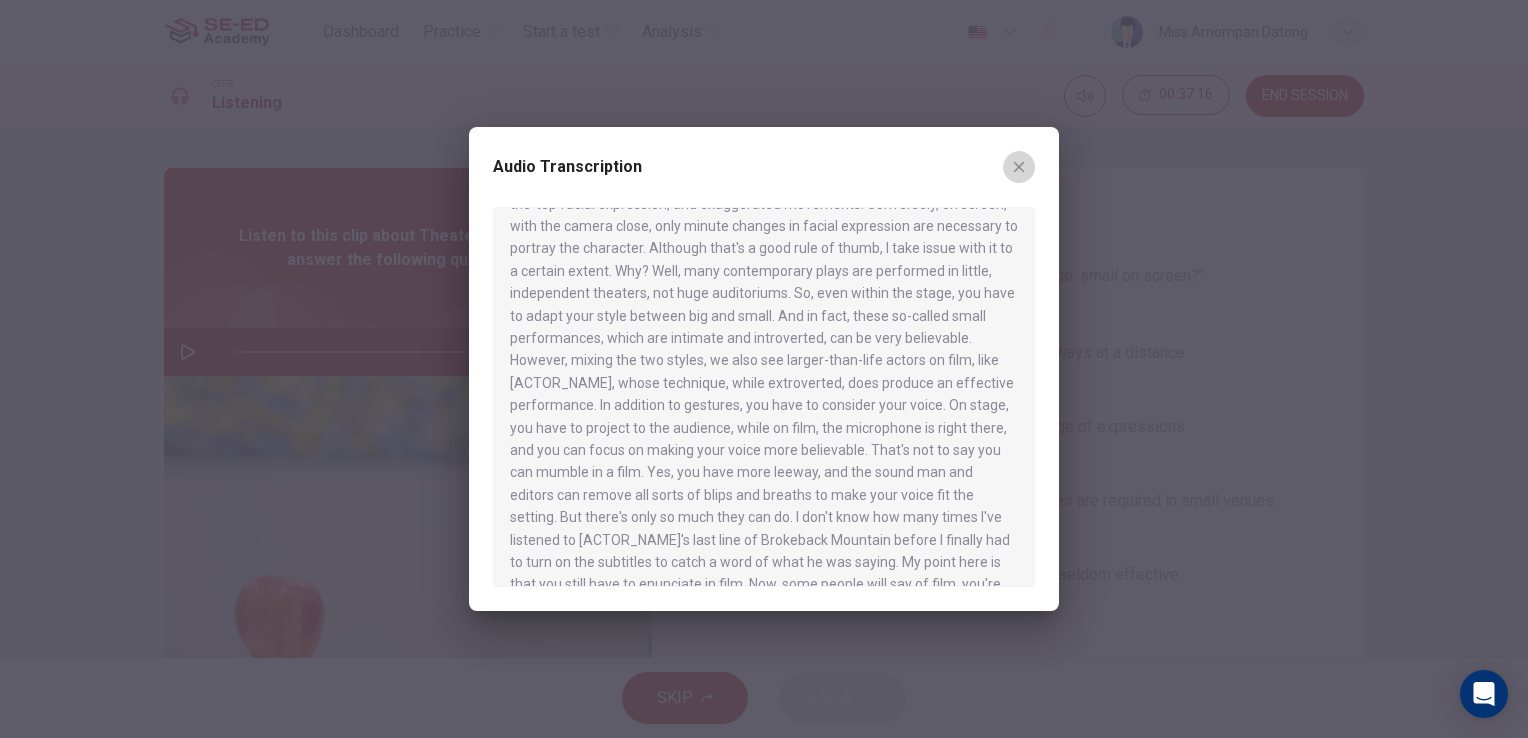 click at bounding box center [1019, 167] 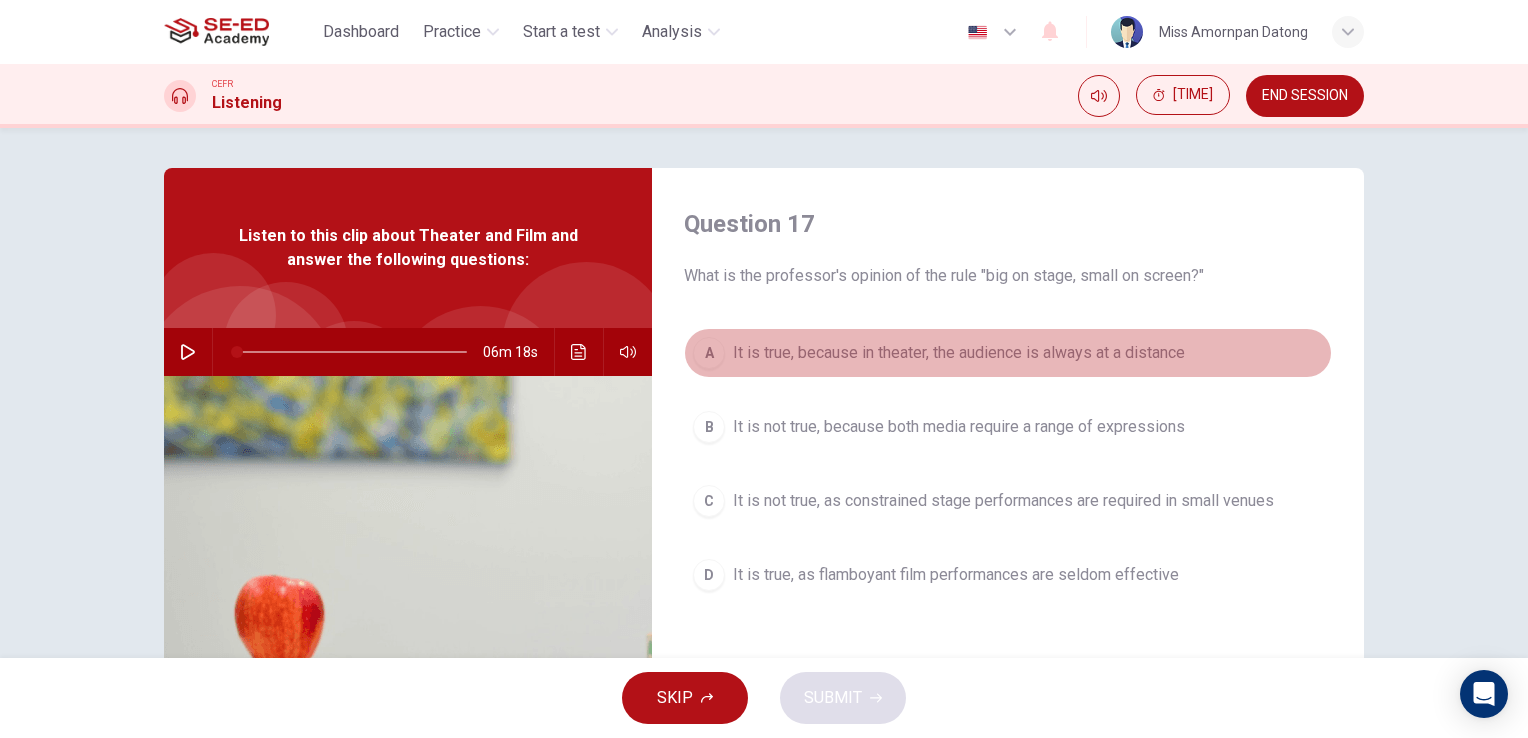 click on "A" at bounding box center [709, 353] 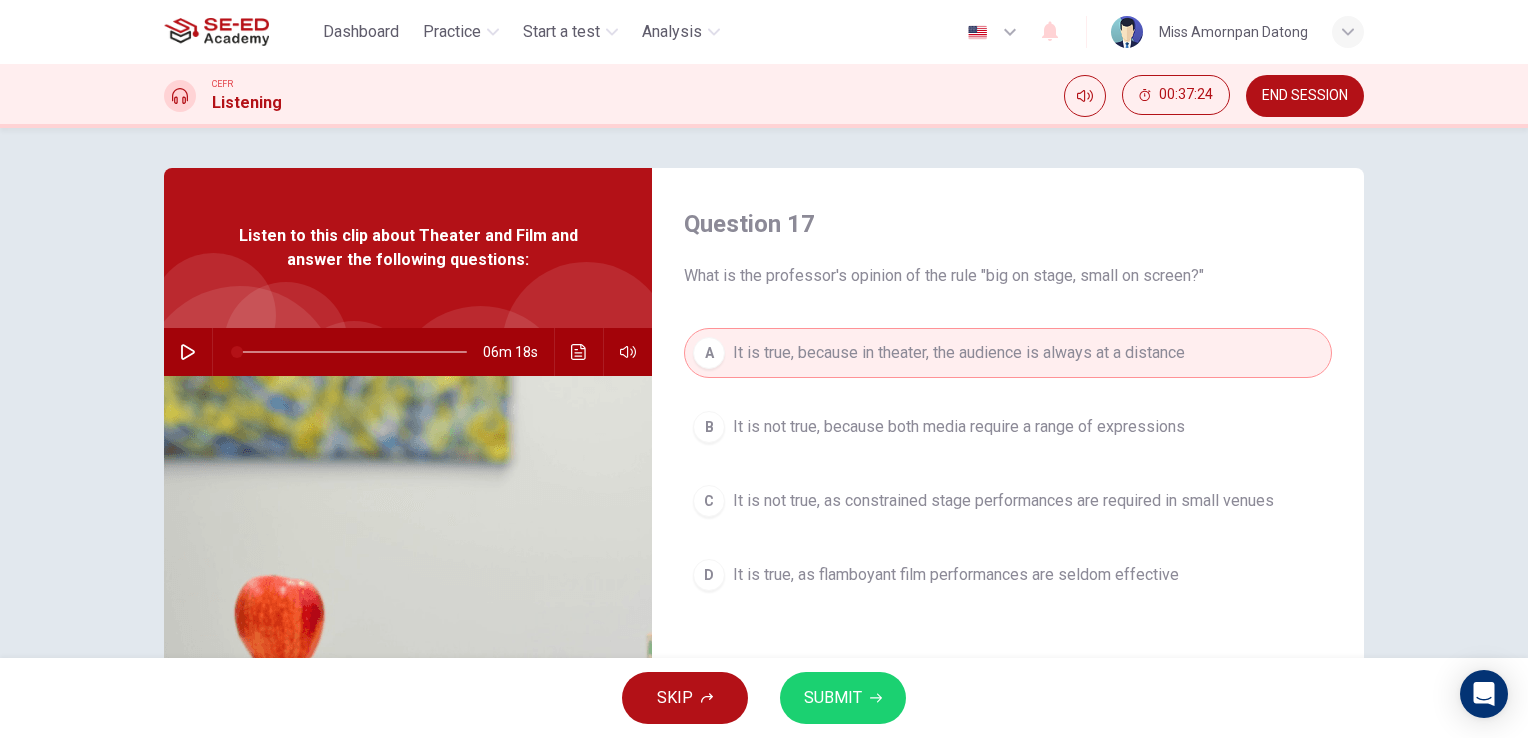 click on "SUBMIT" at bounding box center (843, 698) 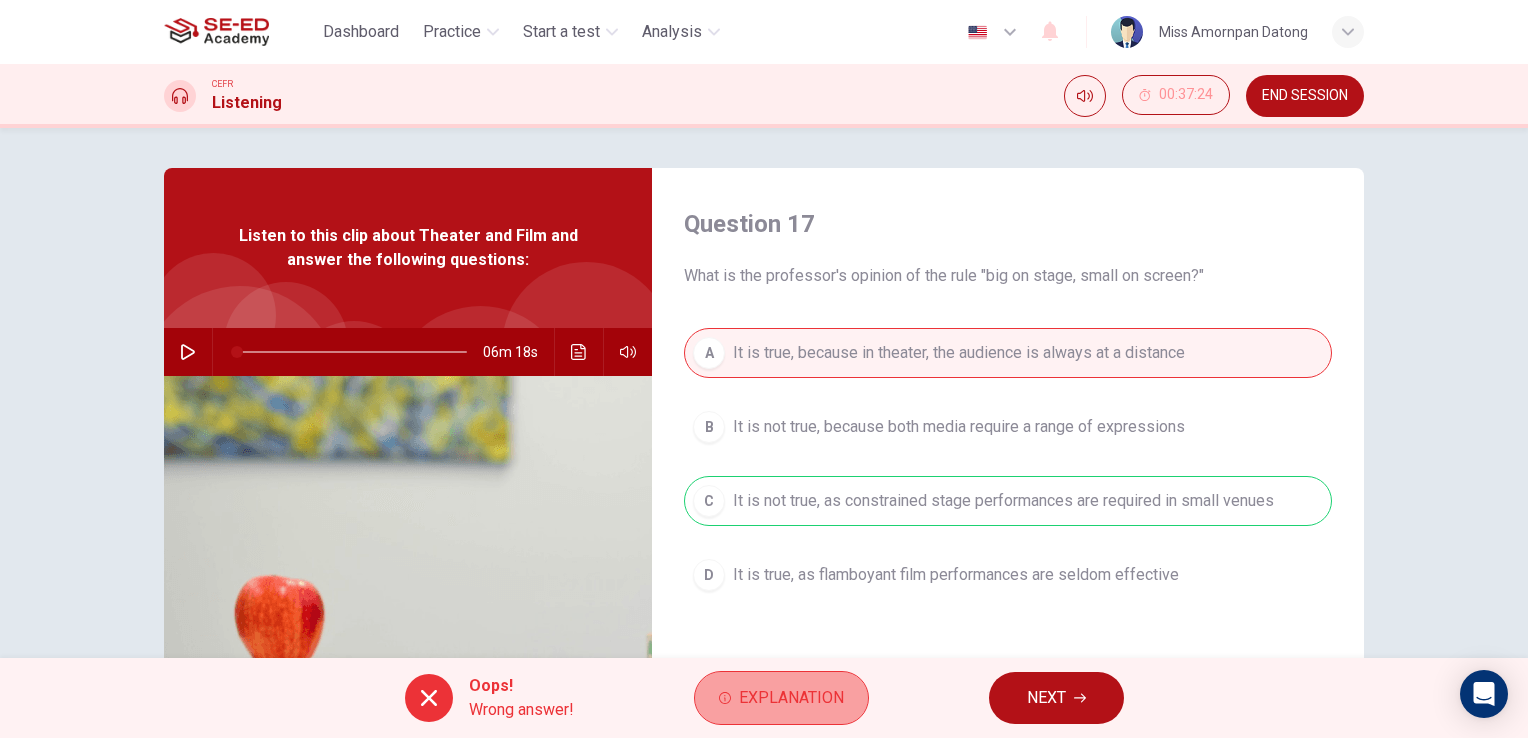 click on "Explanation" at bounding box center (781, 698) 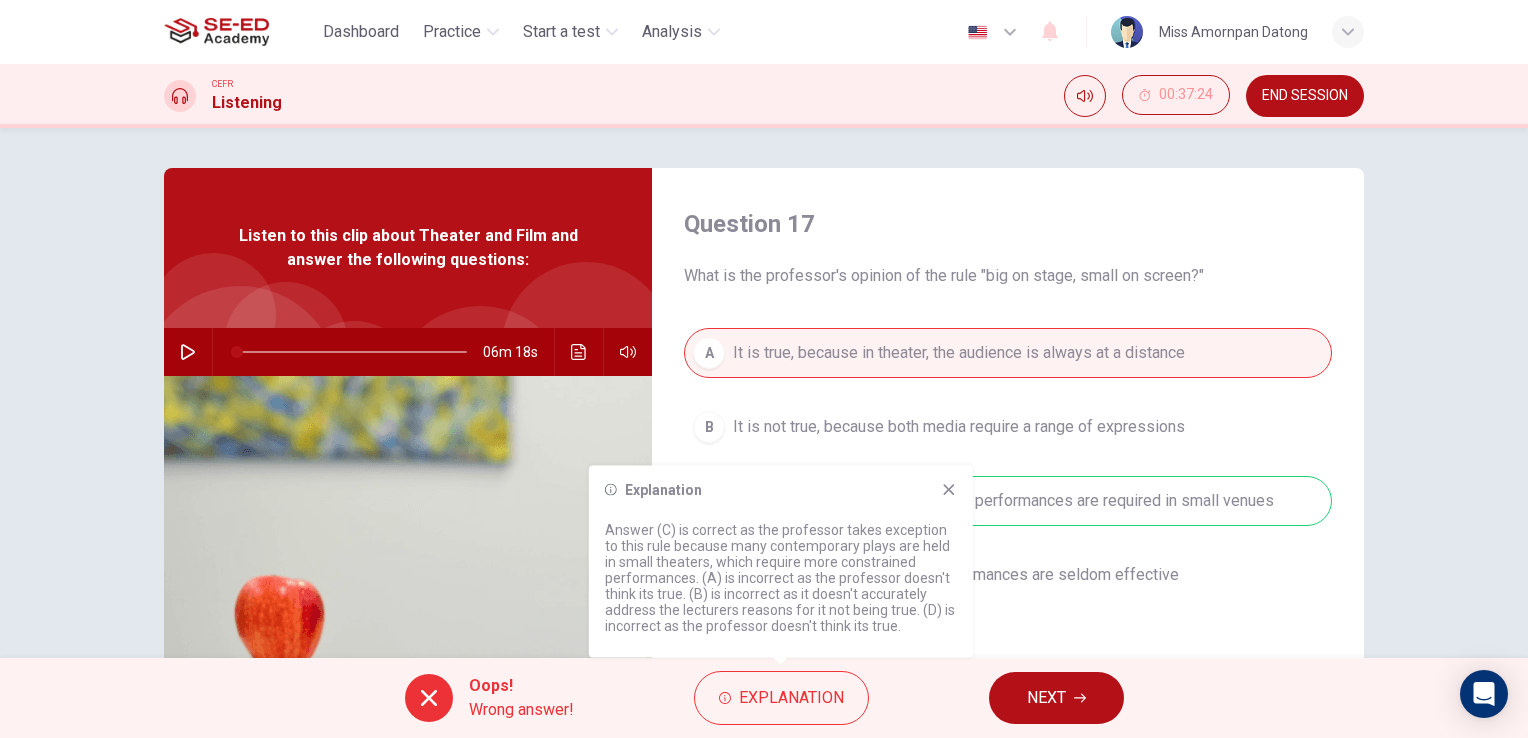 click on "NEXT" at bounding box center (1046, 698) 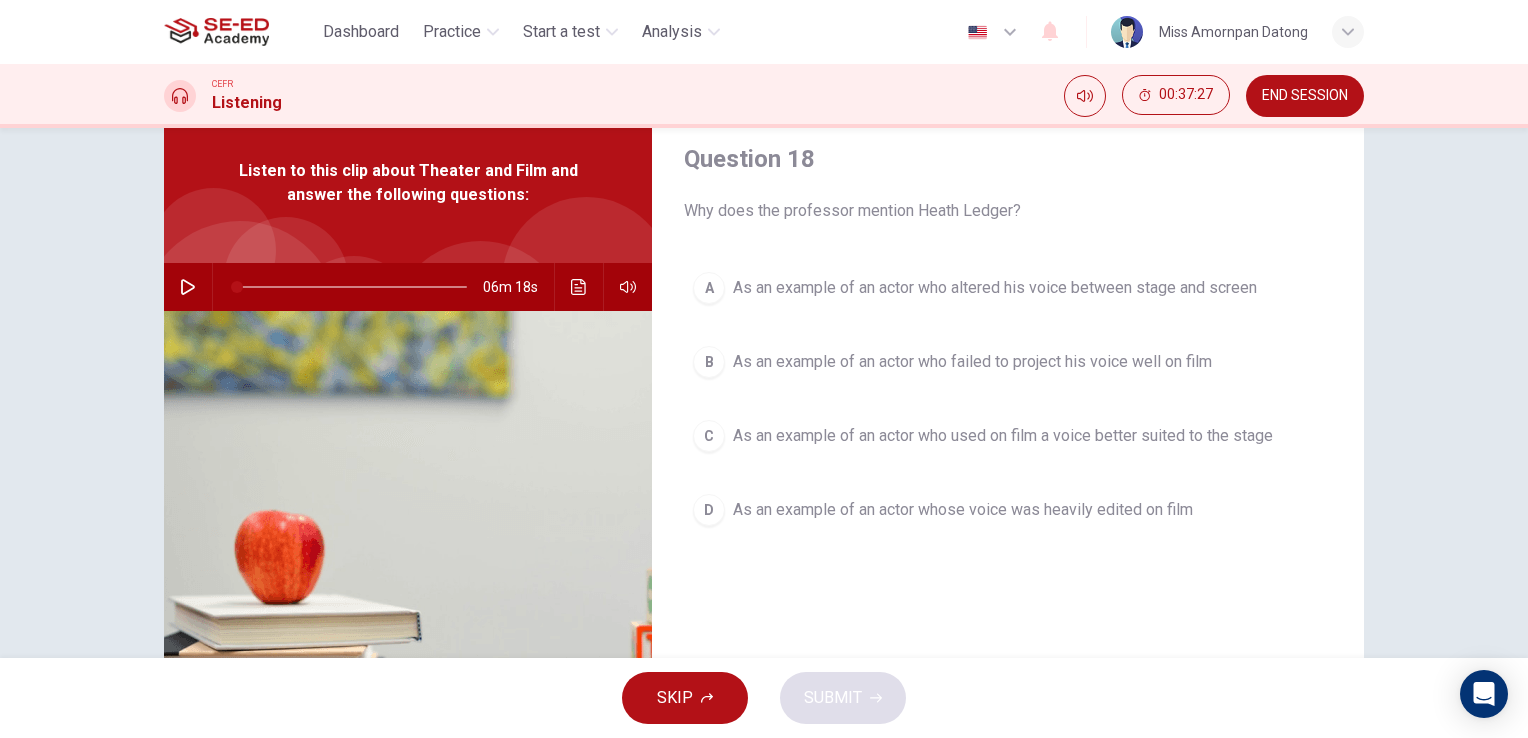 scroll, scrollTop: 100, scrollLeft: 0, axis: vertical 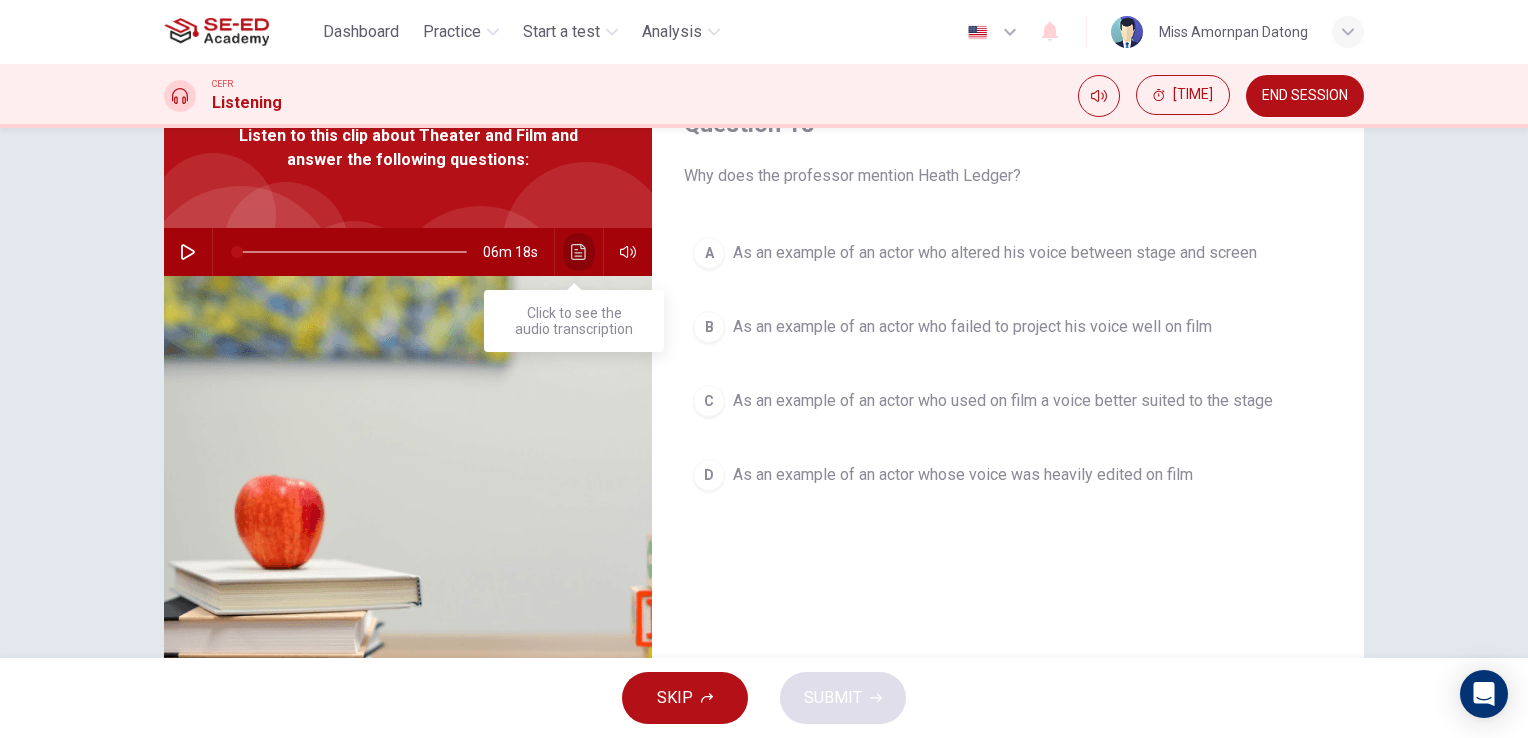 click at bounding box center (579, 252) 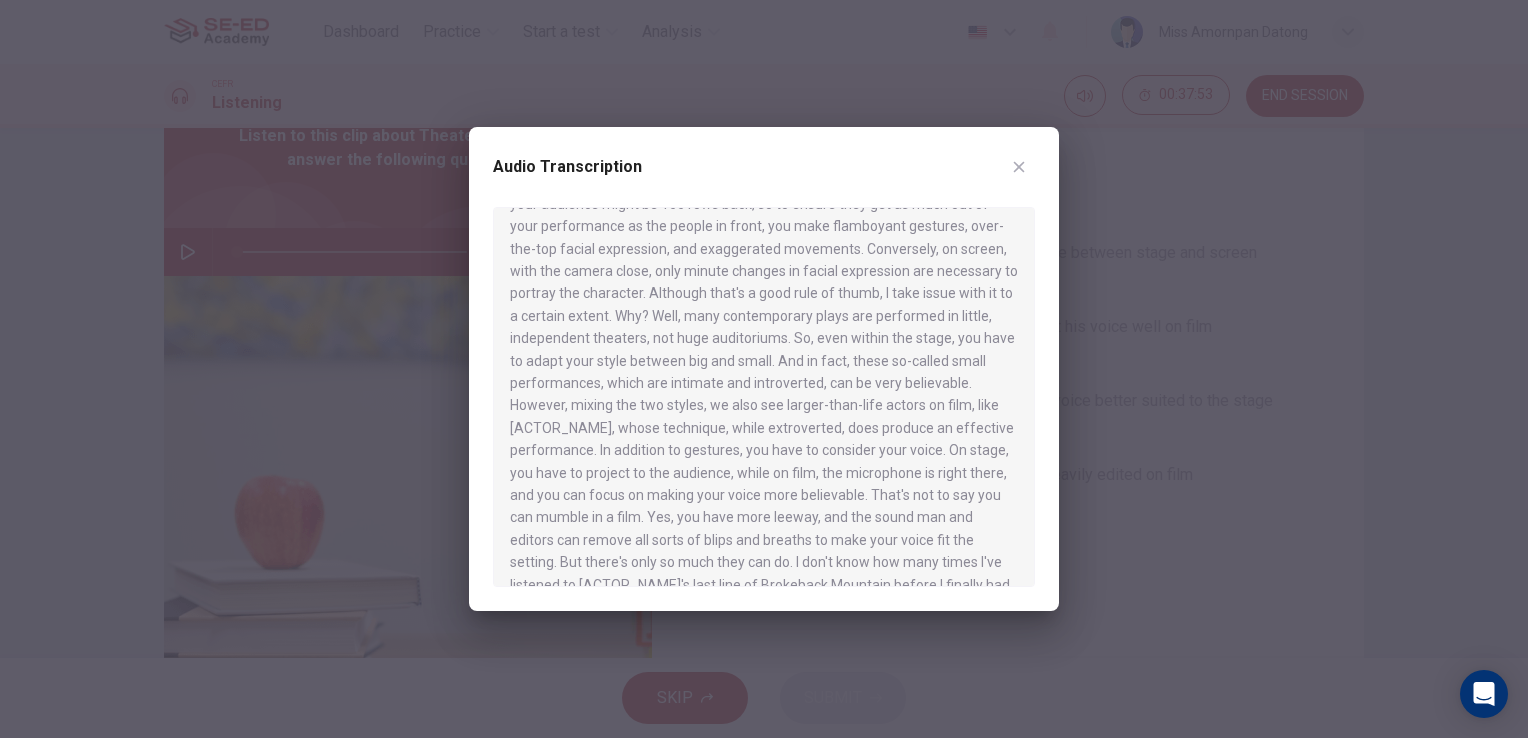 scroll, scrollTop: 300, scrollLeft: 0, axis: vertical 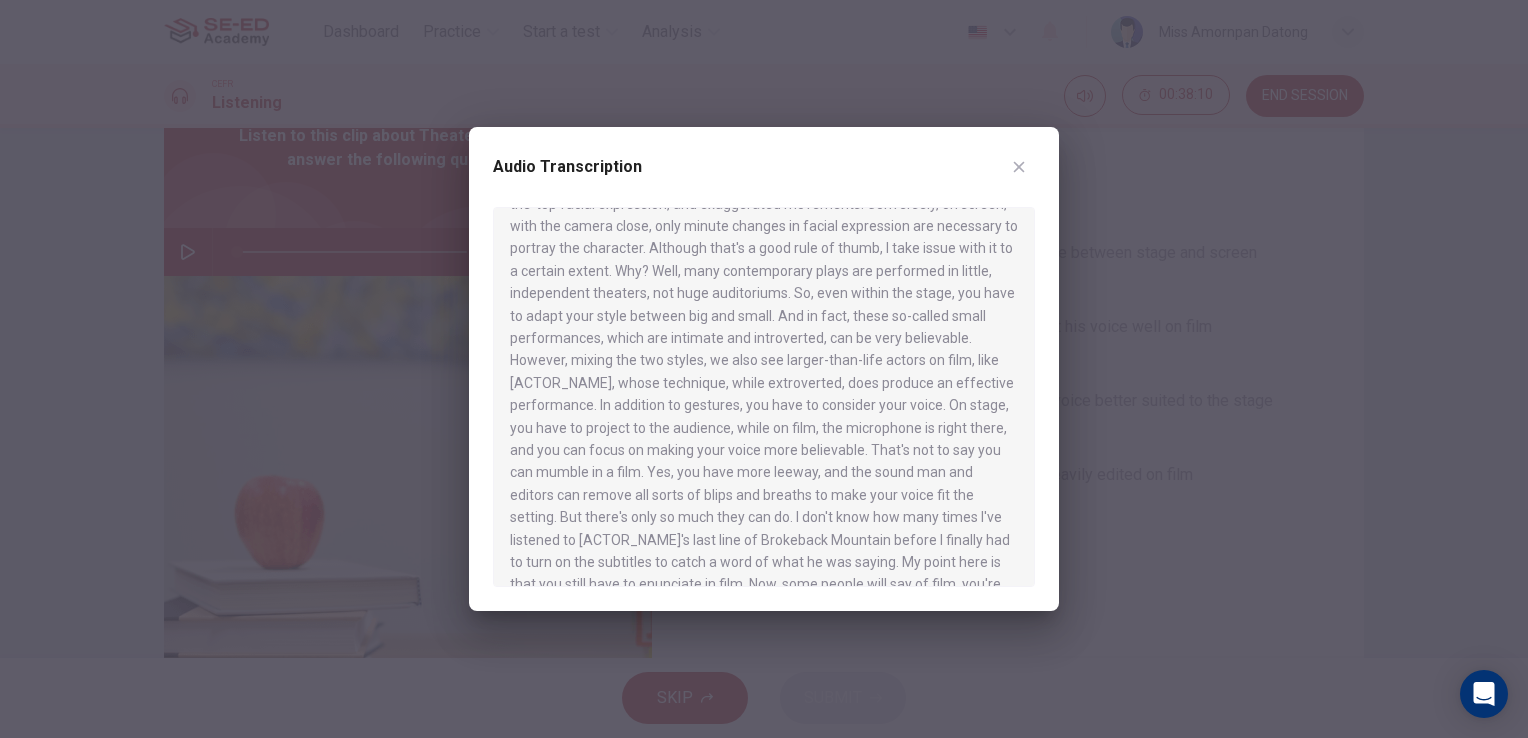 click at bounding box center (1019, 167) 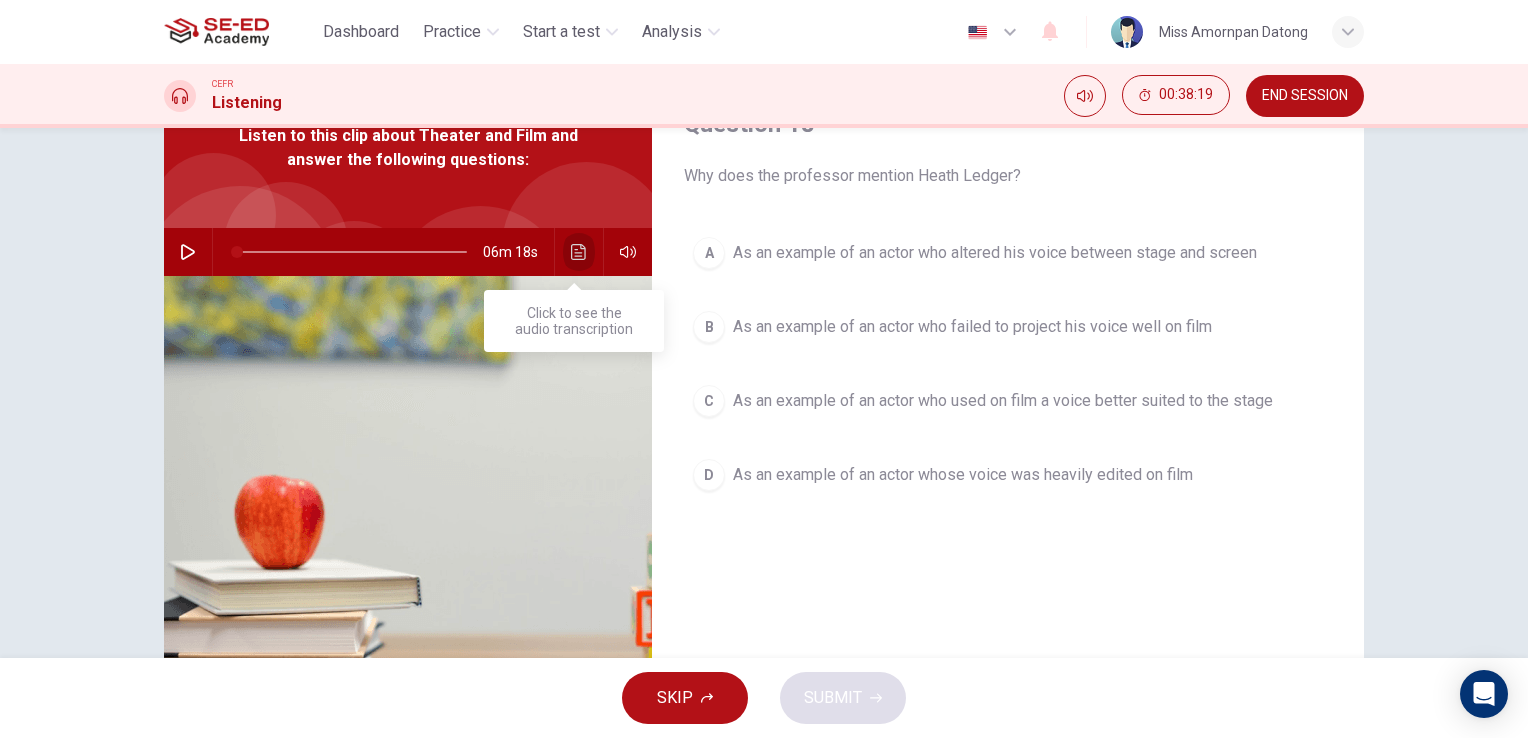 click at bounding box center [579, 252] 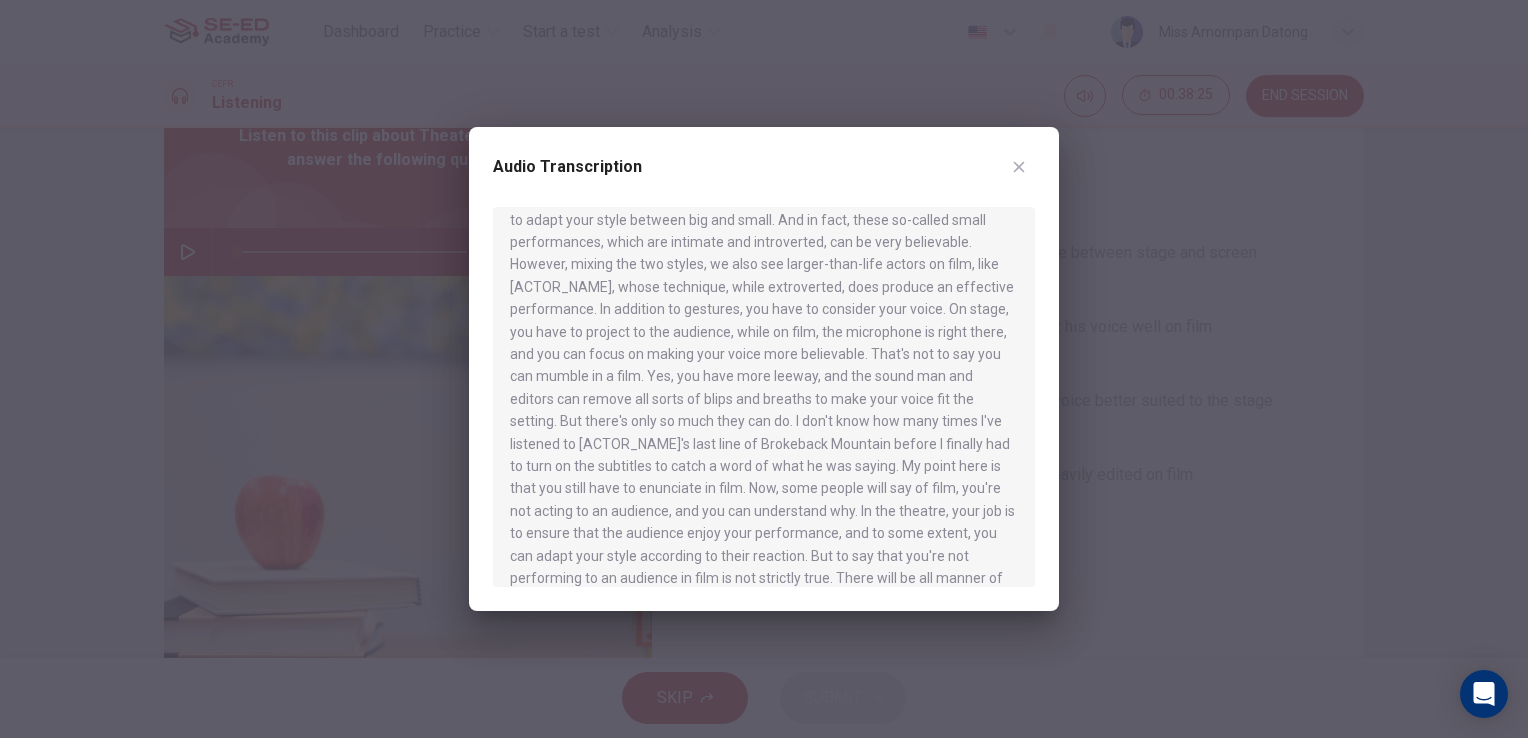 scroll, scrollTop: 400, scrollLeft: 0, axis: vertical 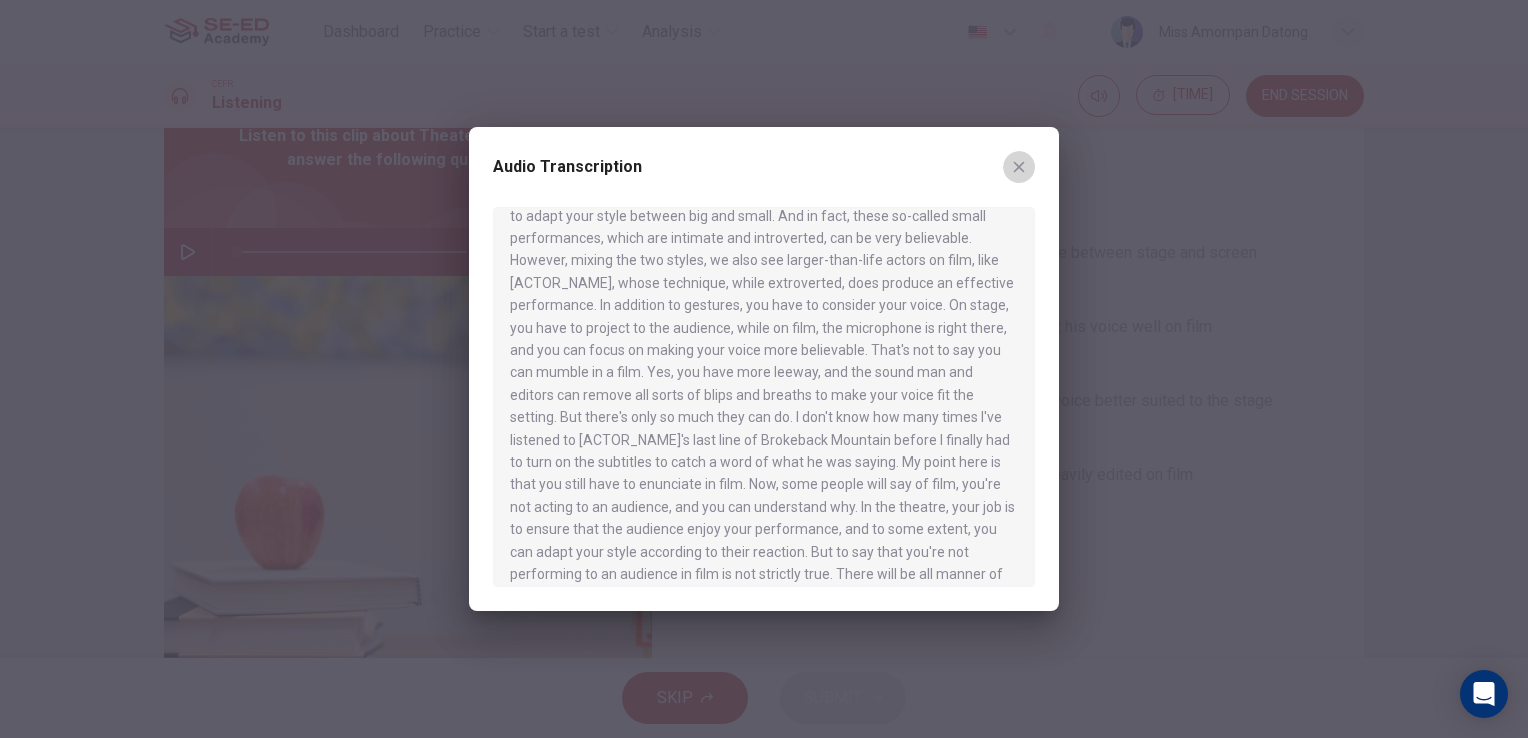 click at bounding box center [1019, 167] 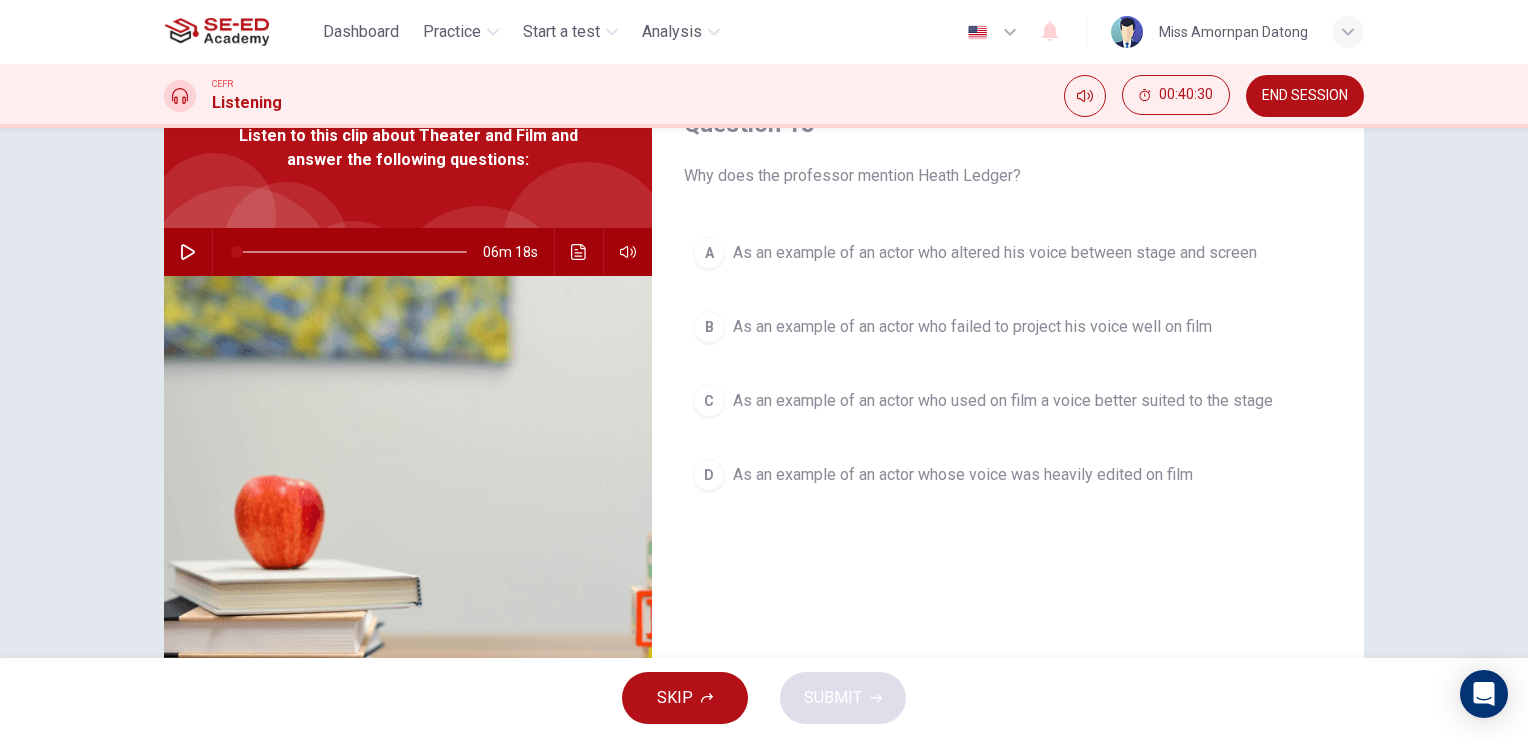 click at bounding box center [578, 252] 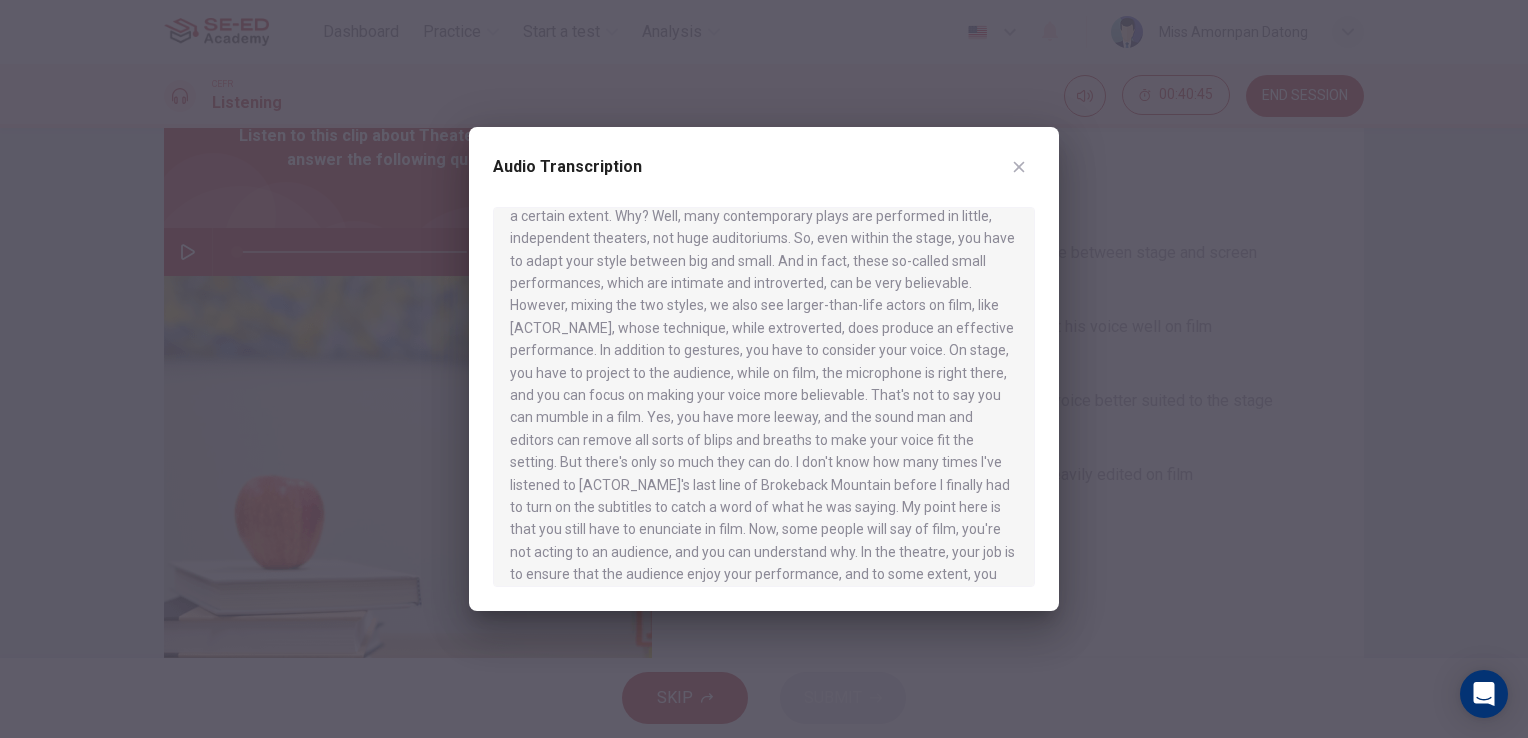 scroll, scrollTop: 400, scrollLeft: 0, axis: vertical 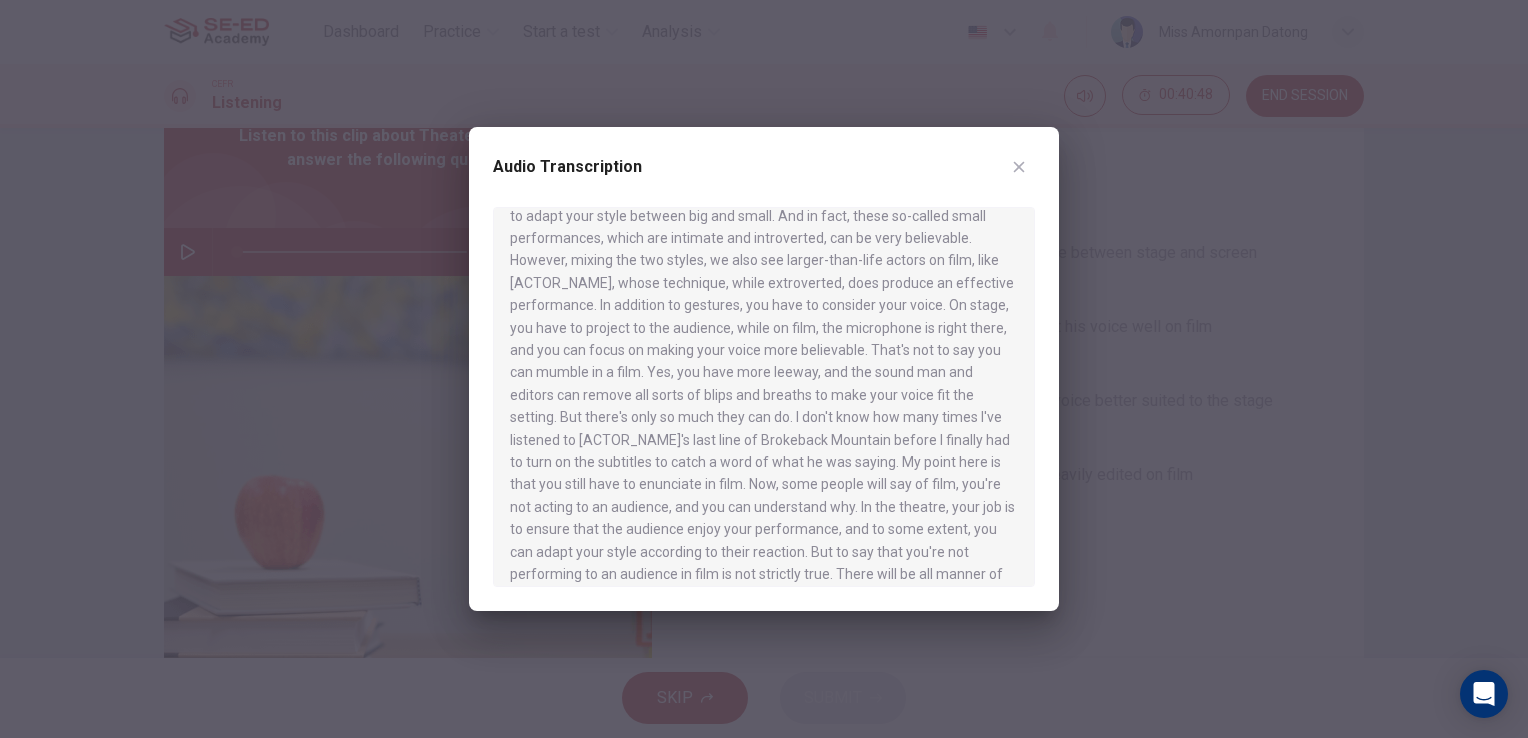 drag, startPoint x: 513, startPoint y: 462, endPoint x: 845, endPoint y: 462, distance: 332 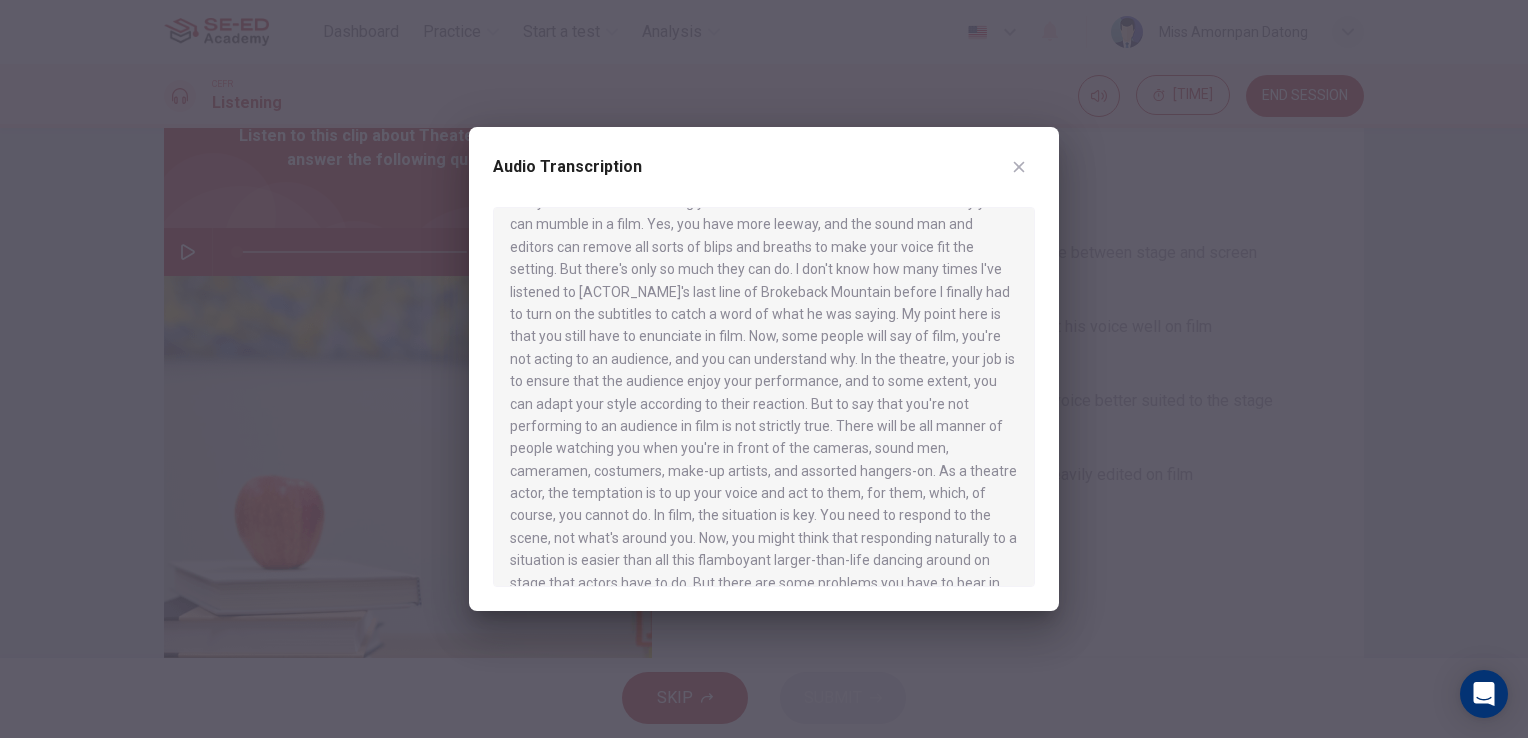 scroll, scrollTop: 500, scrollLeft: 0, axis: vertical 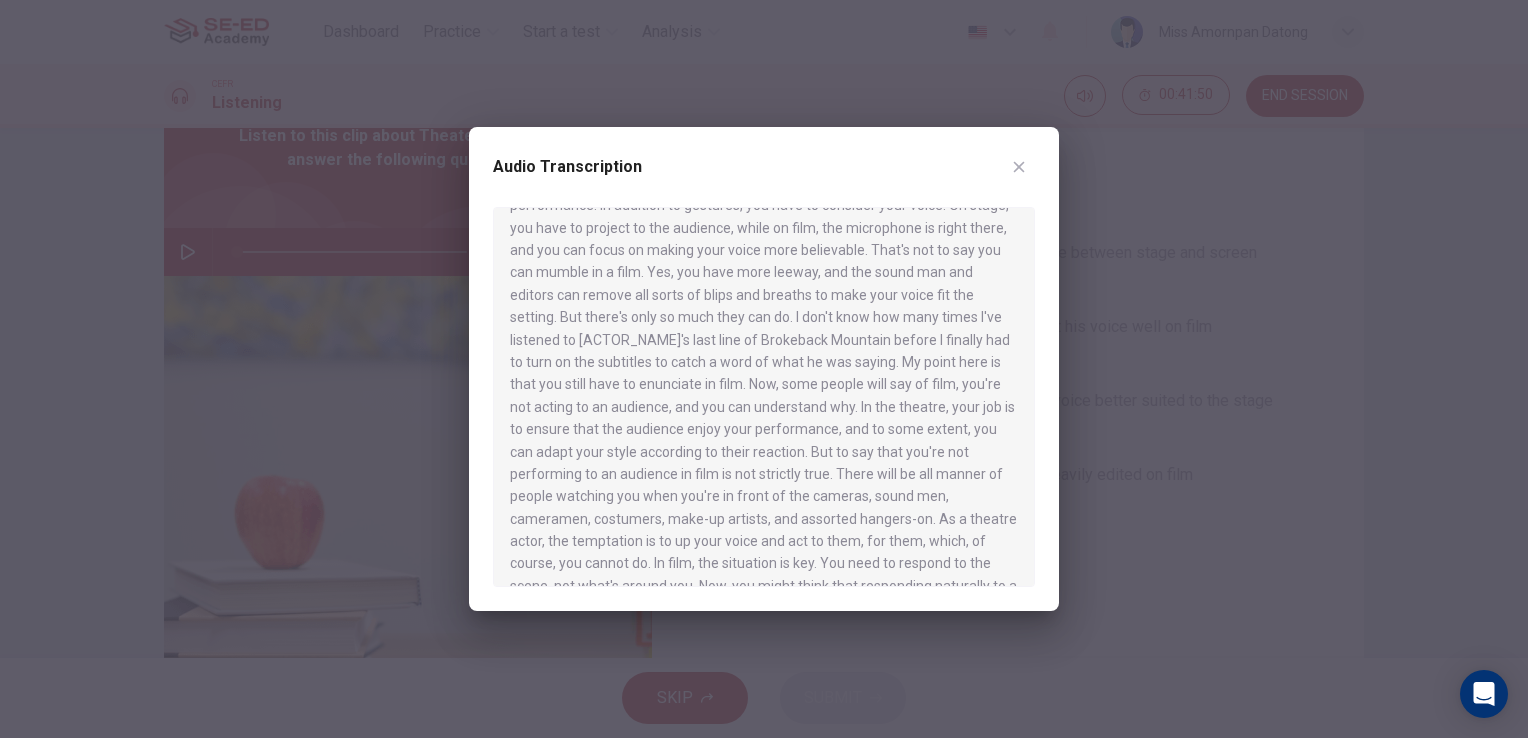 click at bounding box center [1019, 167] 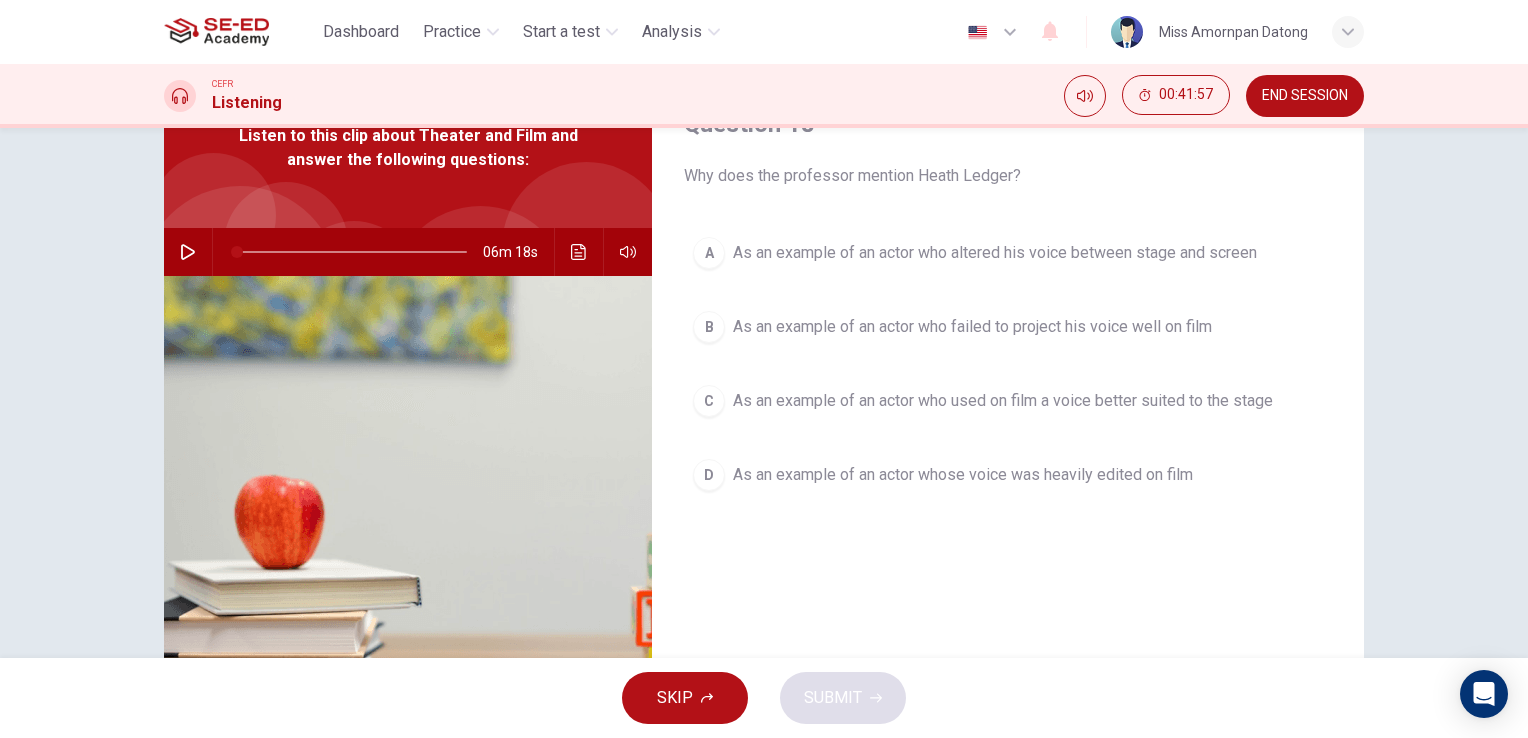 click on "As an example of an actor who used on film a voice better suited to the stage" at bounding box center [995, 253] 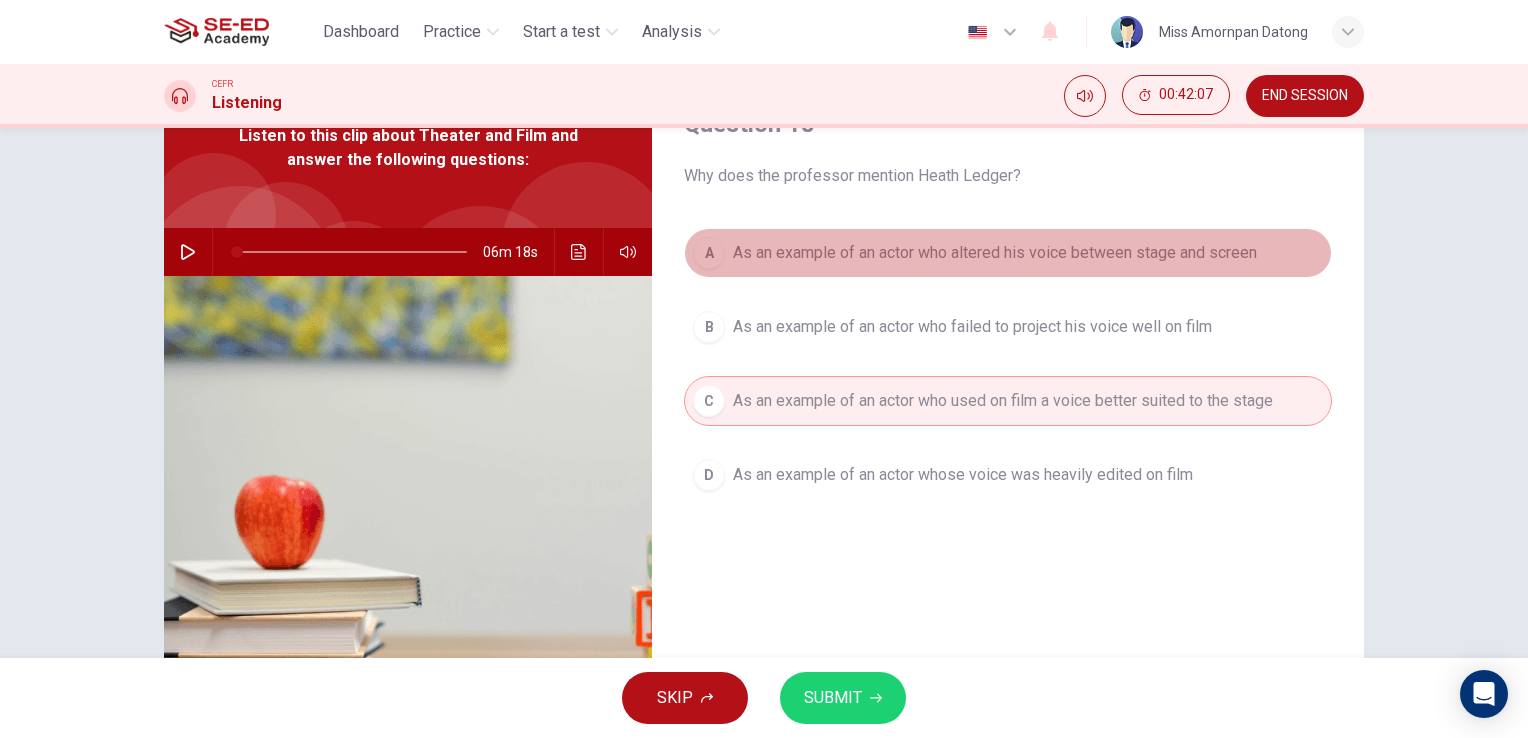 click on "As an example of an actor who altered his voice between stage and screen" at bounding box center (995, 253) 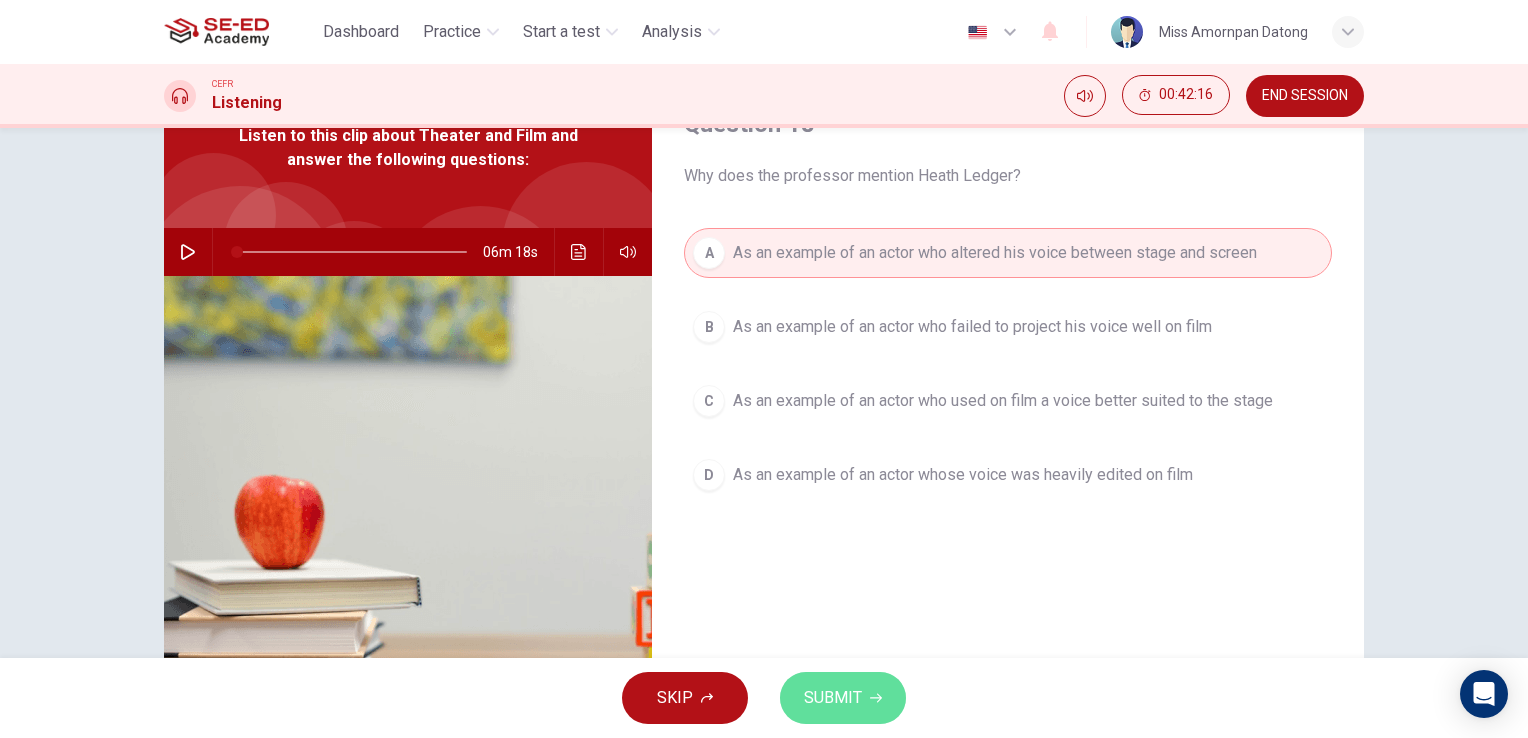 click on "SUBMIT" at bounding box center (833, 698) 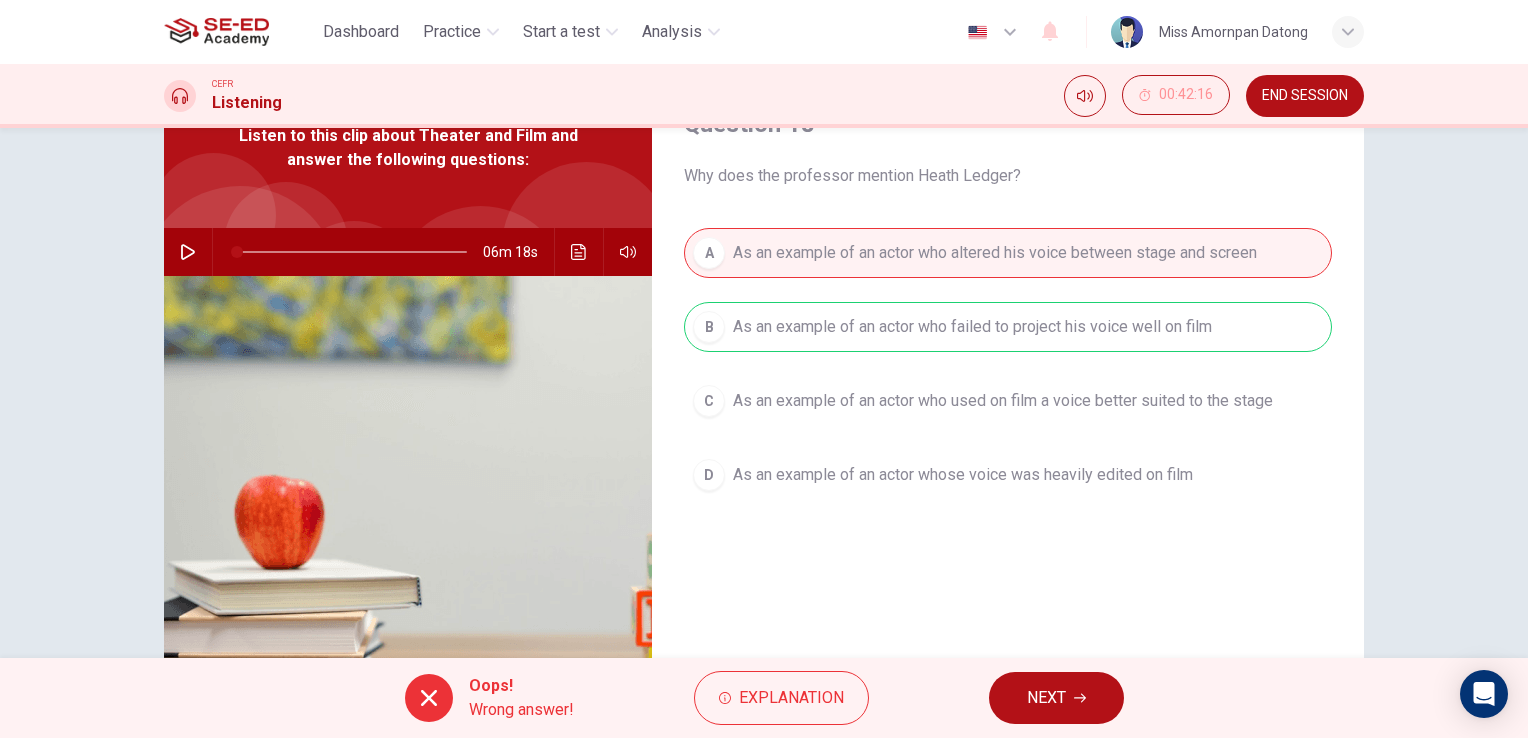 click on "NEXT" at bounding box center [1046, 698] 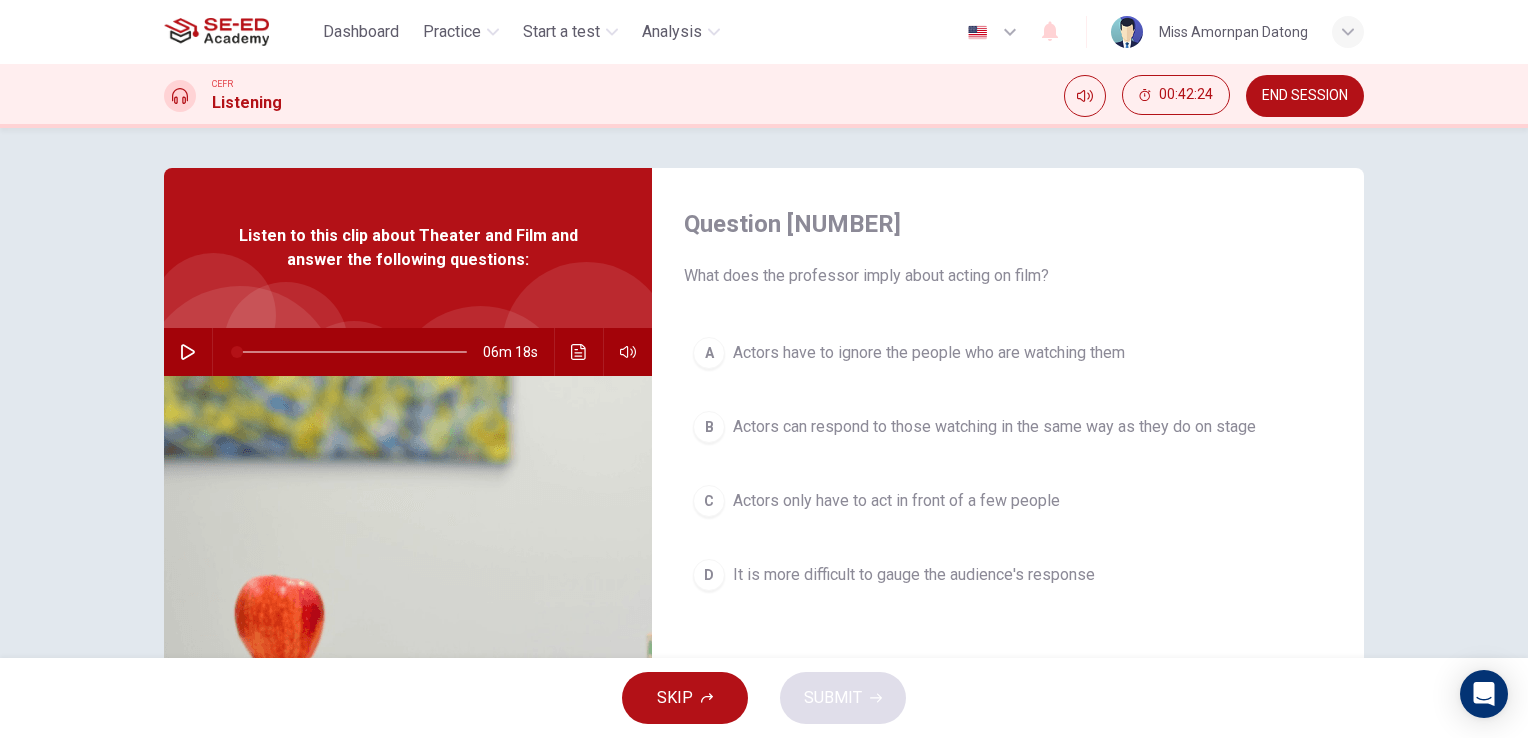 scroll, scrollTop: 100, scrollLeft: 0, axis: vertical 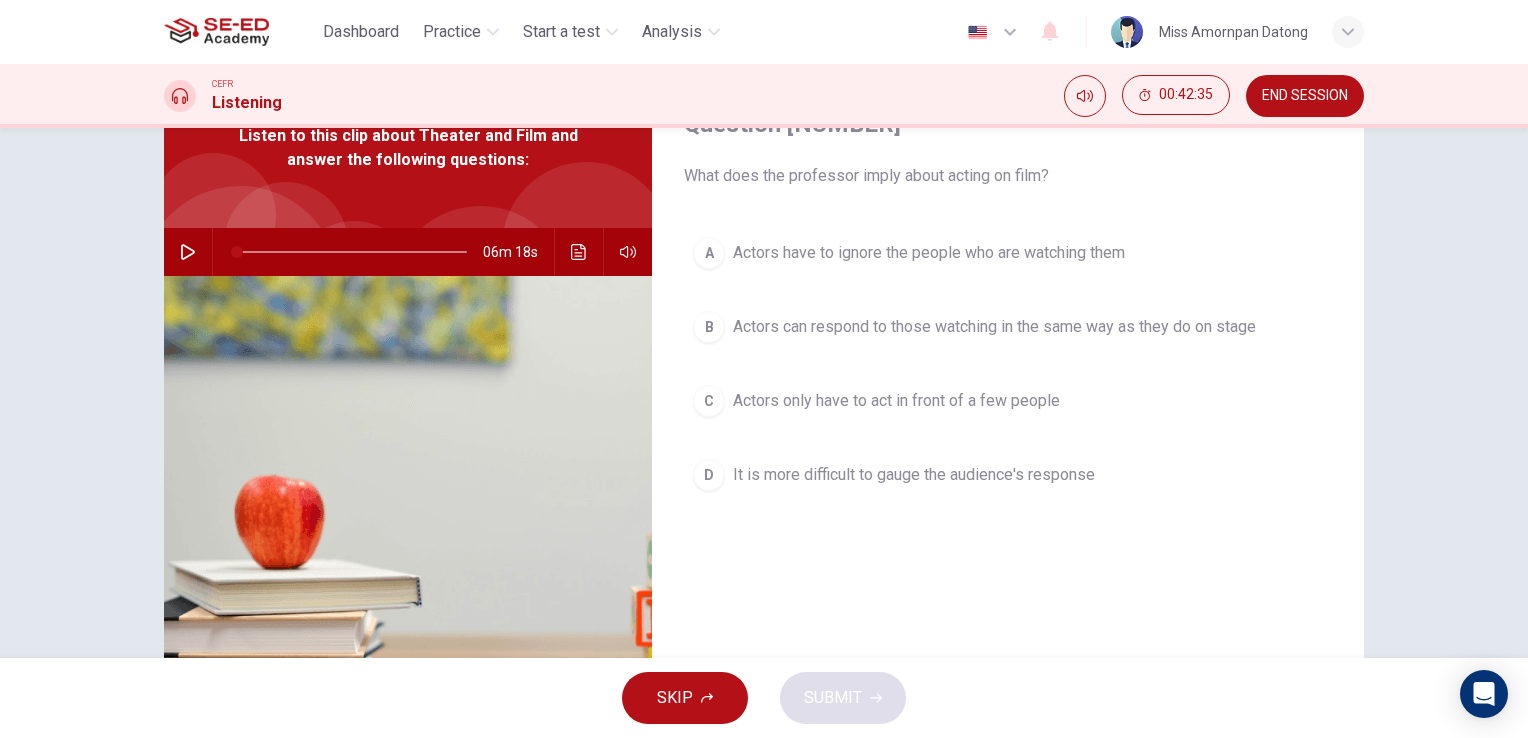 click on "Actors can respond to those watching in the same way as they do on stage" at bounding box center (929, 253) 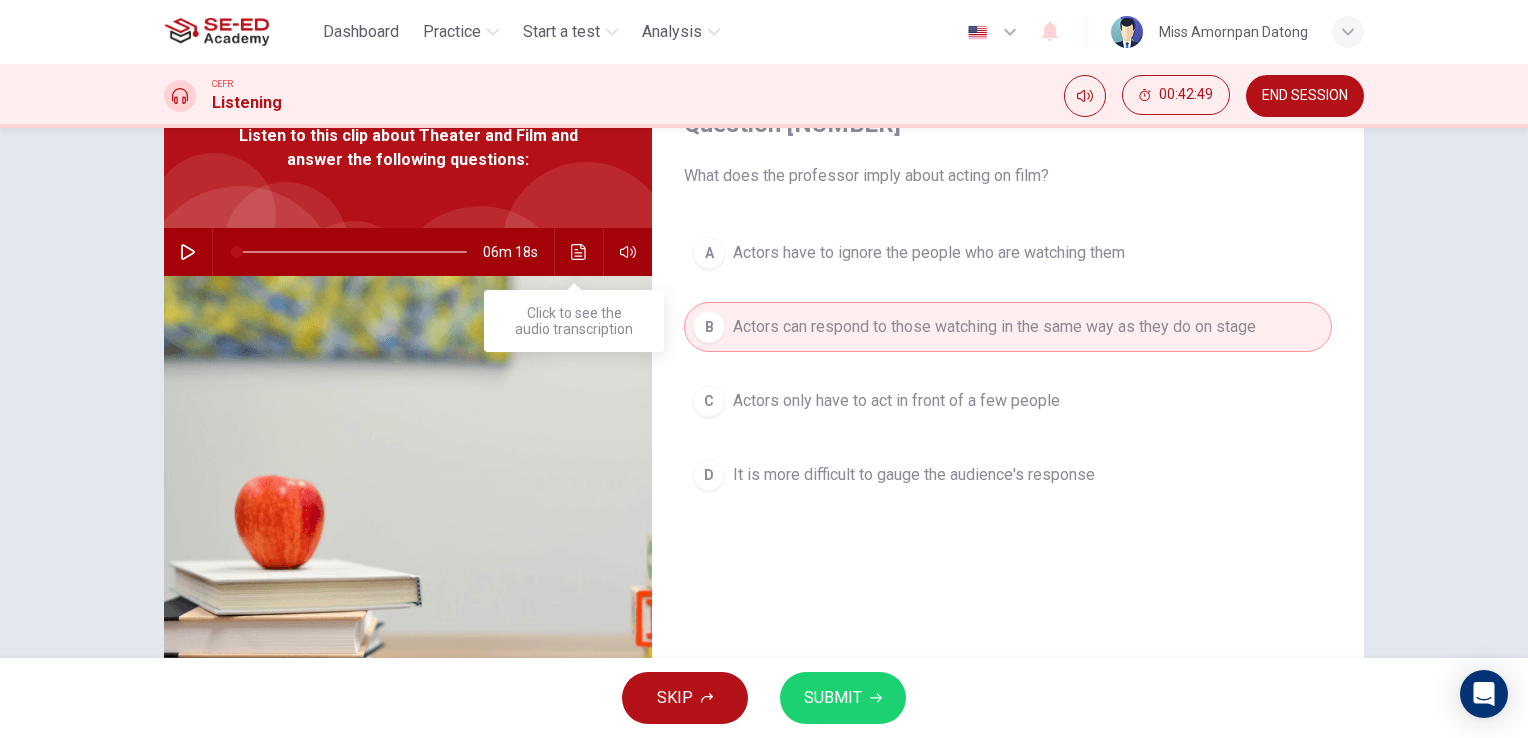 click at bounding box center [579, 252] 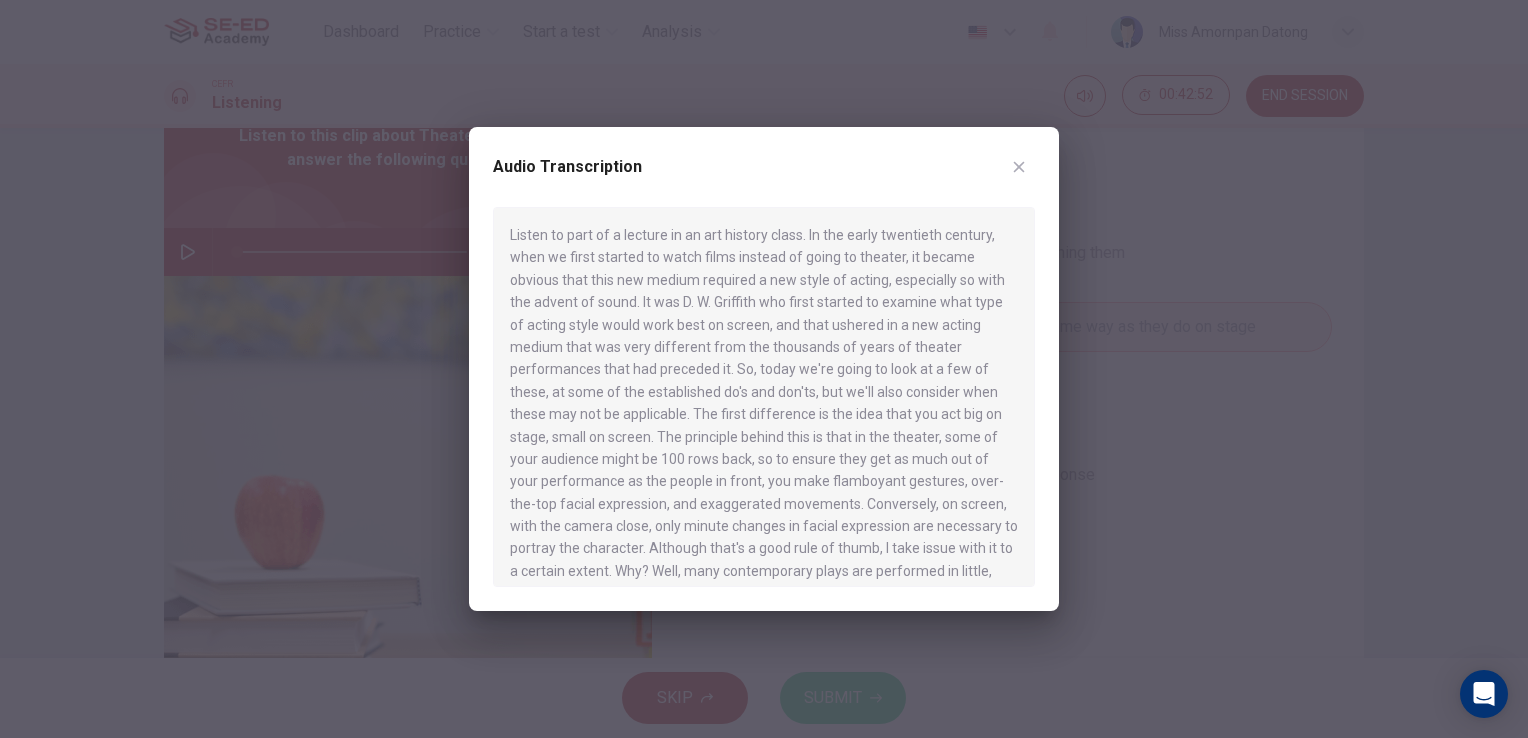 click at bounding box center (1019, 167) 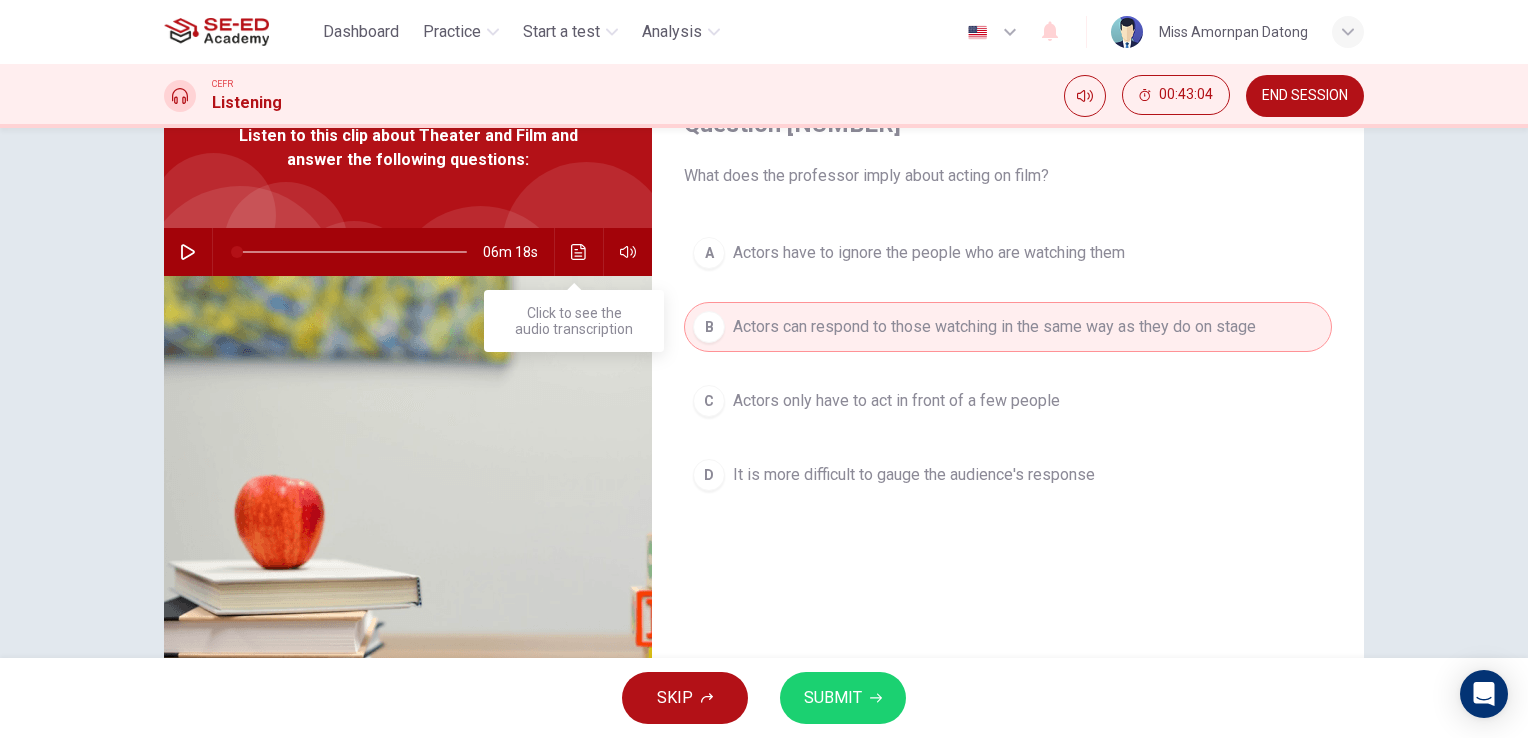 click at bounding box center [578, 252] 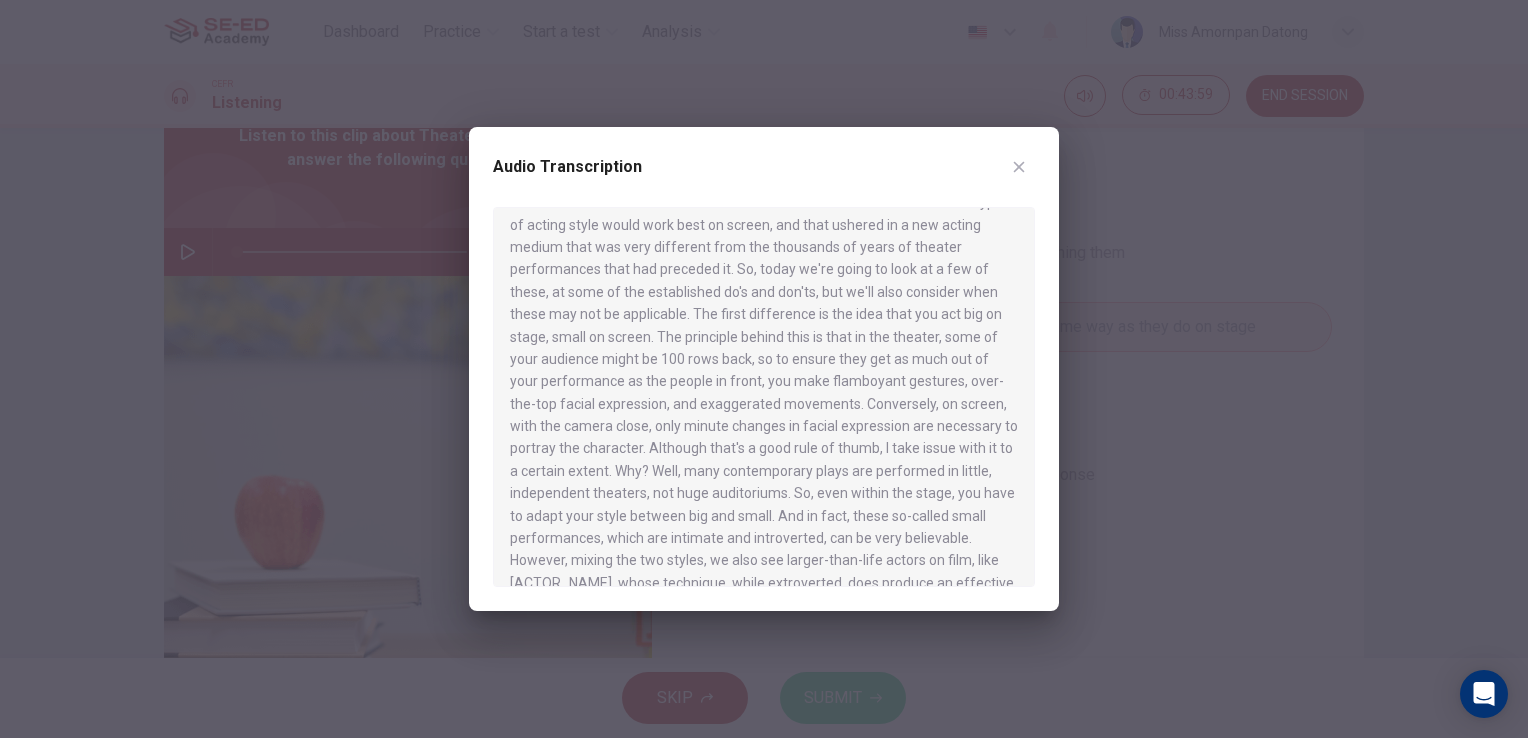 scroll, scrollTop: 200, scrollLeft: 0, axis: vertical 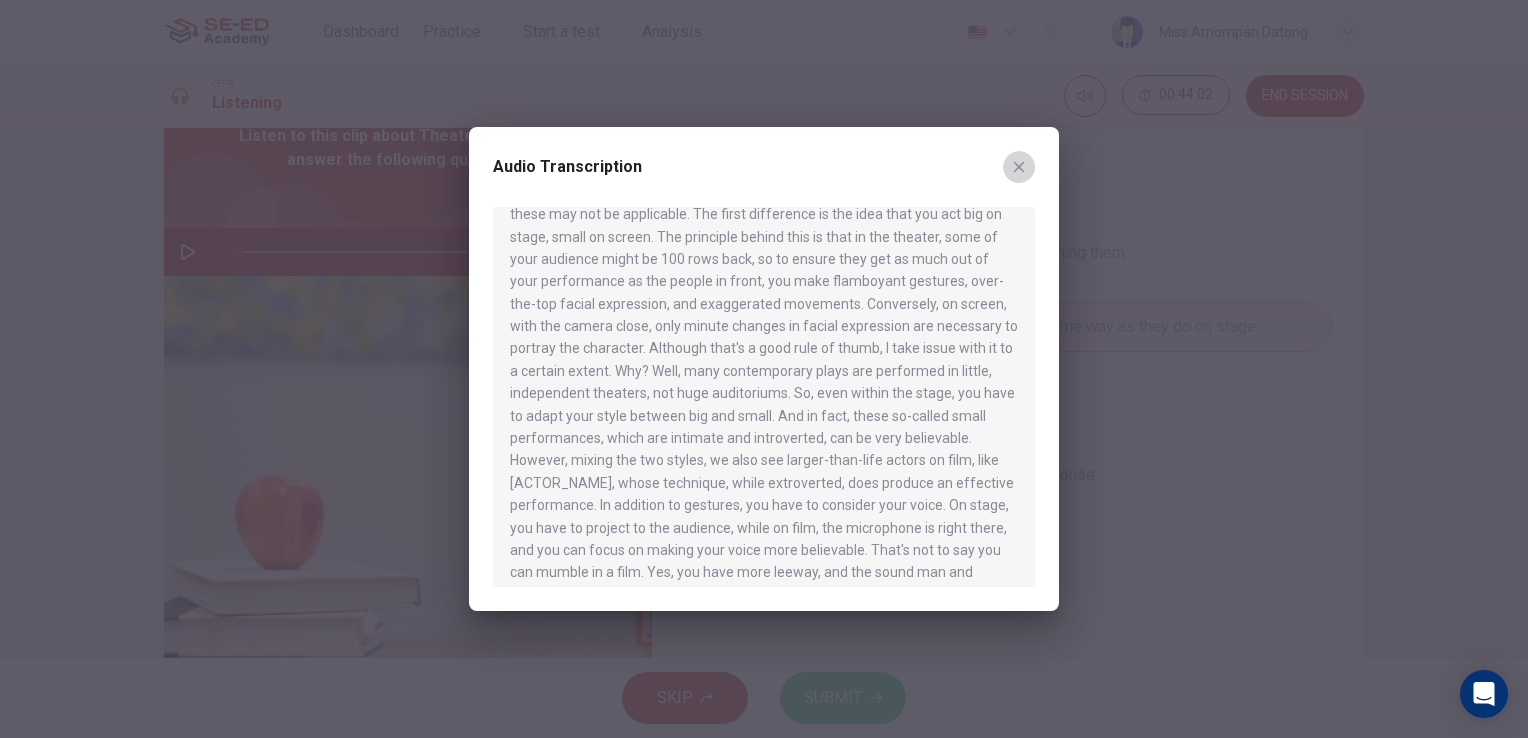 click at bounding box center [1019, 167] 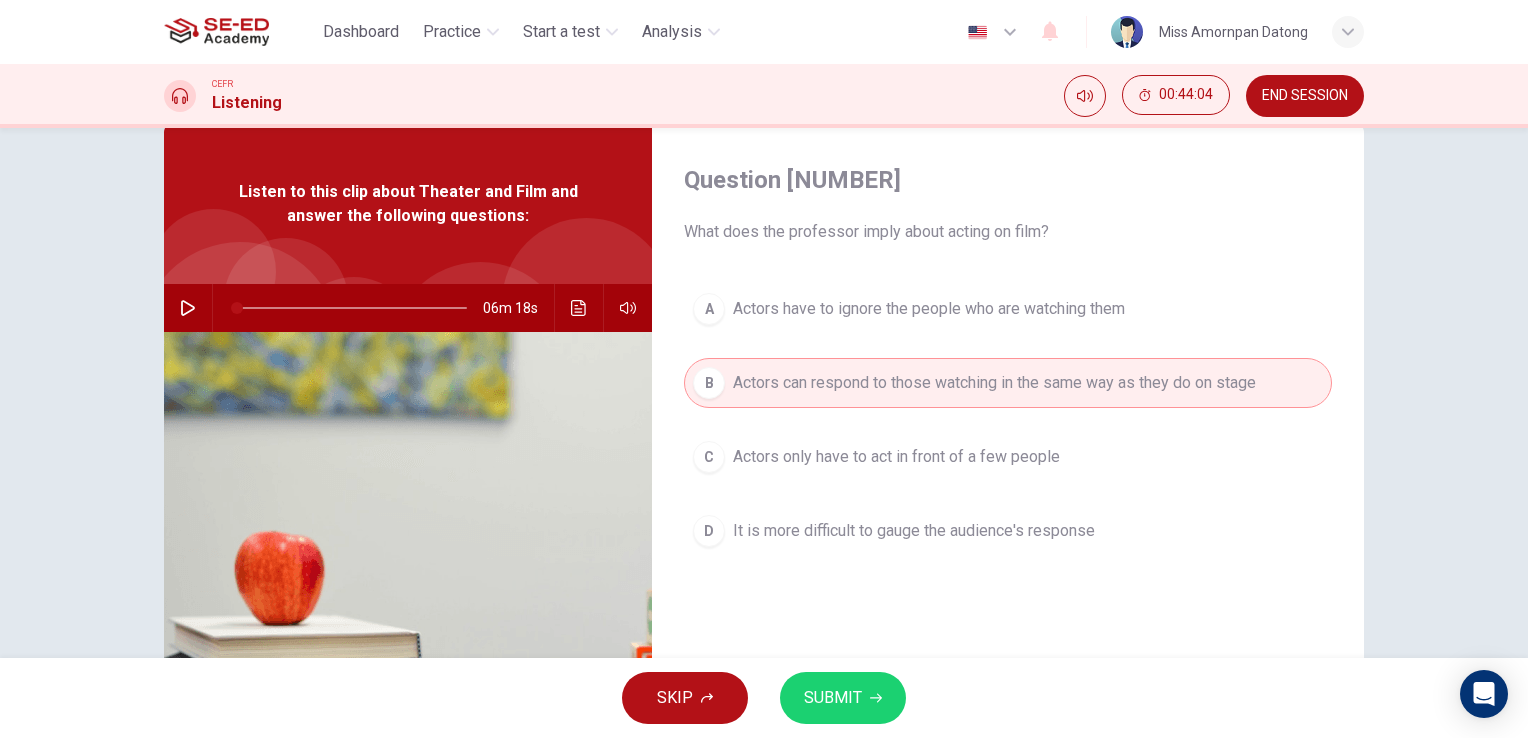 scroll, scrollTop: 0, scrollLeft: 0, axis: both 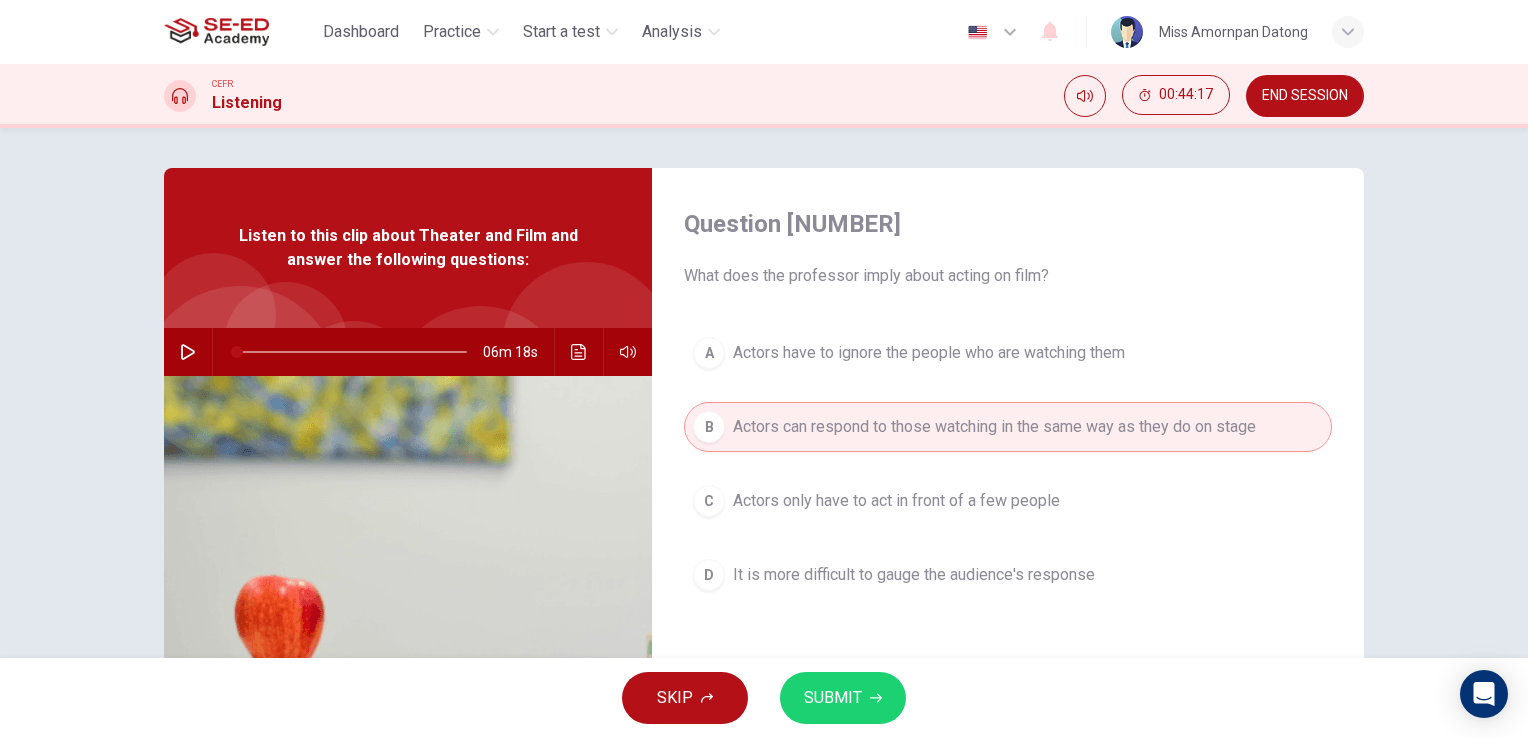 click on "SUBMIT" at bounding box center (843, 698) 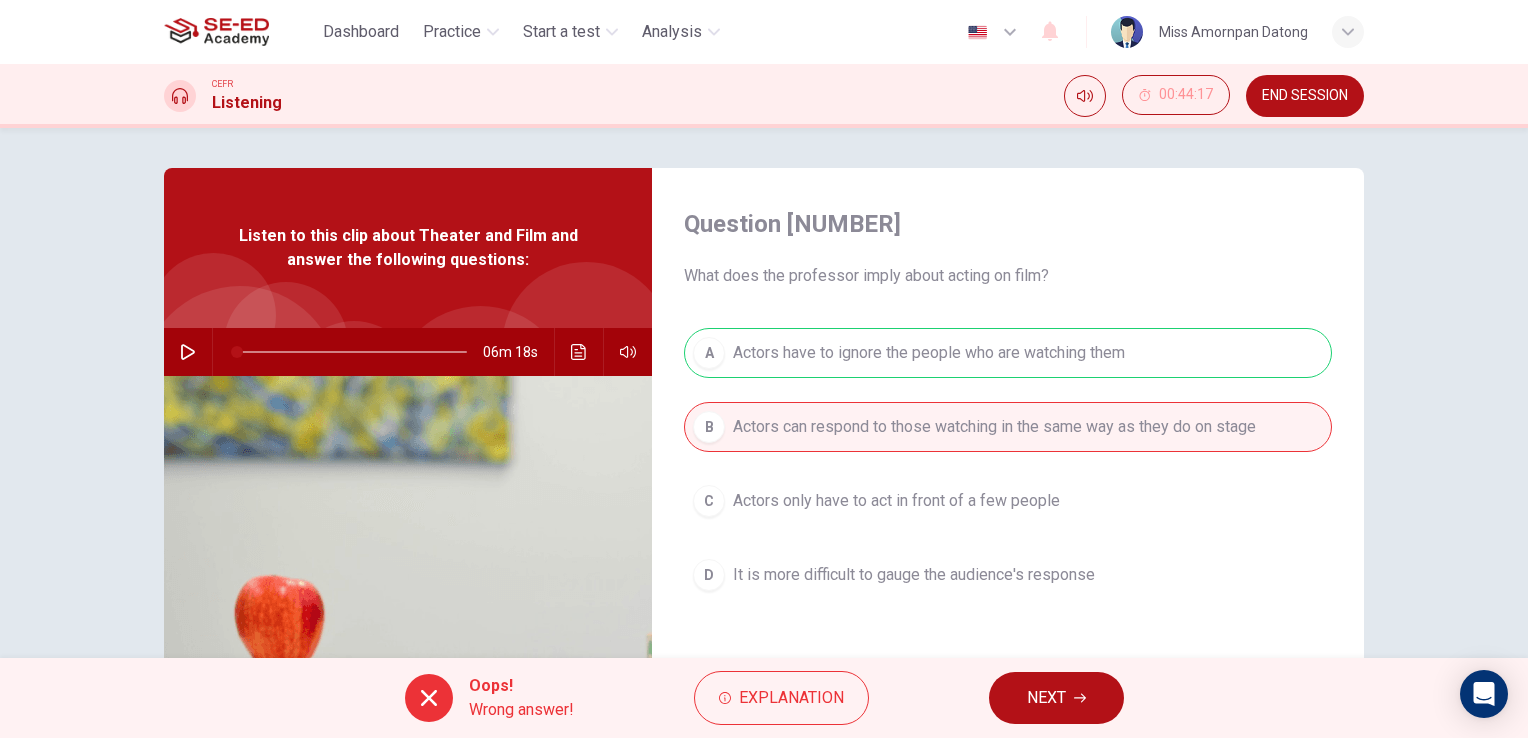click on "NEXT" at bounding box center (1046, 698) 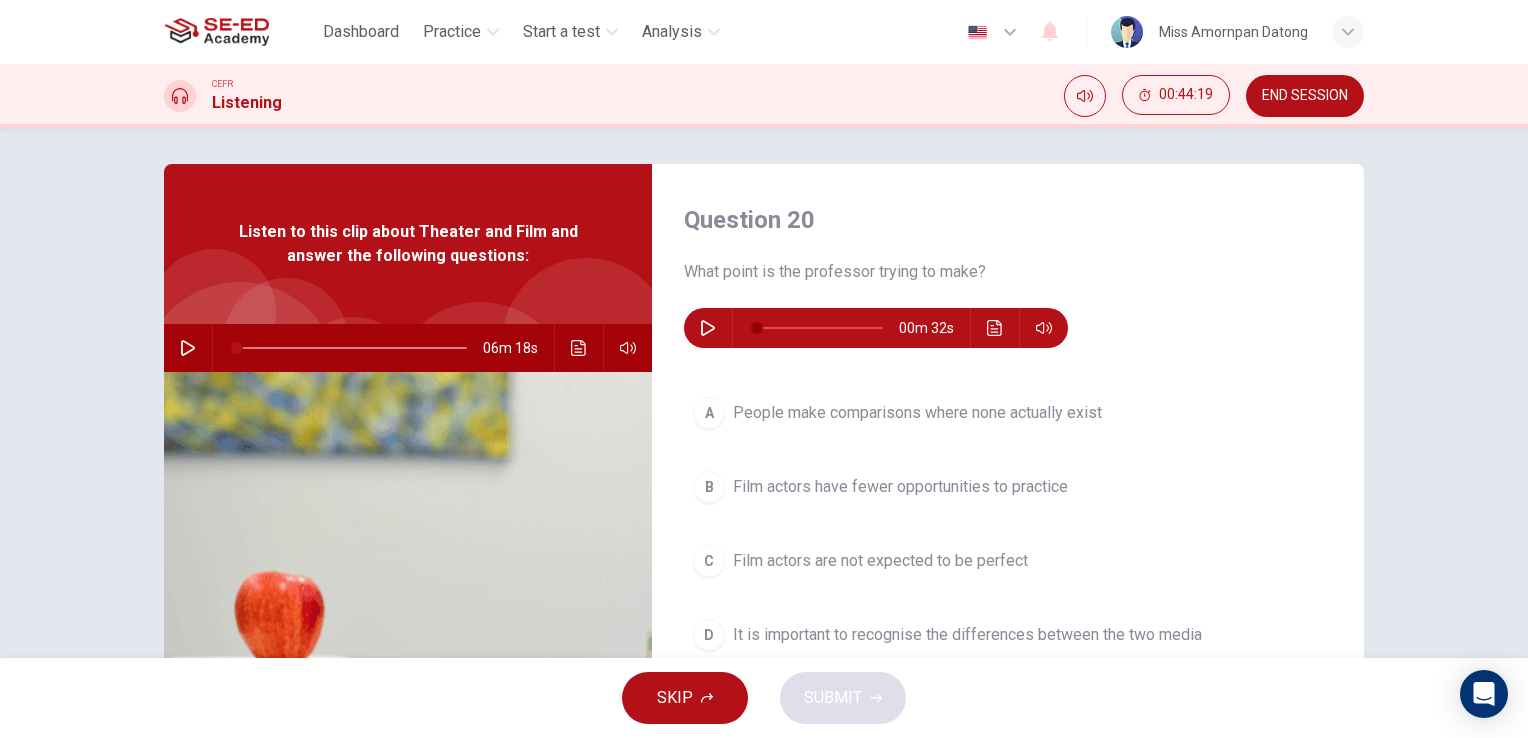 scroll, scrollTop: 0, scrollLeft: 0, axis: both 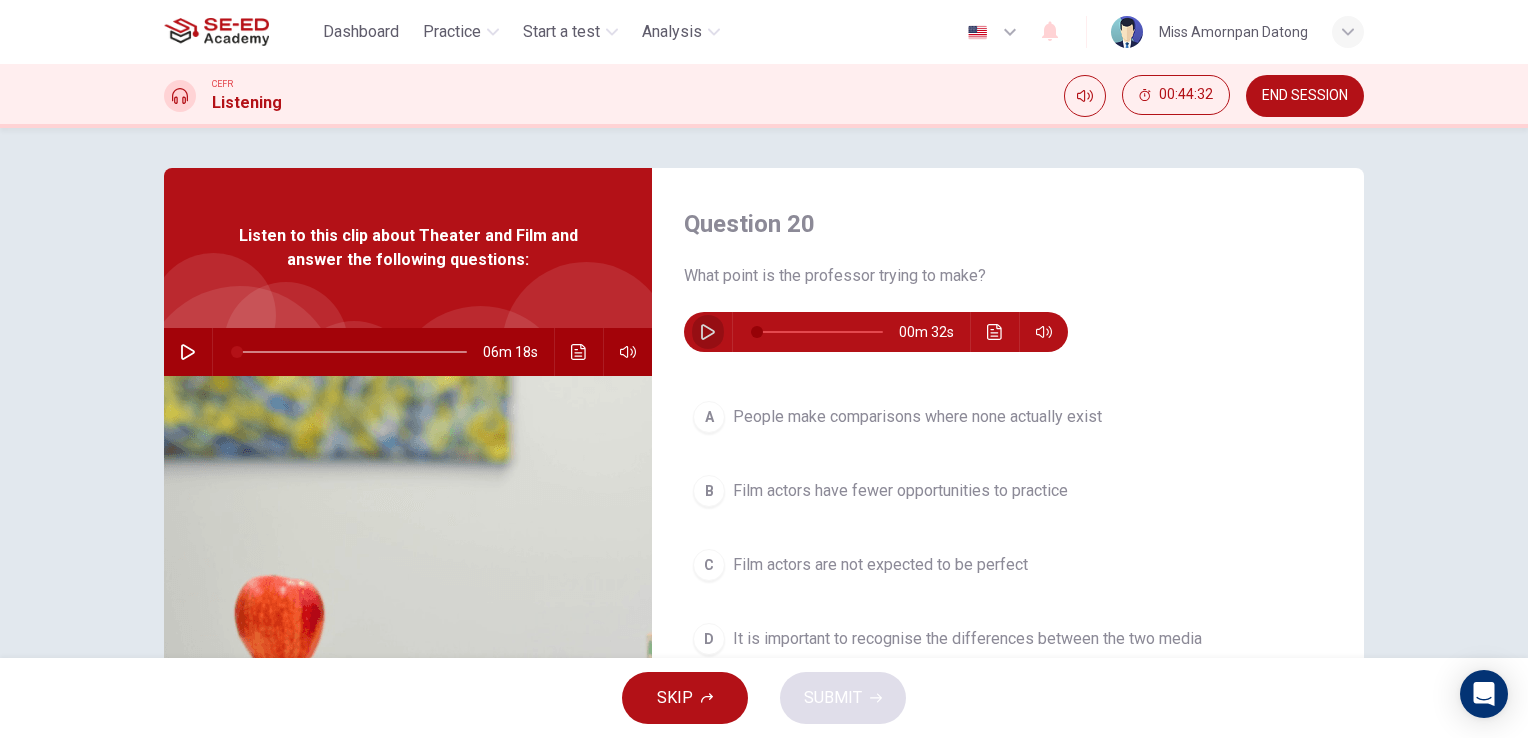 click at bounding box center [708, 332] 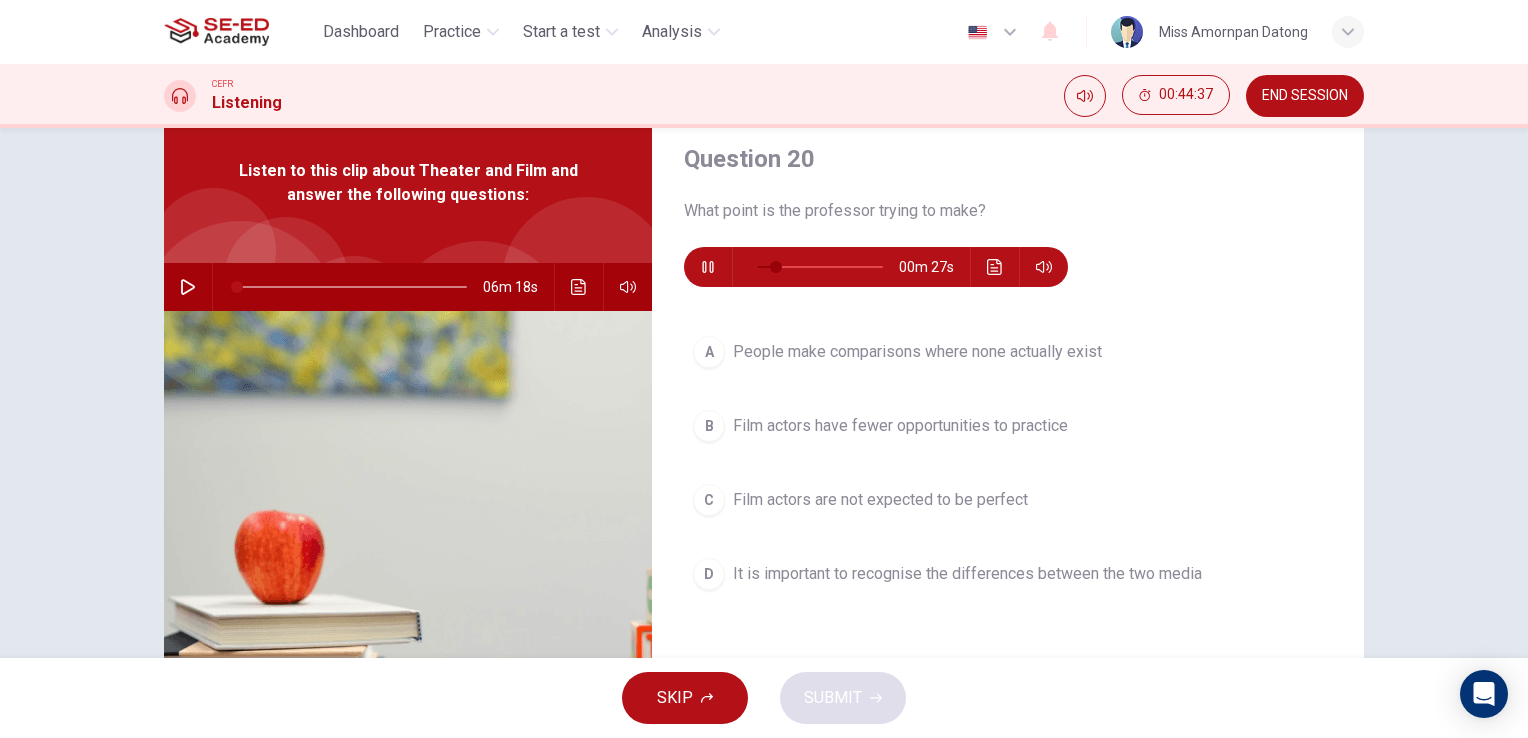 scroll, scrollTop: 100, scrollLeft: 0, axis: vertical 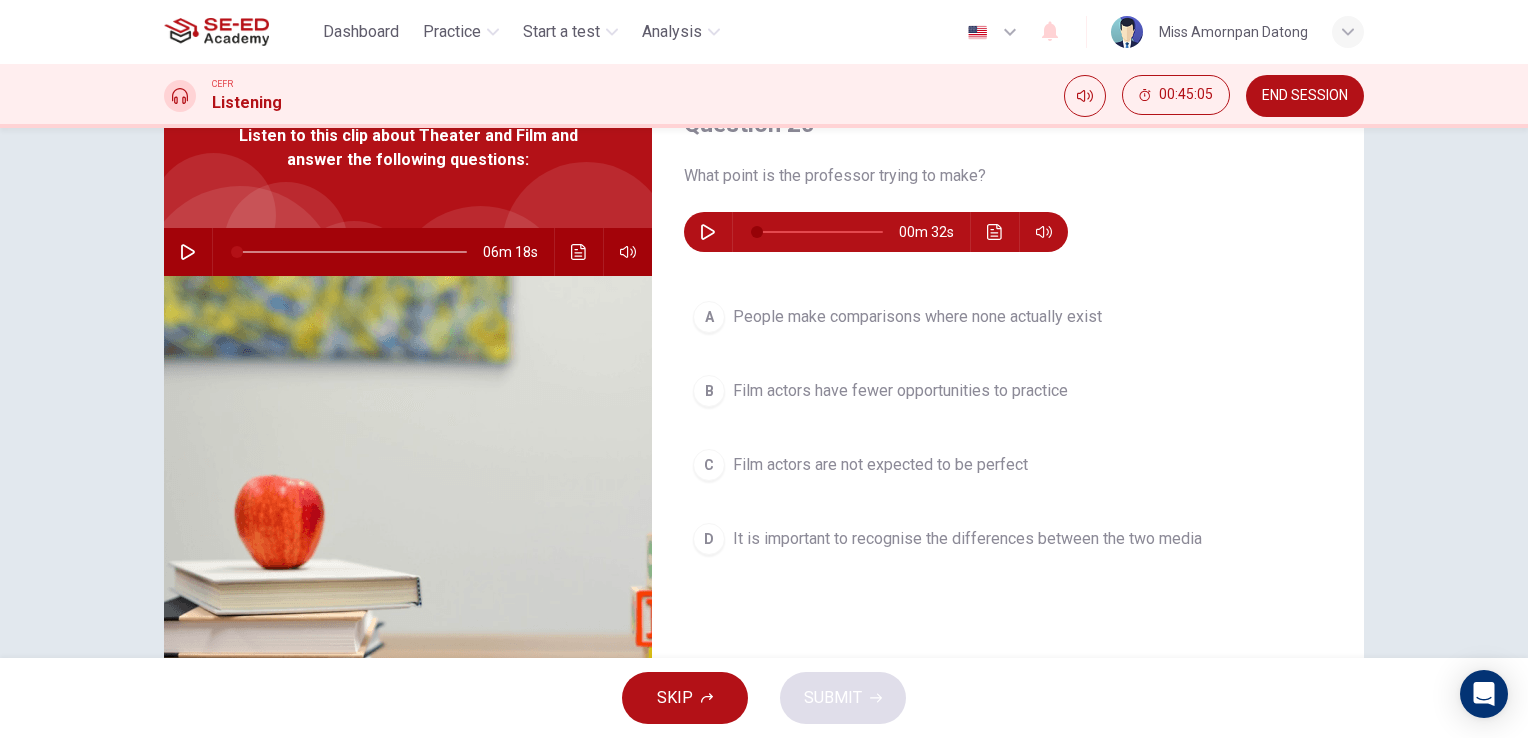 click at bounding box center [708, 232] 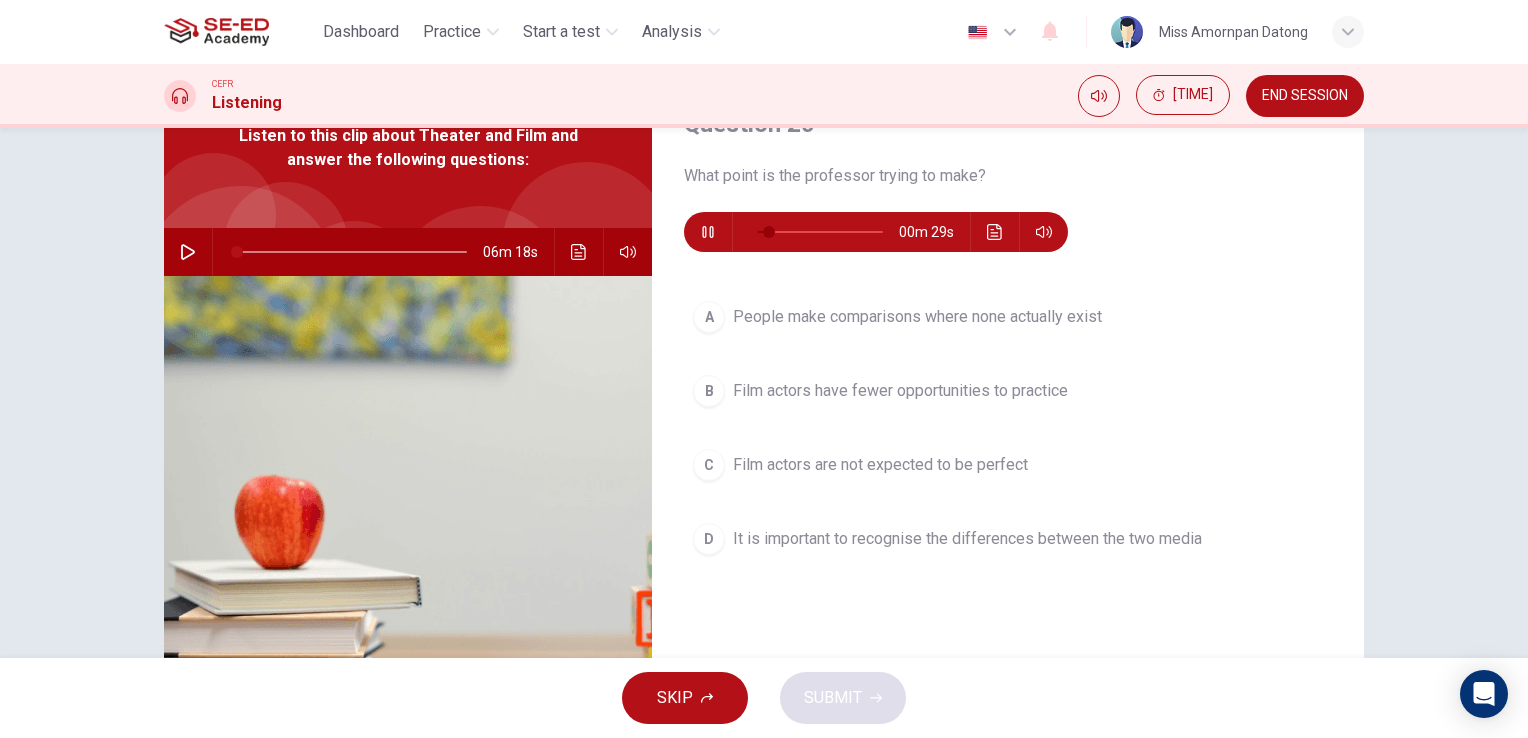 click on "It is important to recognise the differences between the two media" at bounding box center (917, 317) 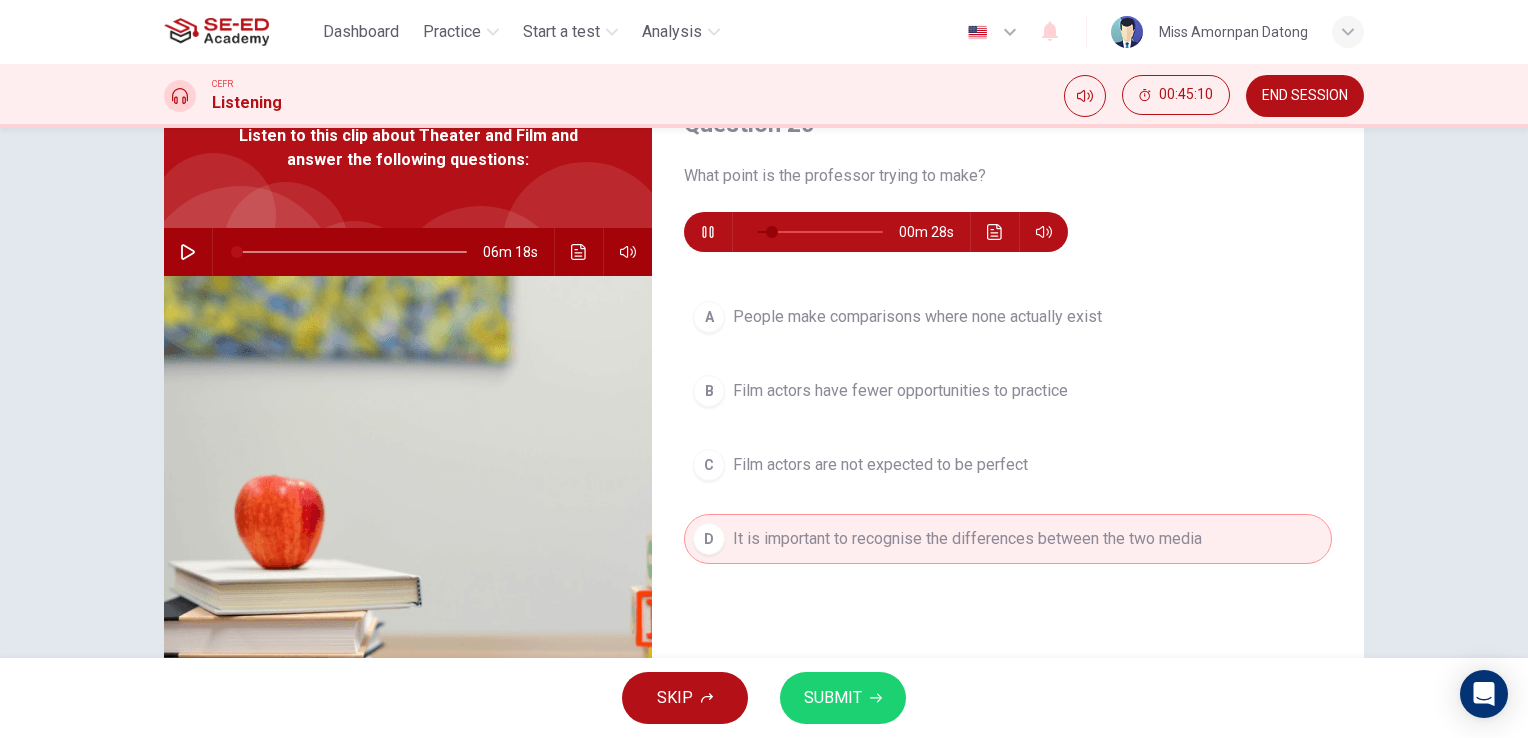 click on "SUBMIT" at bounding box center (843, 698) 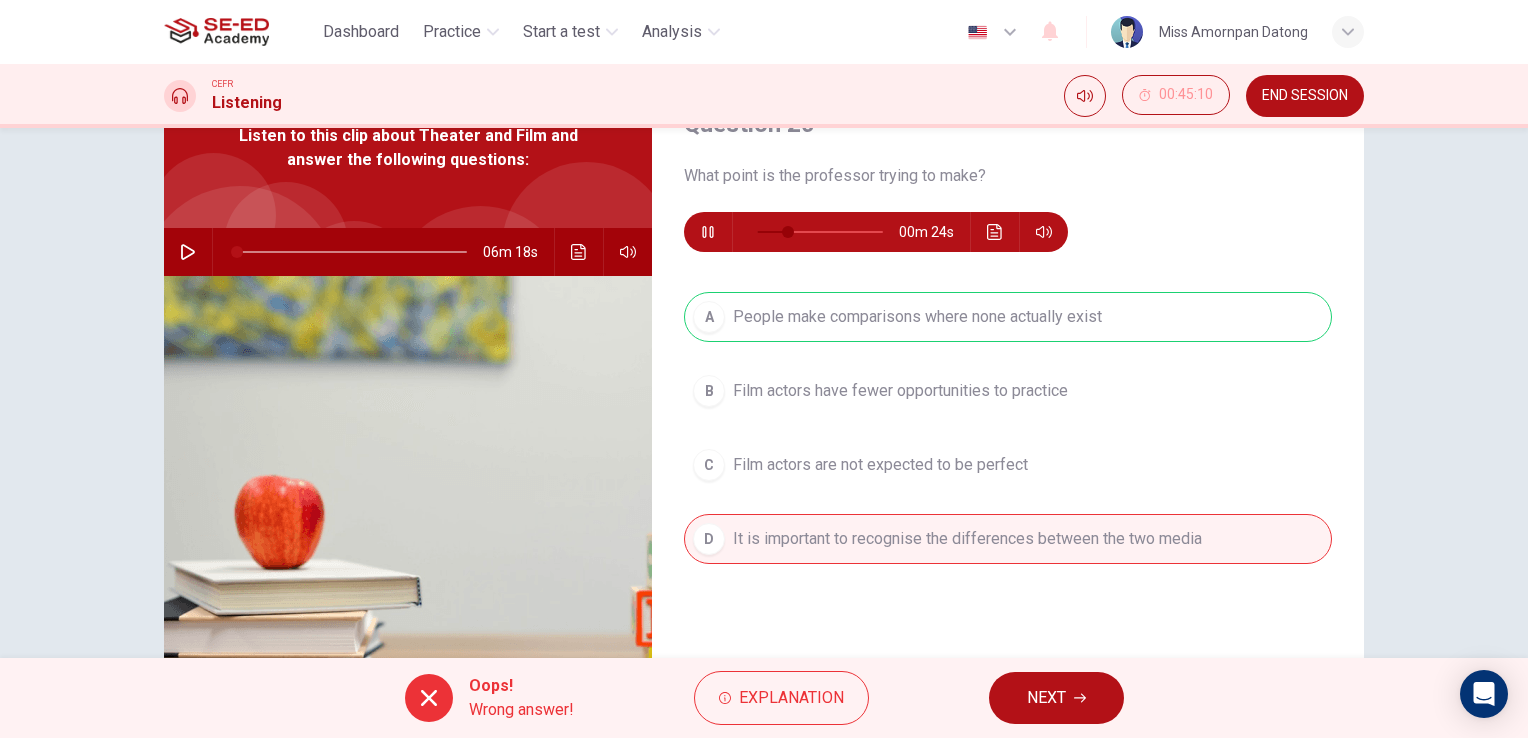 click on "A People make comparisons where none actually exist B Film actors have fewer opportunities to practice C Film actors are not expected to be perfect D It is important to recognise the differences between the two media" at bounding box center [1008, 448] 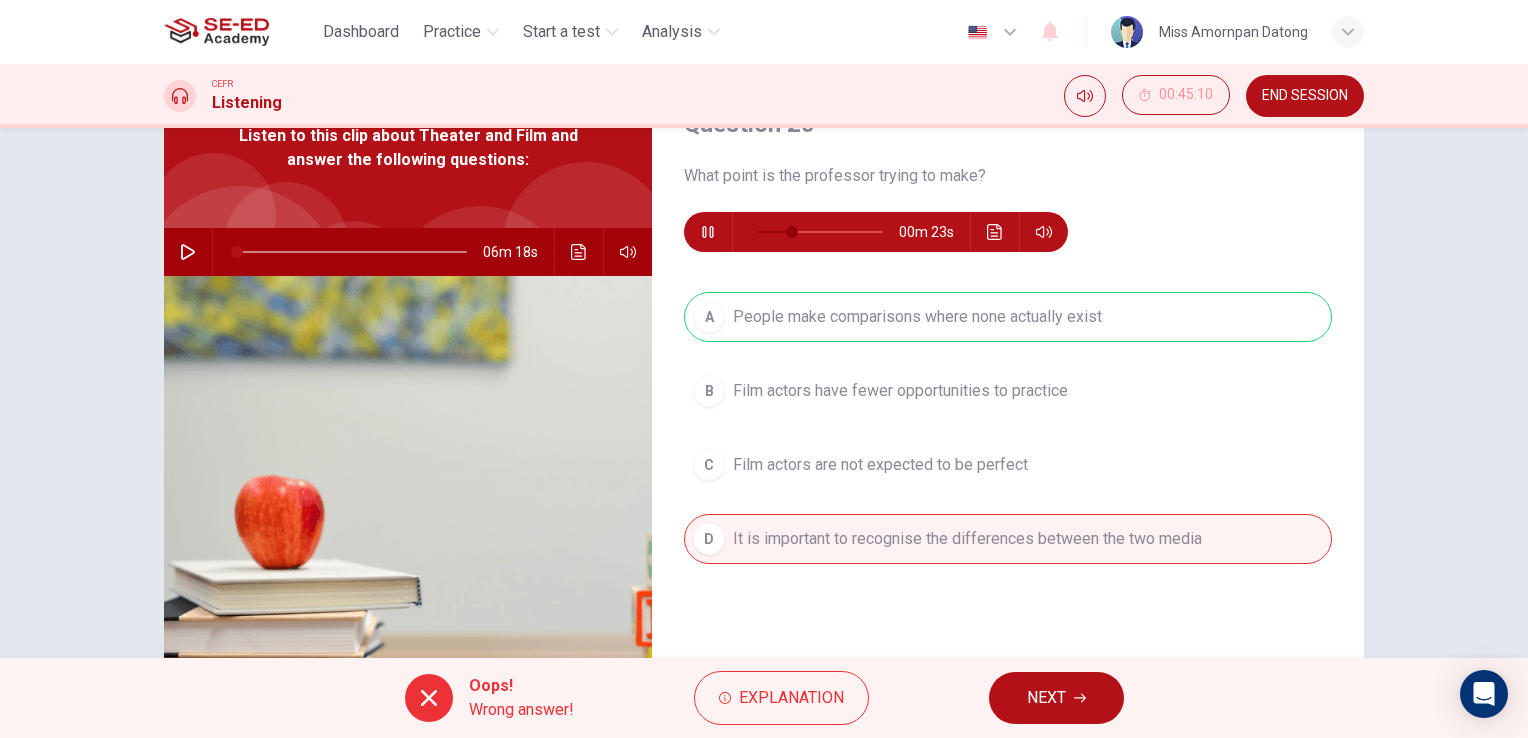 click on "Oops! Wrong answer!" at bounding box center [489, 698] 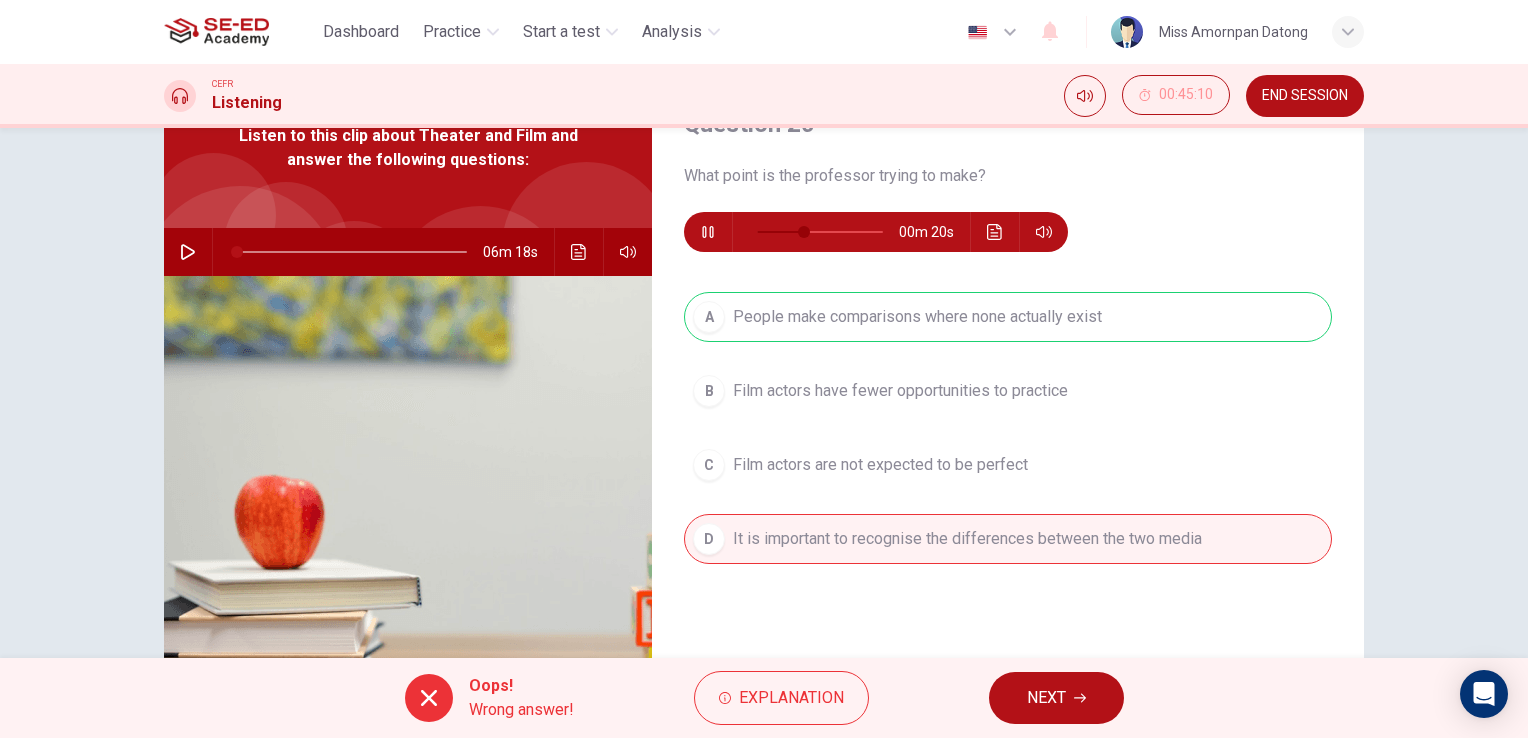 click on "NEXT" at bounding box center [1046, 698] 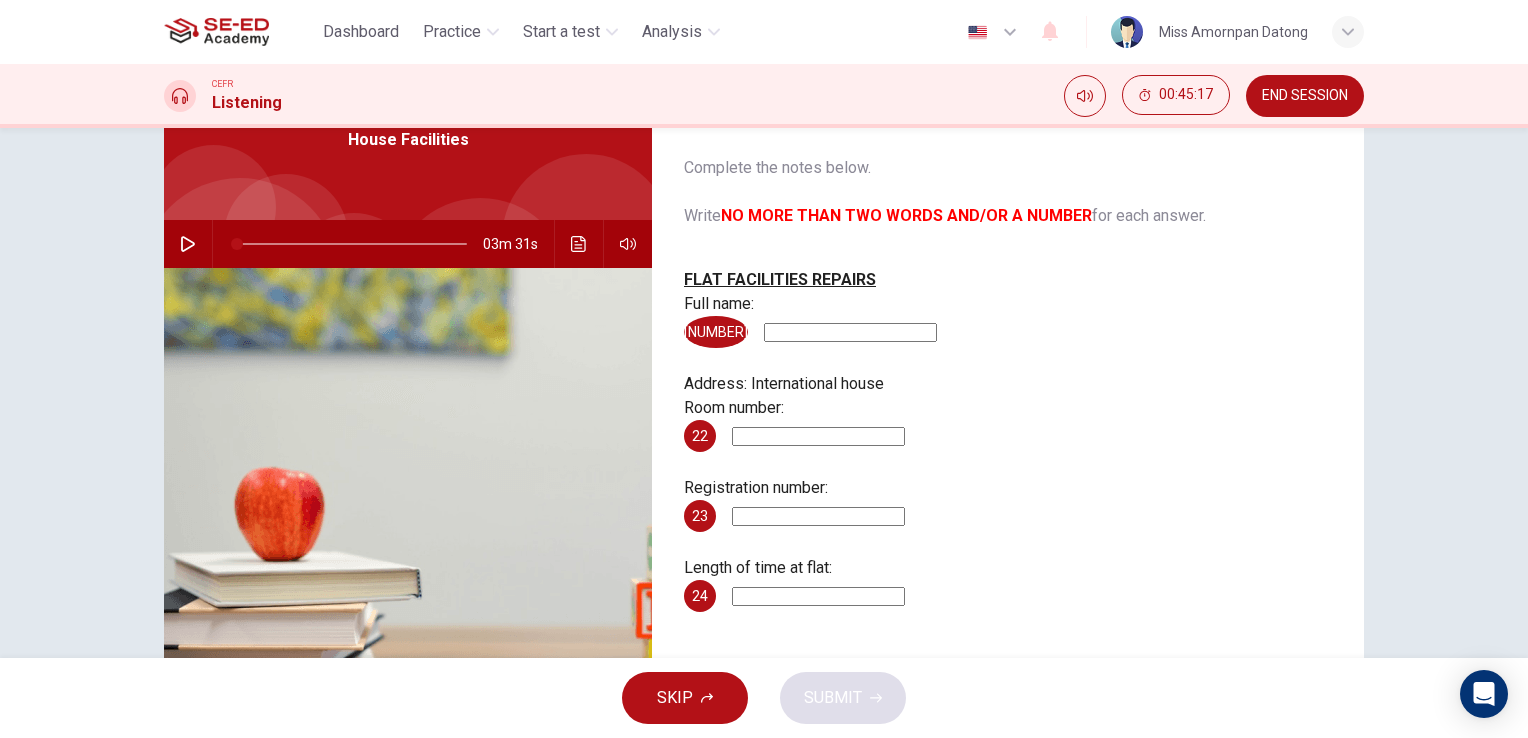 scroll, scrollTop: 0, scrollLeft: 0, axis: both 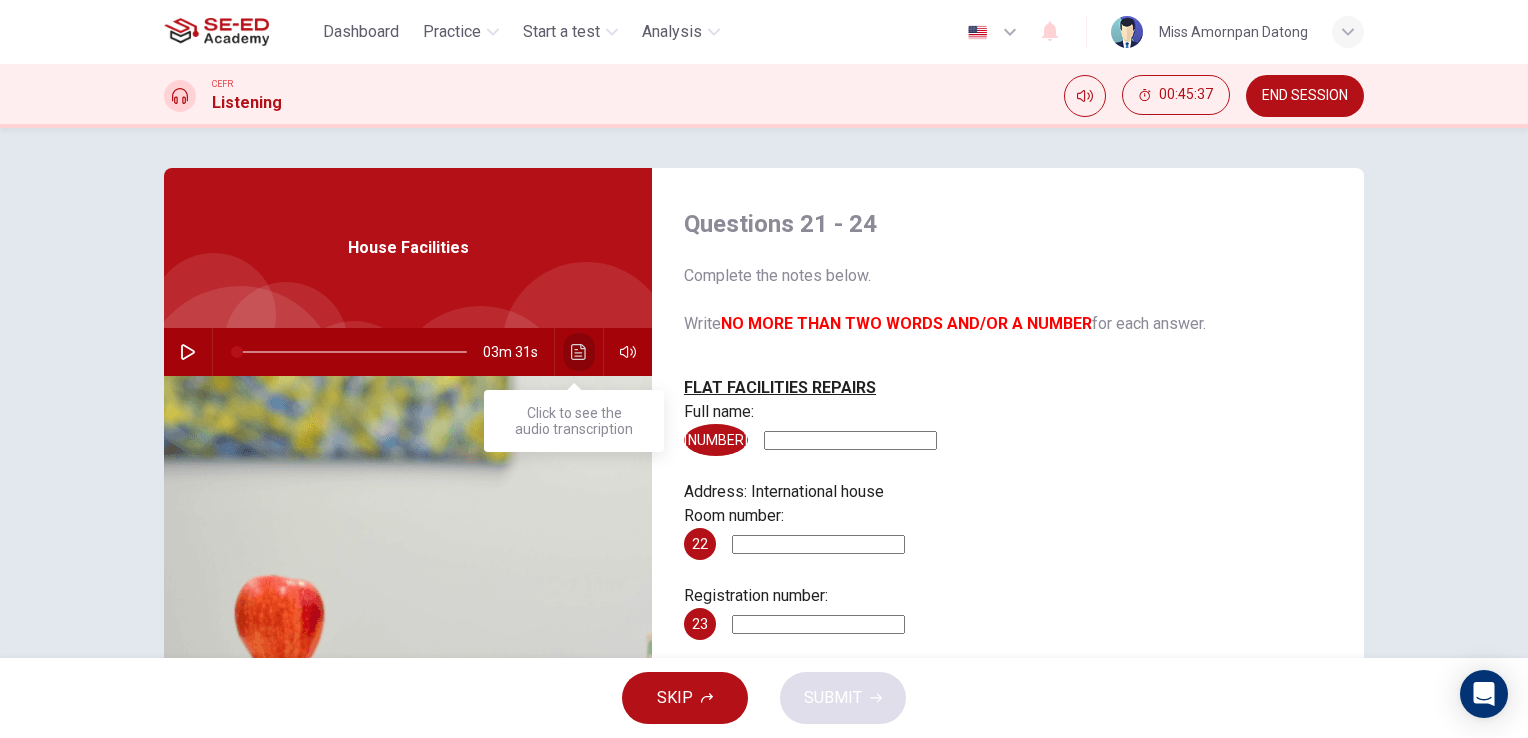 click at bounding box center [579, 352] 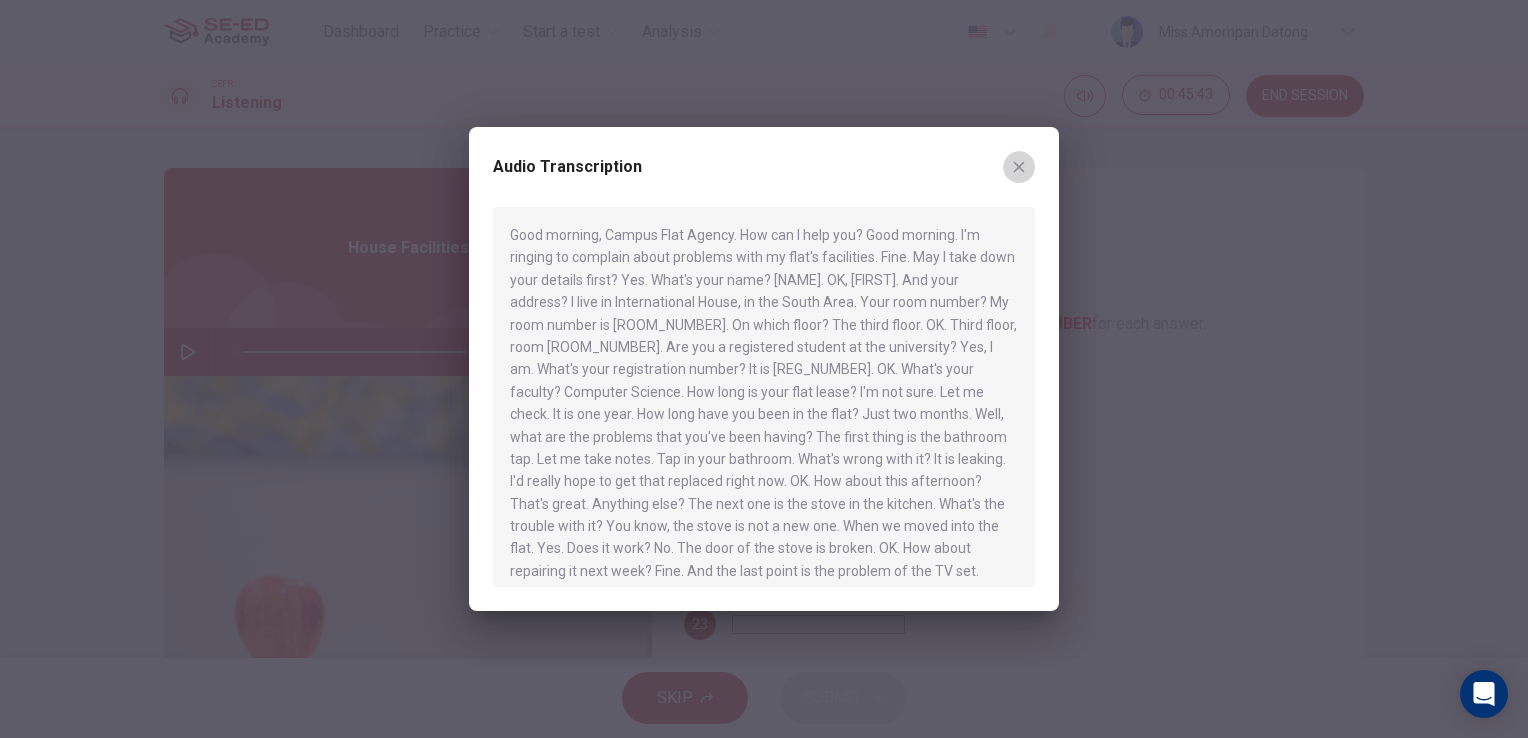 click at bounding box center [1019, 167] 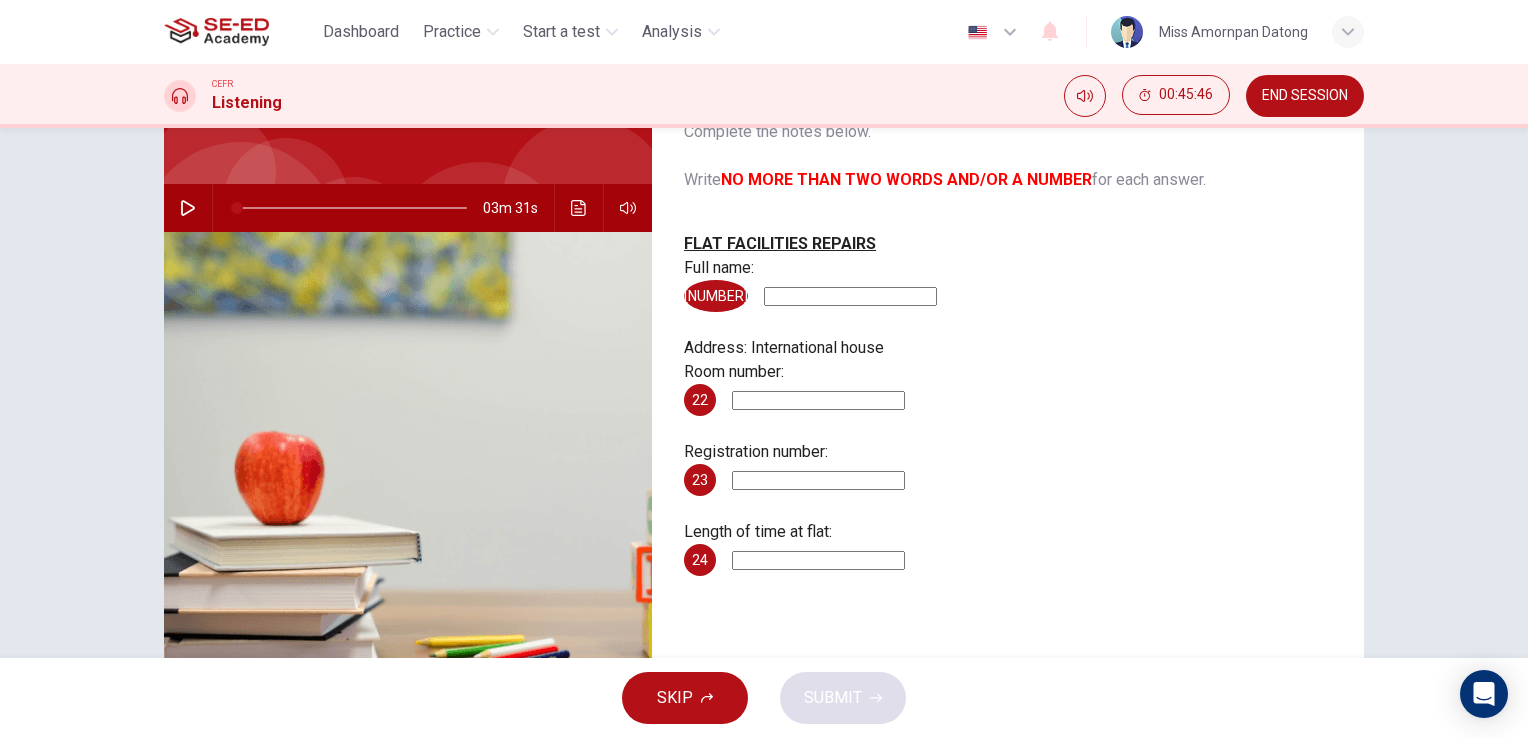 scroll, scrollTop: 100, scrollLeft: 0, axis: vertical 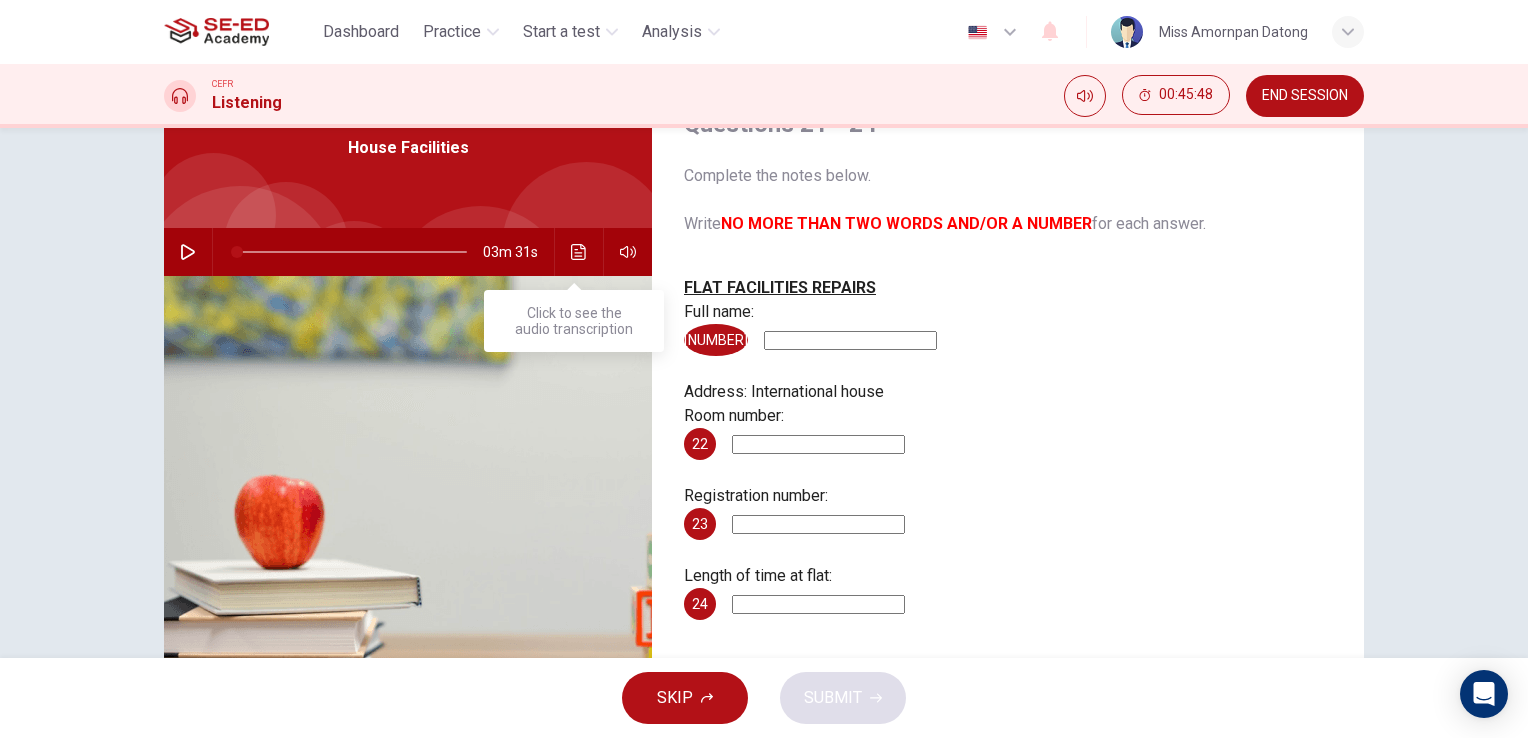 click at bounding box center [579, 252] 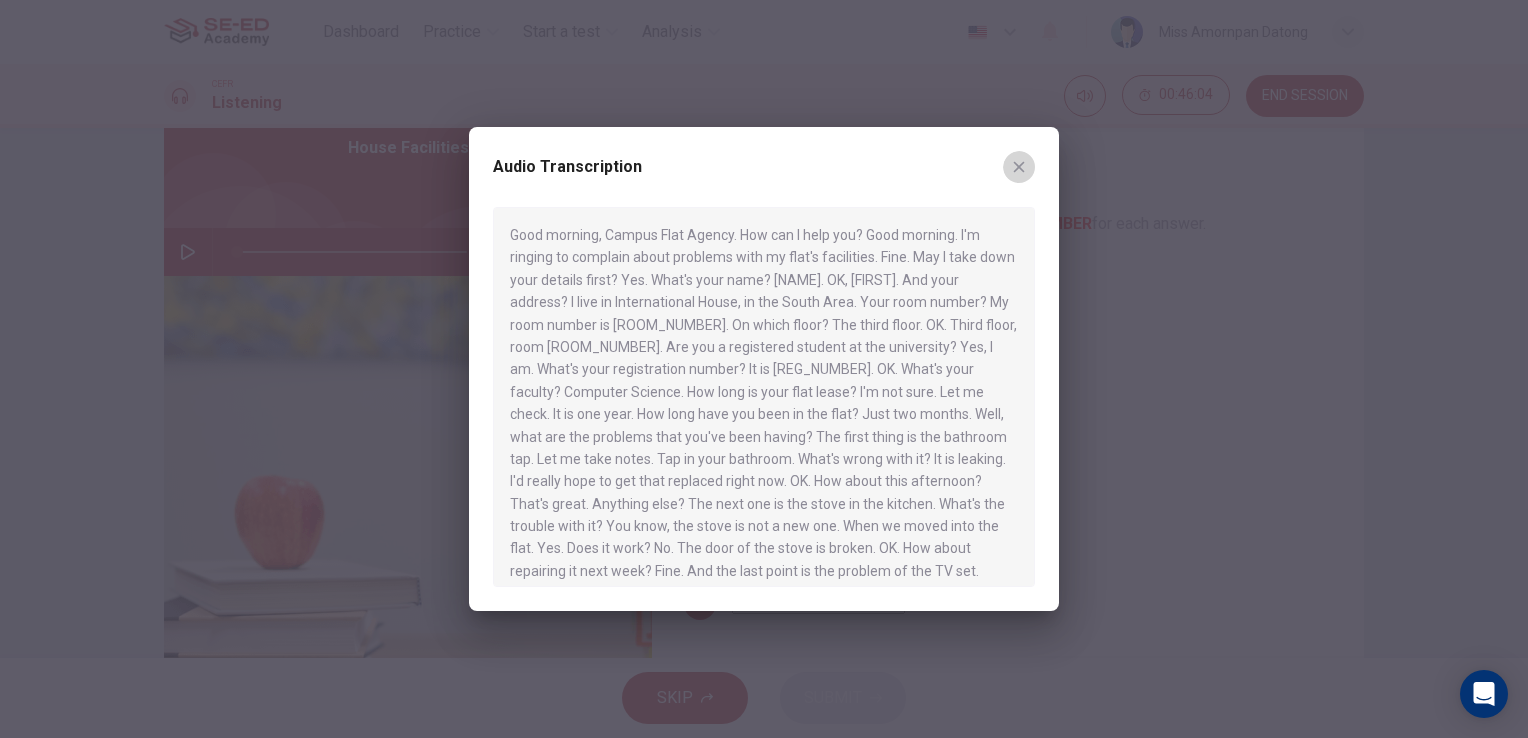 click at bounding box center (1019, 167) 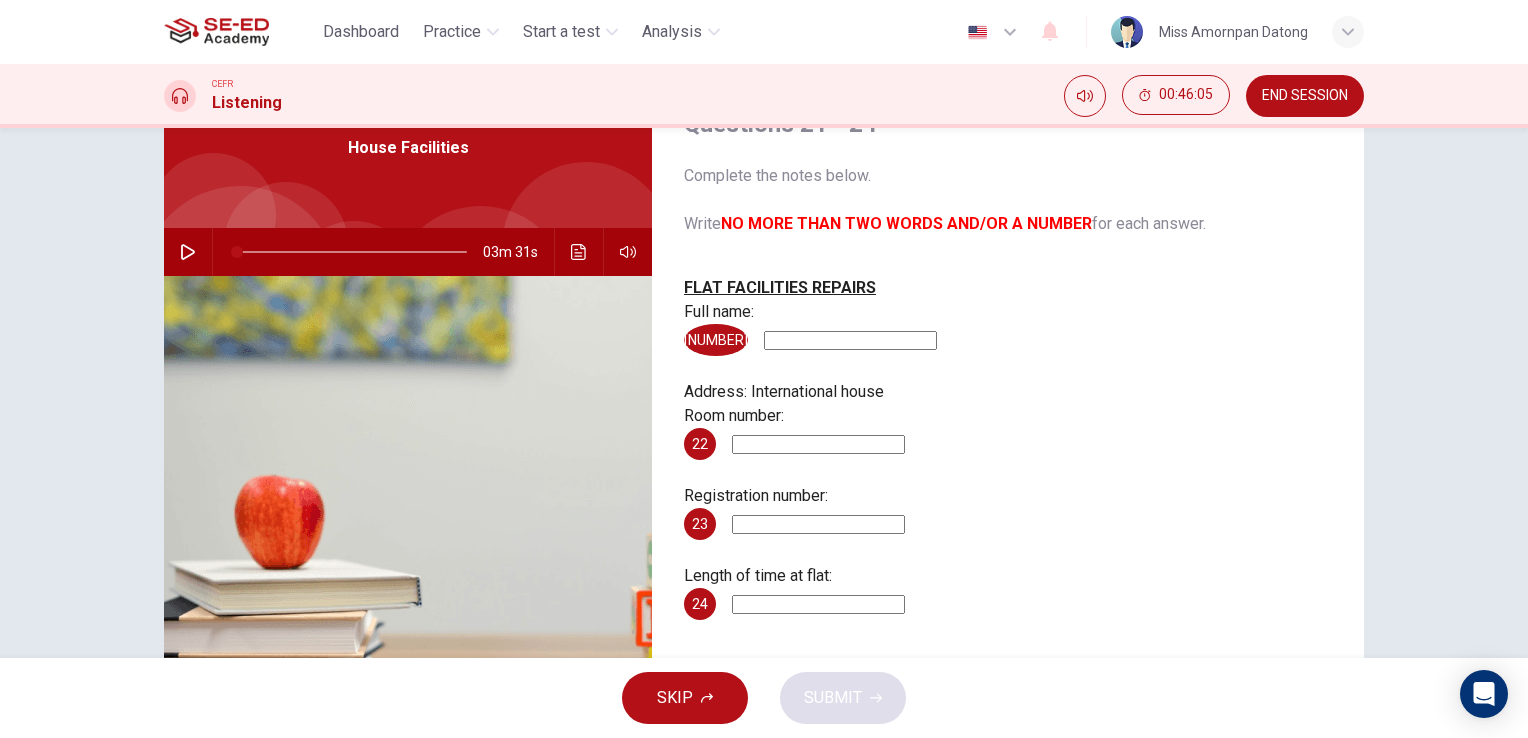 click at bounding box center (850, 340) 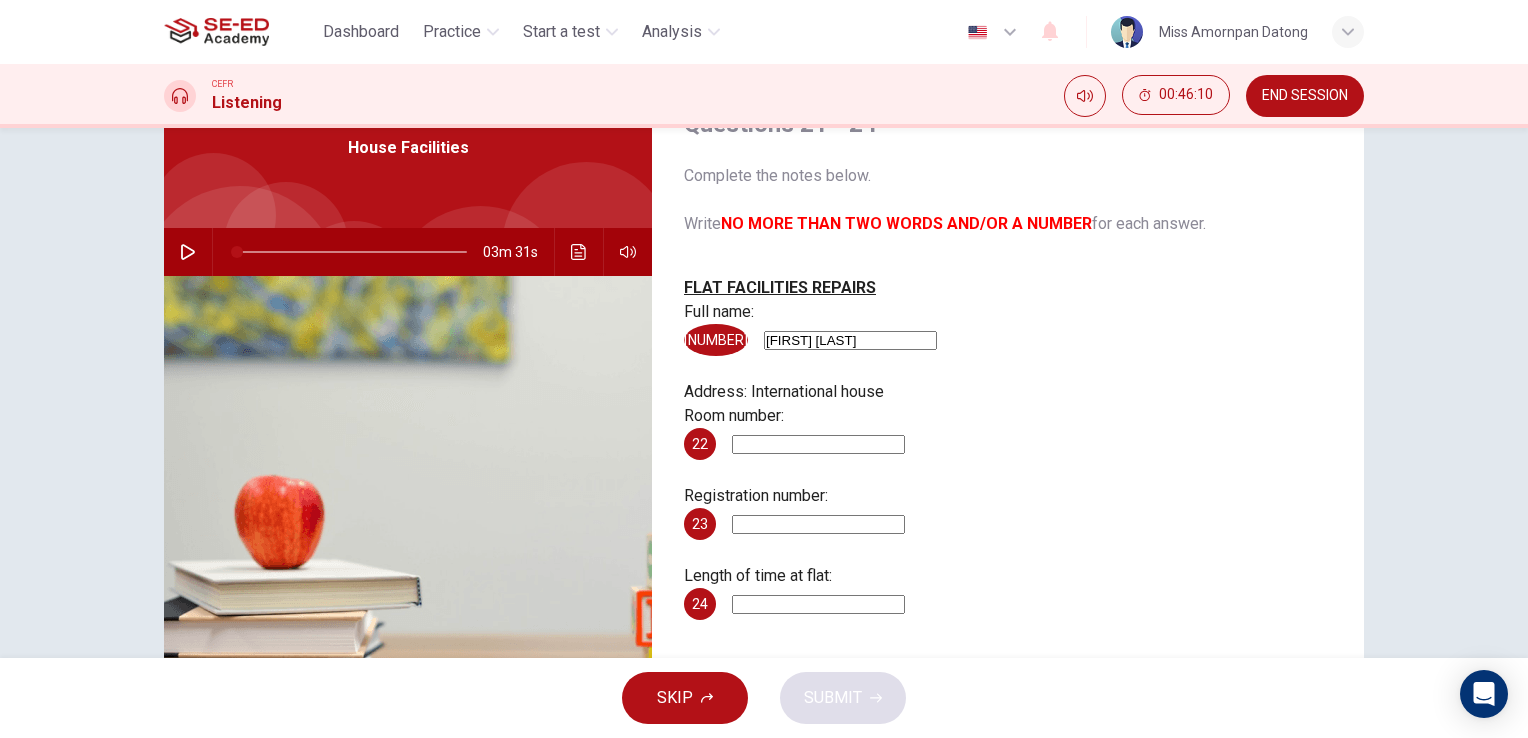 type on "[FIRST] [LAST]" 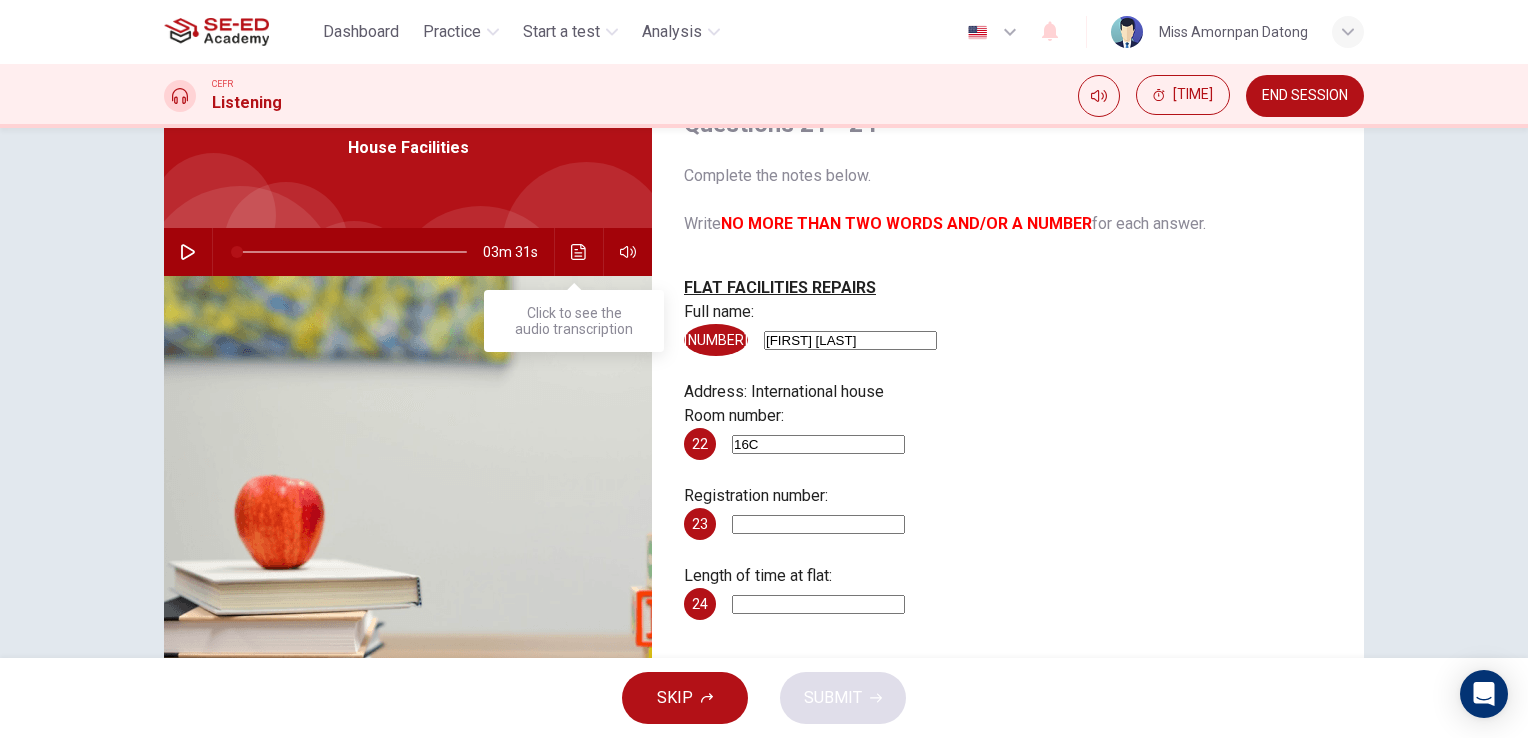 type on "16C" 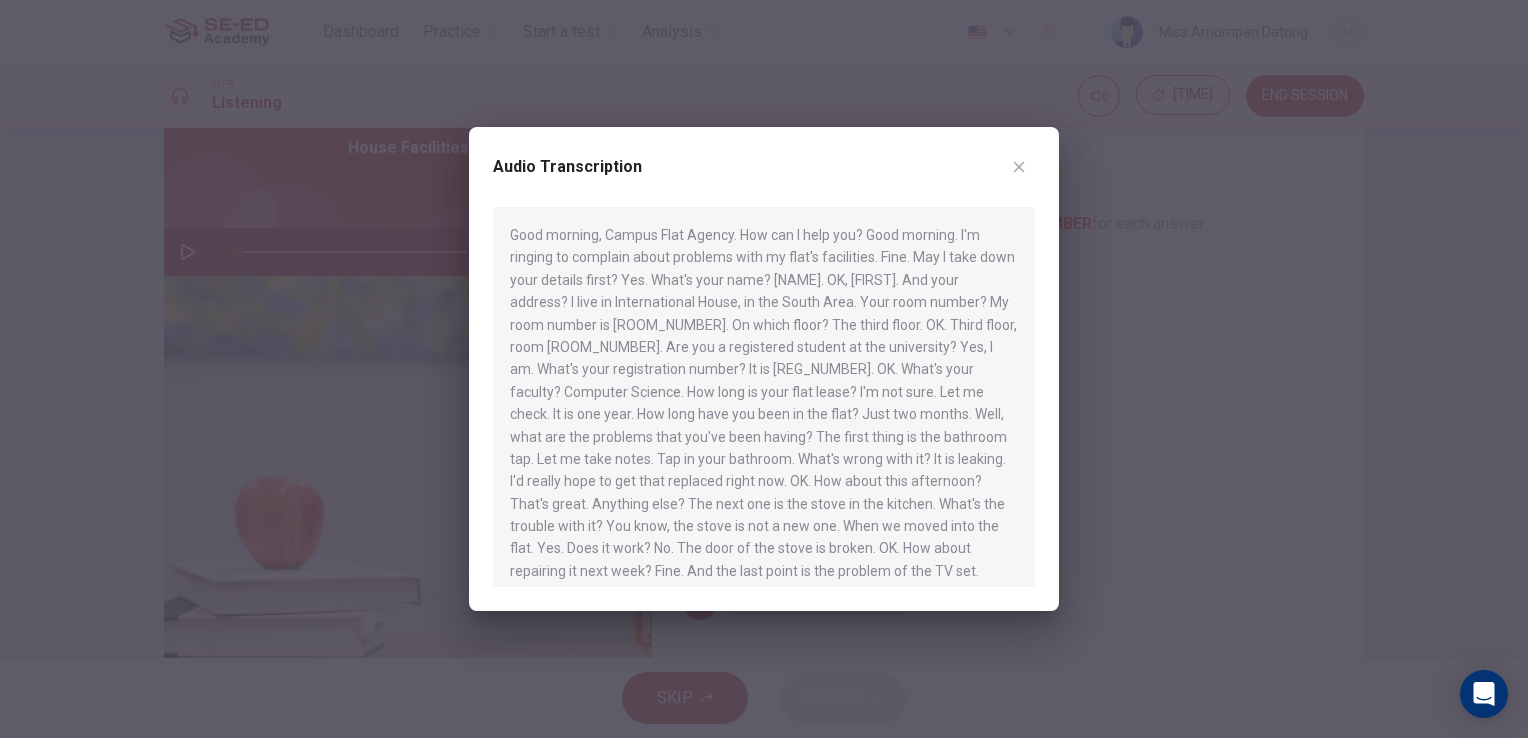 click at bounding box center [1019, 167] 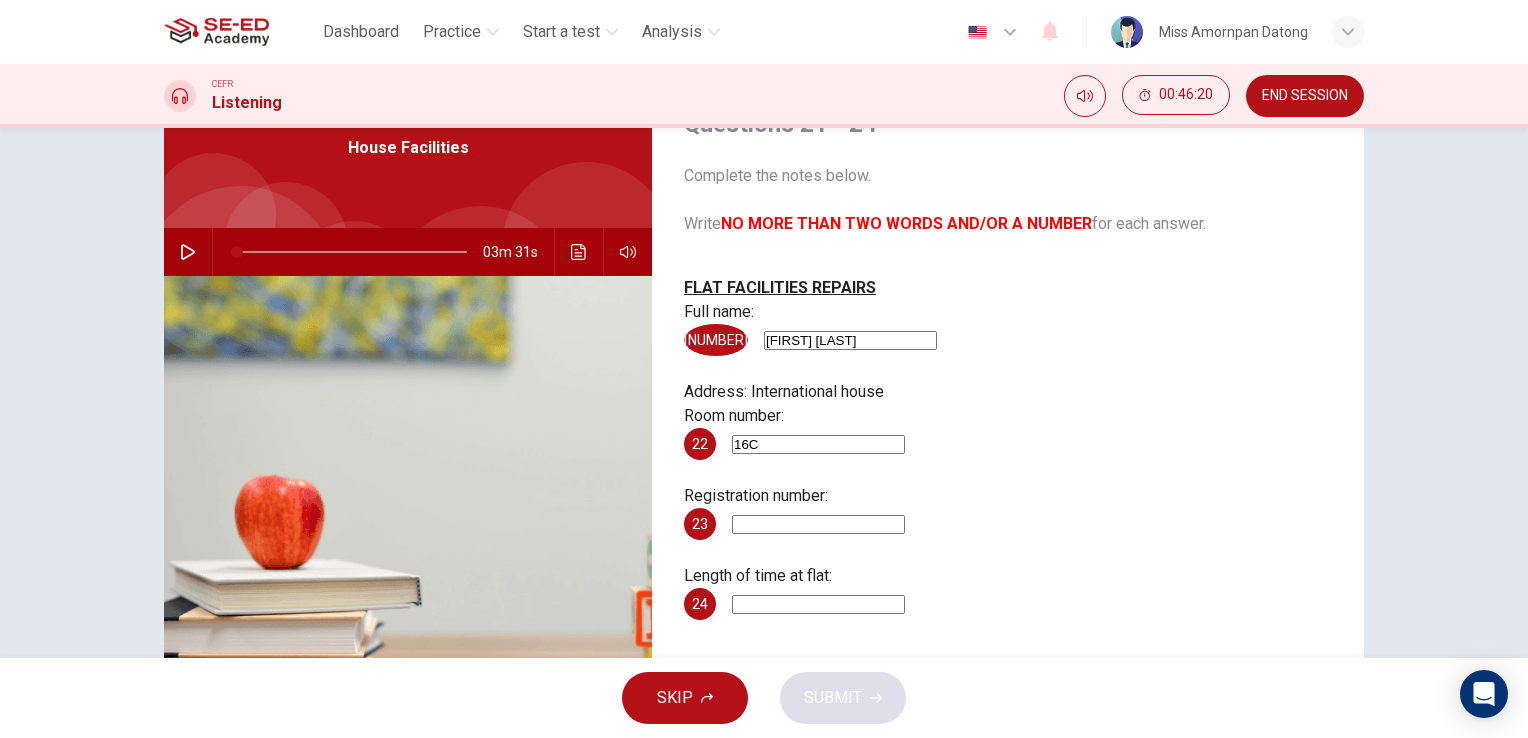 click at bounding box center [850, 340] 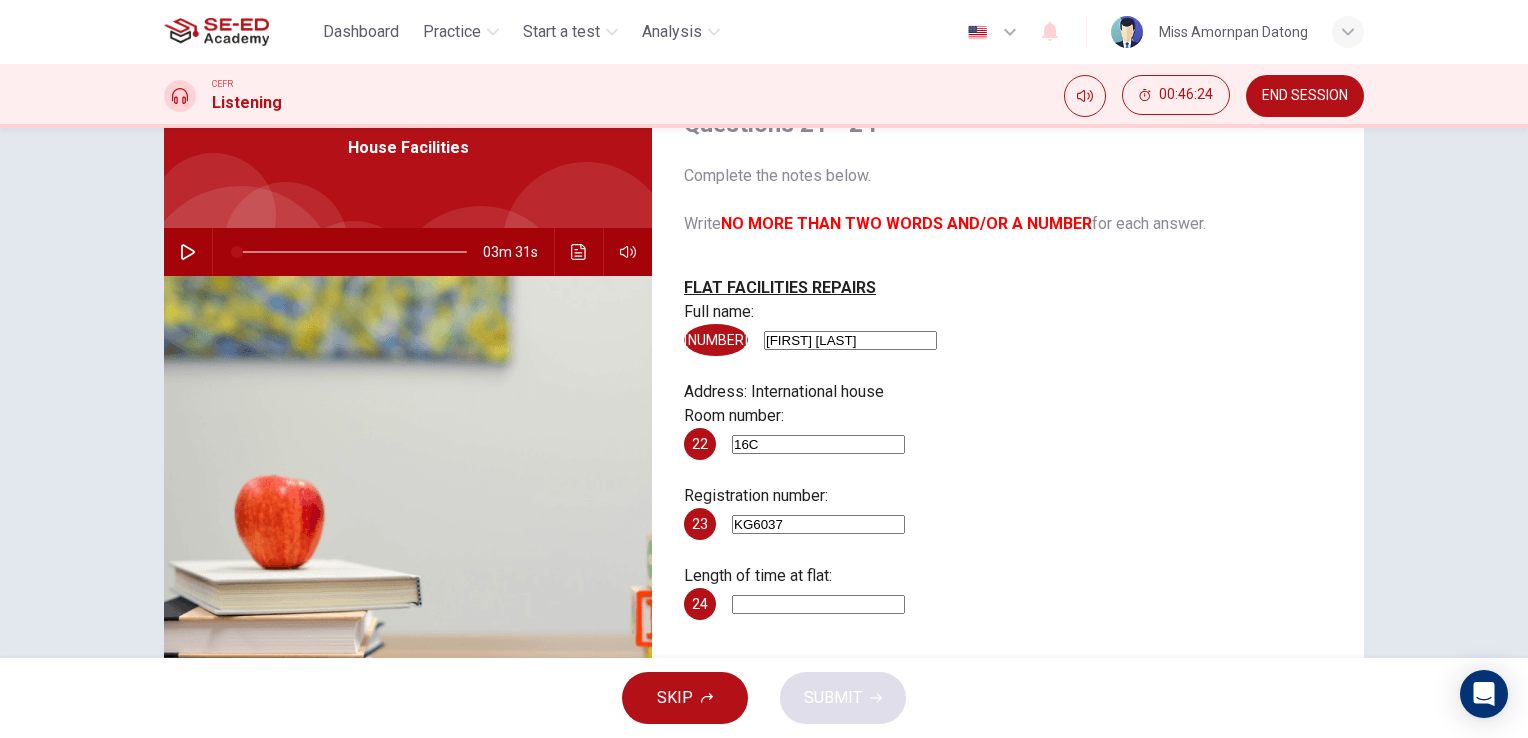 type on "KG6037" 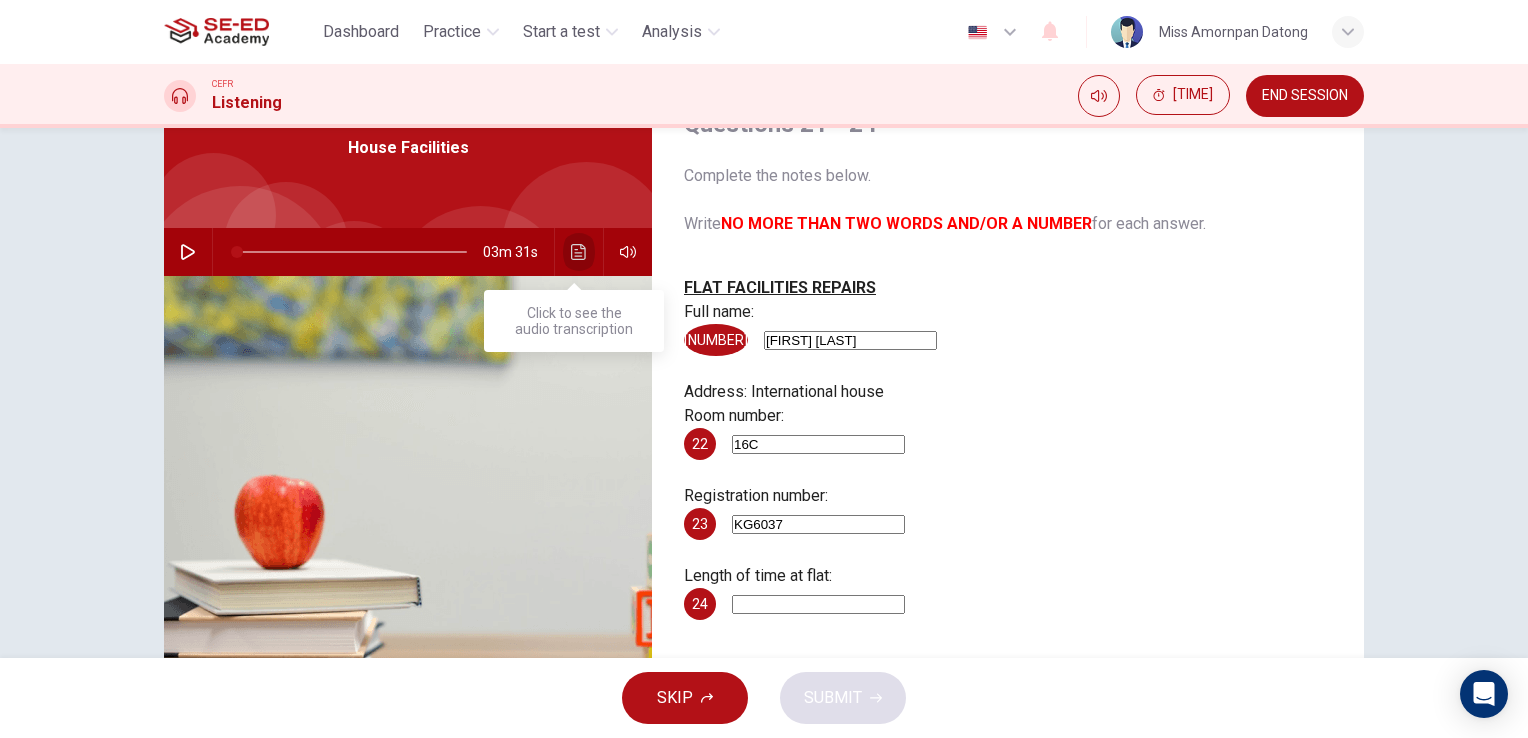 click at bounding box center [579, 252] 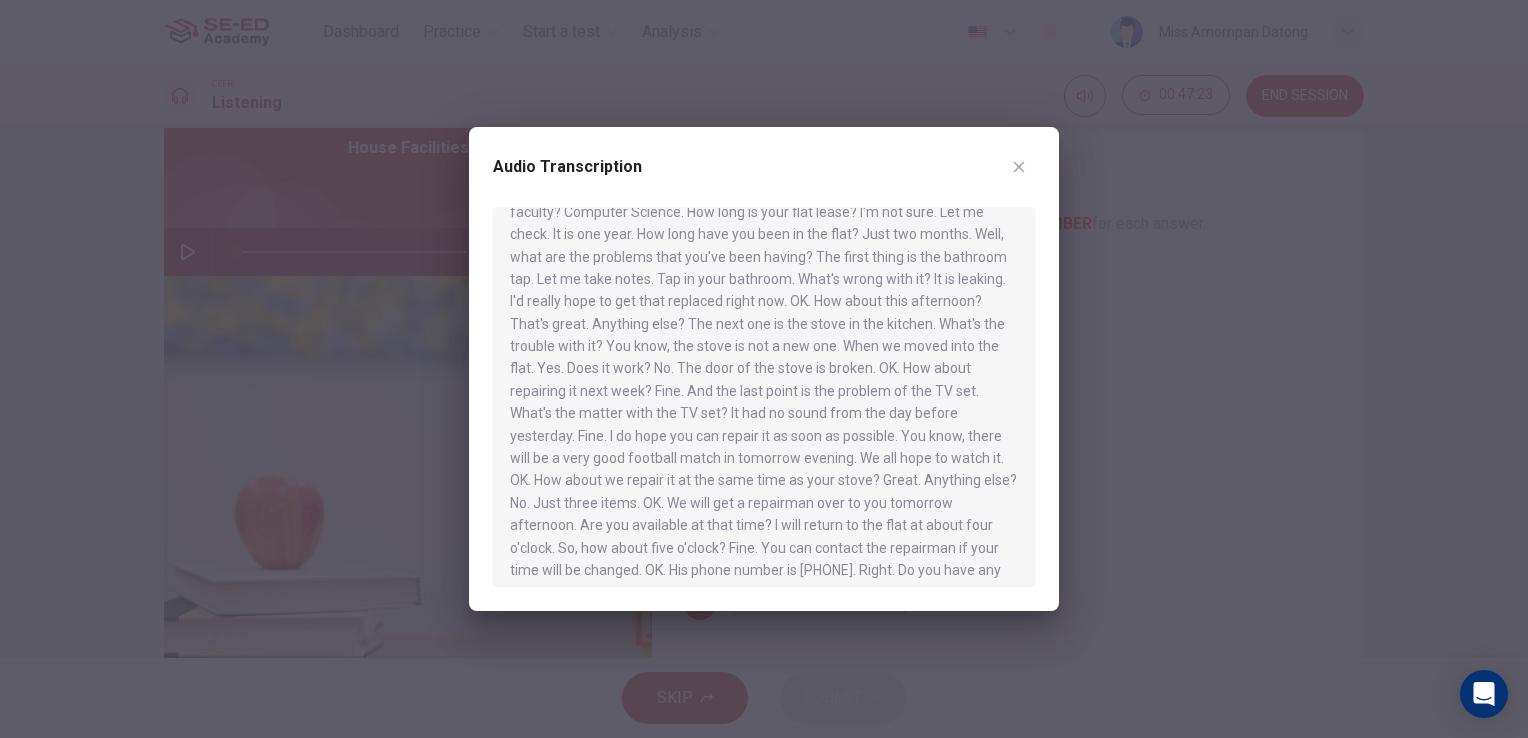scroll, scrollTop: 280, scrollLeft: 0, axis: vertical 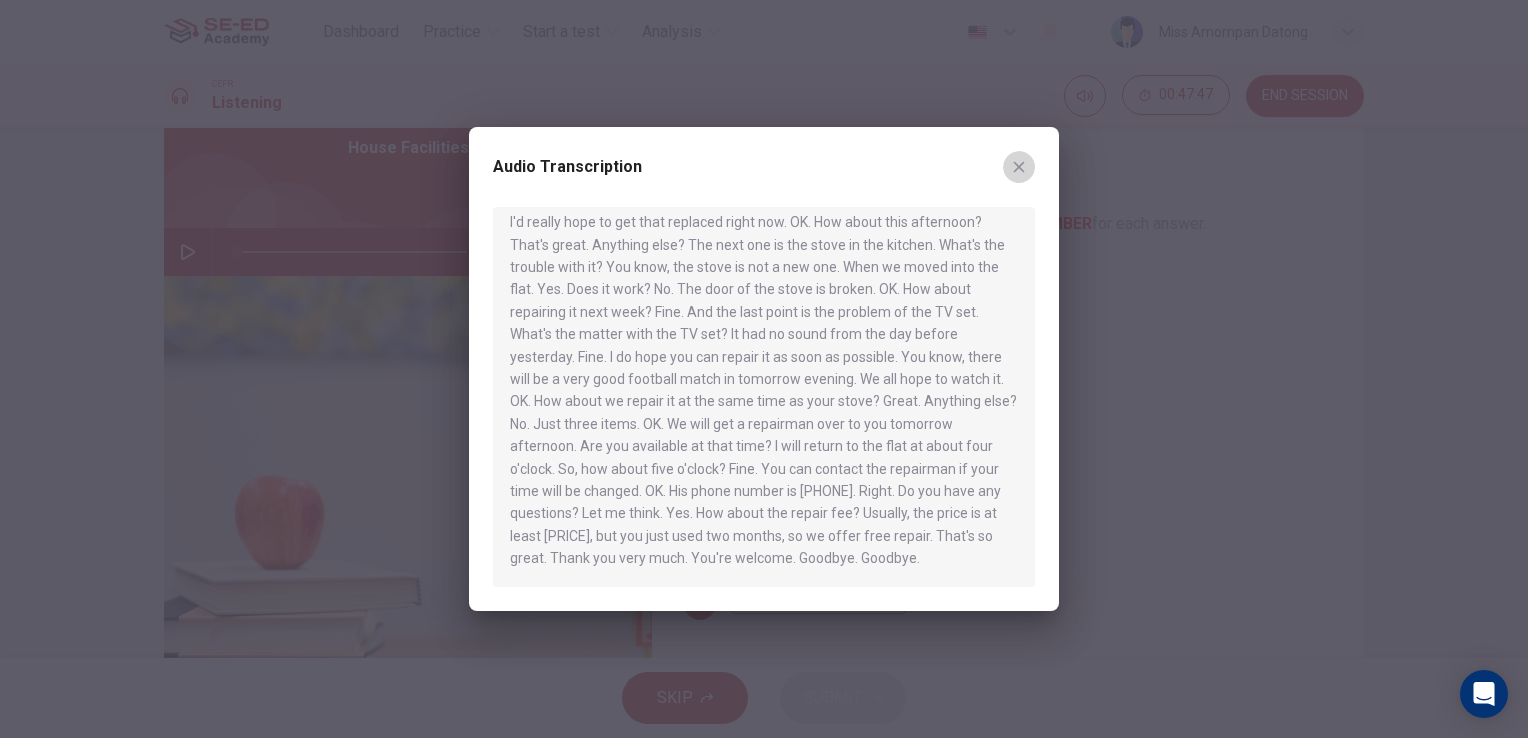 click at bounding box center (1019, 167) 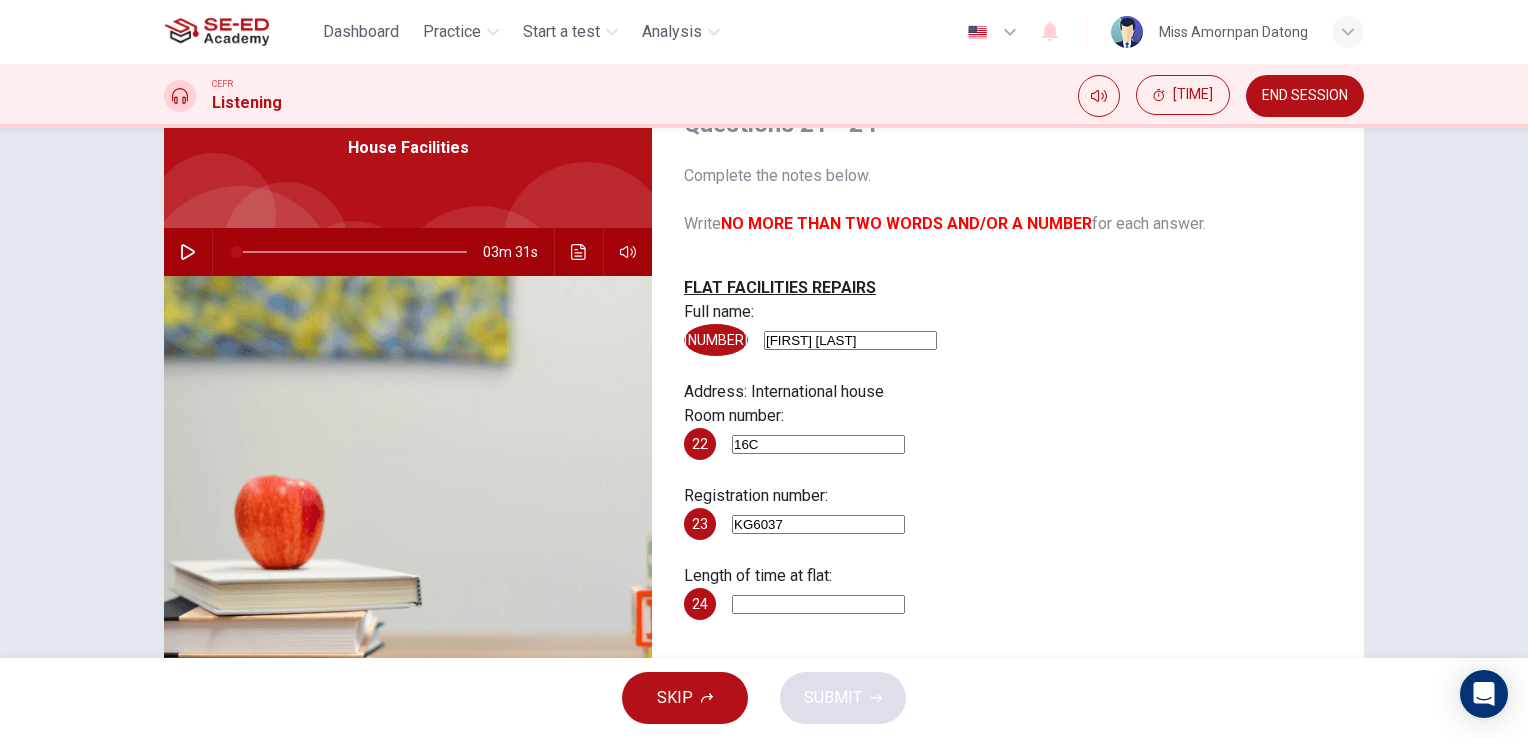 click at bounding box center (850, 340) 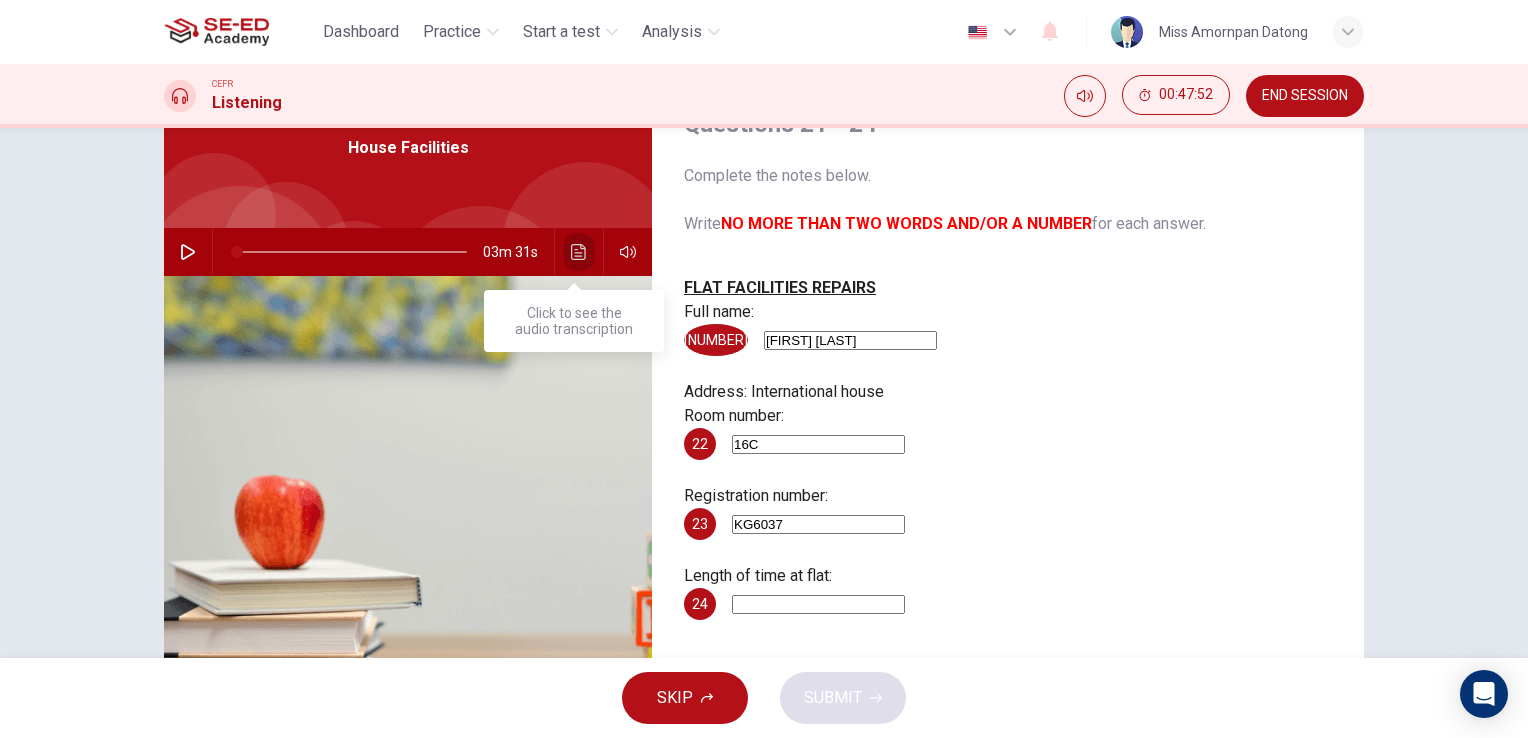click at bounding box center [579, 252] 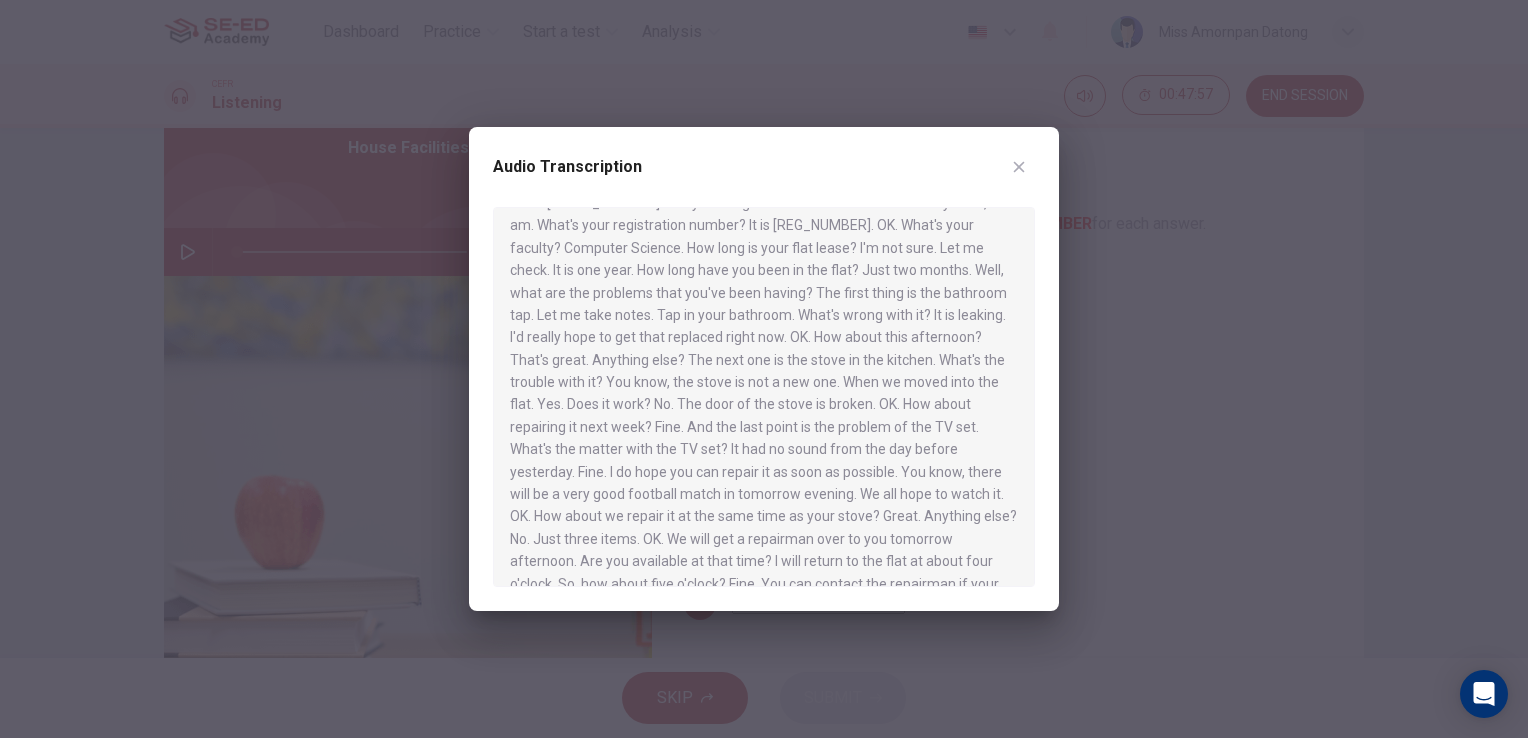 scroll, scrollTop: 280, scrollLeft: 0, axis: vertical 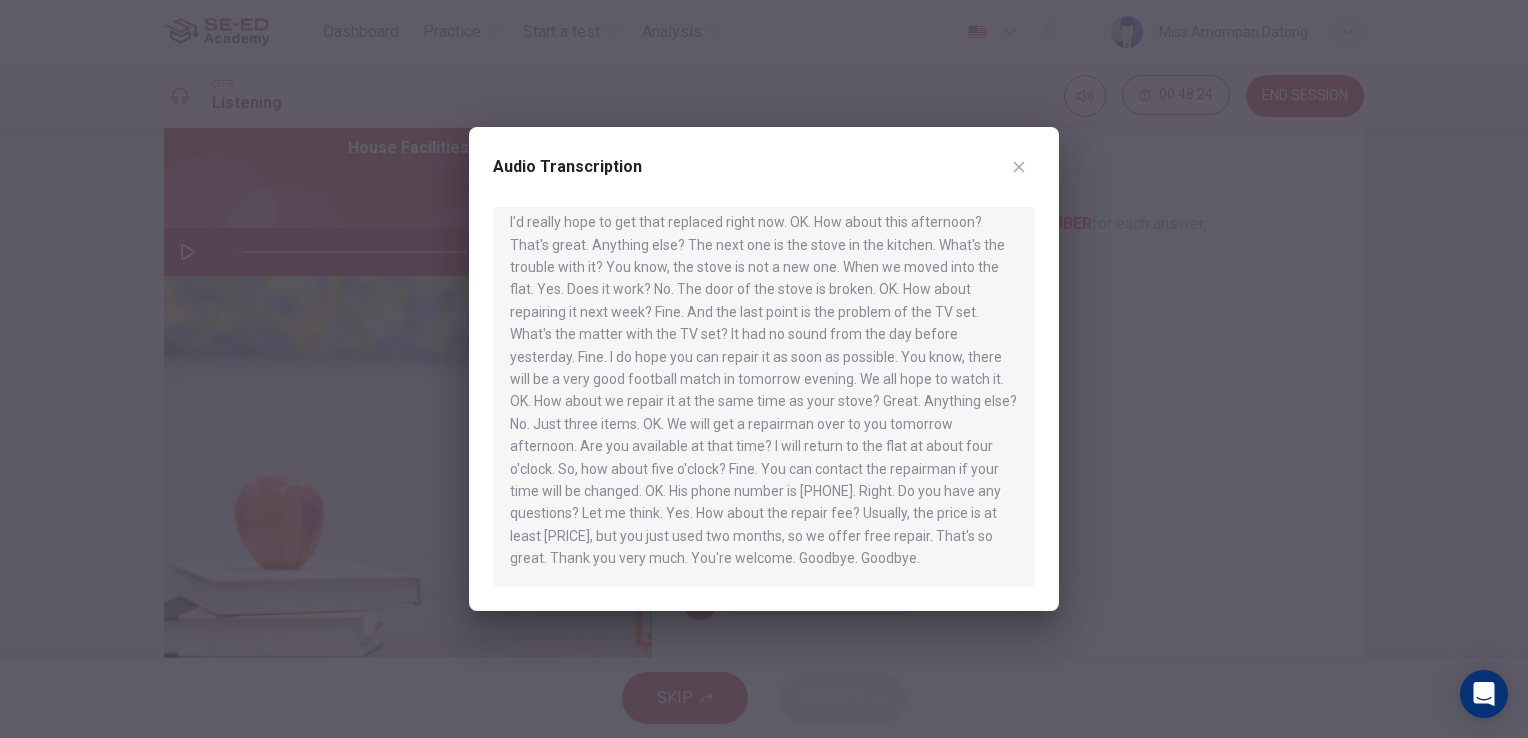 click at bounding box center (1019, 167) 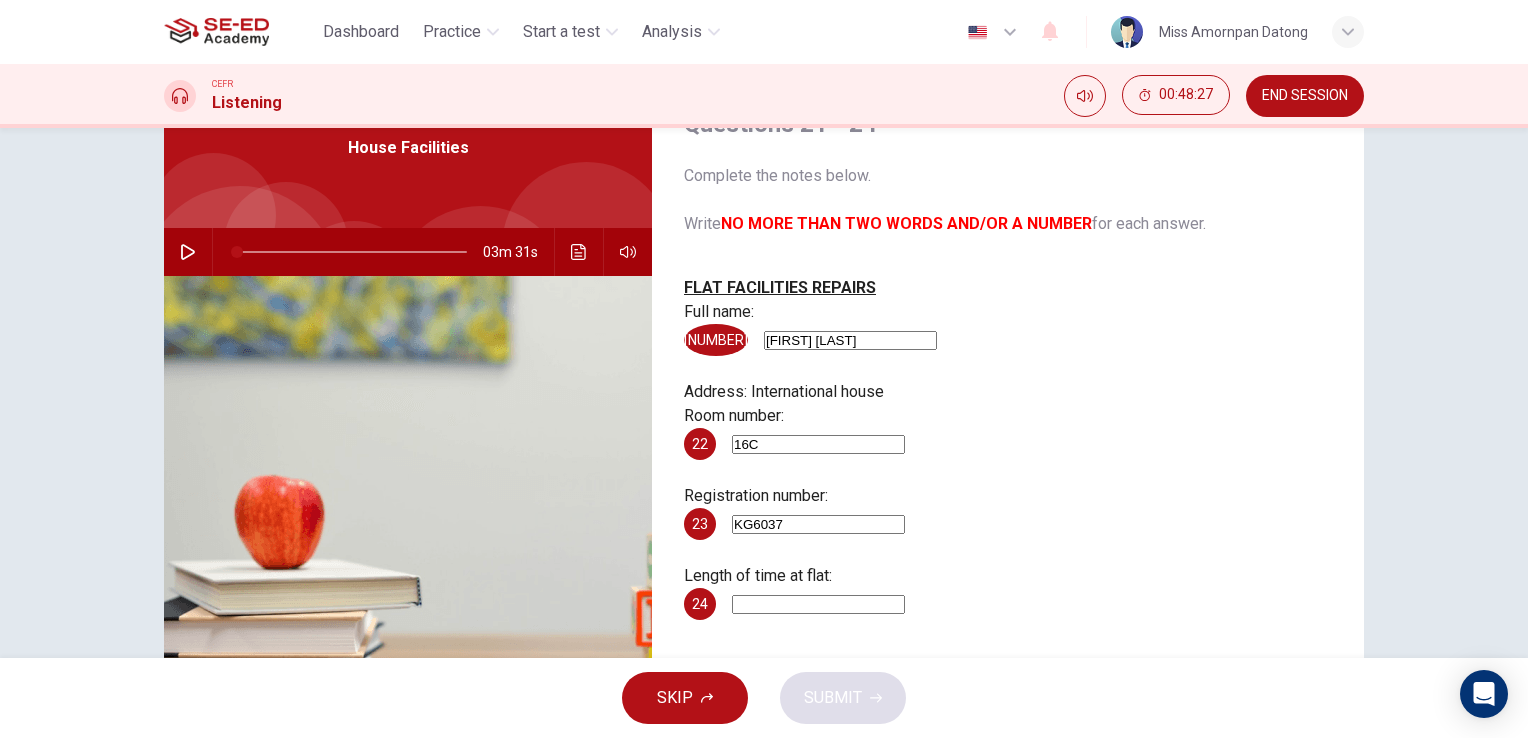 click at bounding box center [850, 340] 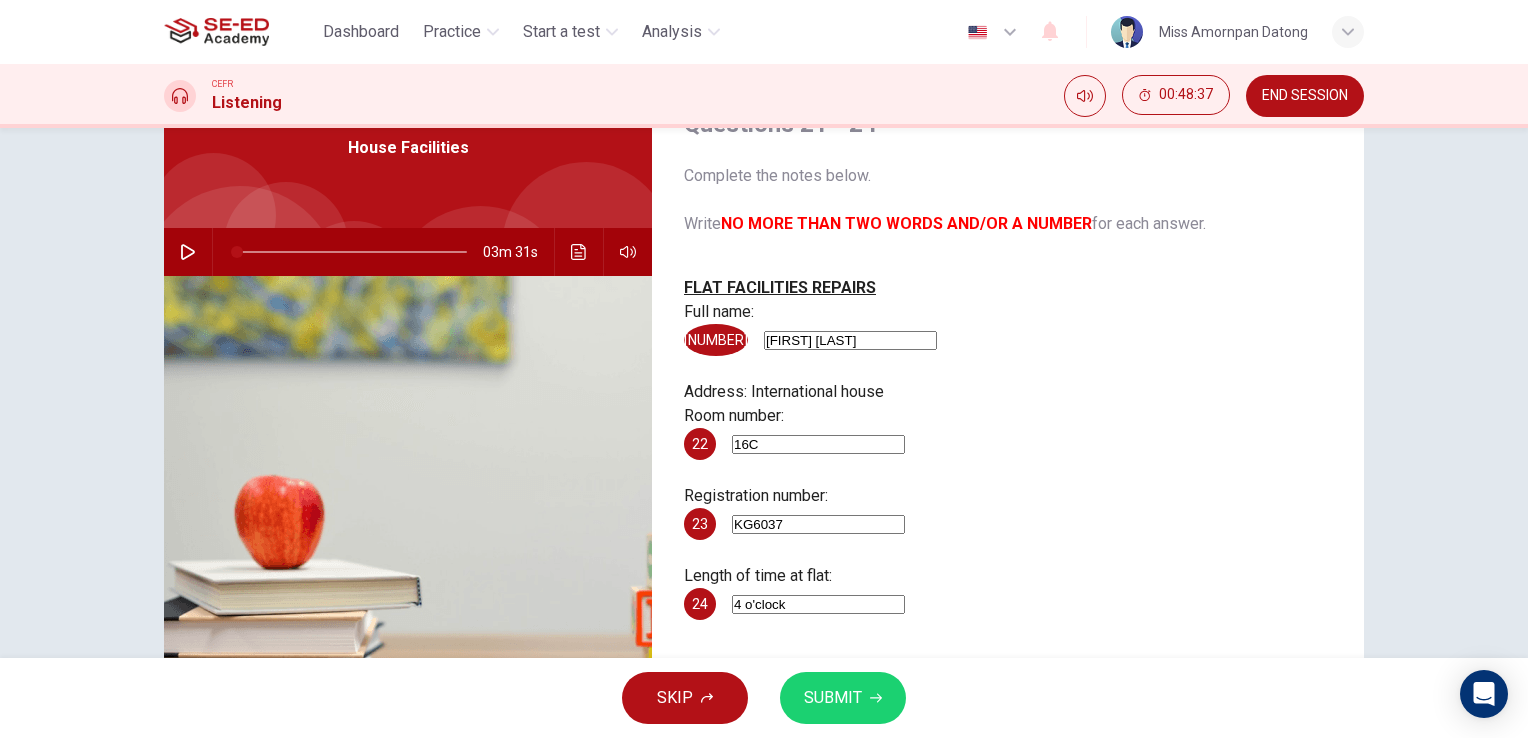 type on "4 o'clock" 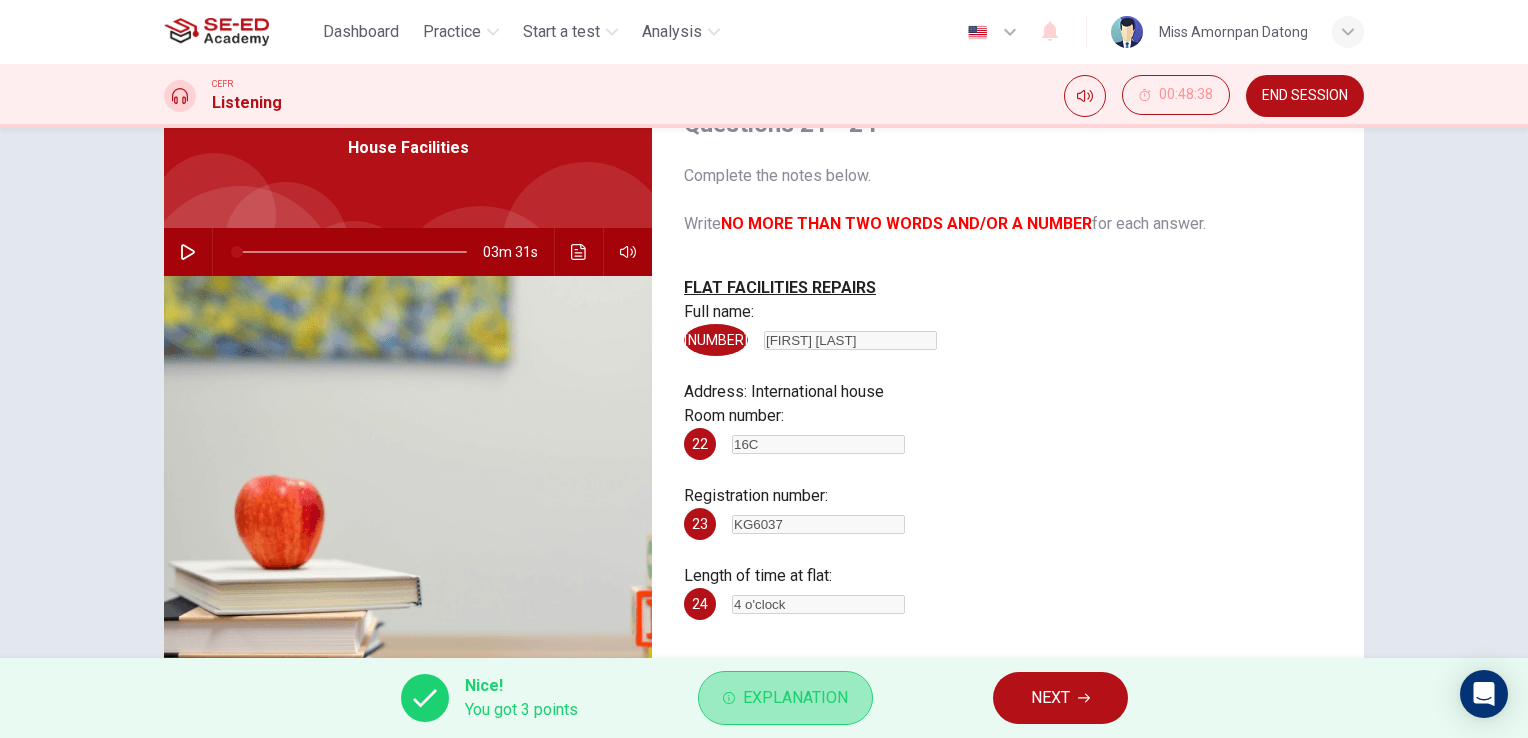 click on "Explanation" at bounding box center [795, 698] 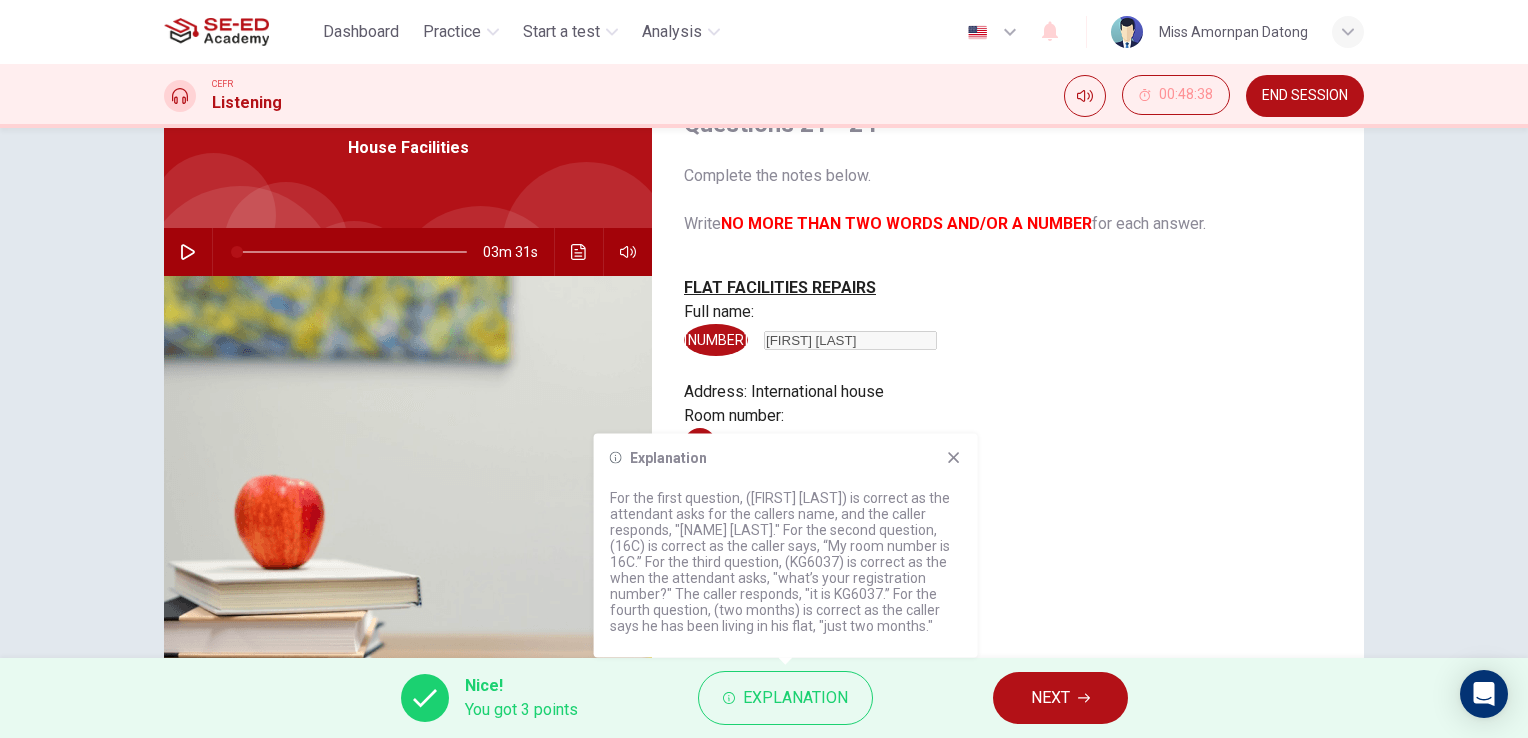 click at bounding box center [954, 458] 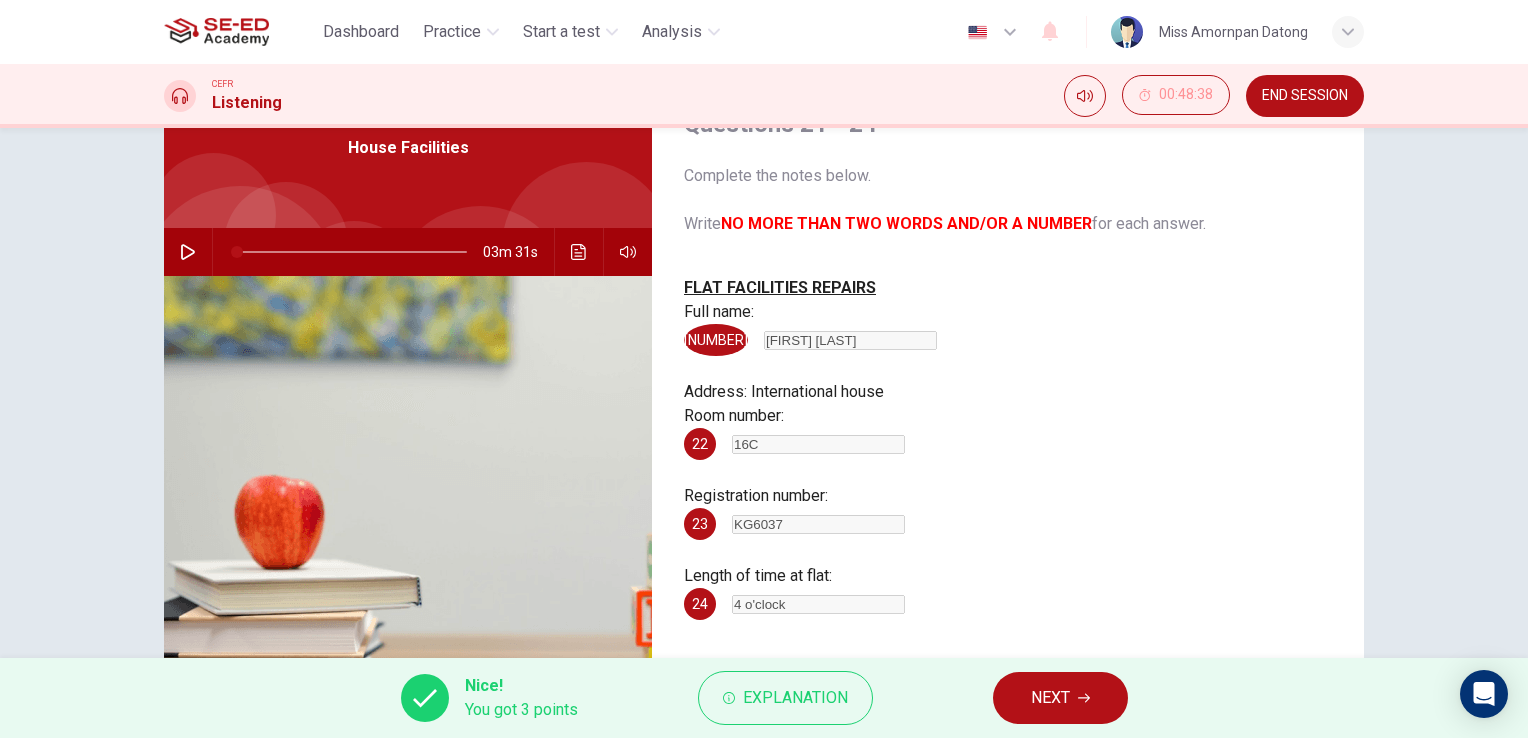 click on "NEXT" at bounding box center [1050, 698] 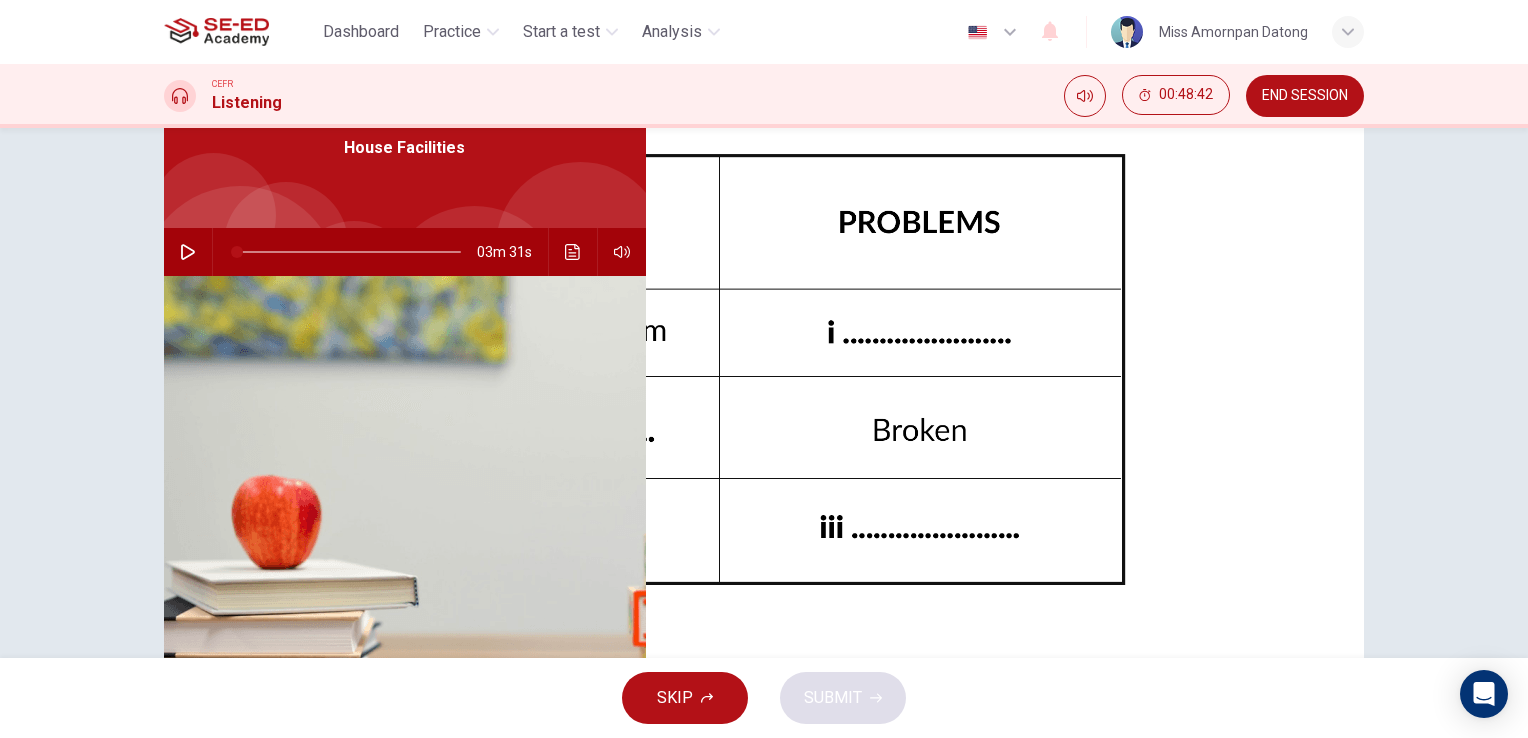 scroll, scrollTop: 117, scrollLeft: 0, axis: vertical 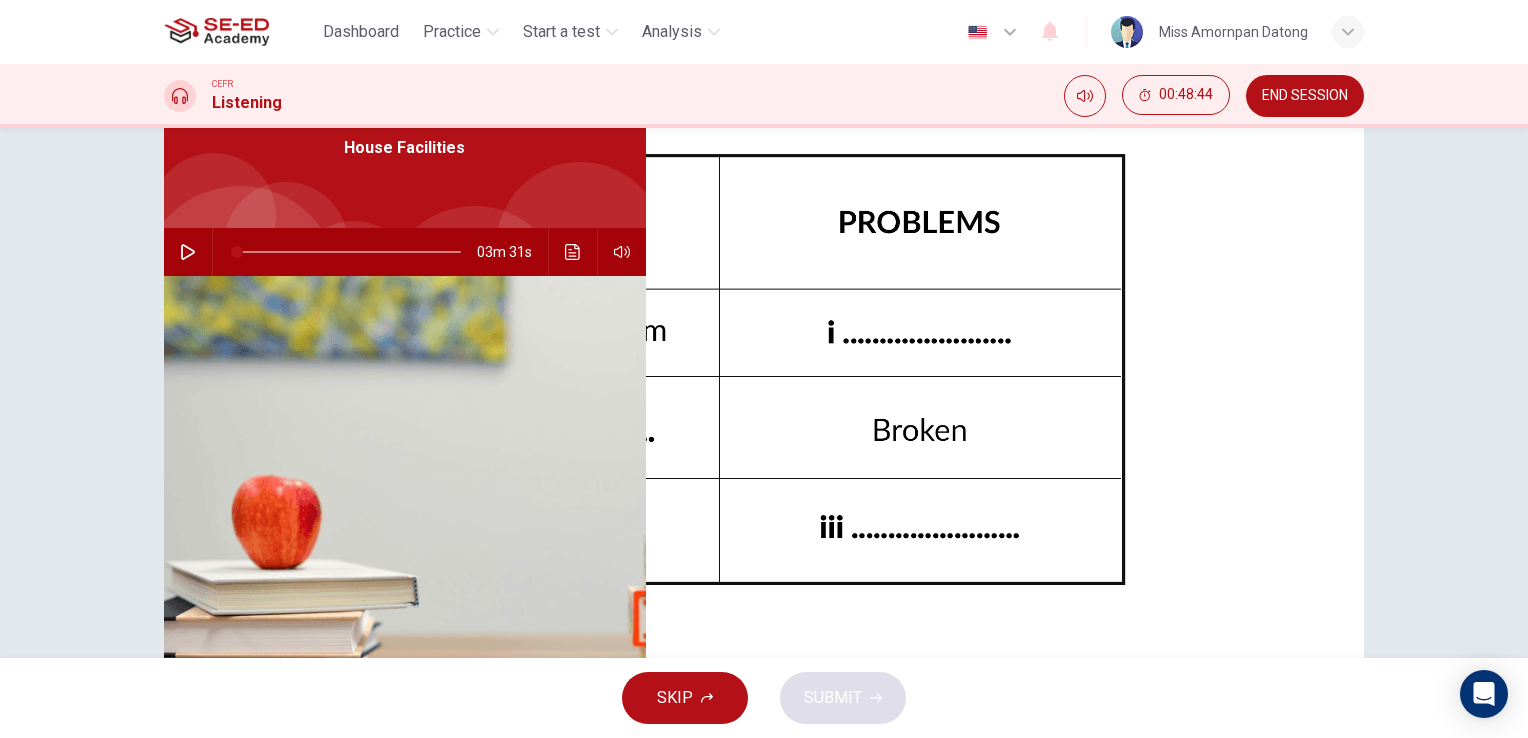 click on "Questions 25 - 27 Complete the table below. Write  NO MORE THAN THREE WORDS  for each answer. CLICK TO ZOOM Click to Zoom i ii iii" at bounding box center (1013, 415) 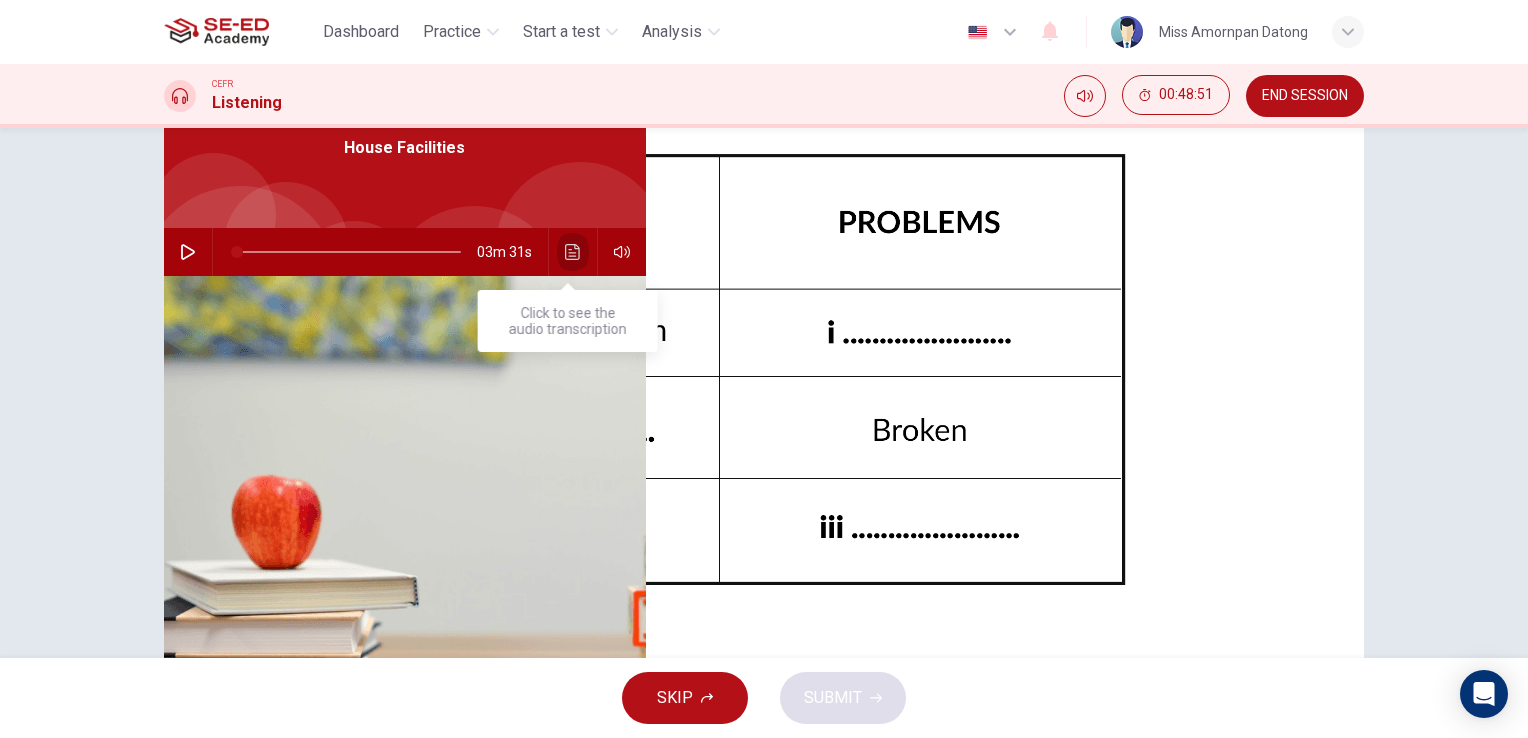 click at bounding box center [573, 252] 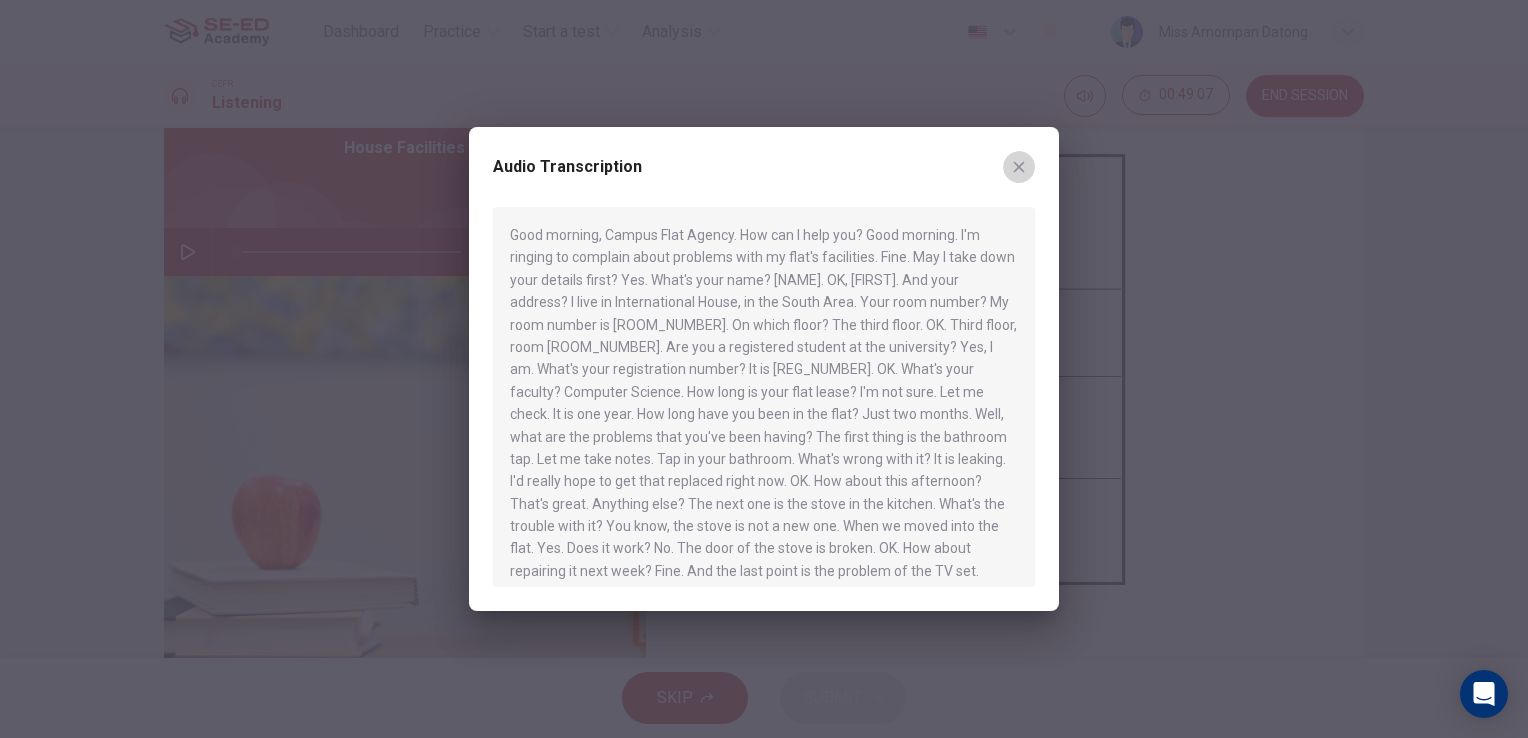 click at bounding box center (1019, 167) 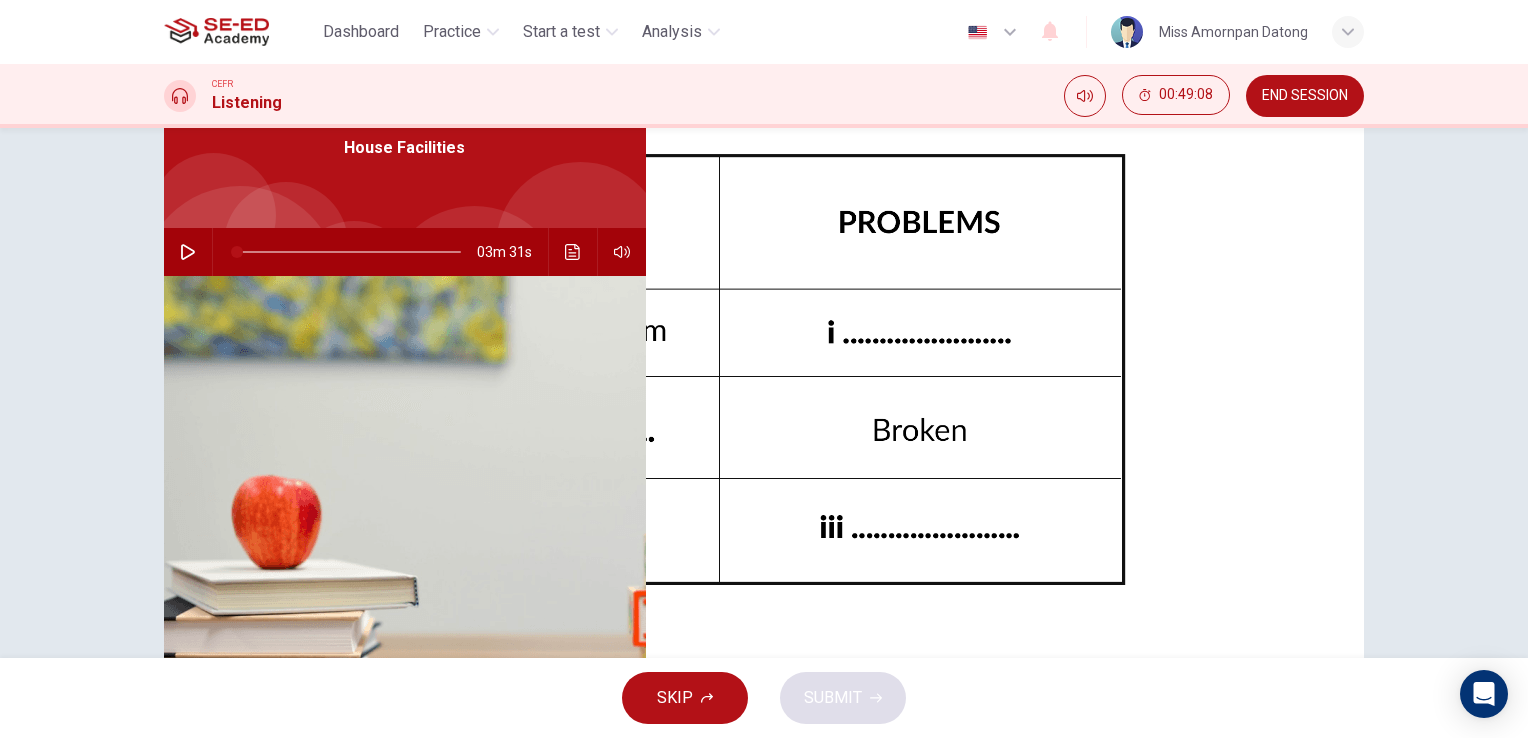 click at bounding box center [828, 375] 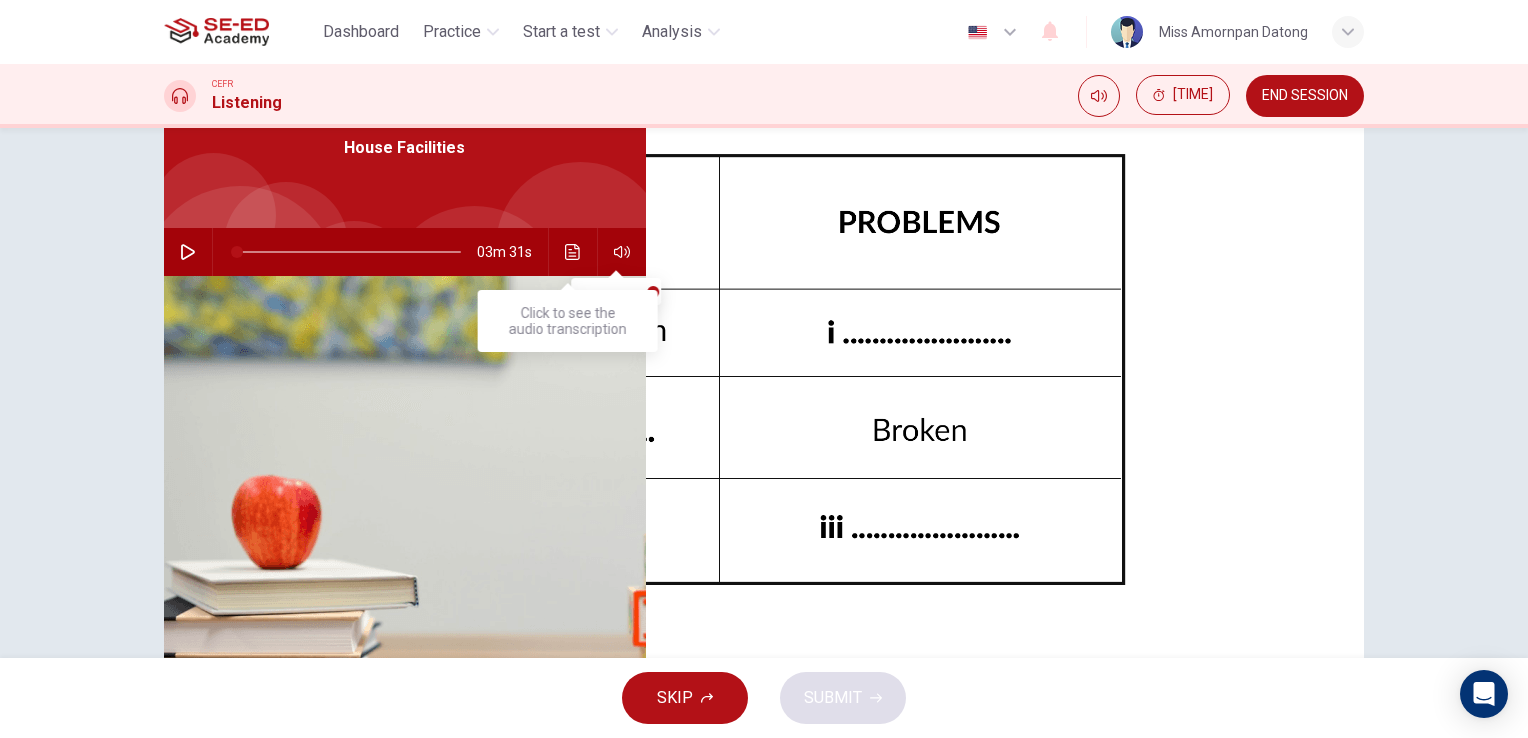 type on "leaking" 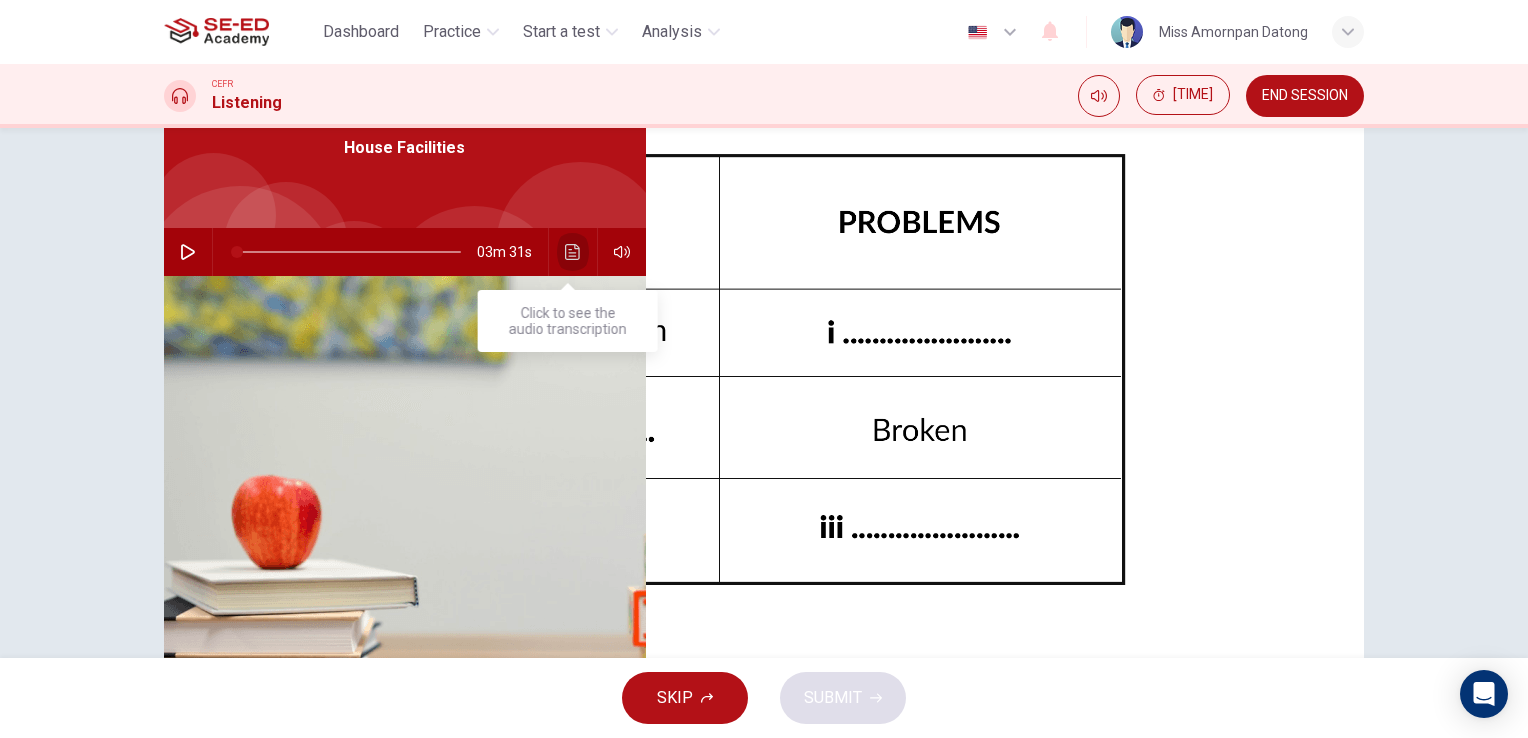 click at bounding box center [573, 252] 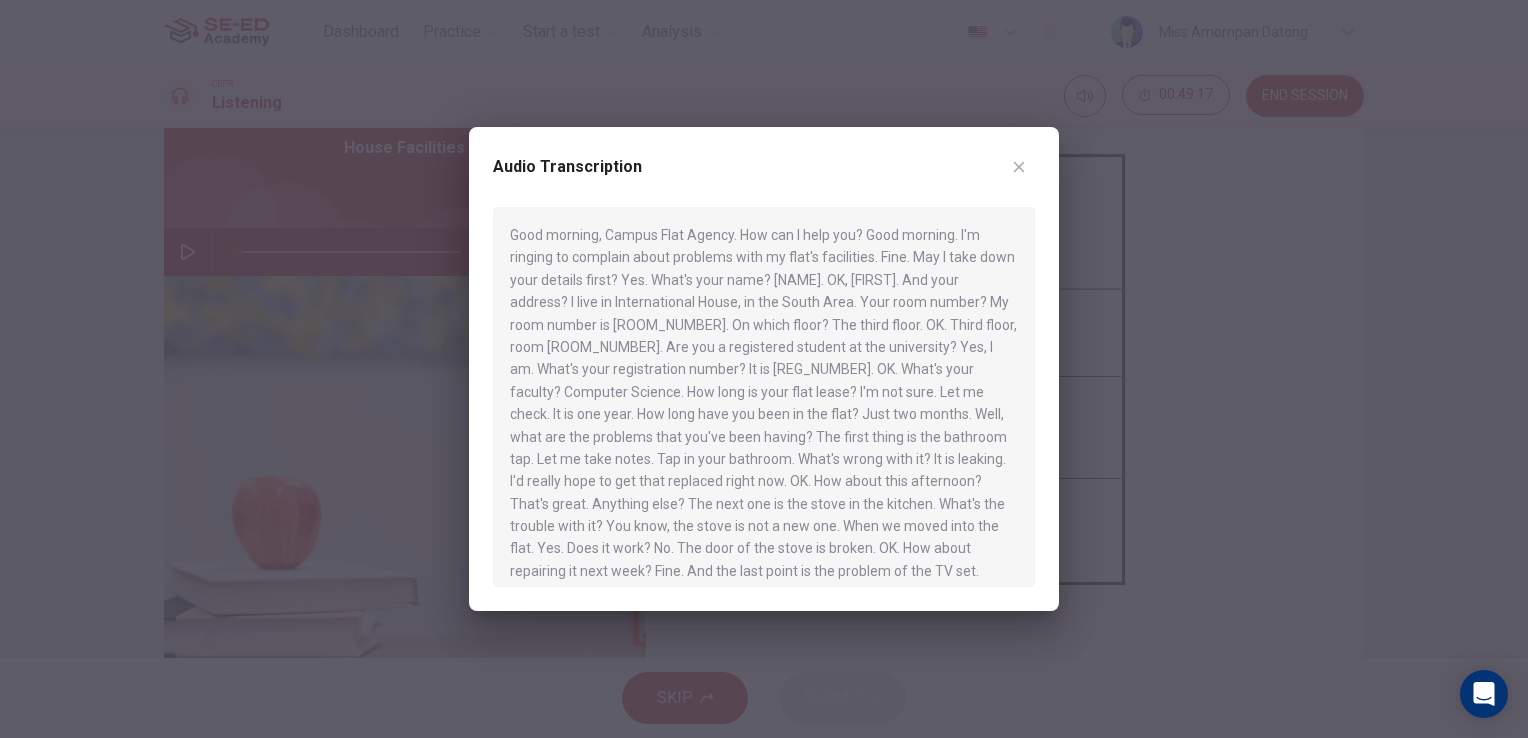 scroll, scrollTop: 100, scrollLeft: 0, axis: vertical 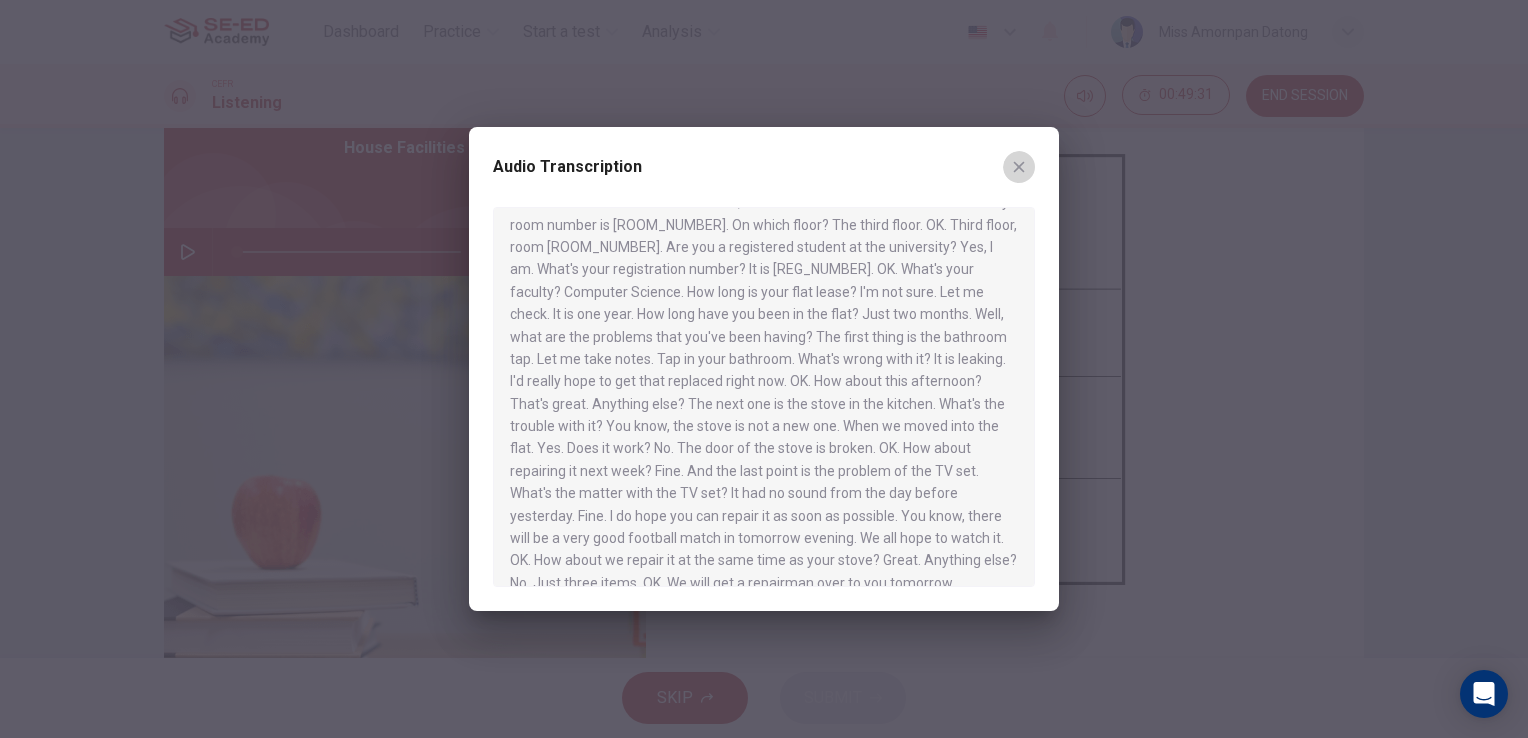 click at bounding box center (1019, 167) 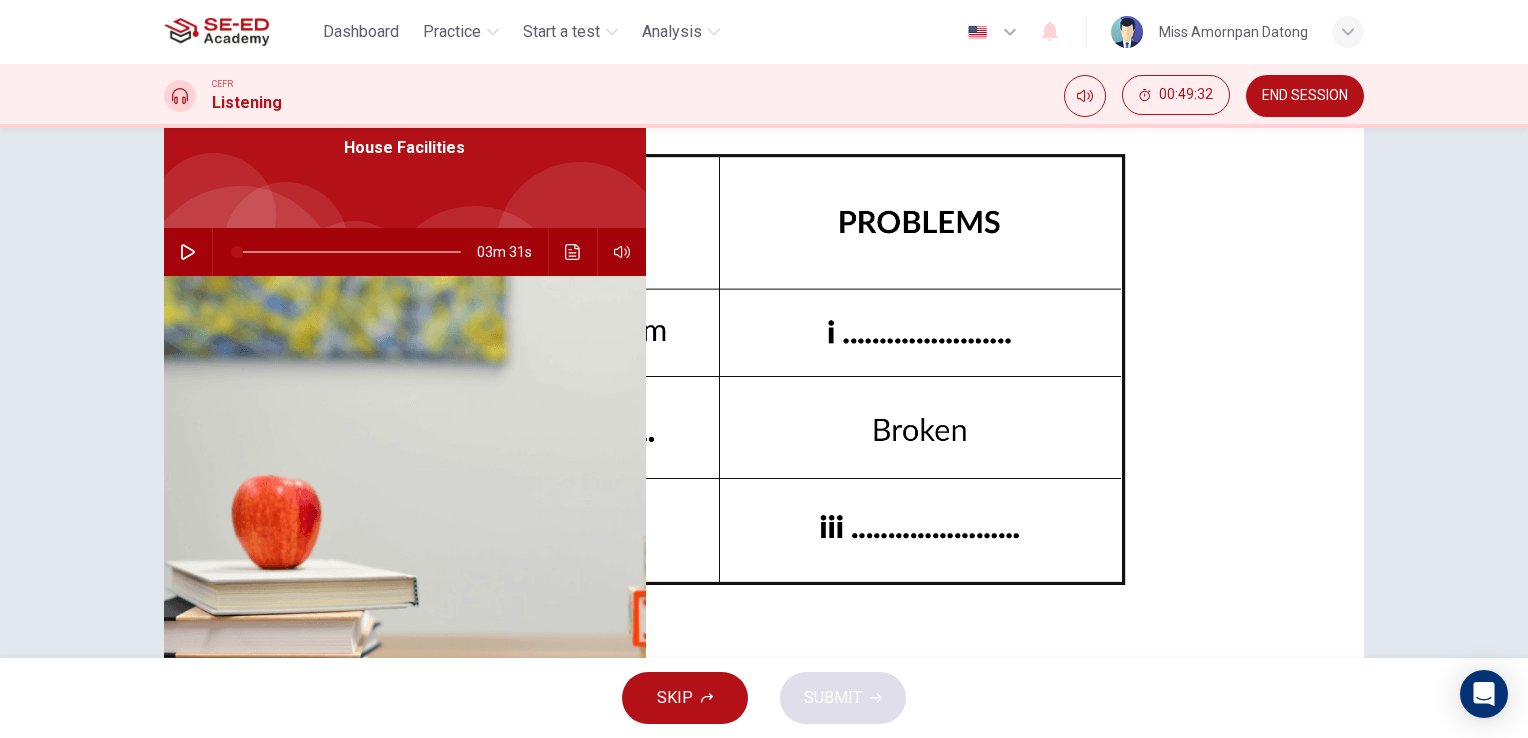 click at bounding box center [828, 375] 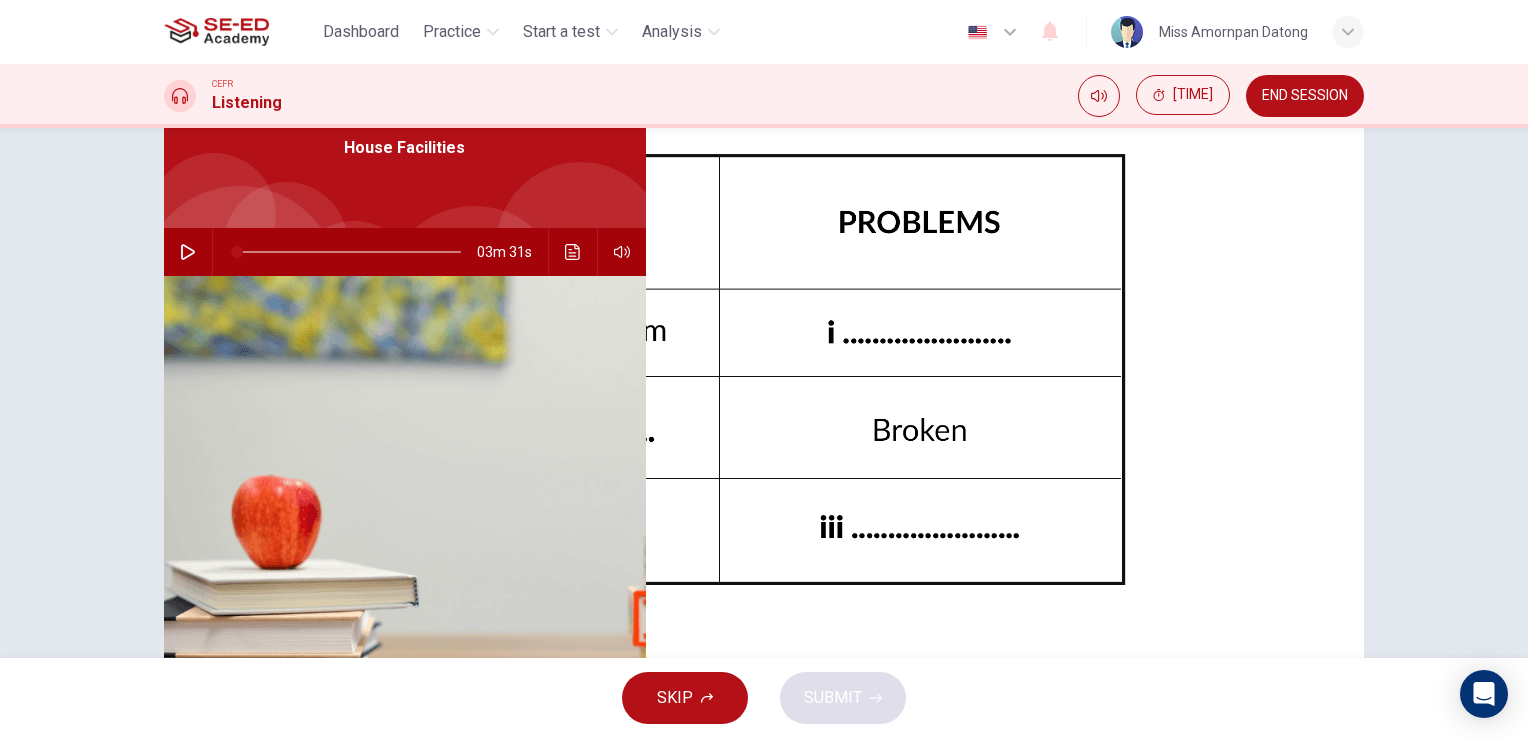 scroll, scrollTop: 101, scrollLeft: 0, axis: vertical 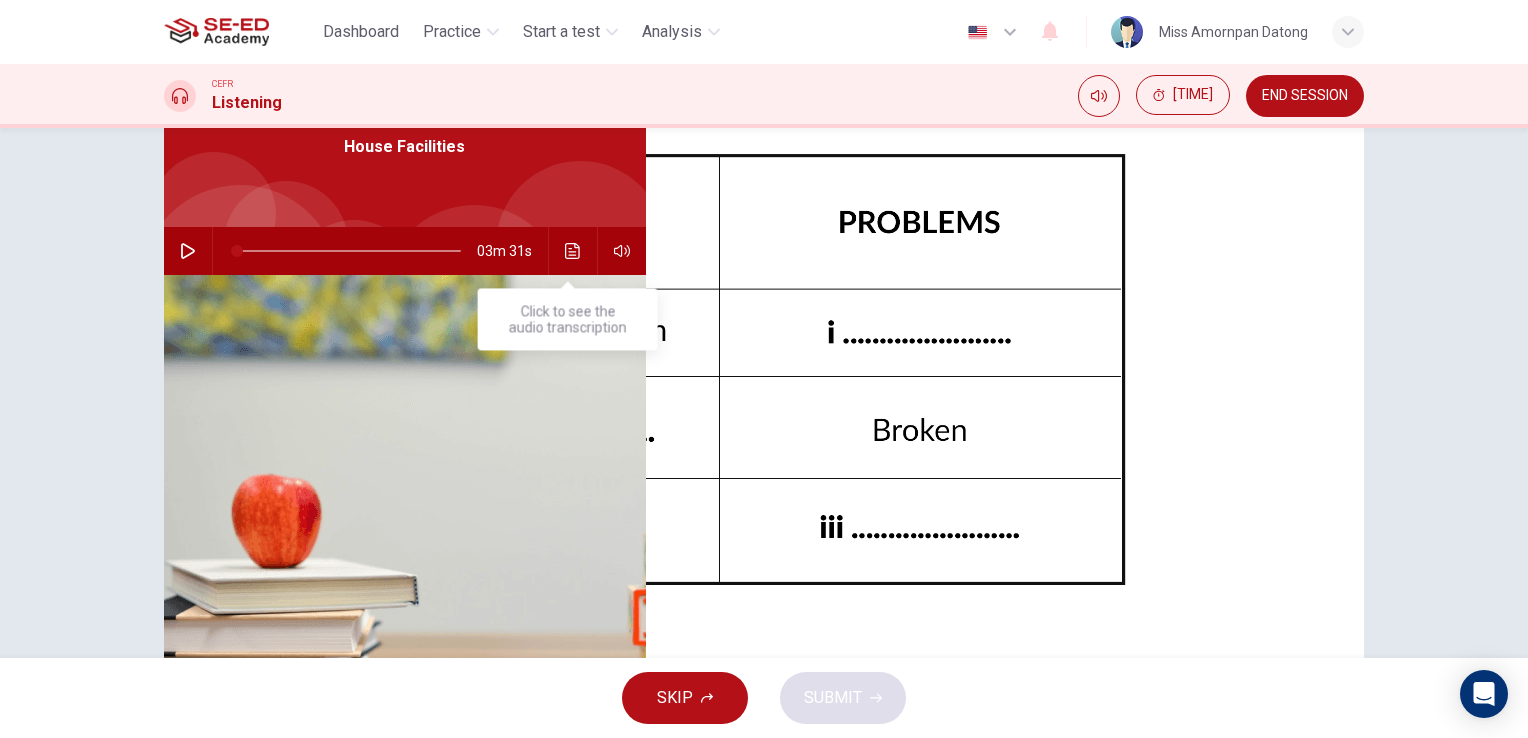 type on "stove" 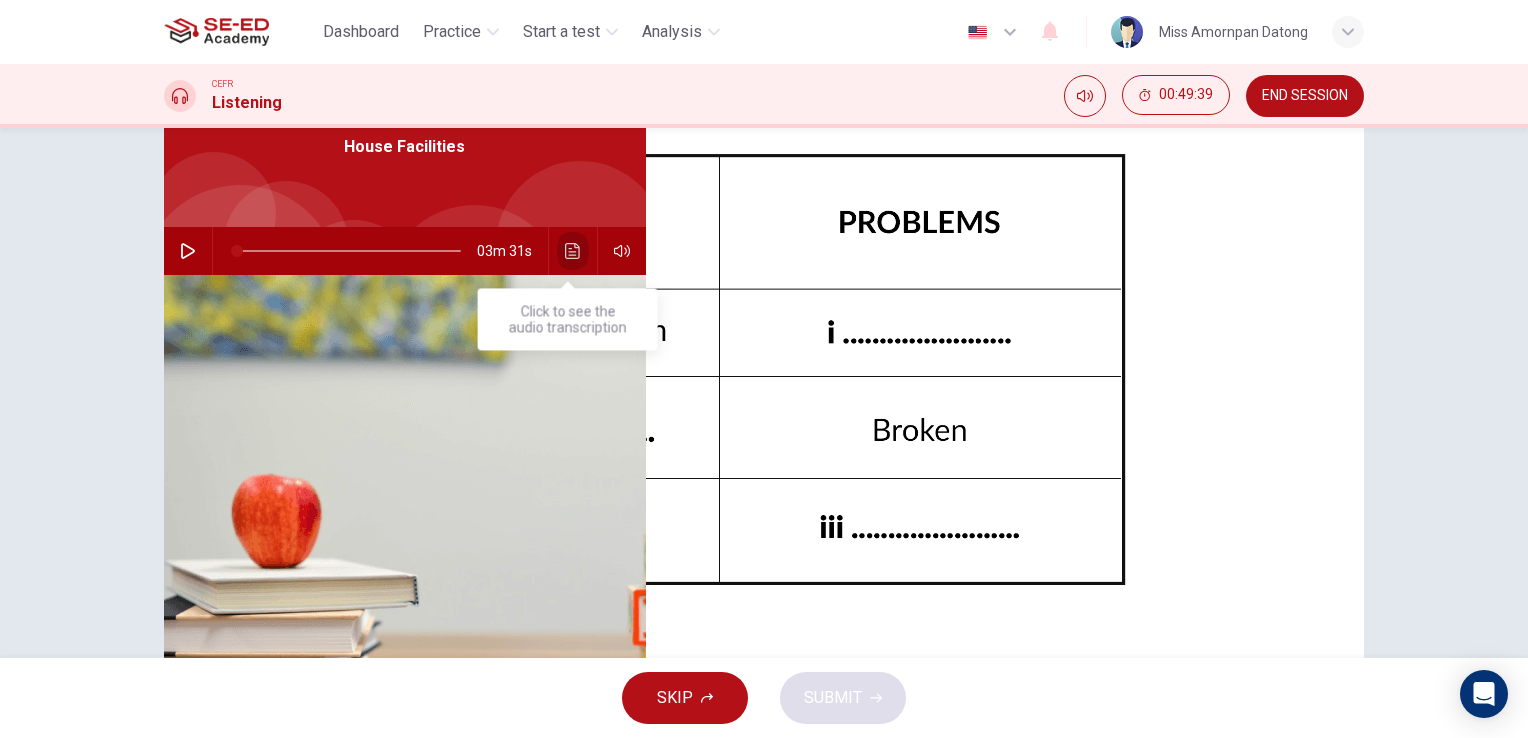 click at bounding box center [572, 251] 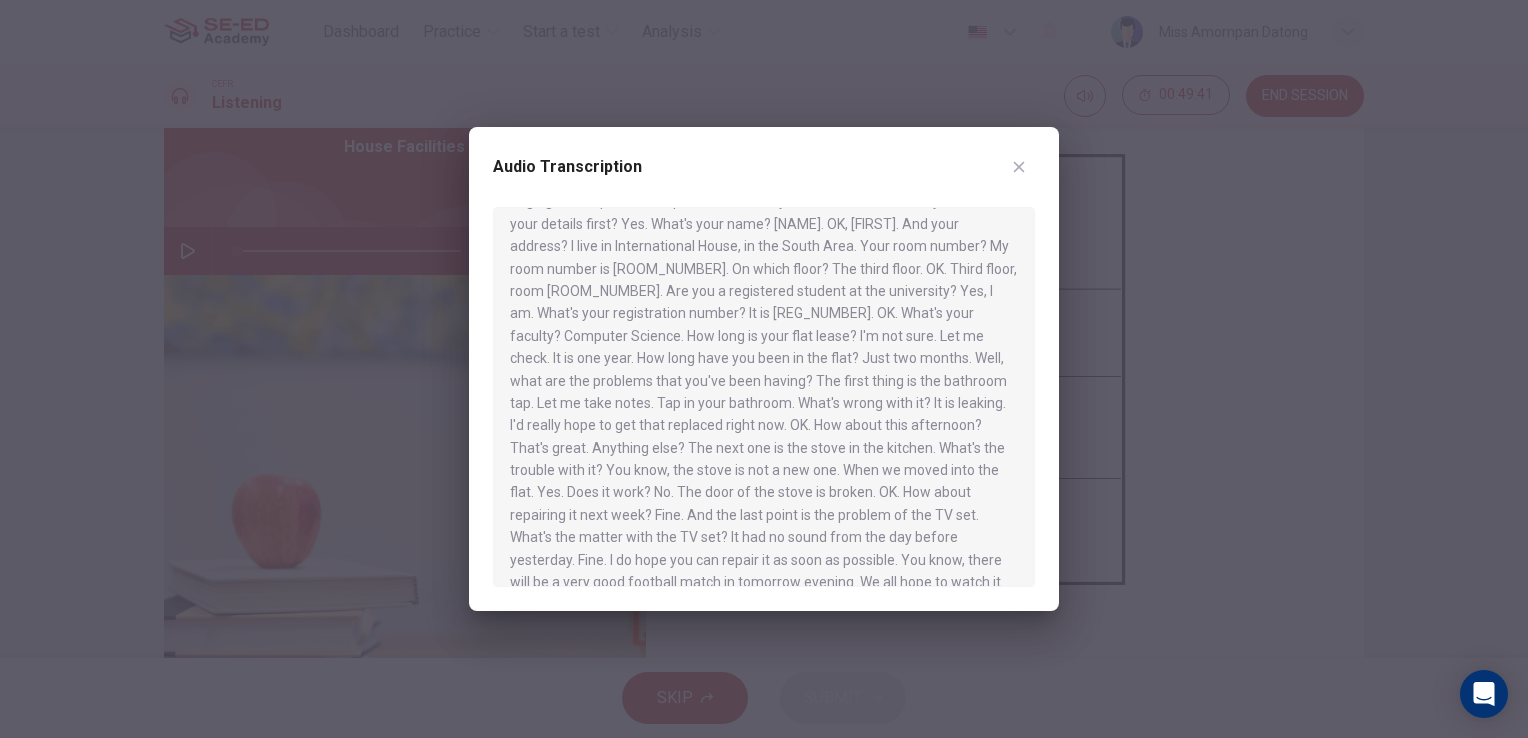 scroll, scrollTop: 100, scrollLeft: 0, axis: vertical 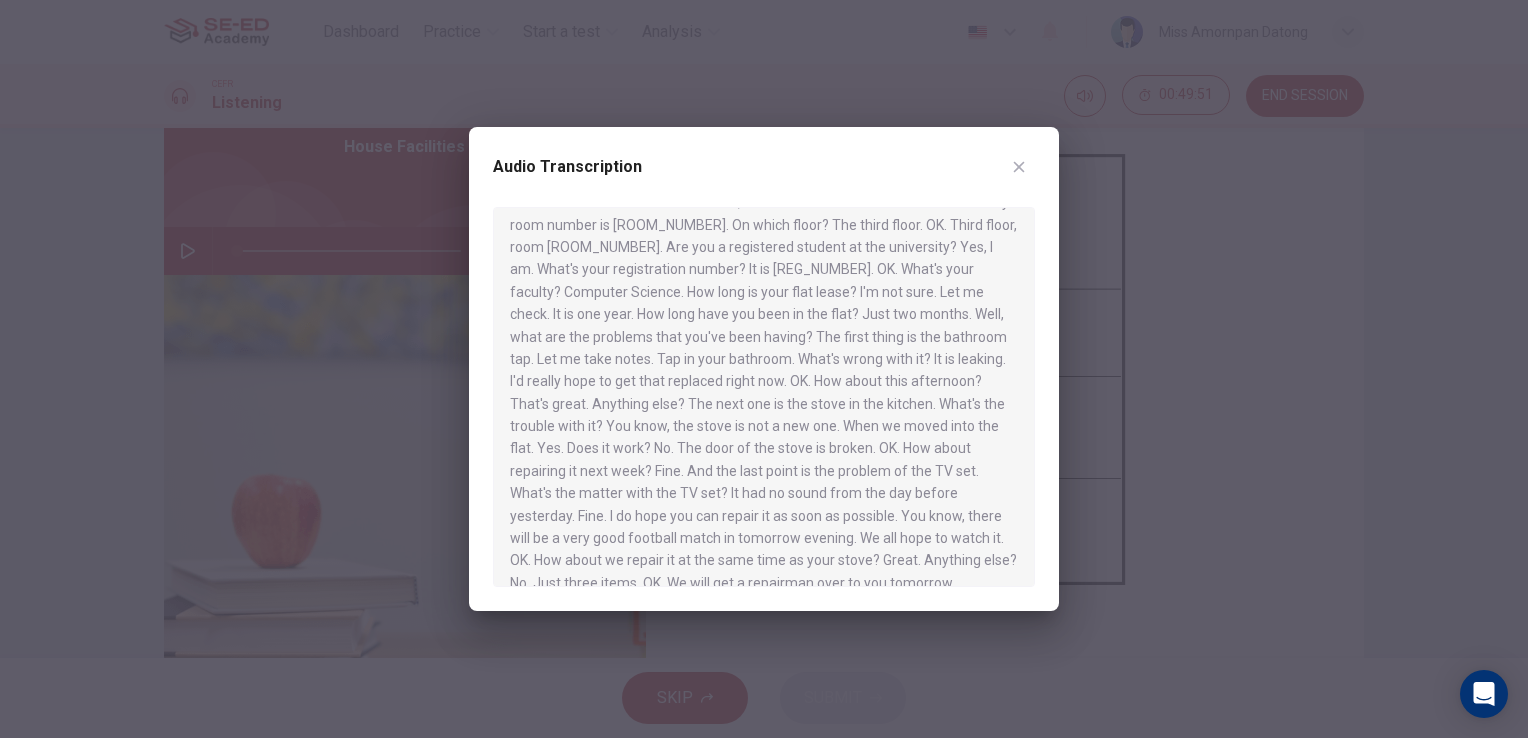 click at bounding box center [1019, 167] 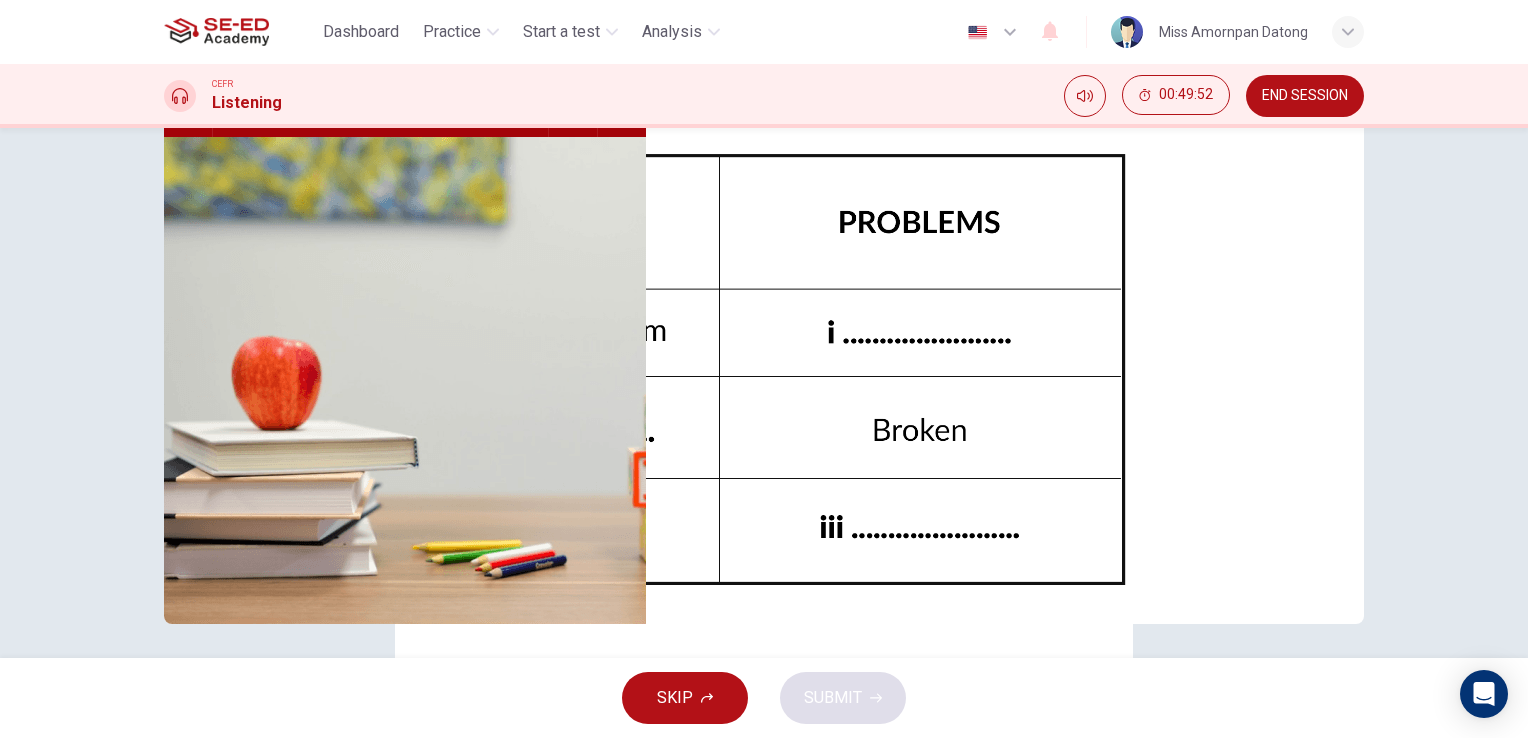 scroll, scrollTop: 244, scrollLeft: 0, axis: vertical 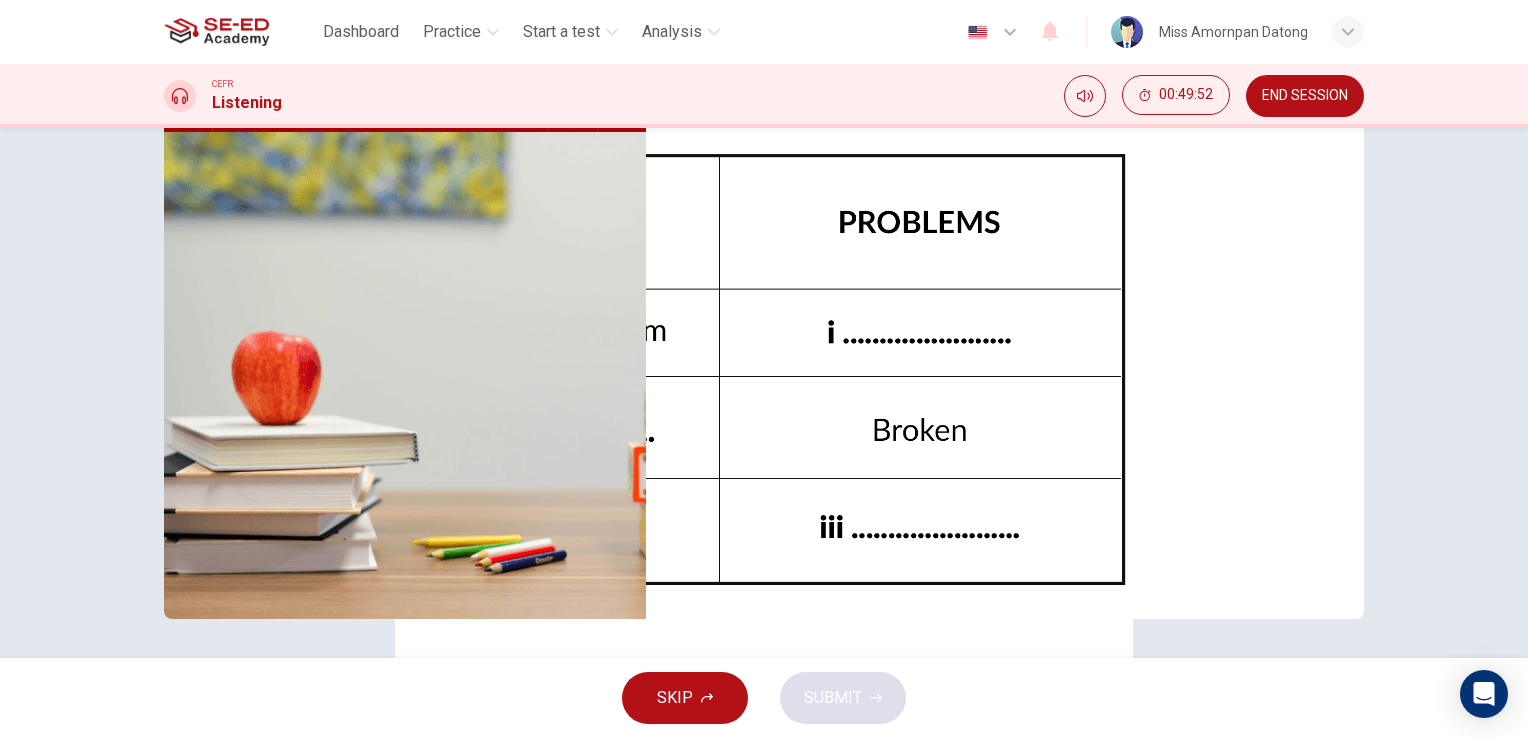 click at bounding box center [828, 231] 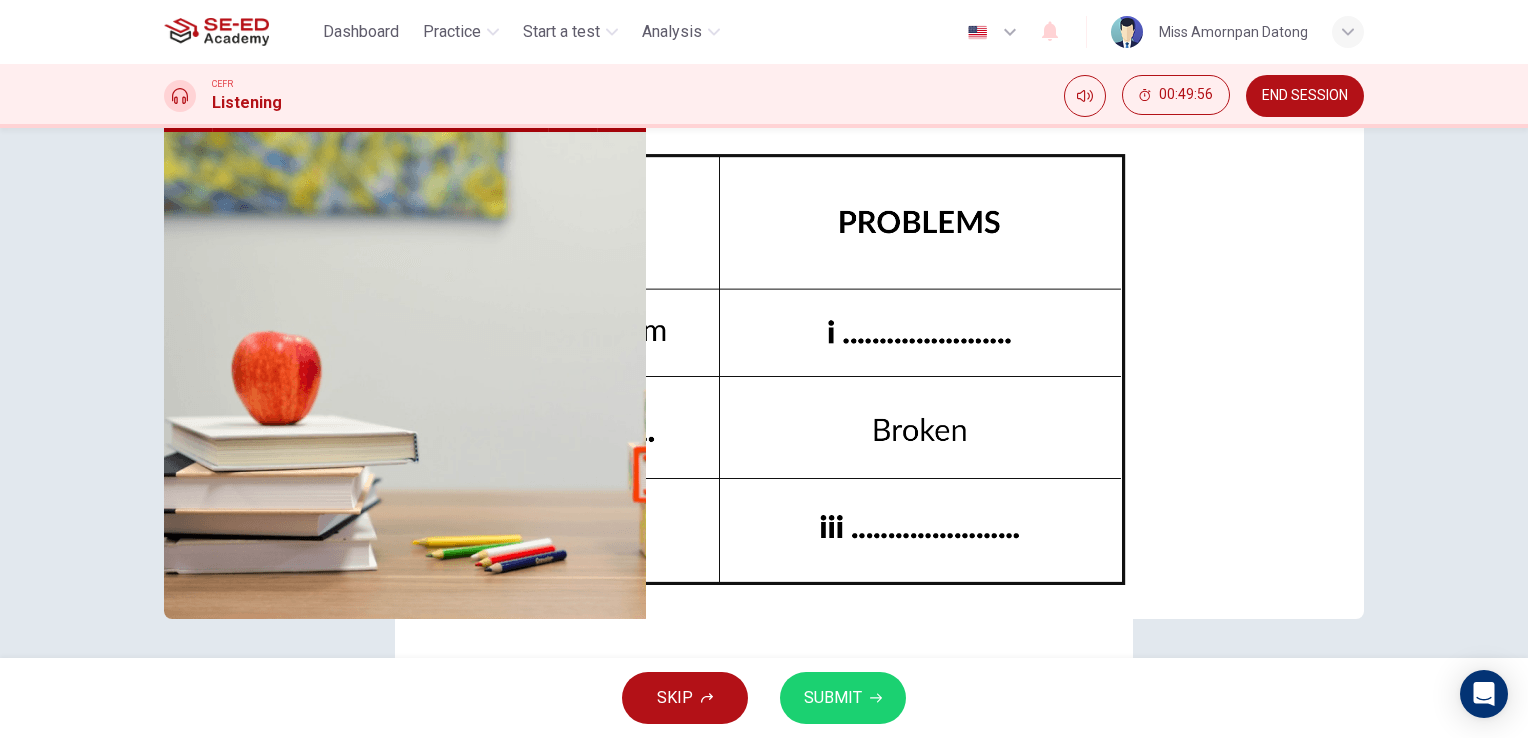 type on "no sound" 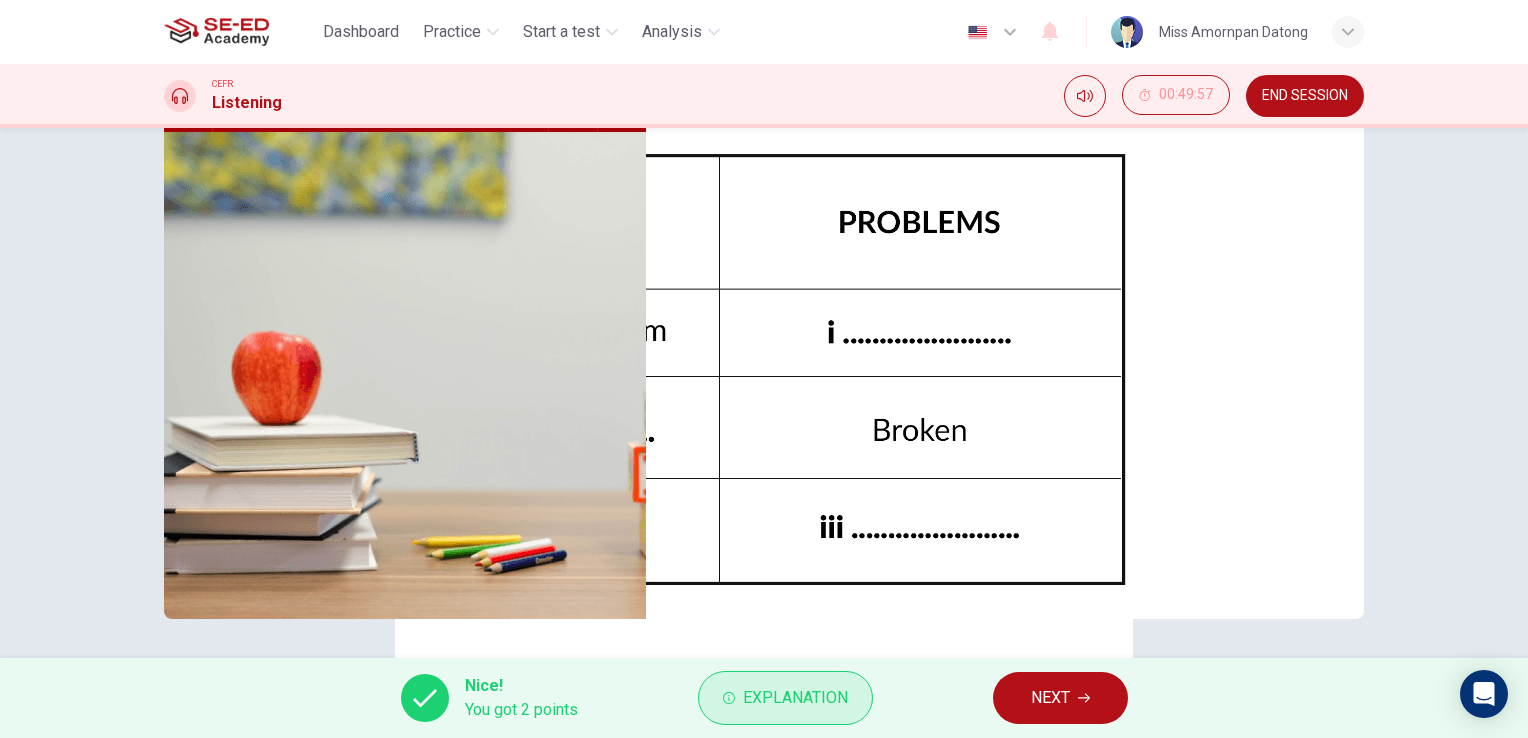 click on "Explanation" at bounding box center (795, 698) 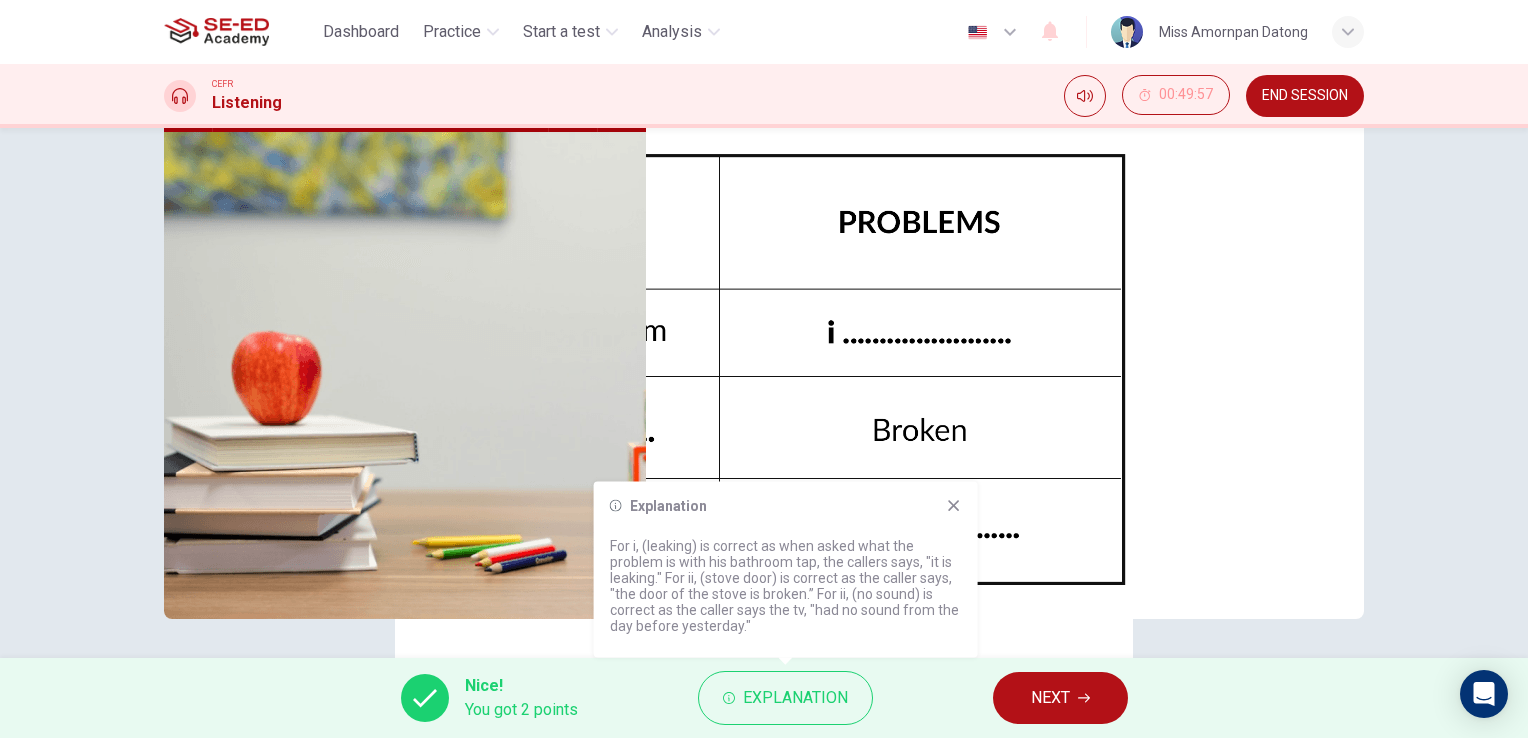 click at bounding box center (954, 506) 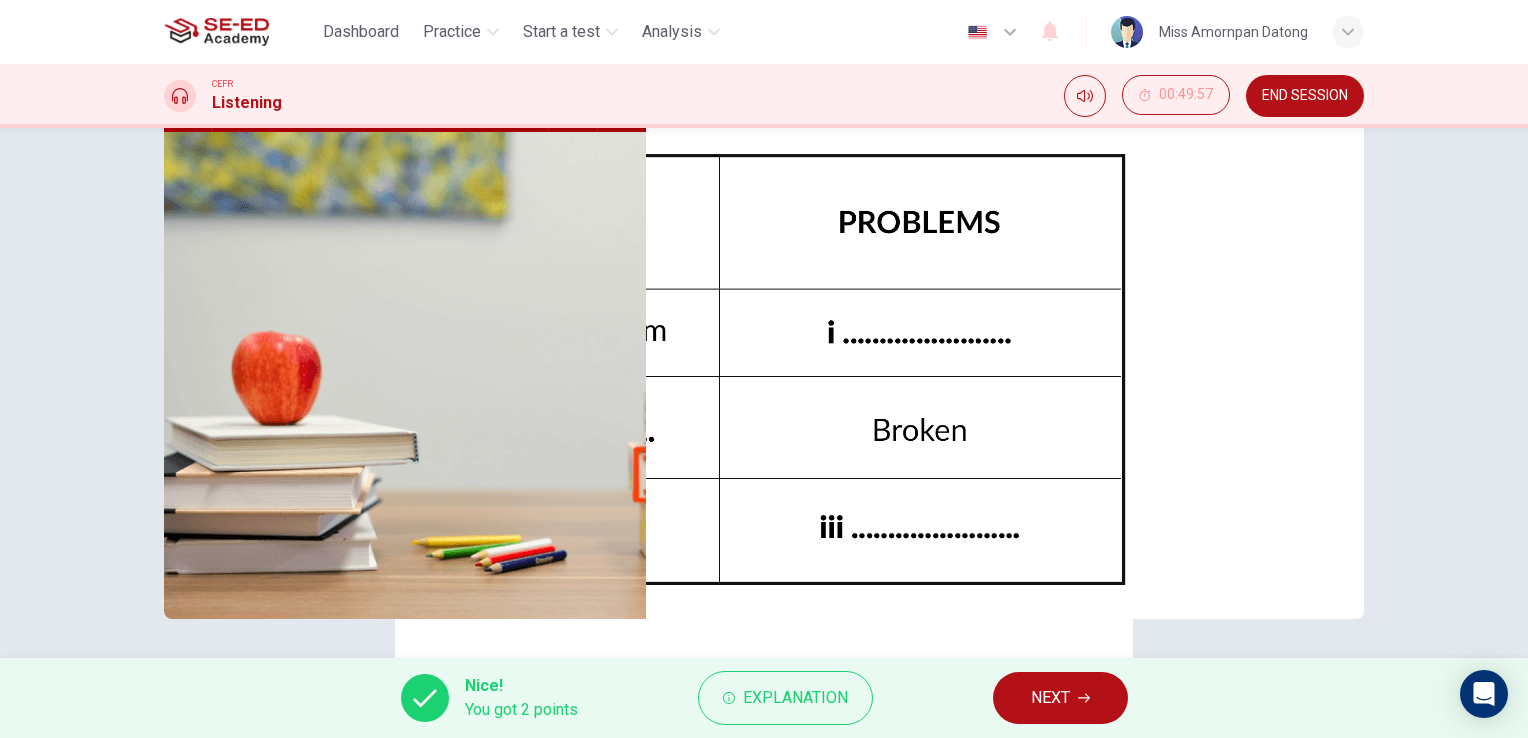scroll, scrollTop: 0, scrollLeft: 0, axis: both 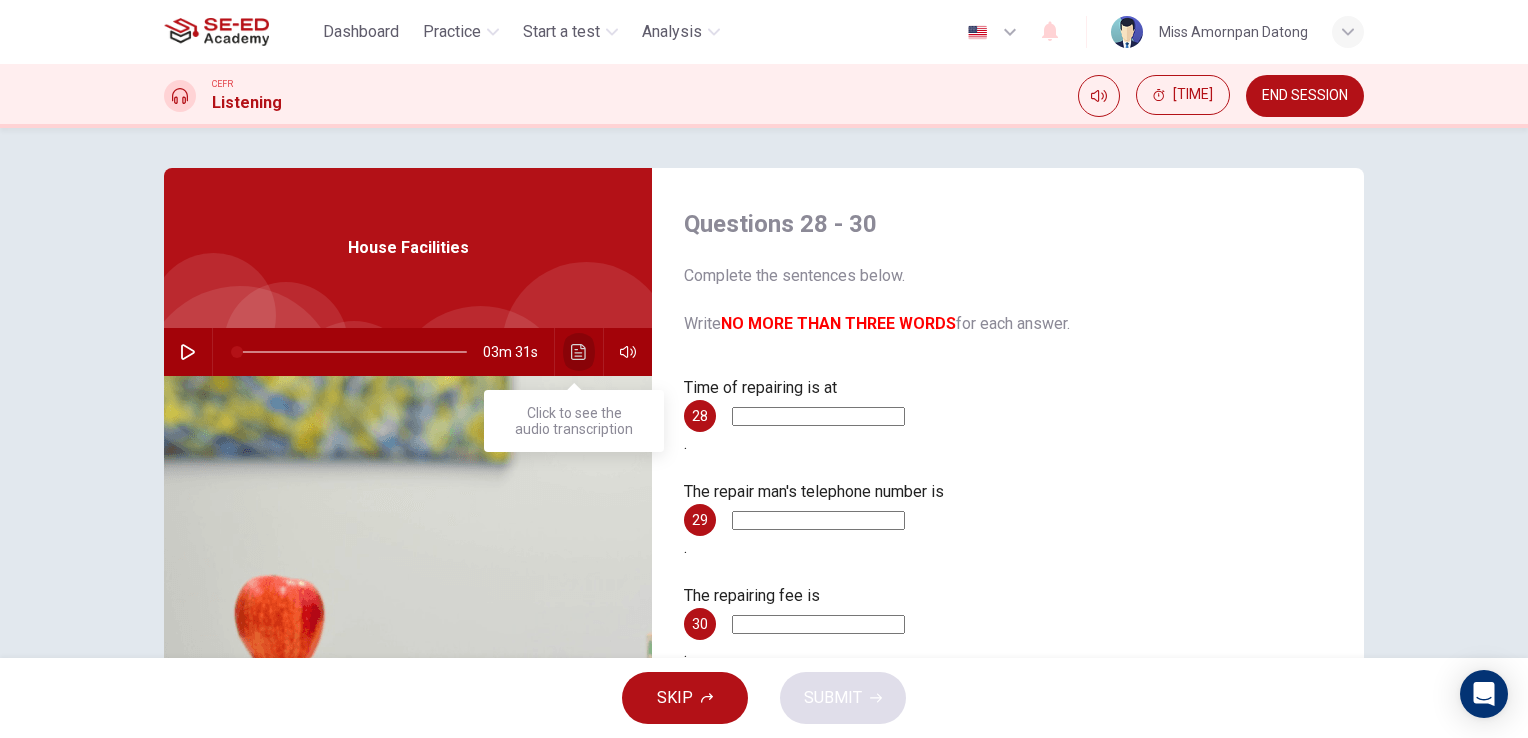 click at bounding box center (579, 352) 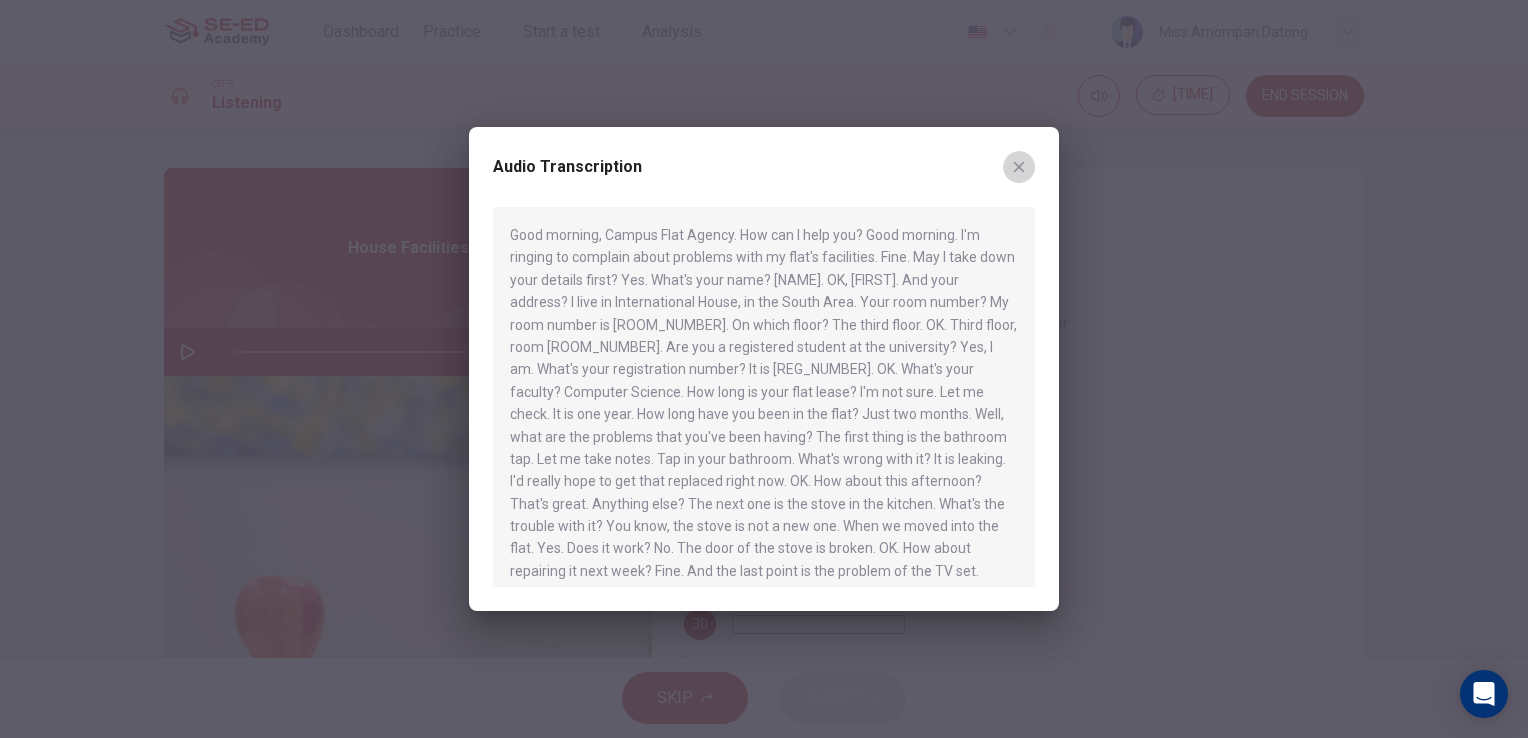 click at bounding box center [1019, 167] 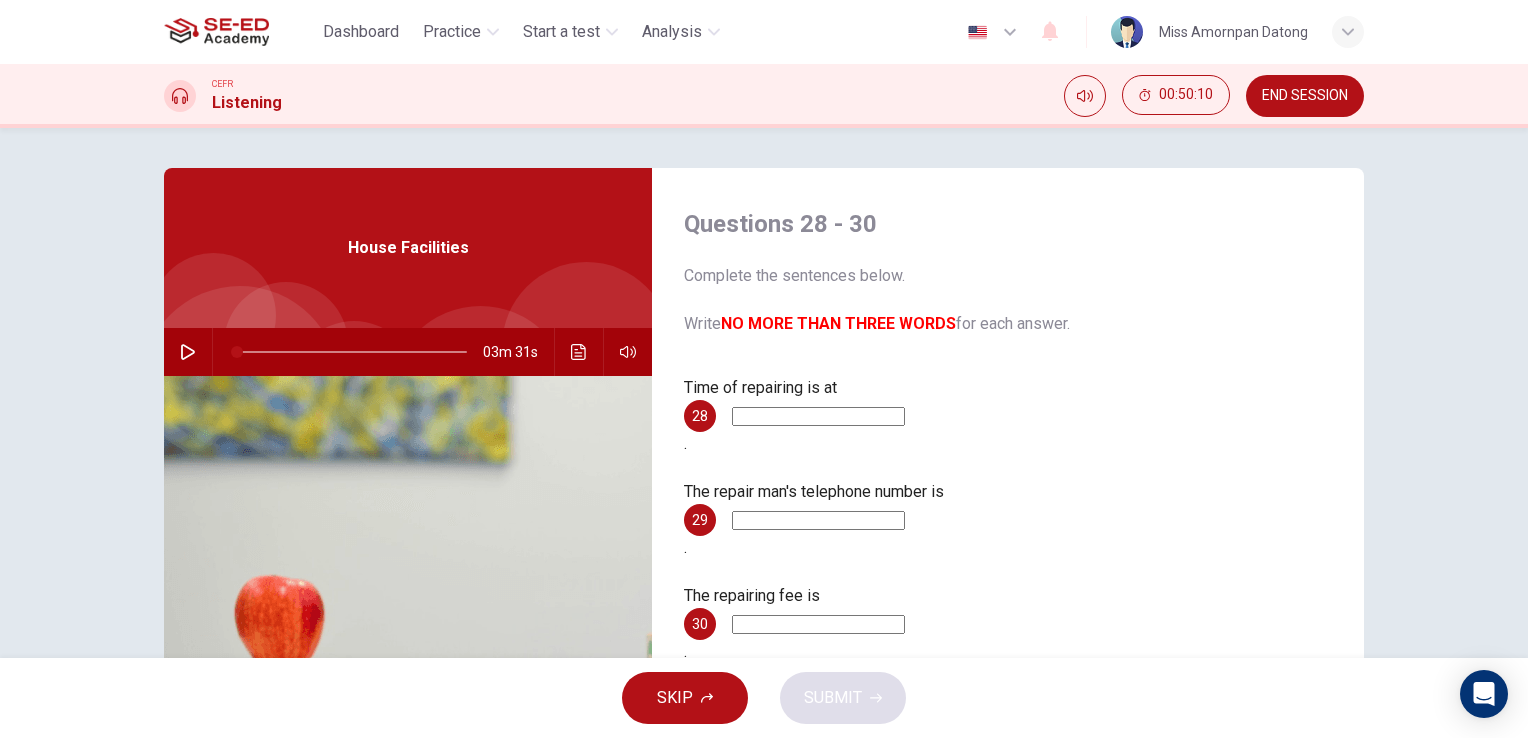 click at bounding box center [818, 416] 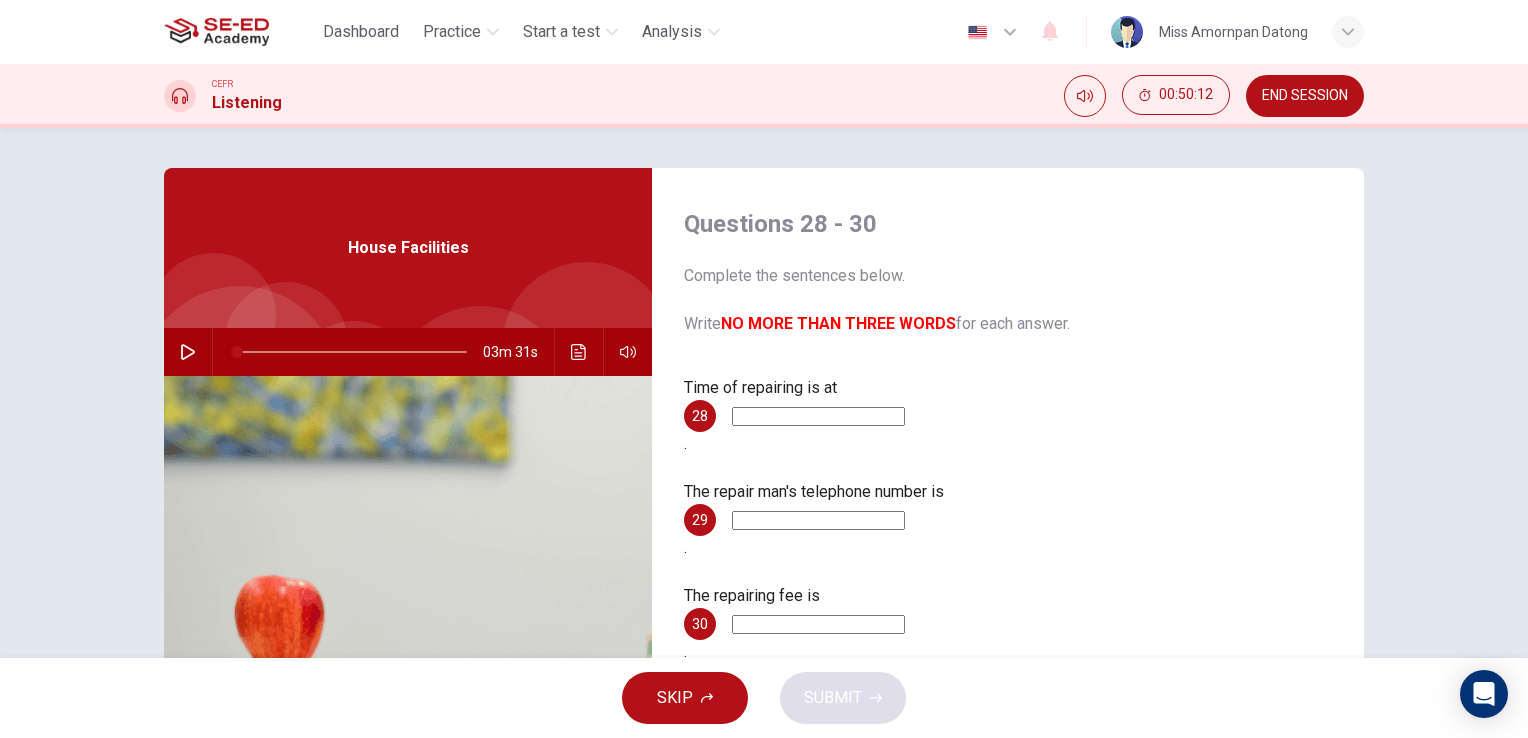 click at bounding box center (579, 352) 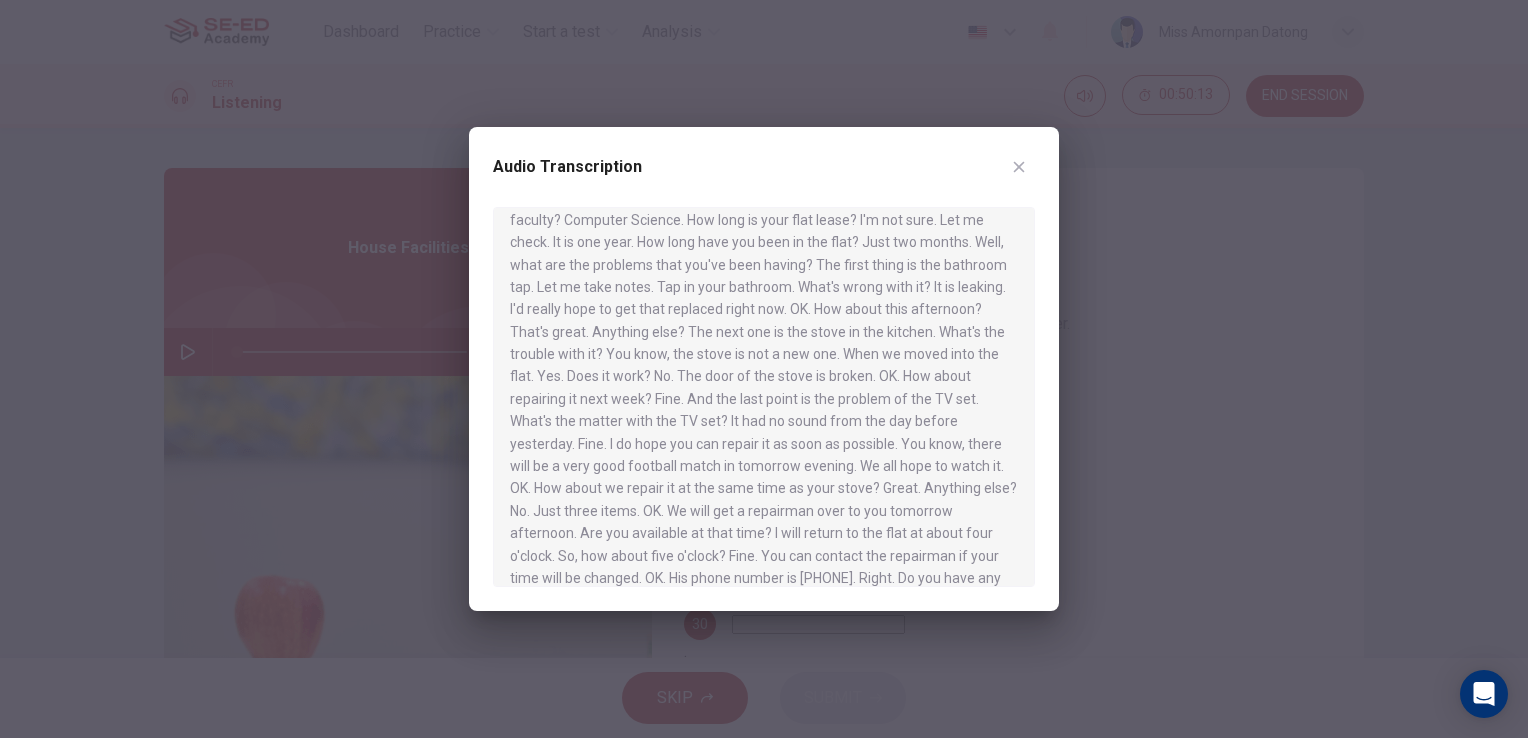 scroll, scrollTop: 280, scrollLeft: 0, axis: vertical 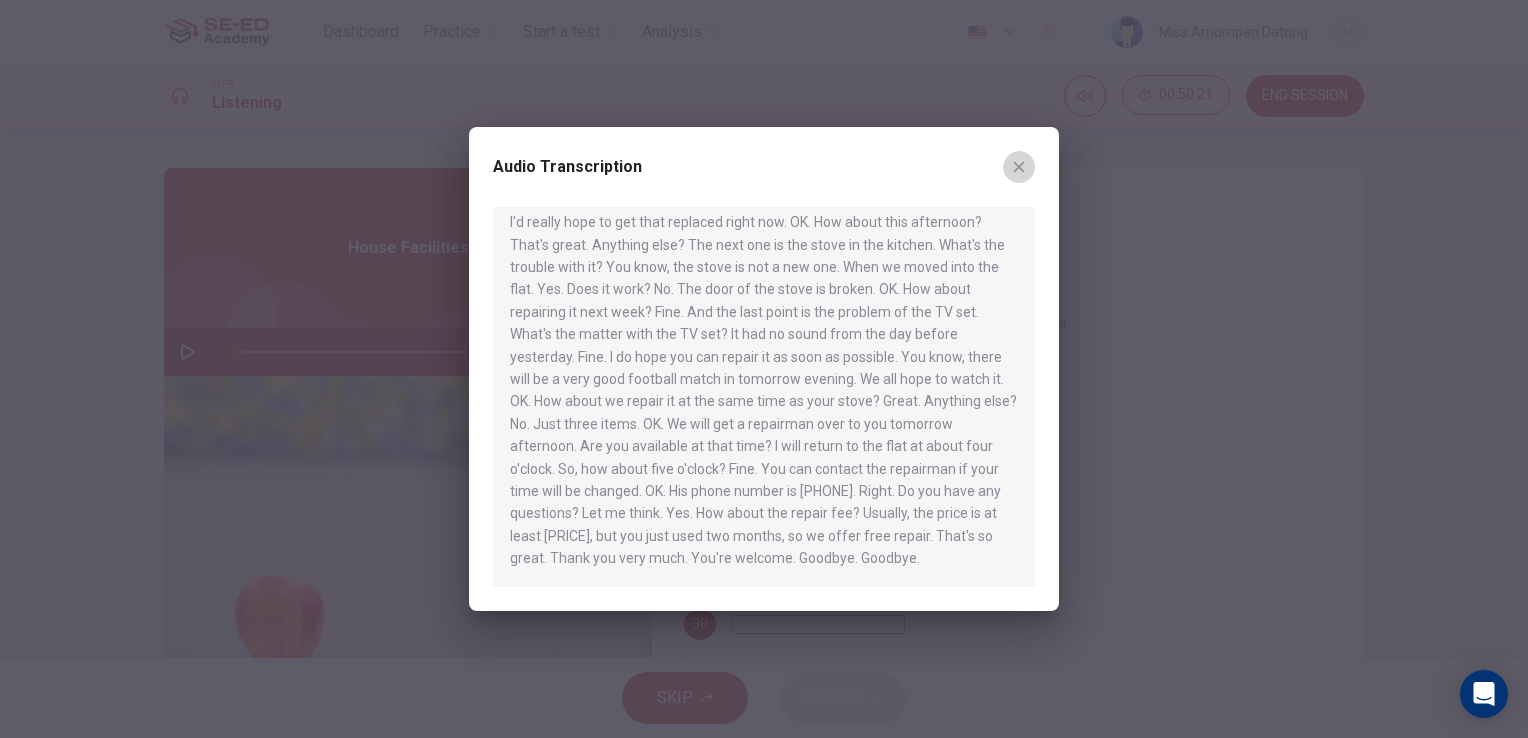 click at bounding box center [1019, 167] 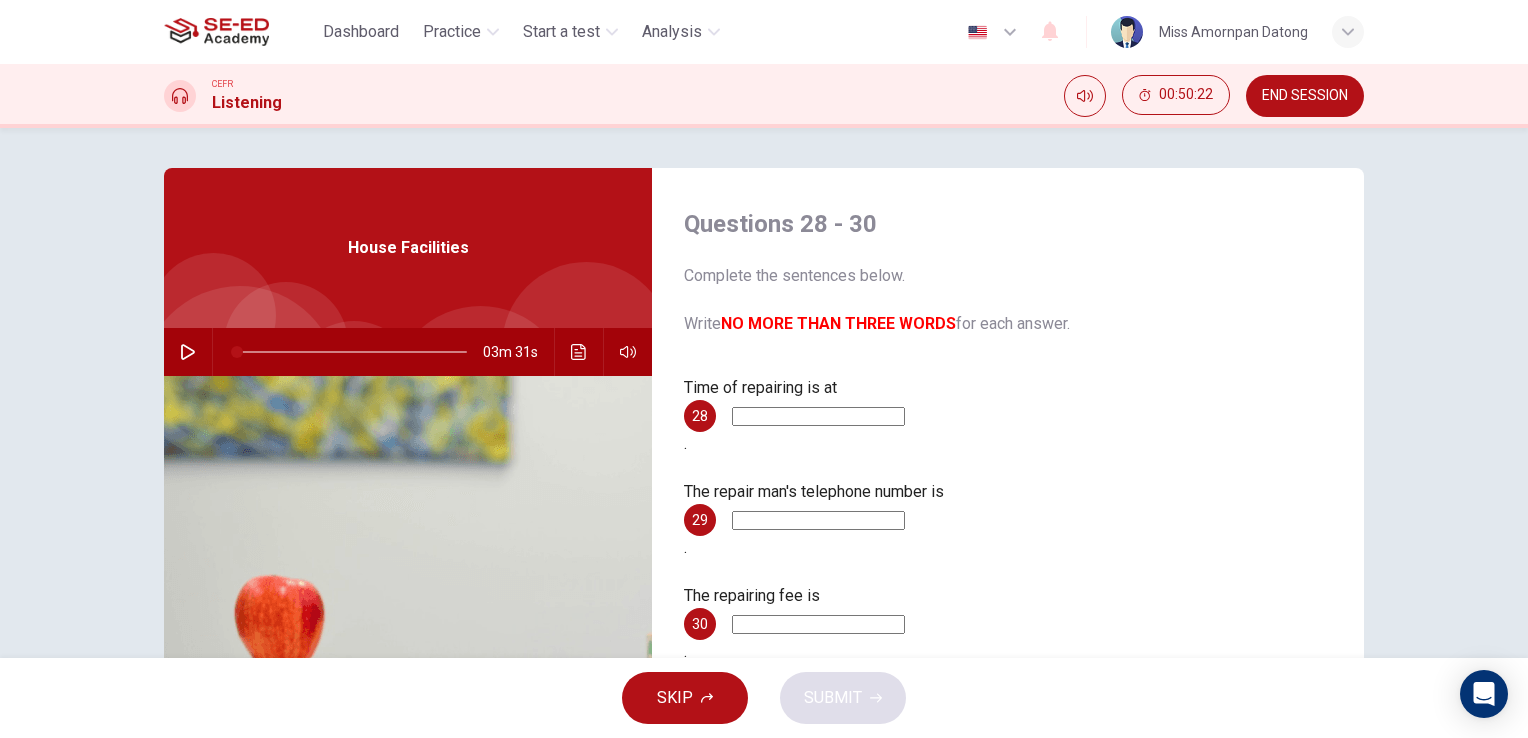 drag, startPoint x: 1030, startPoint y: 444, endPoint x: 1033, endPoint y: 419, distance: 25.179358 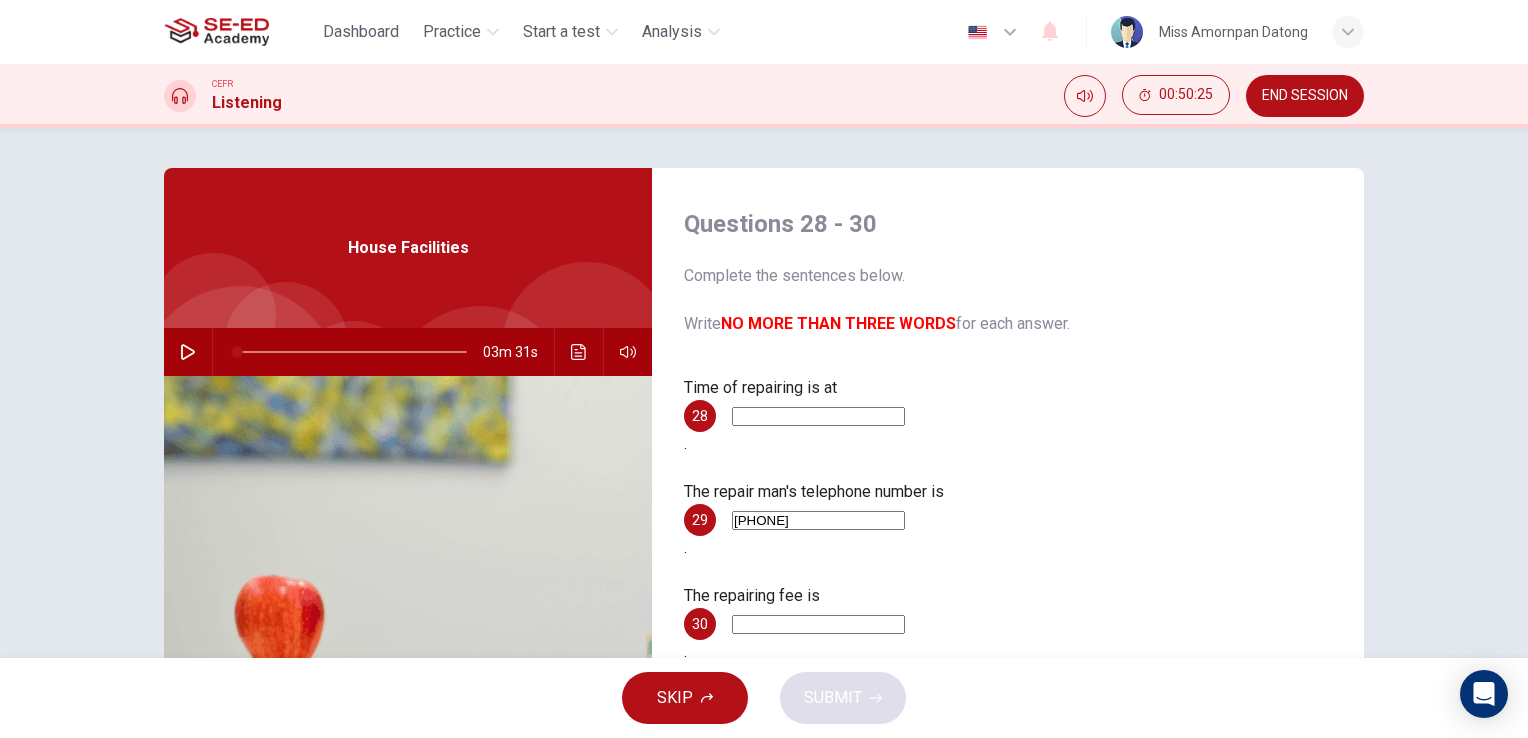 type on "[PHONE]" 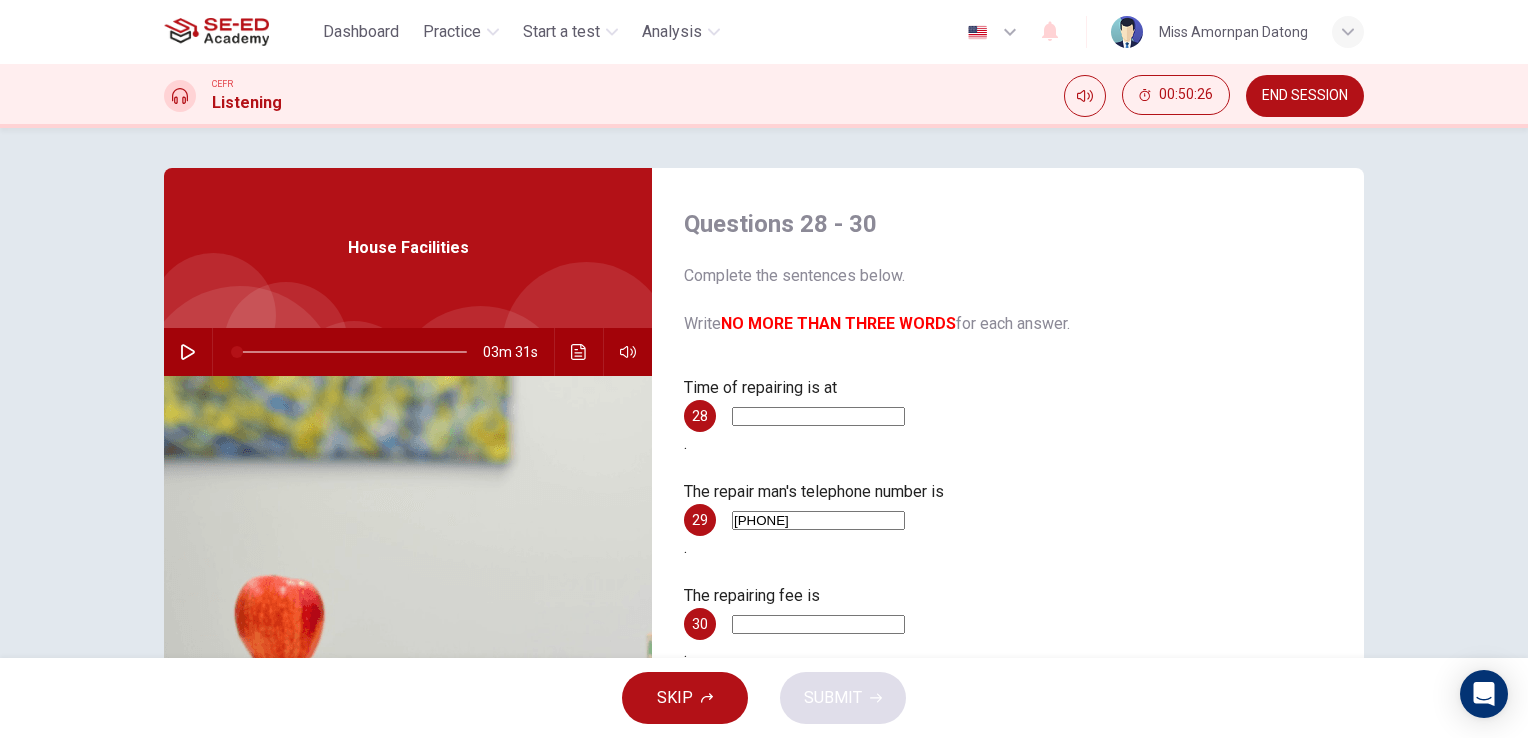 click at bounding box center [818, 416] 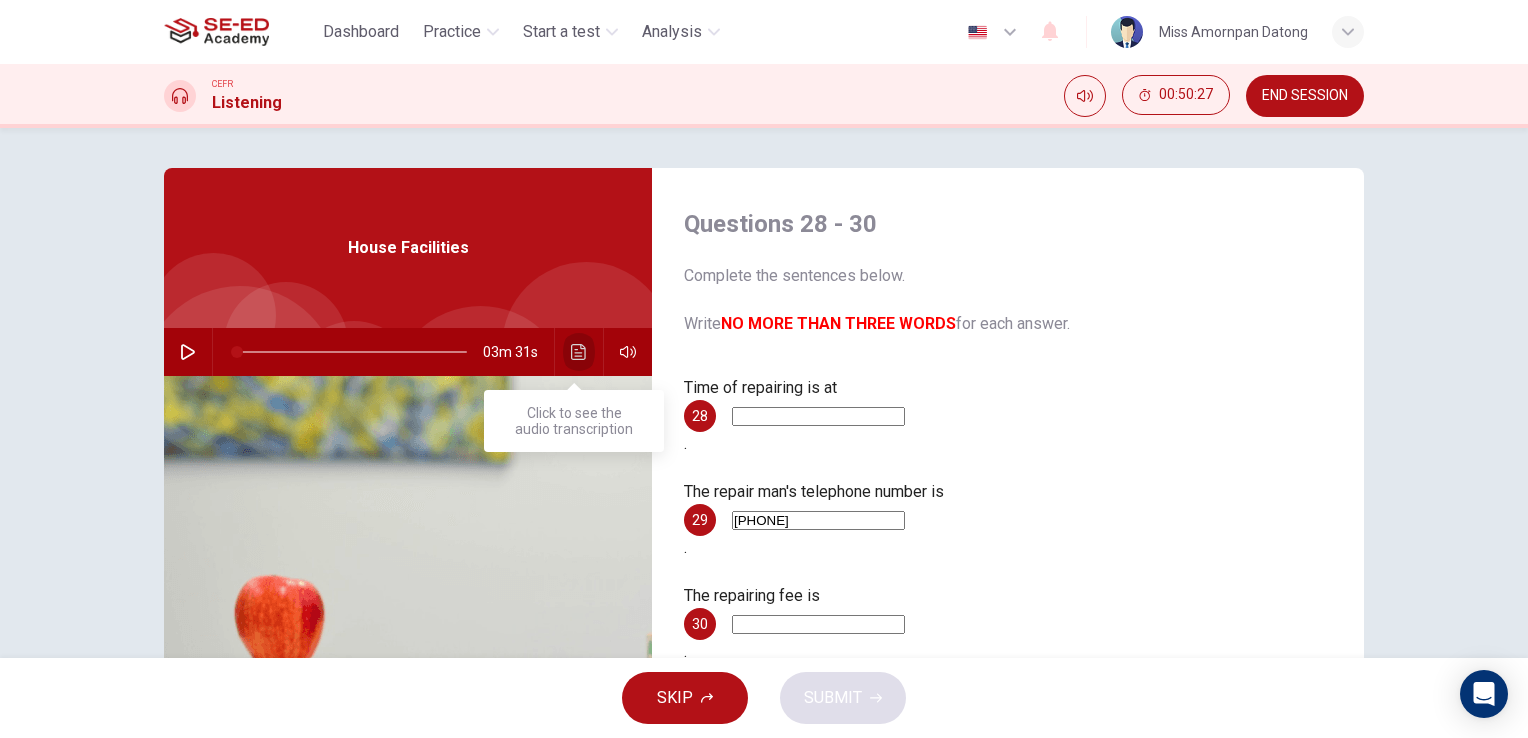 click at bounding box center (579, 352) 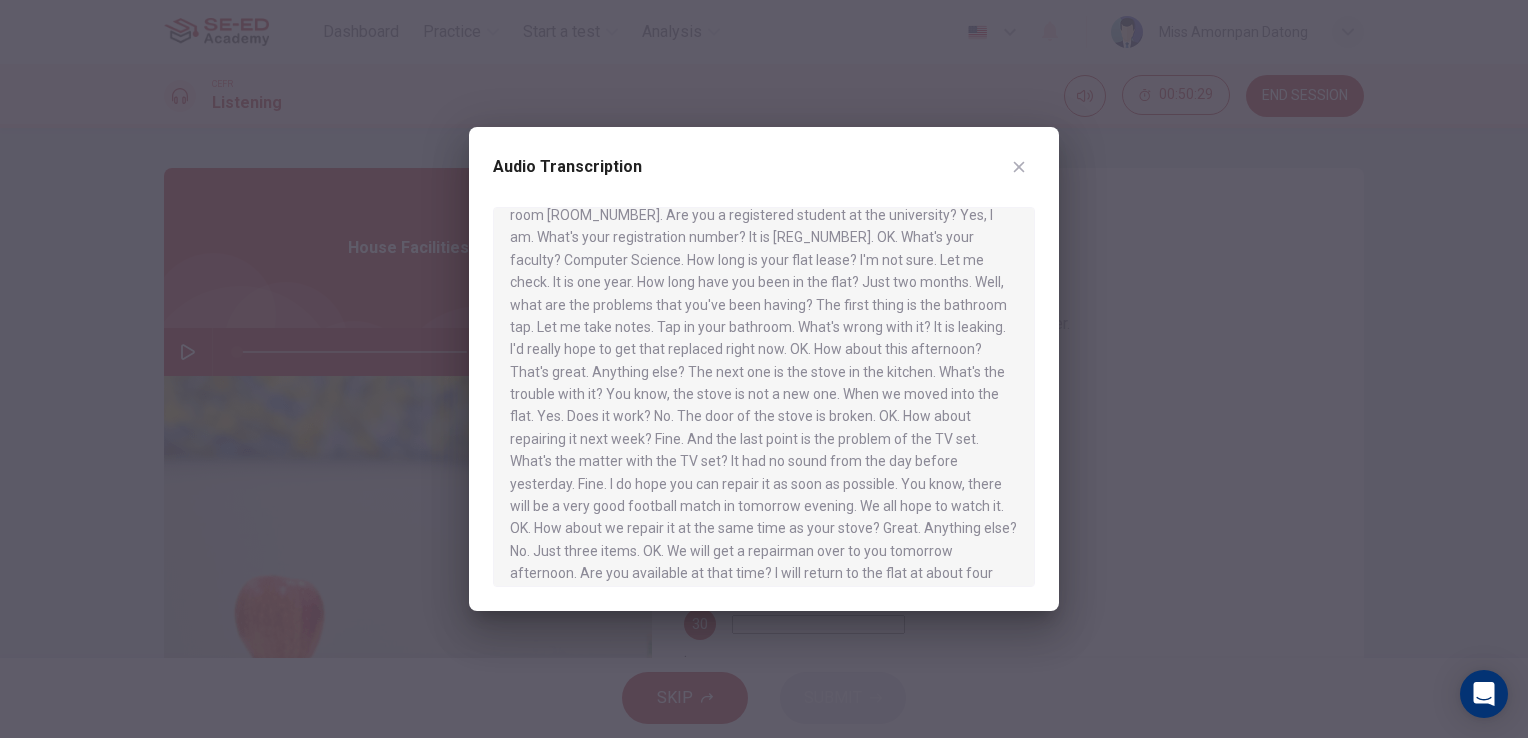 scroll, scrollTop: 280, scrollLeft: 0, axis: vertical 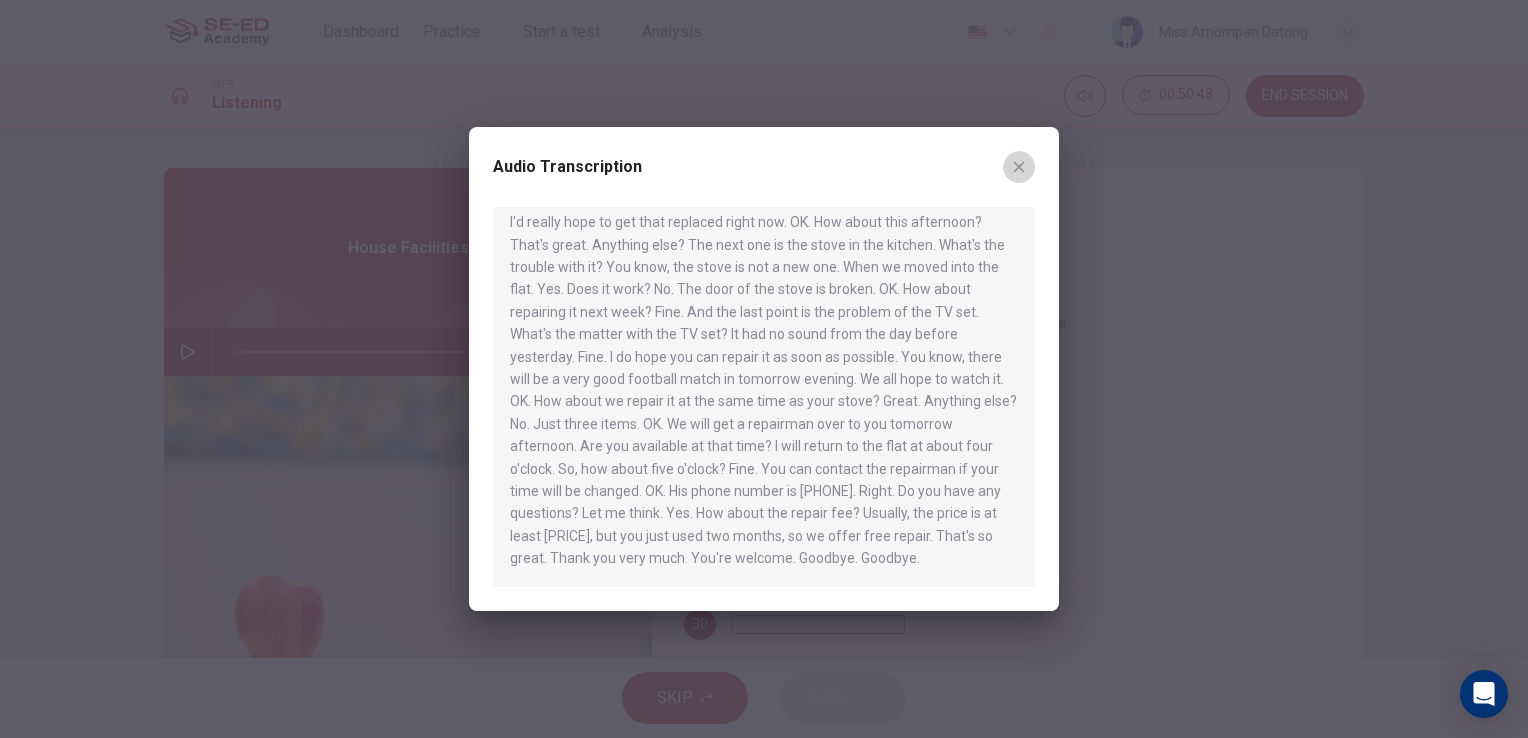 click at bounding box center [1019, 167] 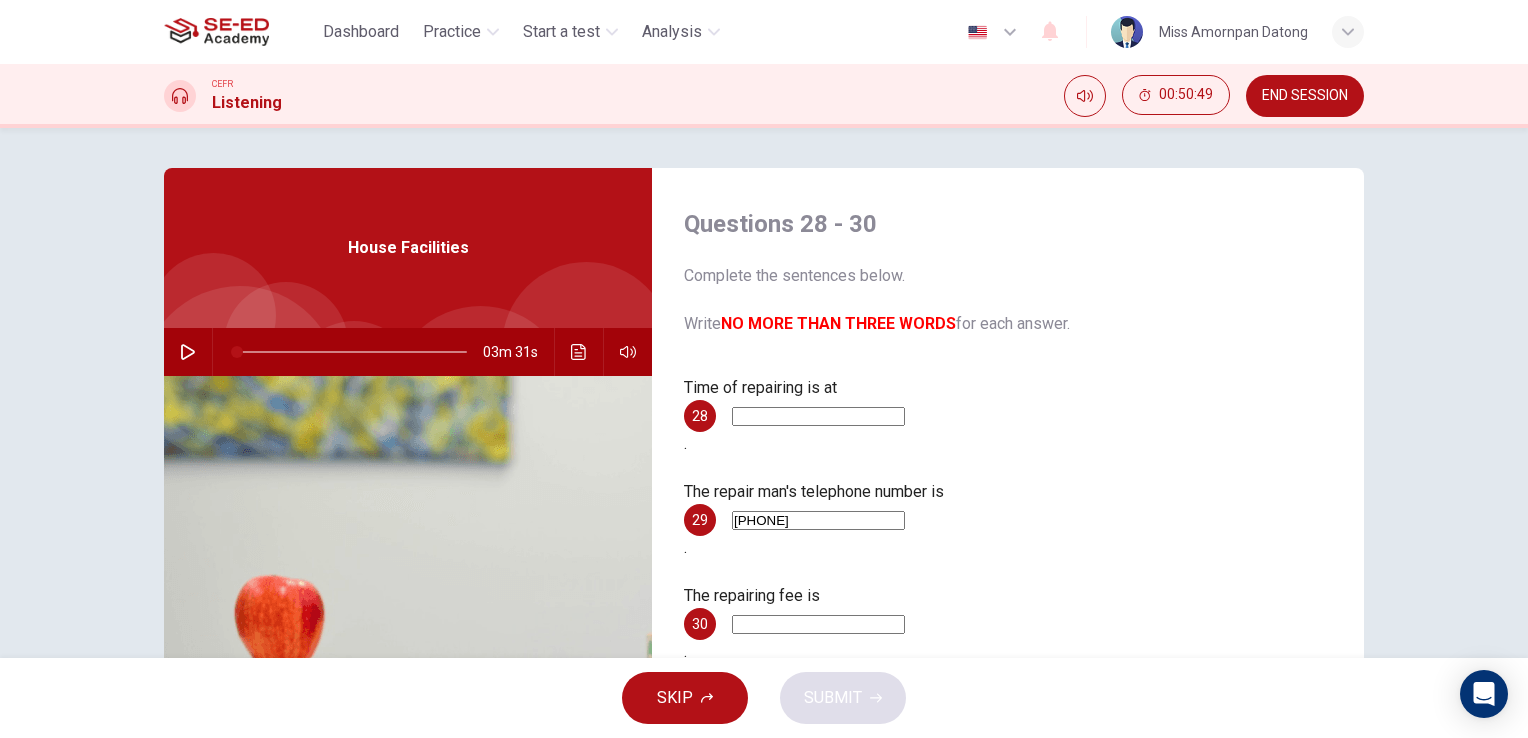 click at bounding box center [818, 416] 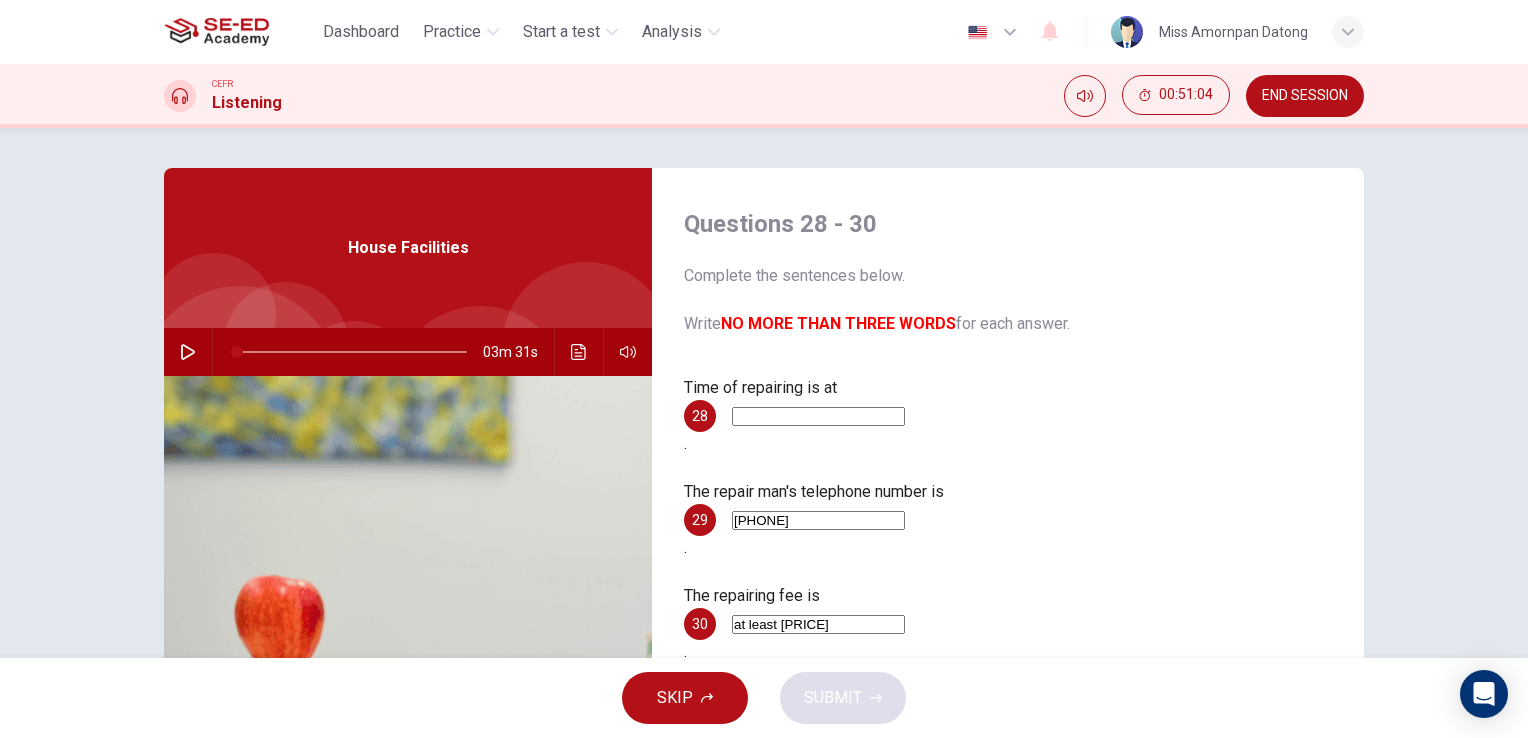 type on "at least [PRICE]" 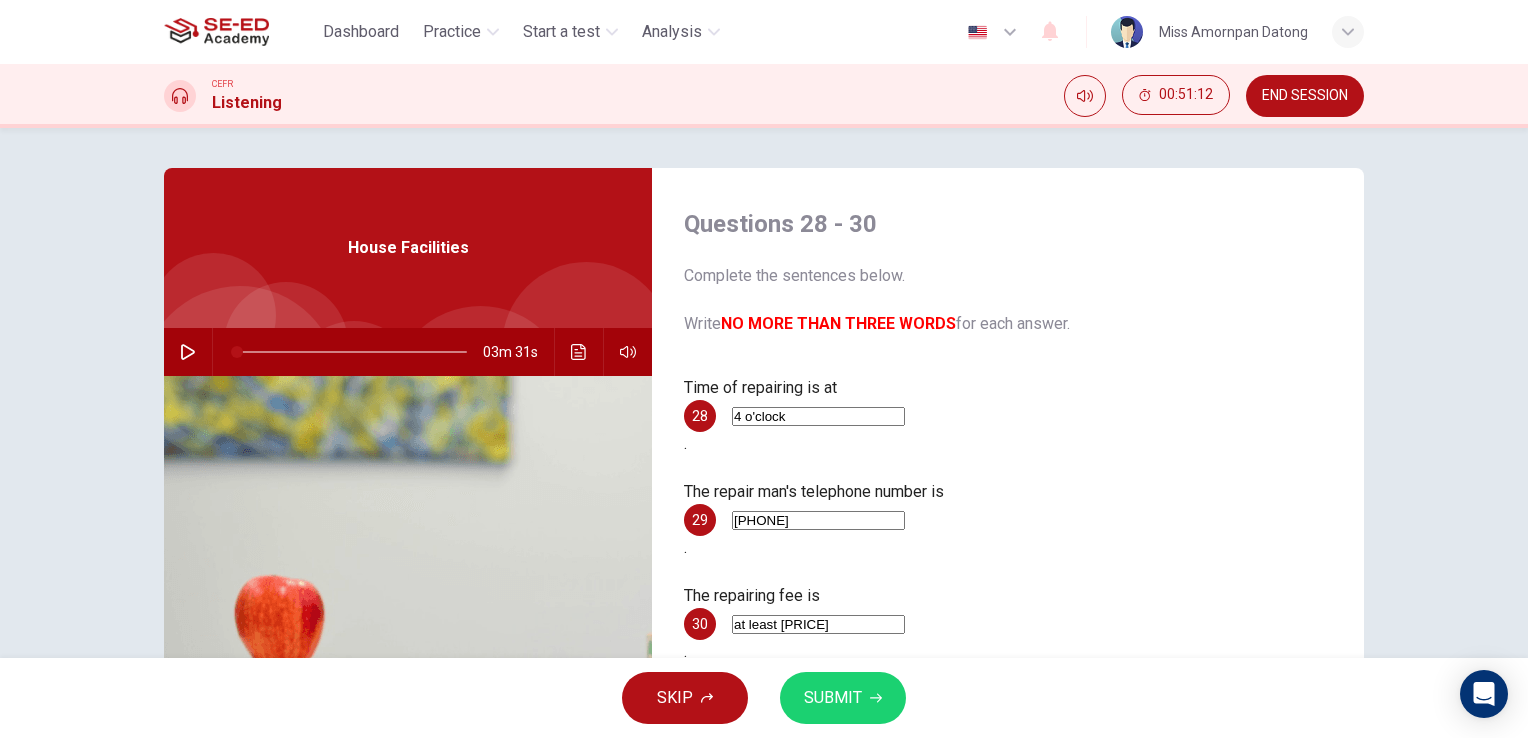 type on "4 o'clock" 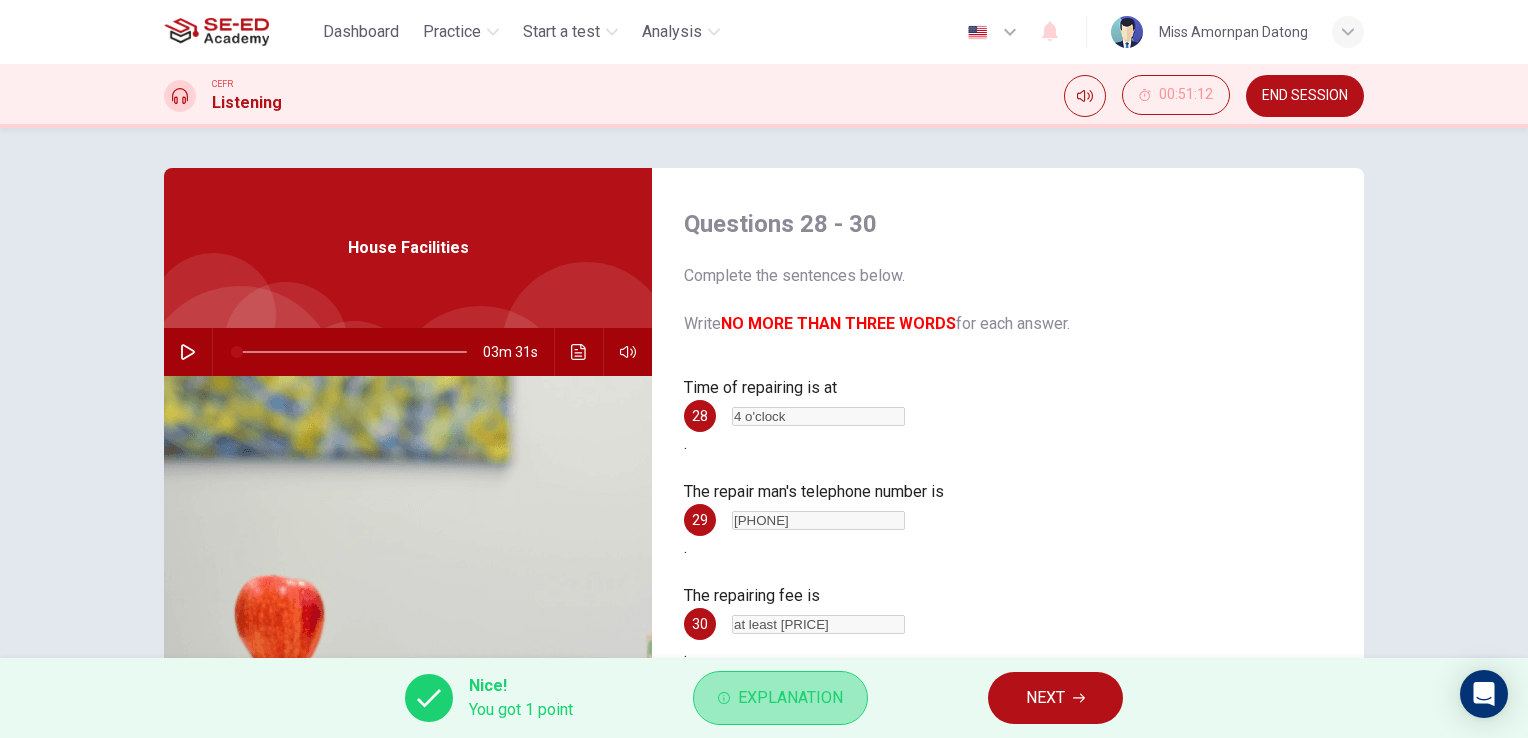 click on "Explanation" at bounding box center [790, 698] 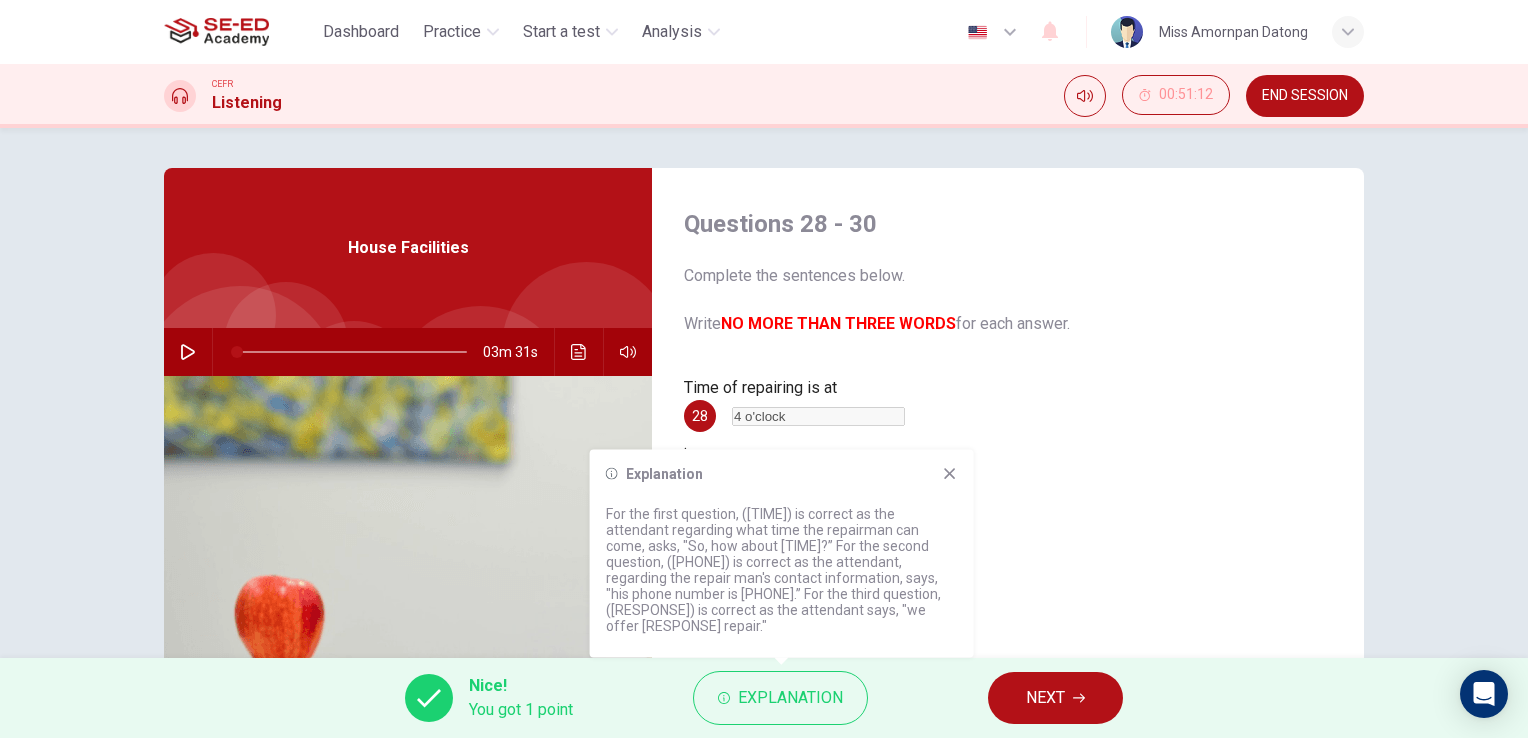 click at bounding box center (949, 473) 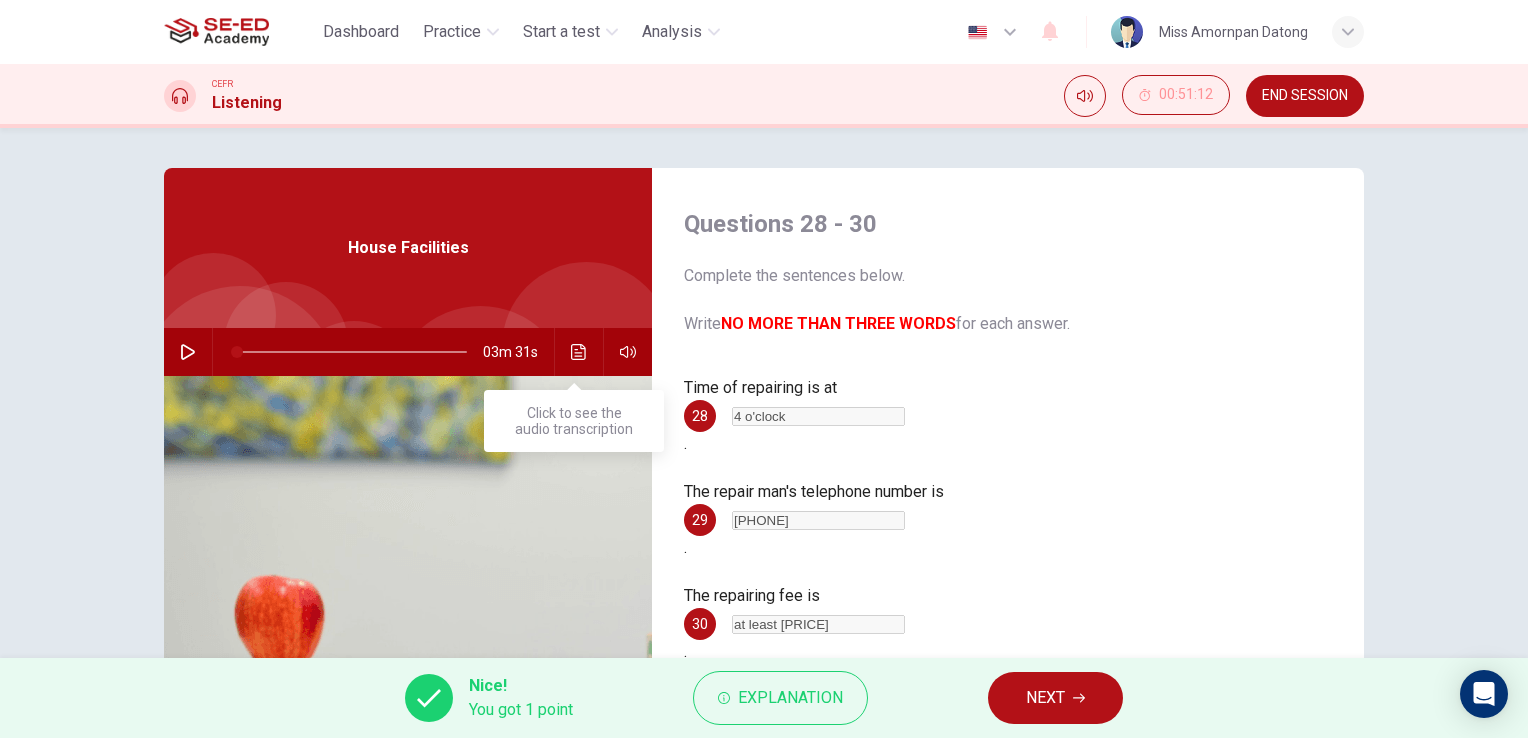 click at bounding box center [579, 352] 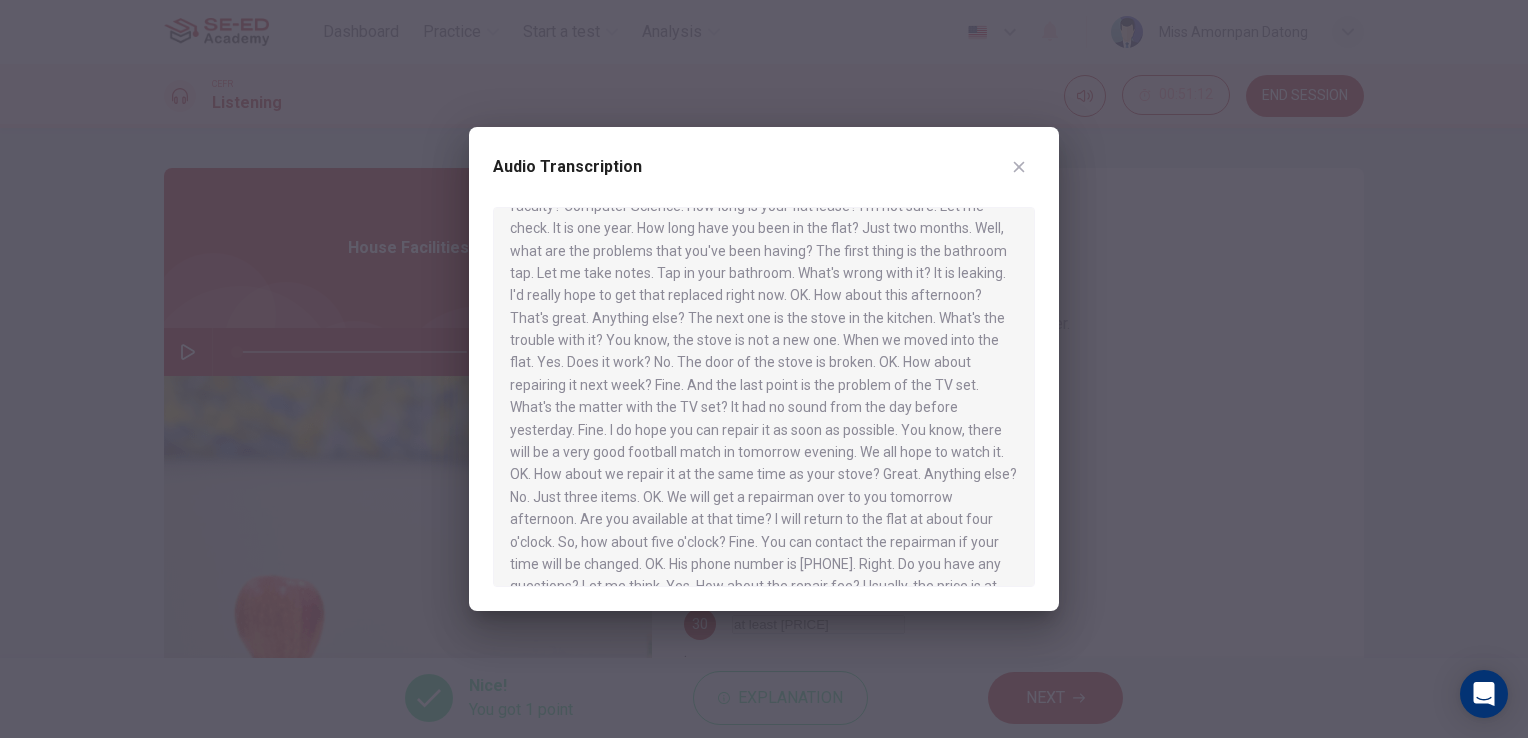 scroll, scrollTop: 280, scrollLeft: 0, axis: vertical 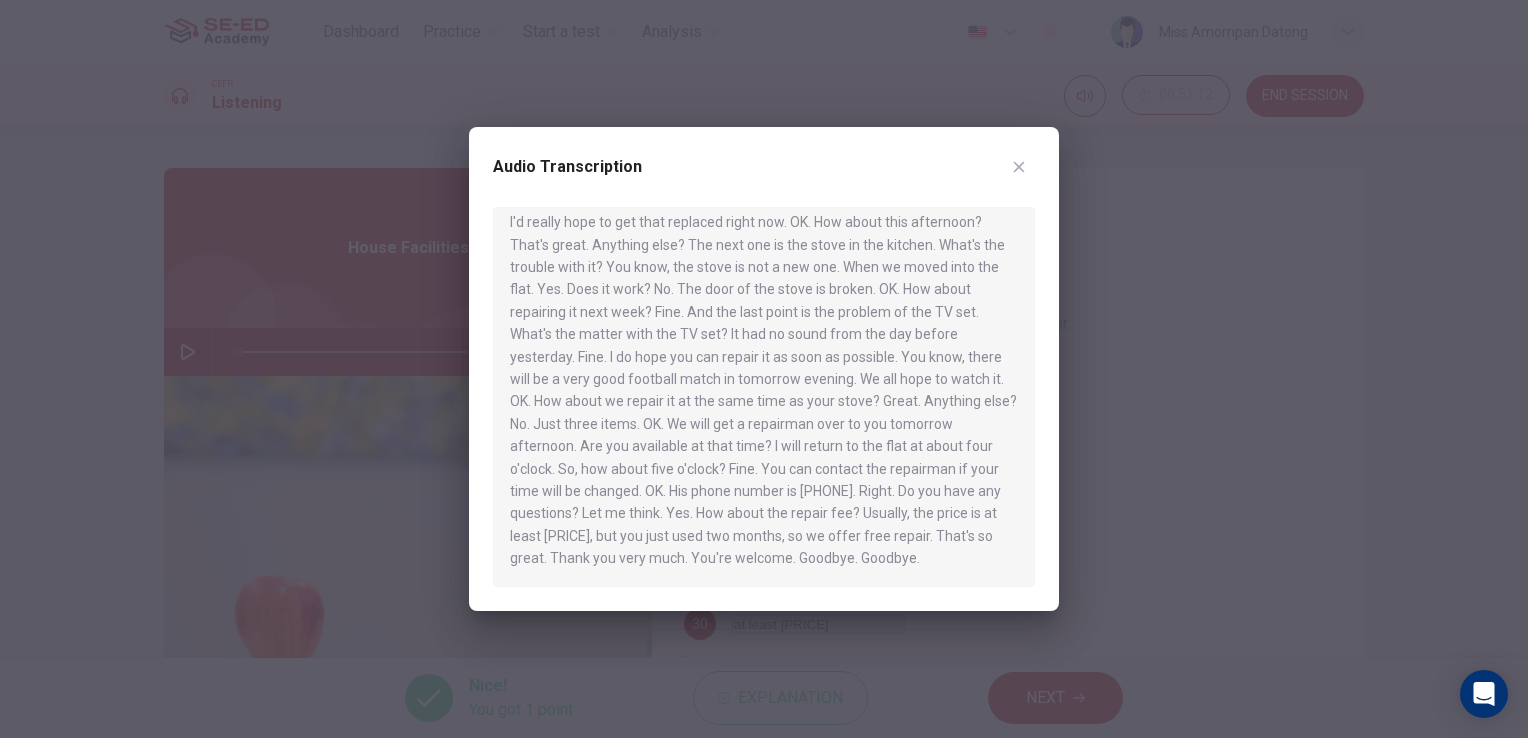 click at bounding box center (1019, 167) 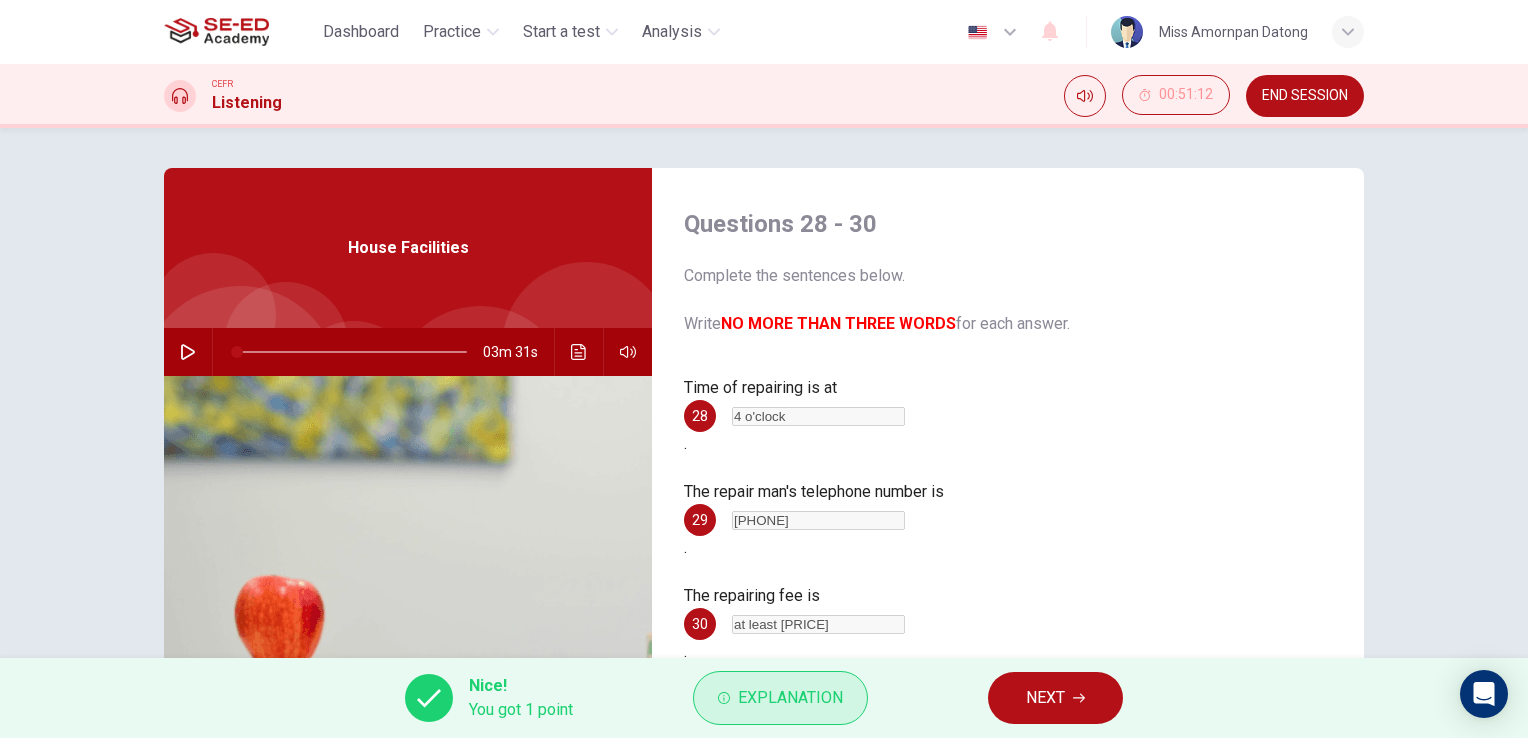 click on "Explanation" at bounding box center (790, 698) 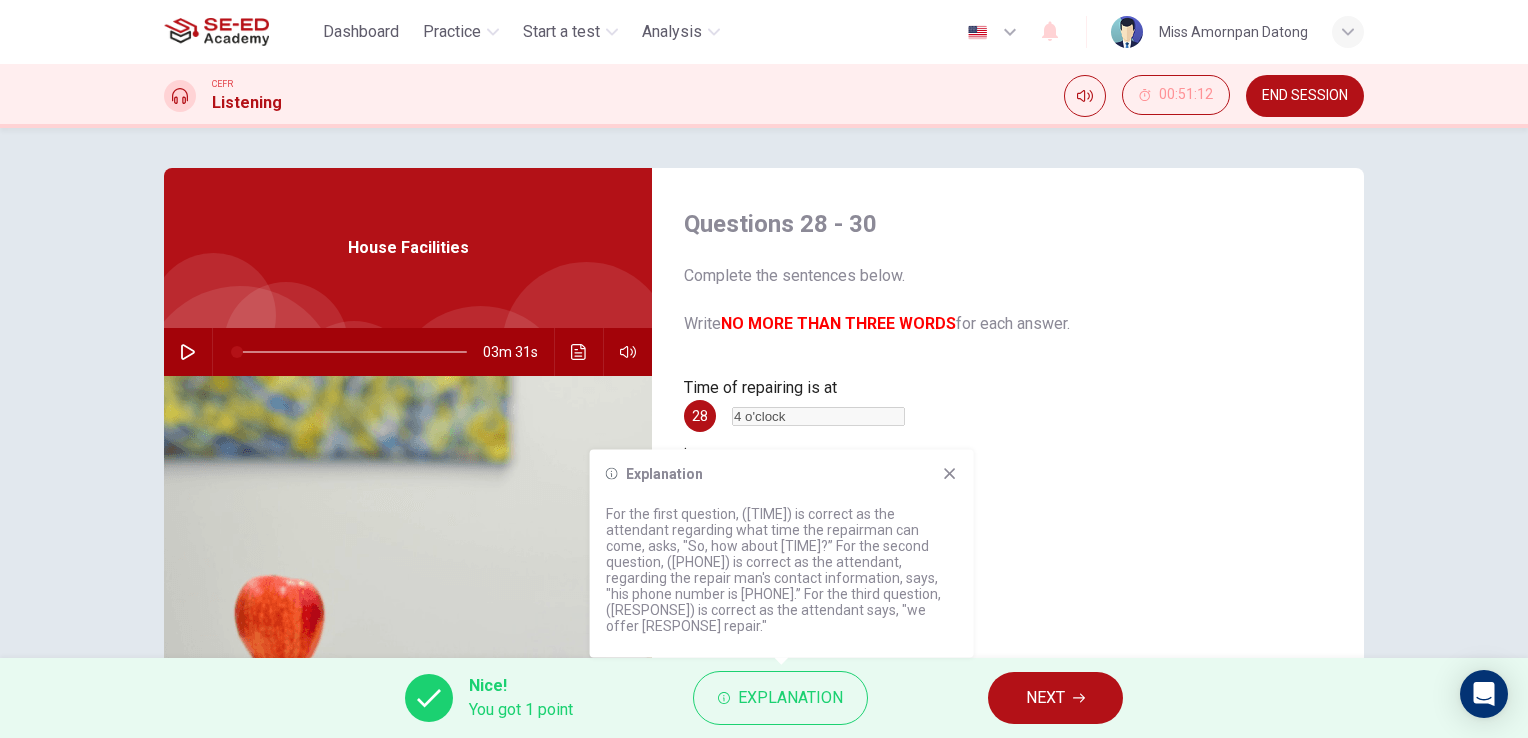 click at bounding box center [950, 474] 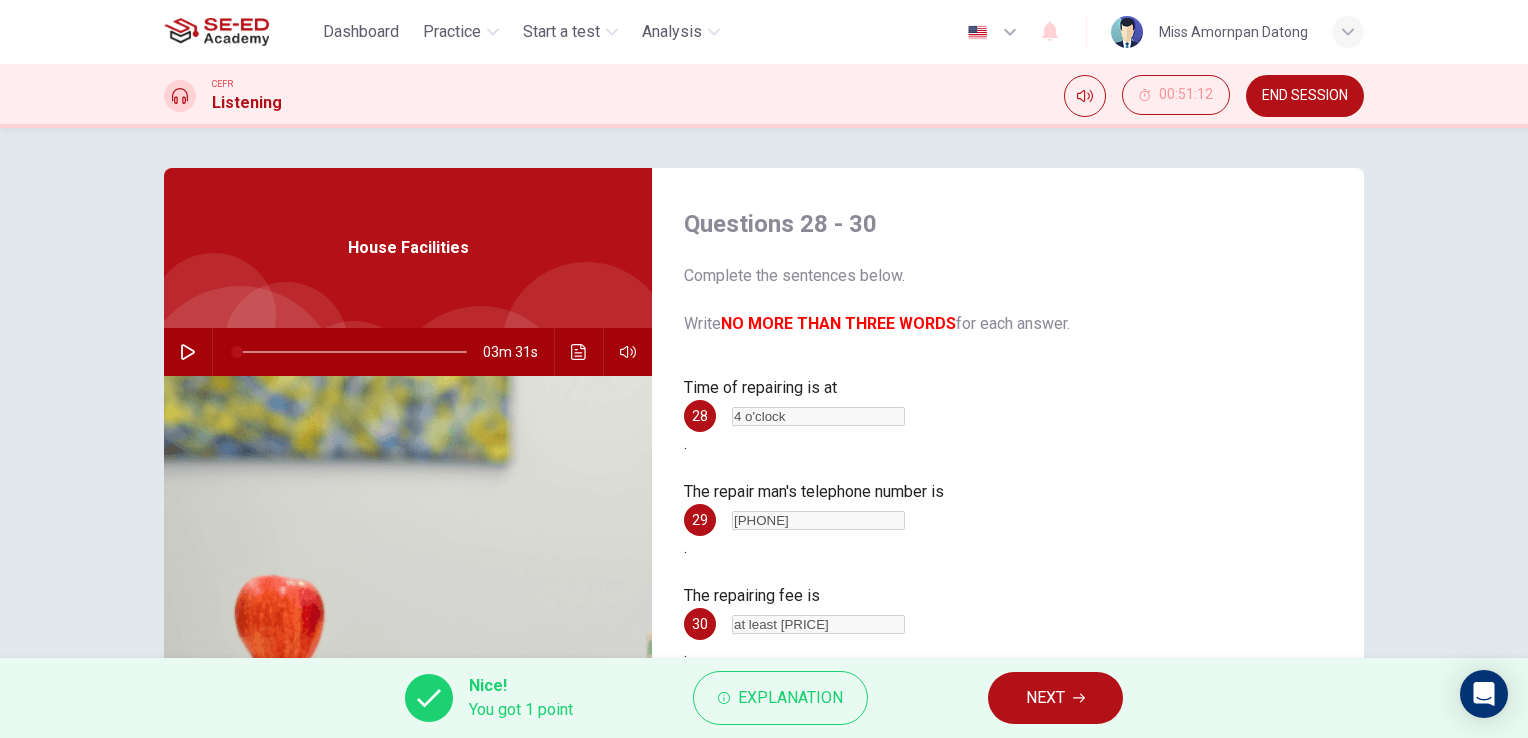 click on "NEXT" at bounding box center [1045, 698] 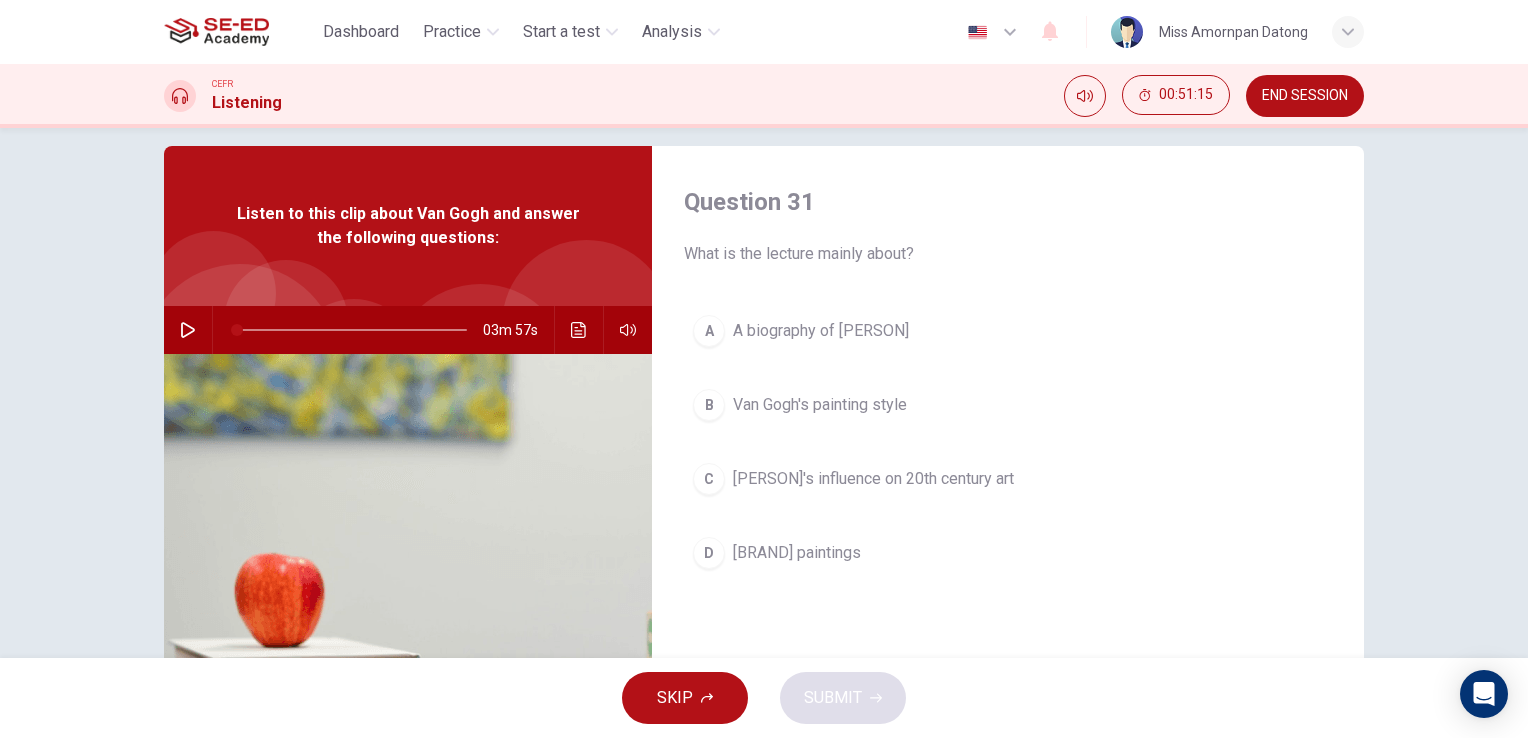 scroll, scrollTop: 0, scrollLeft: 0, axis: both 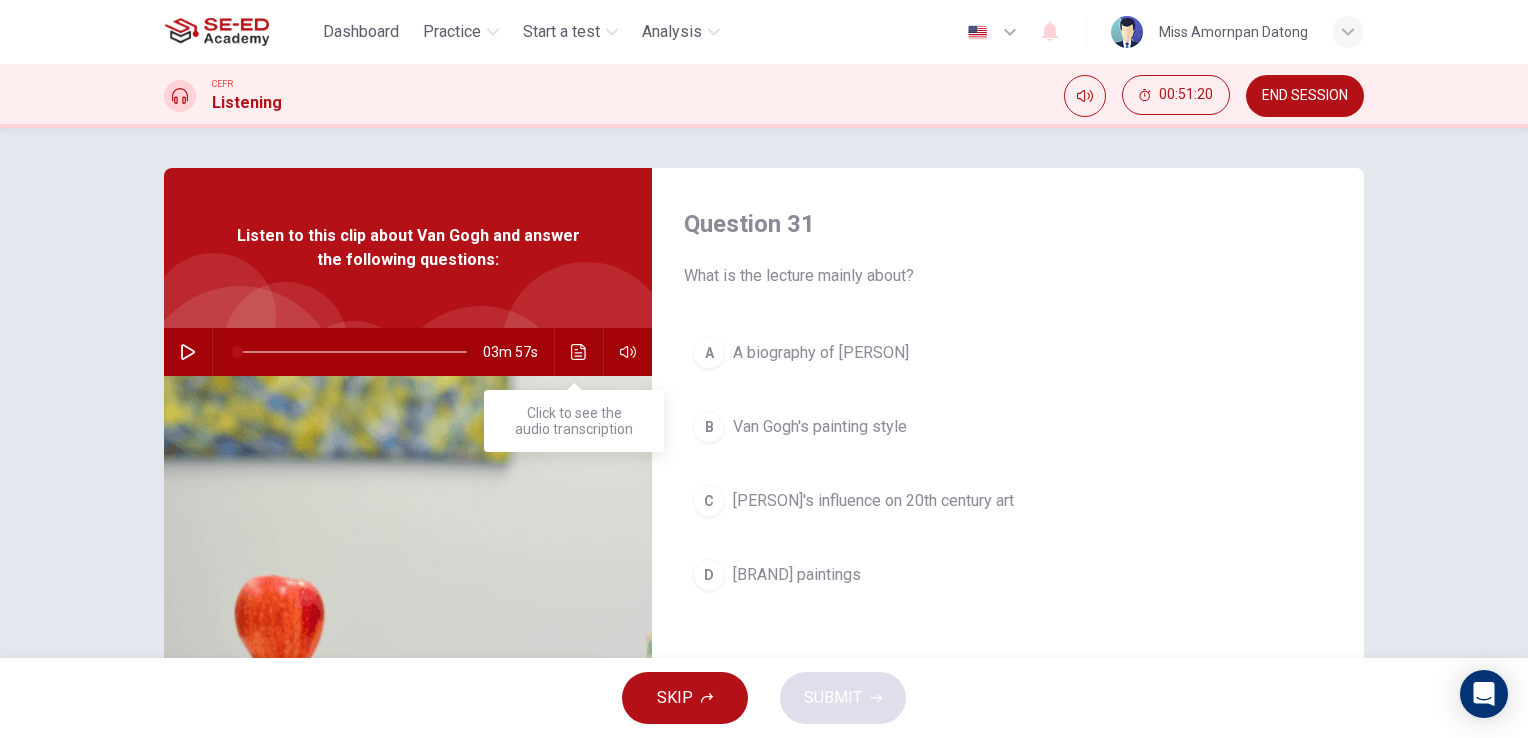 click at bounding box center [579, 352] 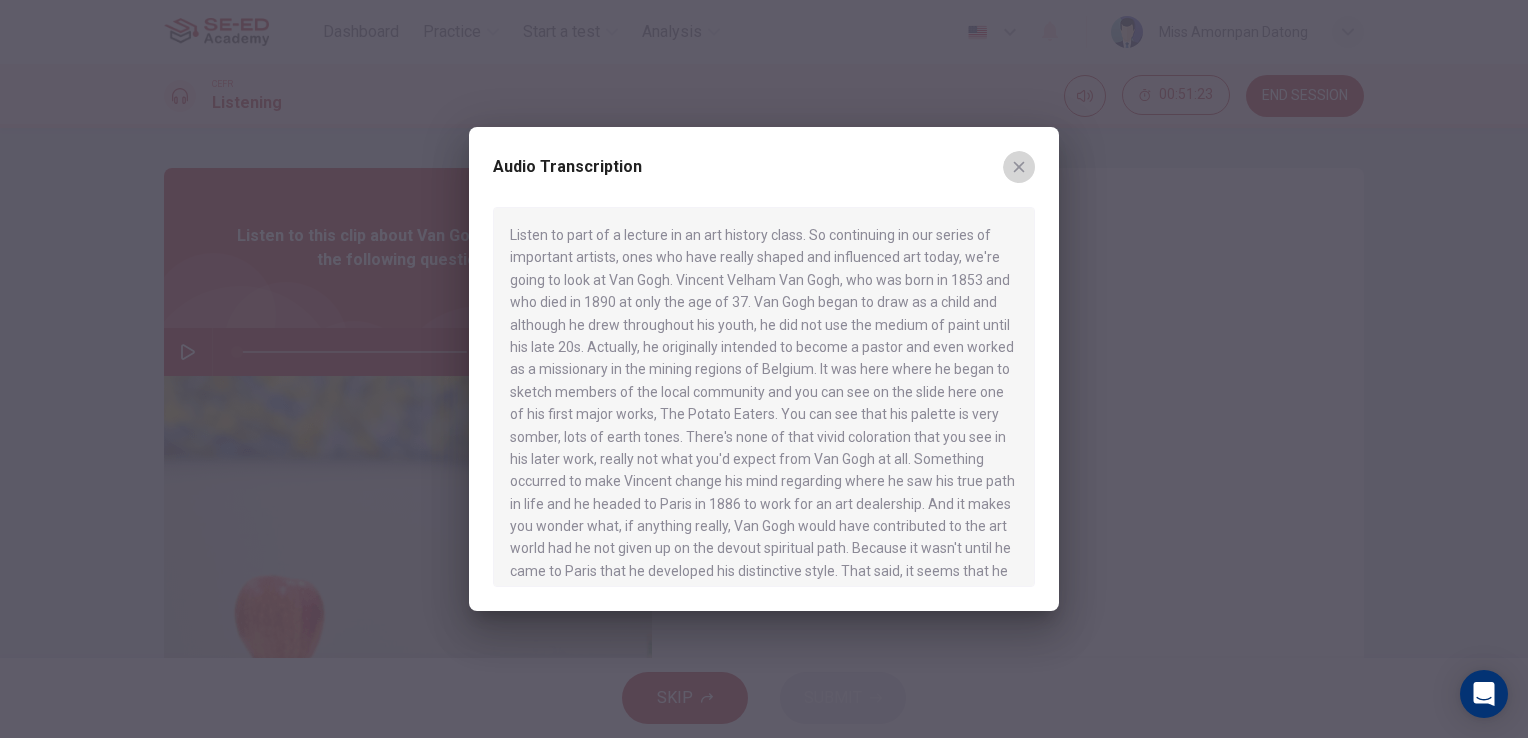 click at bounding box center (1019, 167) 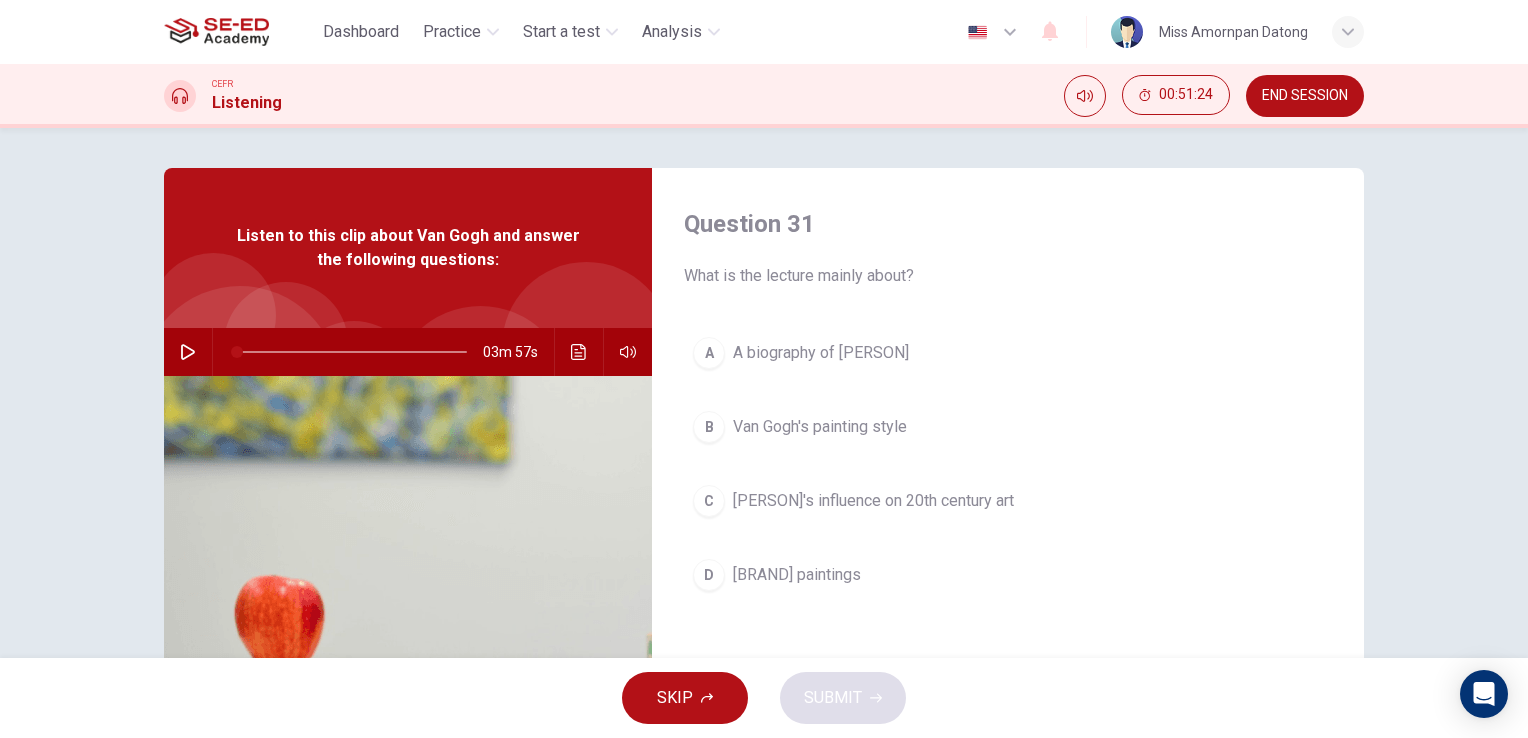 click on "END SESSION" at bounding box center (1305, 96) 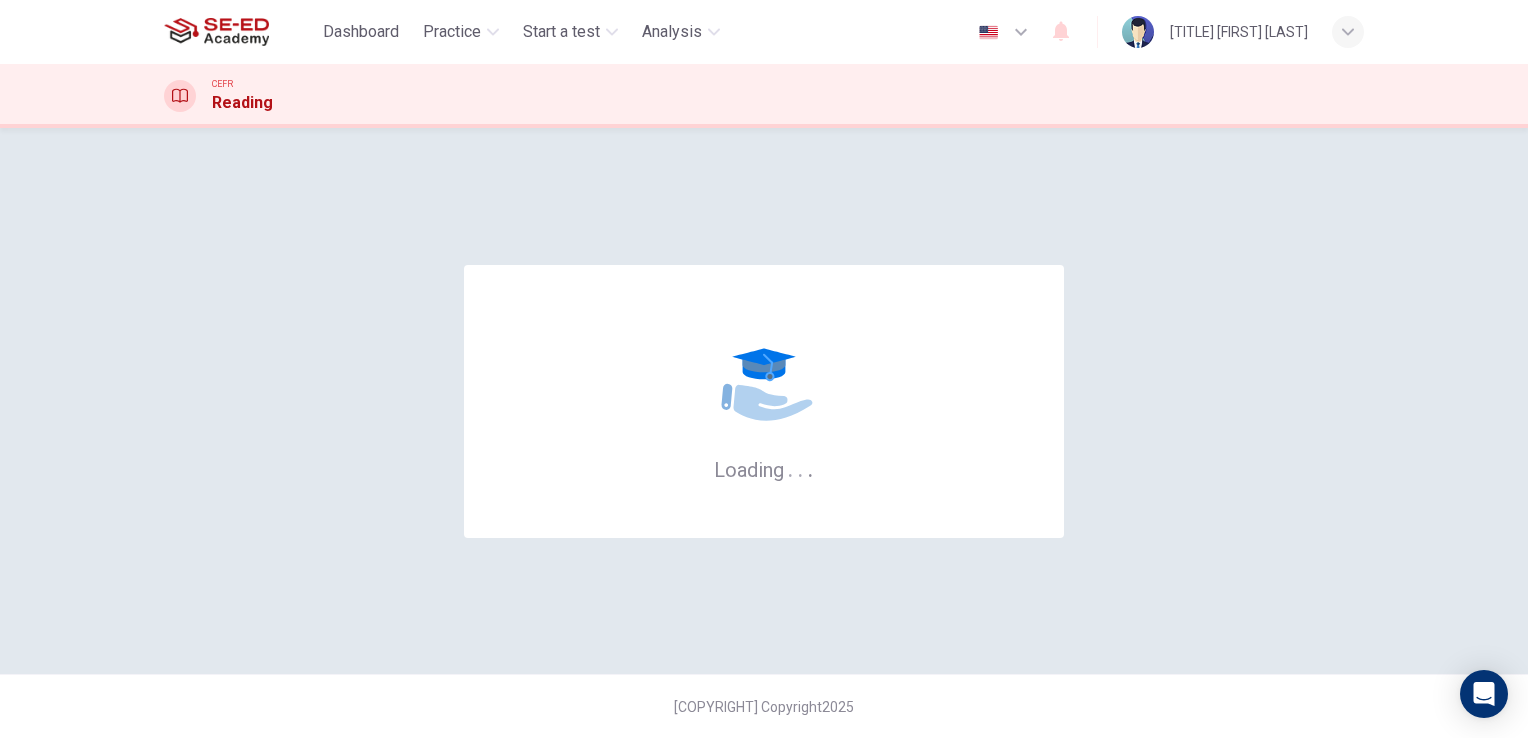 scroll, scrollTop: 0, scrollLeft: 0, axis: both 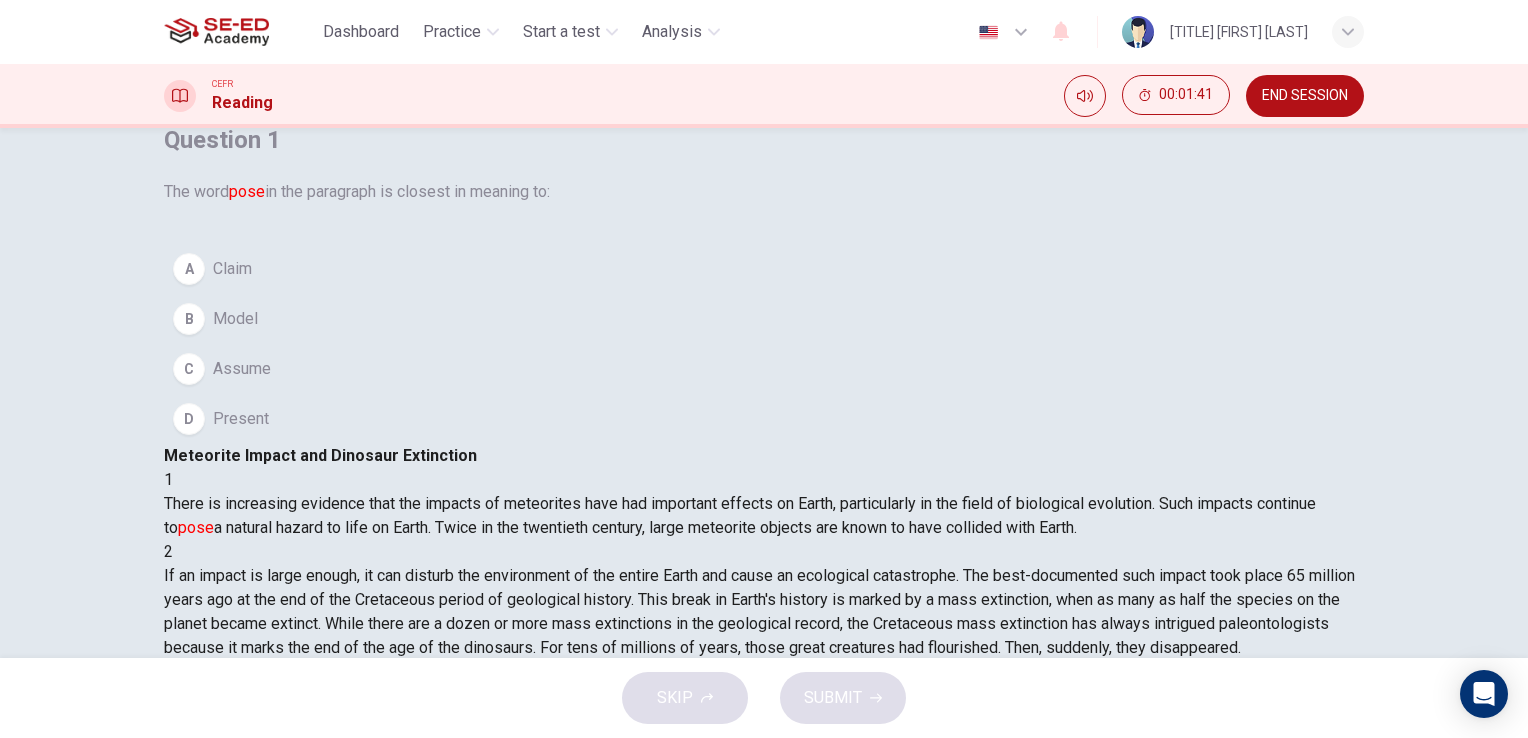 click on "Present" at bounding box center (232, 269) 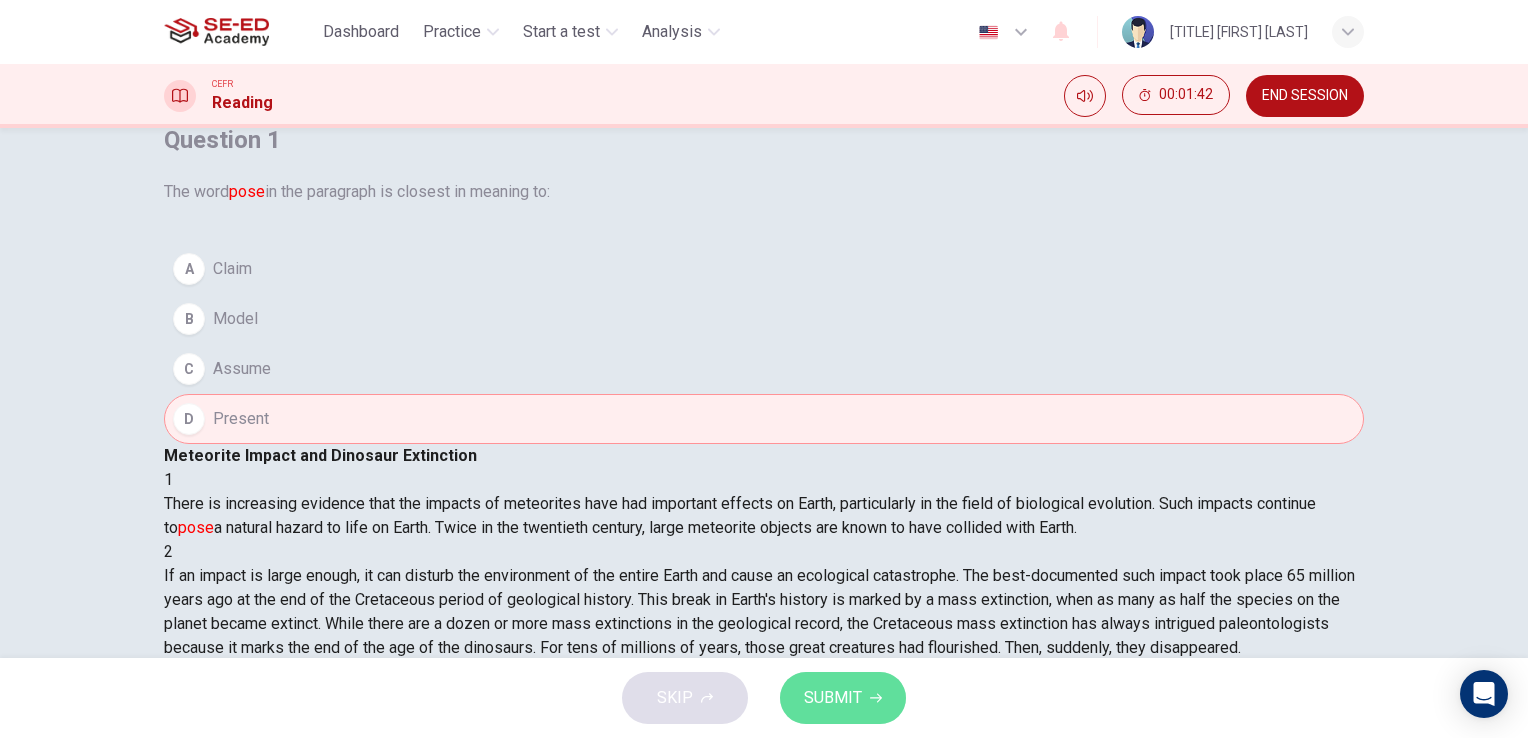 click on "SUBMIT" at bounding box center [843, 698] 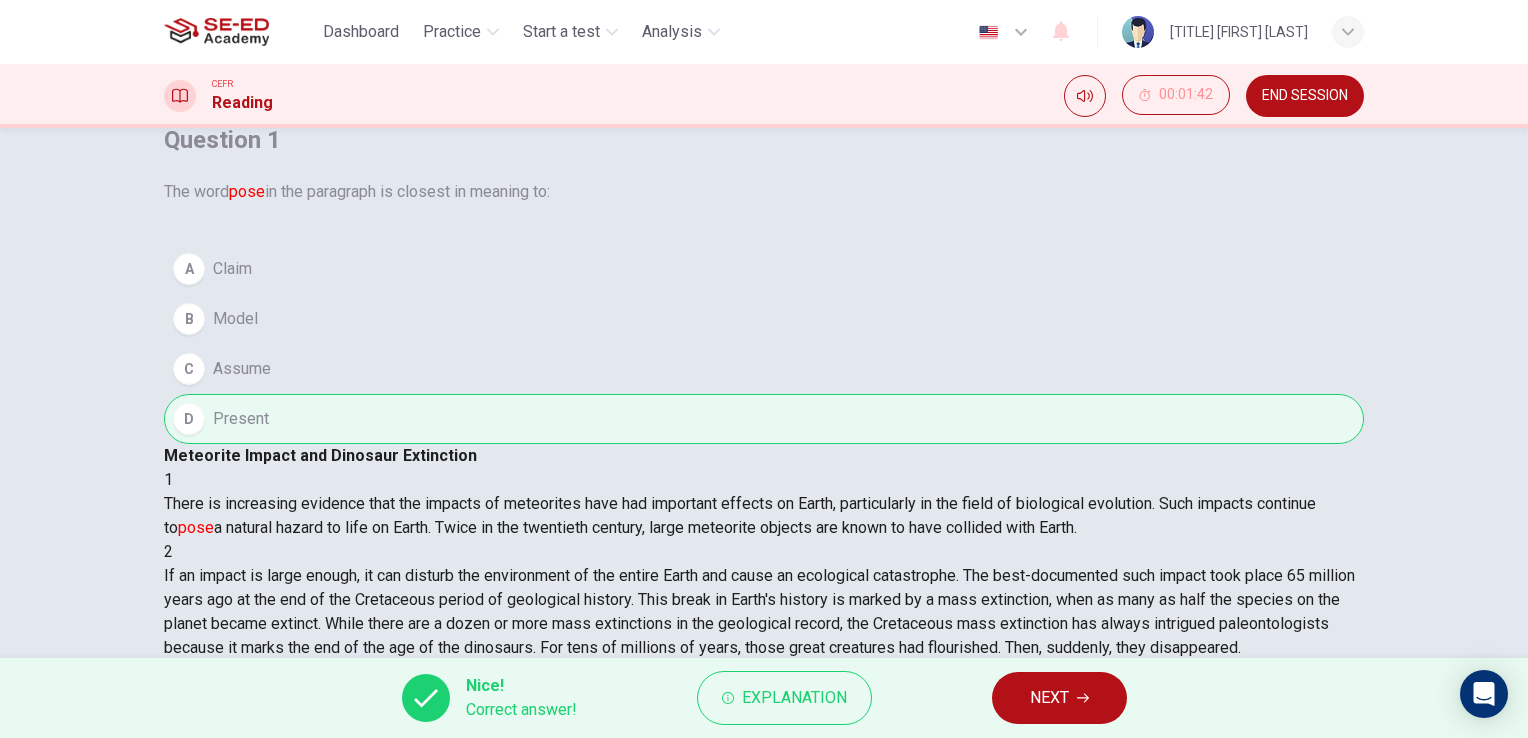 click on "NEXT" at bounding box center (1049, 698) 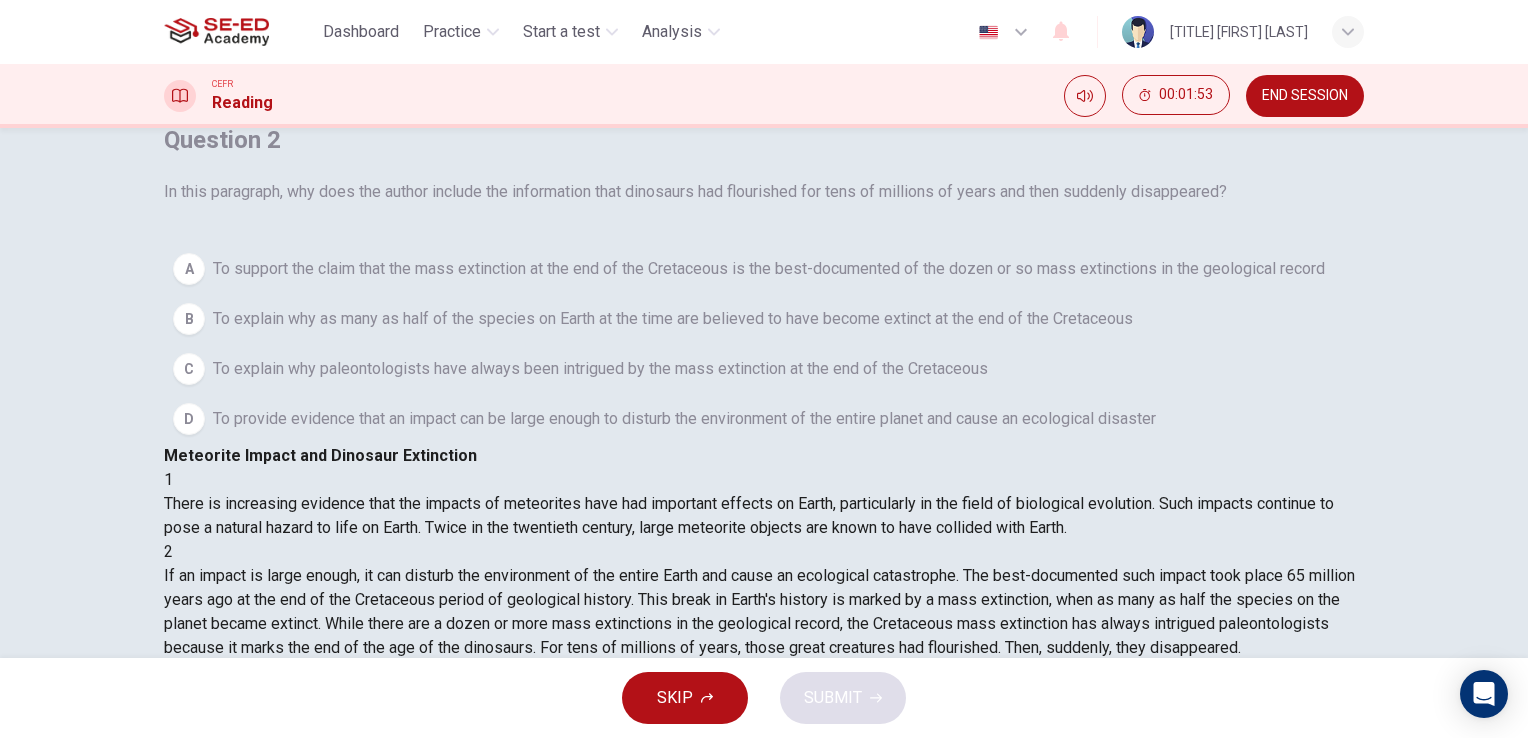 scroll, scrollTop: 100, scrollLeft: 0, axis: vertical 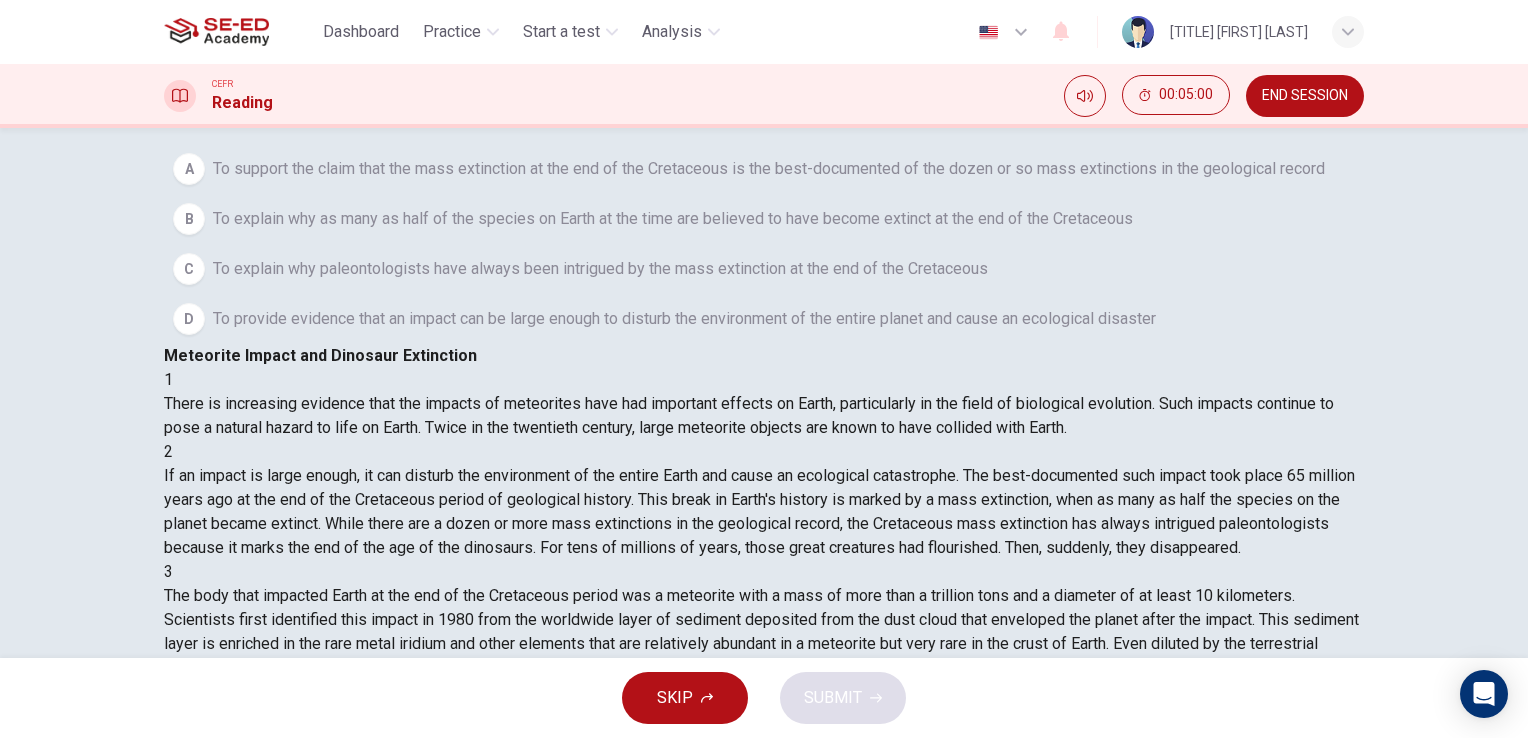 click on "A" at bounding box center (189, 169) 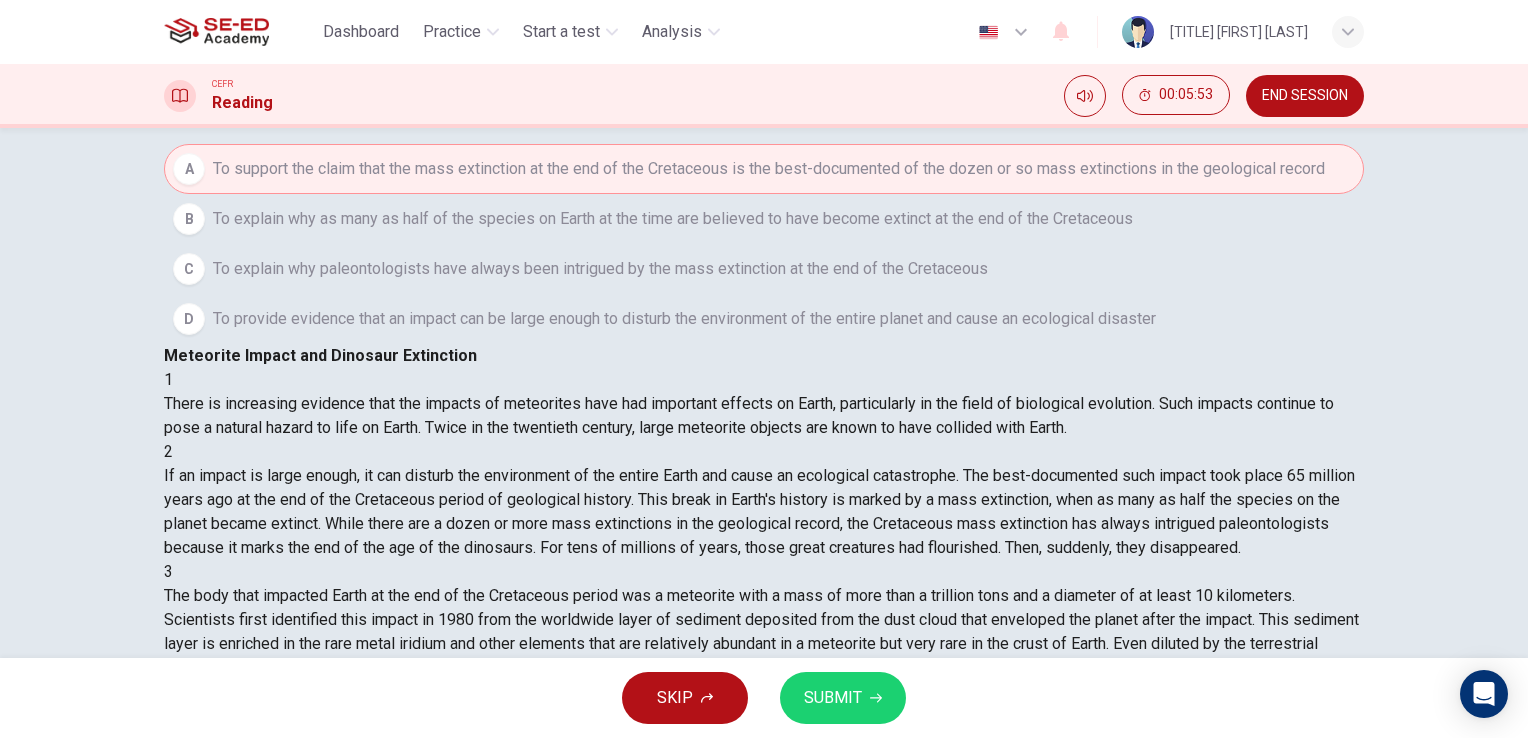 click on "To explain why as many as half of the species on Earth at the time are believed to have become extinct at the end of the Cretaceous" at bounding box center [673, 219] 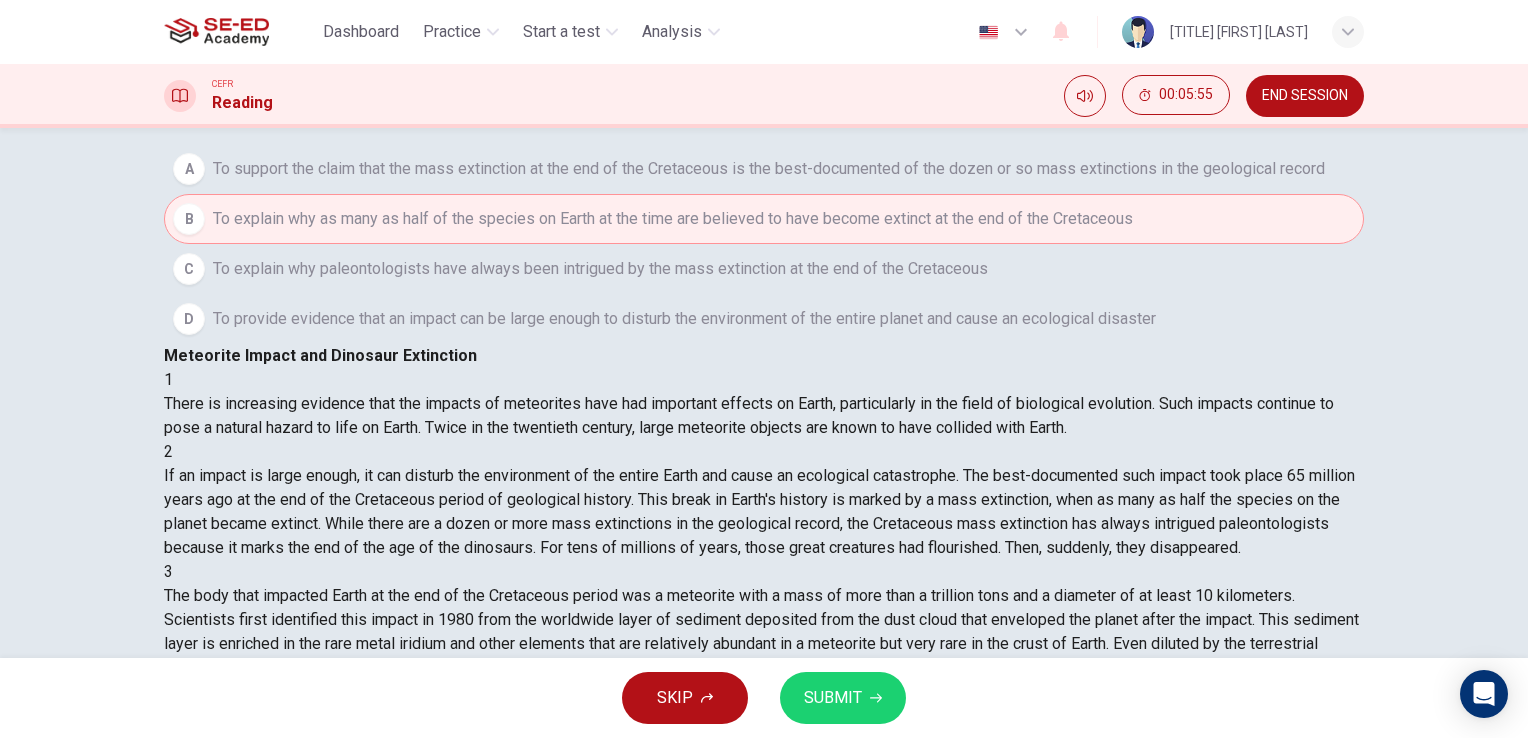 click on "SUBMIT" at bounding box center [833, 698] 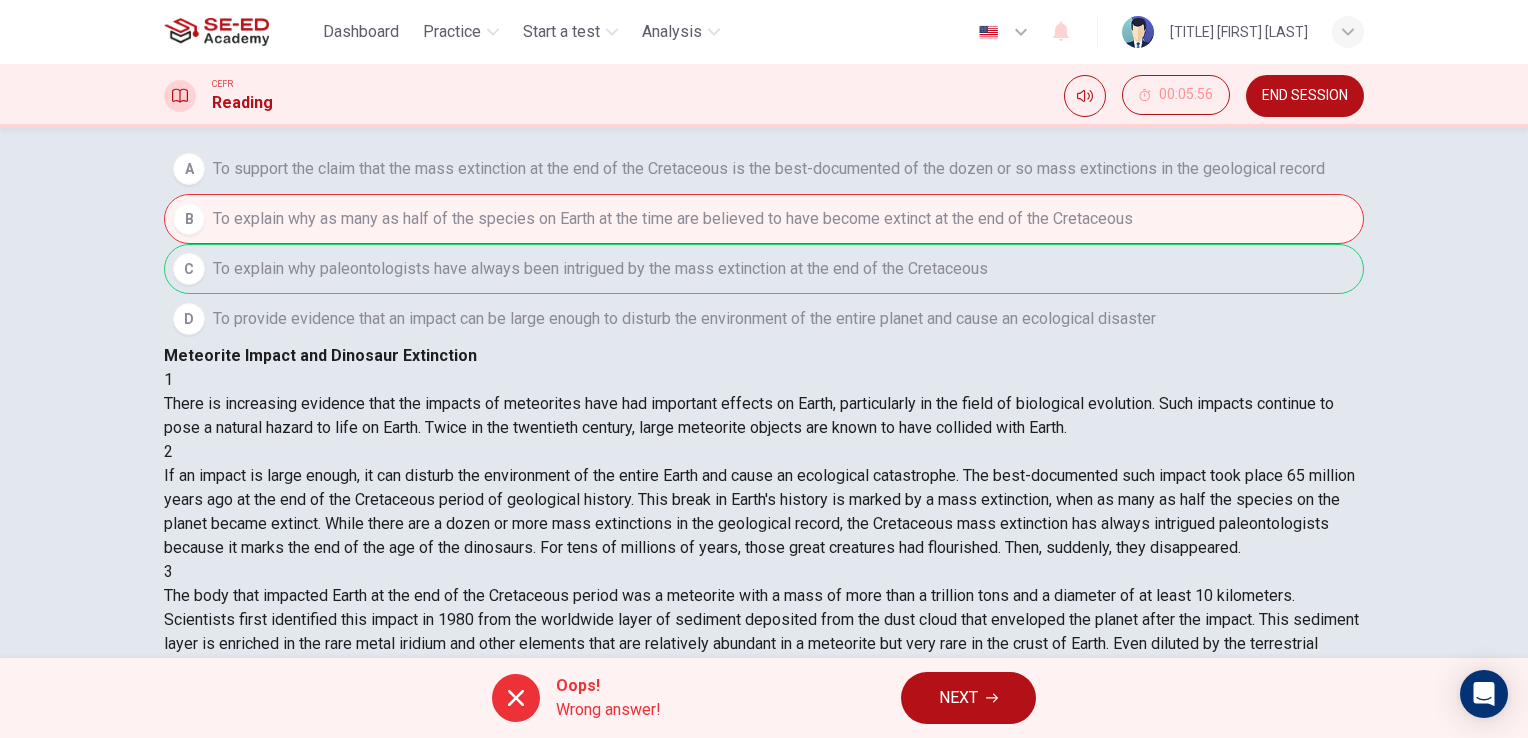 click on "NEXT" at bounding box center (968, 698) 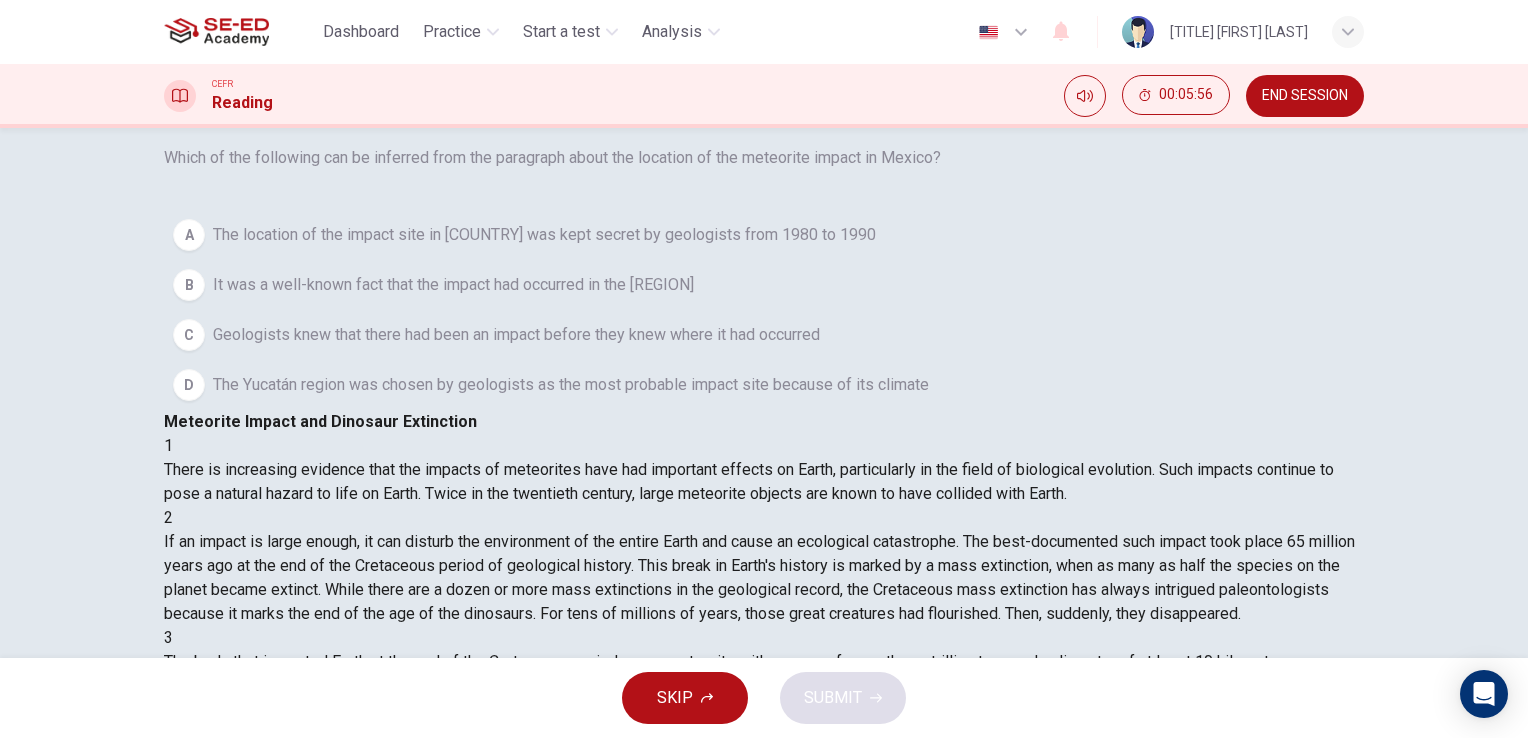 scroll, scrollTop: 44, scrollLeft: 0, axis: vertical 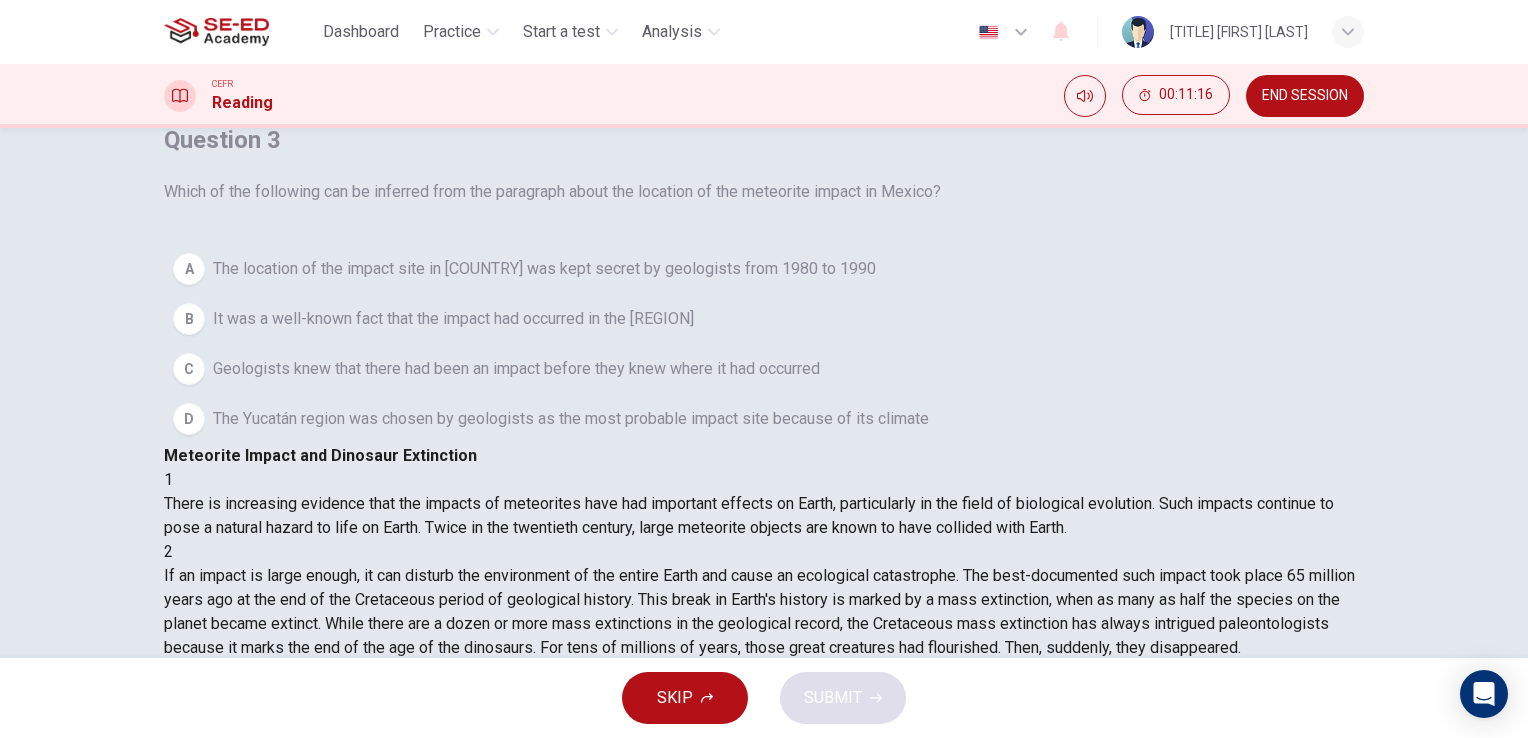 click on "I'm still here" at bounding box center (336, 4353) 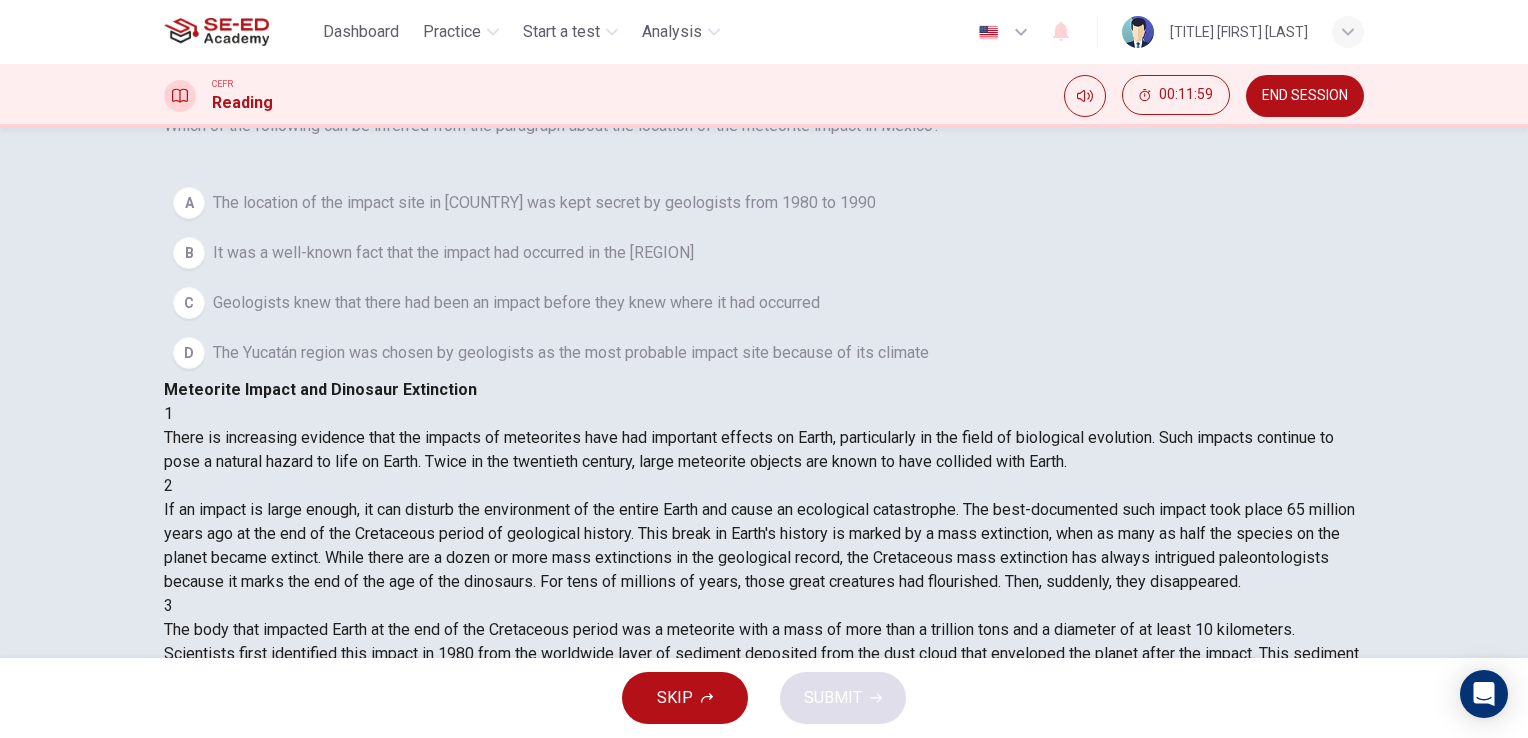 scroll, scrollTop: 144, scrollLeft: 0, axis: vertical 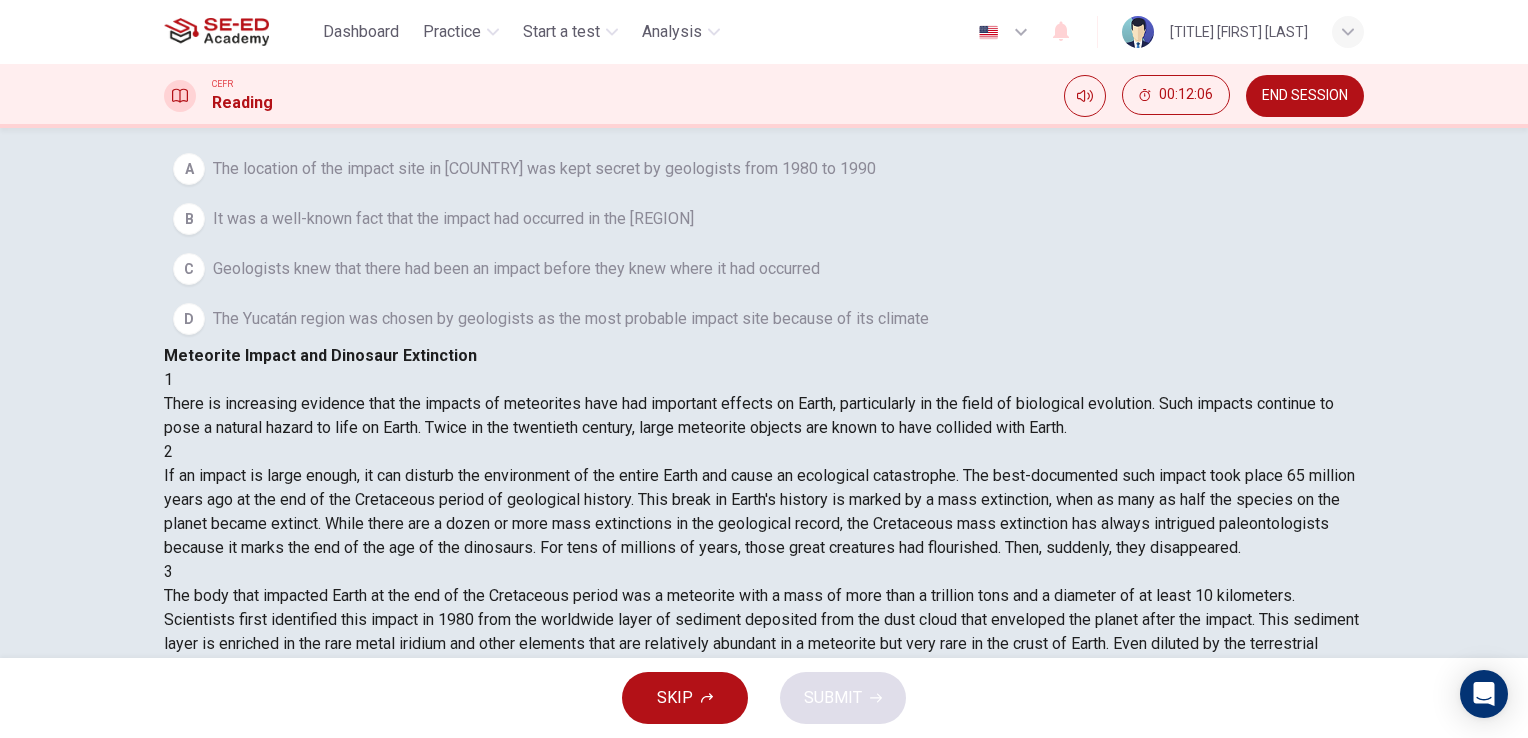 drag, startPoint x: 908, startPoint y: 296, endPoint x: 932, endPoint y: 299, distance: 24.186773 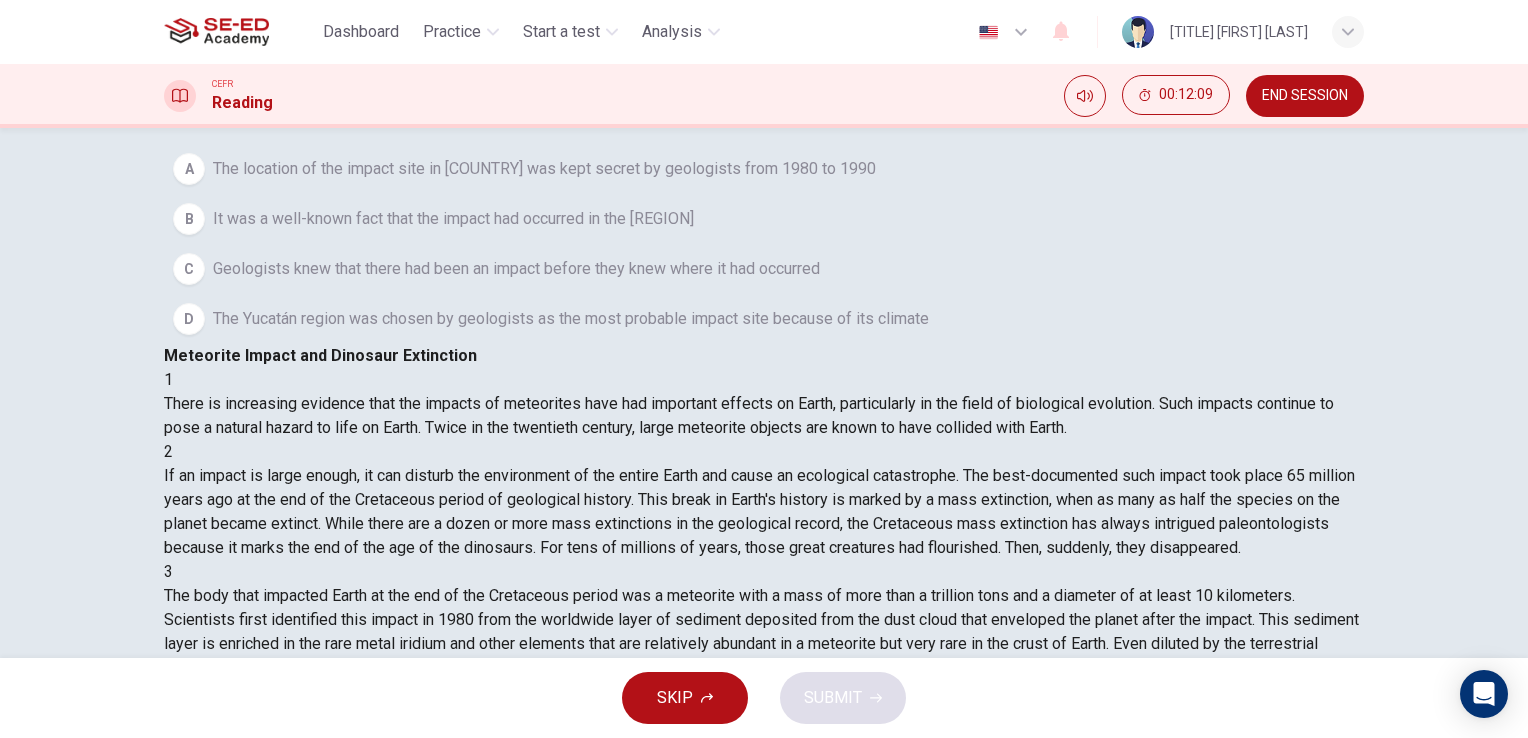 scroll, scrollTop: 0, scrollLeft: 0, axis: both 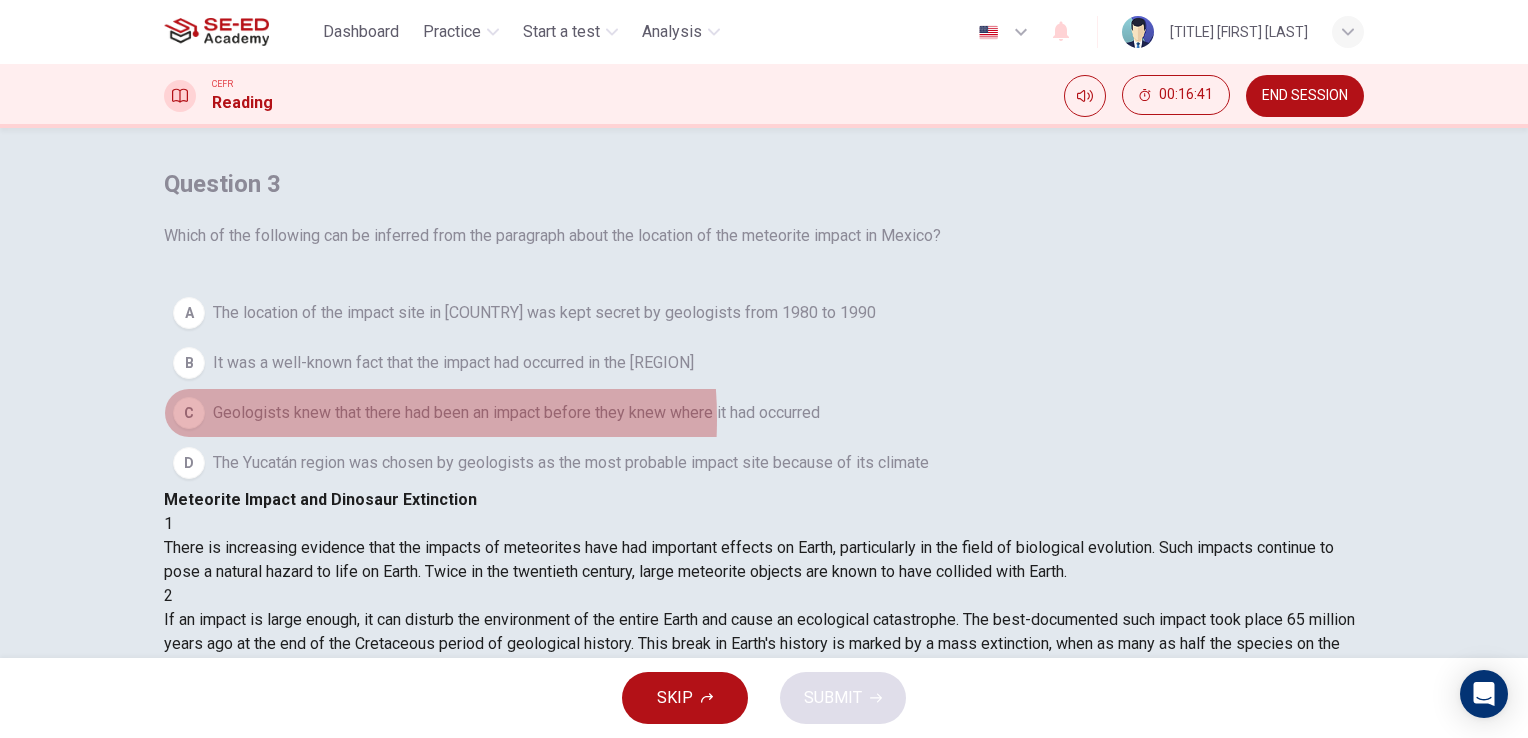 click on "Geologists knew that there had been an impact before they knew where it had occurred" at bounding box center [544, 313] 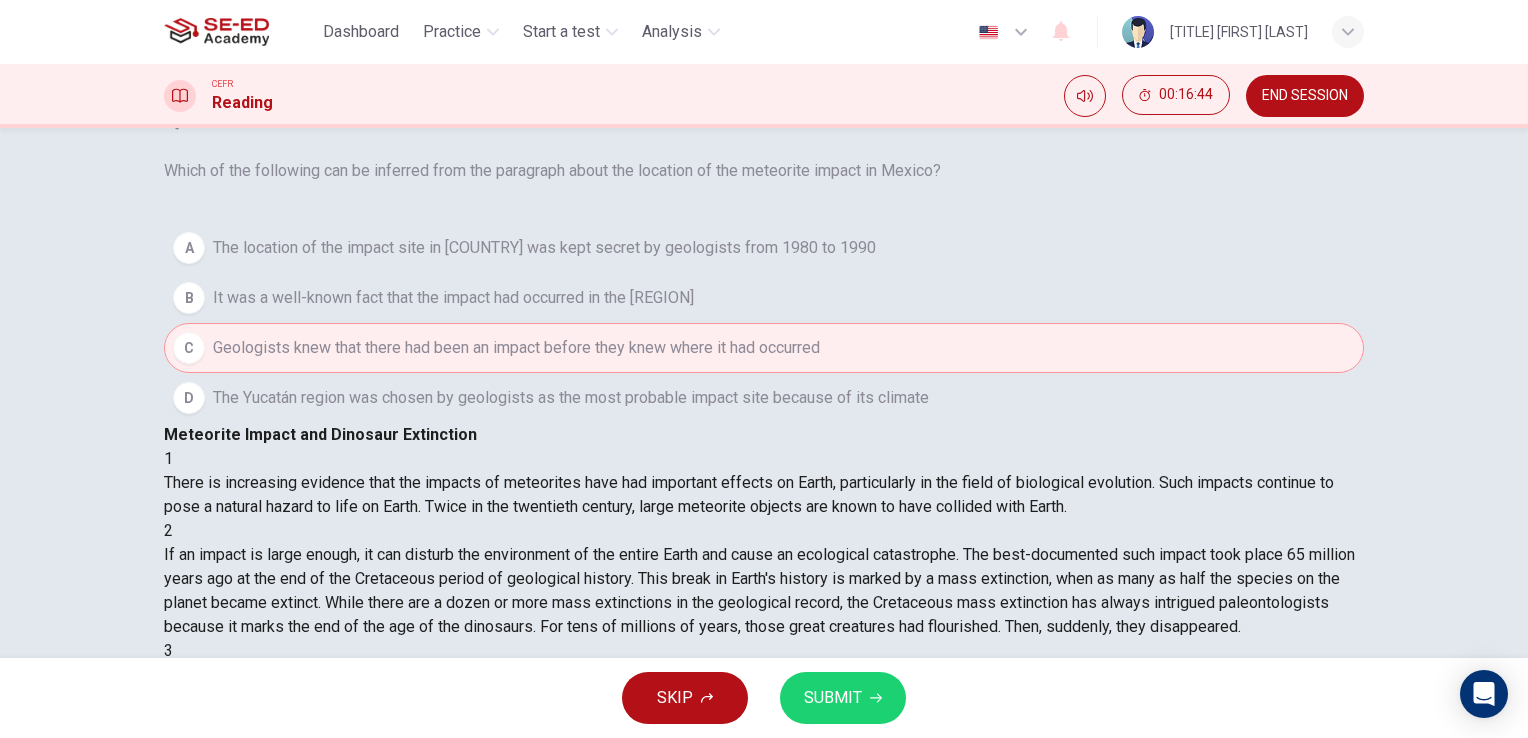 scroll, scrollTop: 100, scrollLeft: 0, axis: vertical 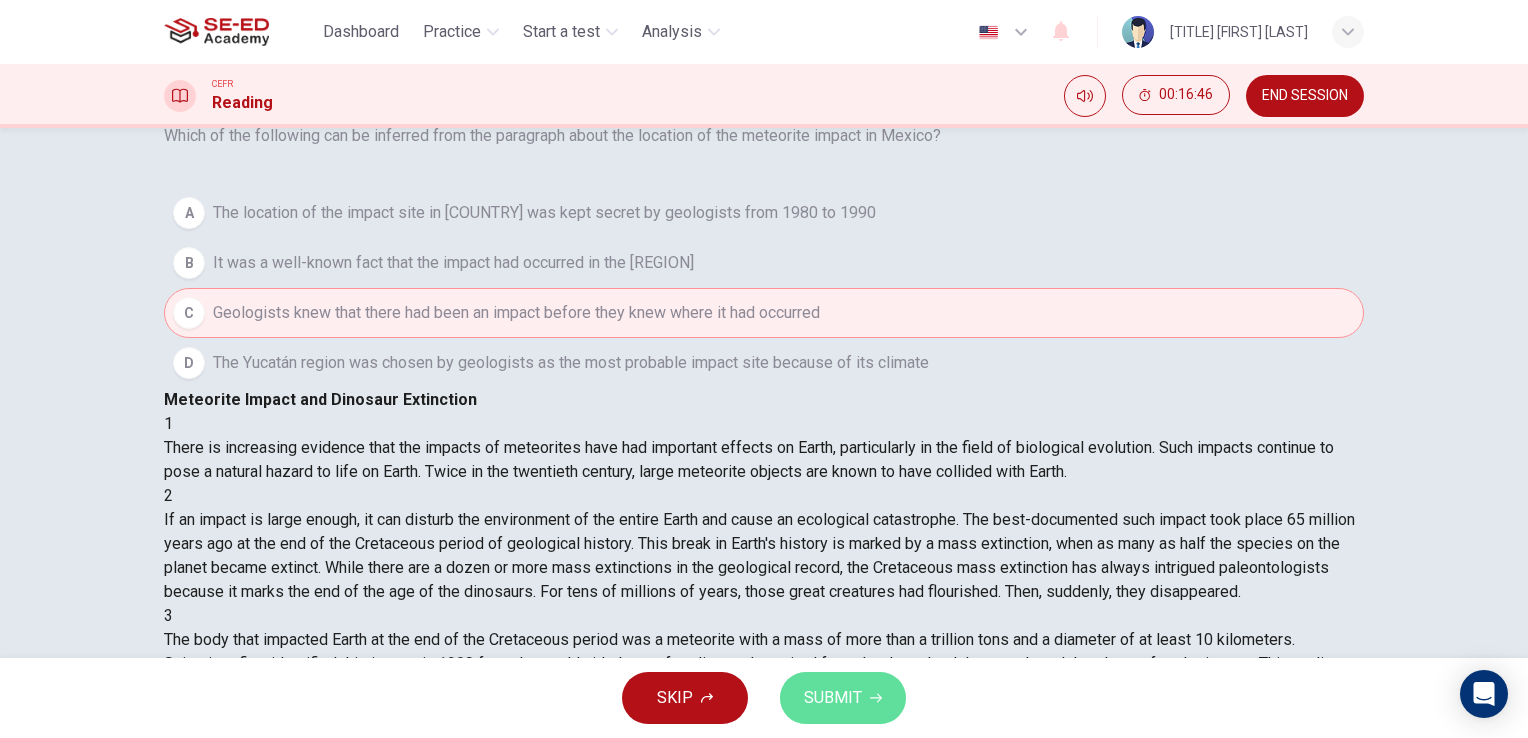 click on "SUBMIT" at bounding box center [833, 698] 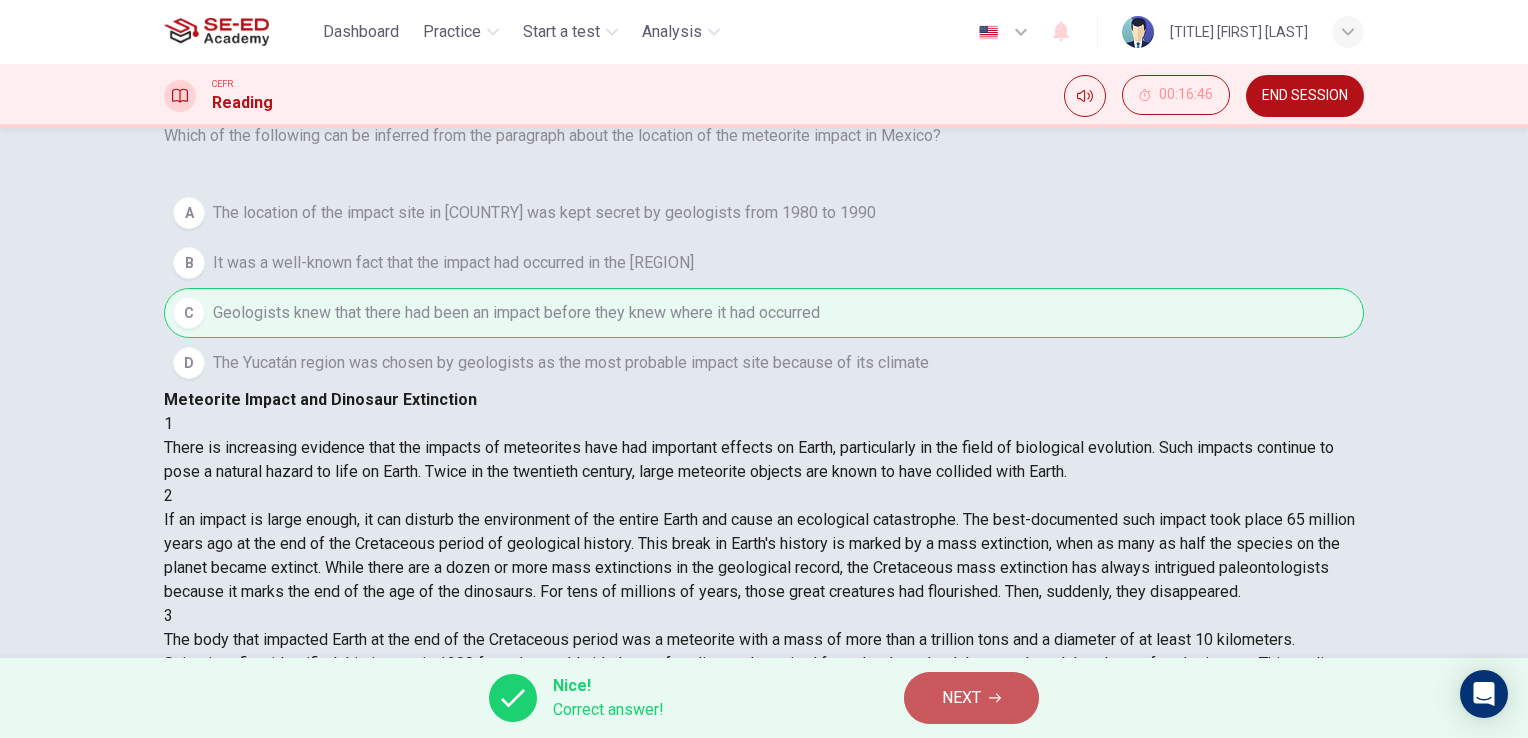 click on "NEXT" at bounding box center [961, 698] 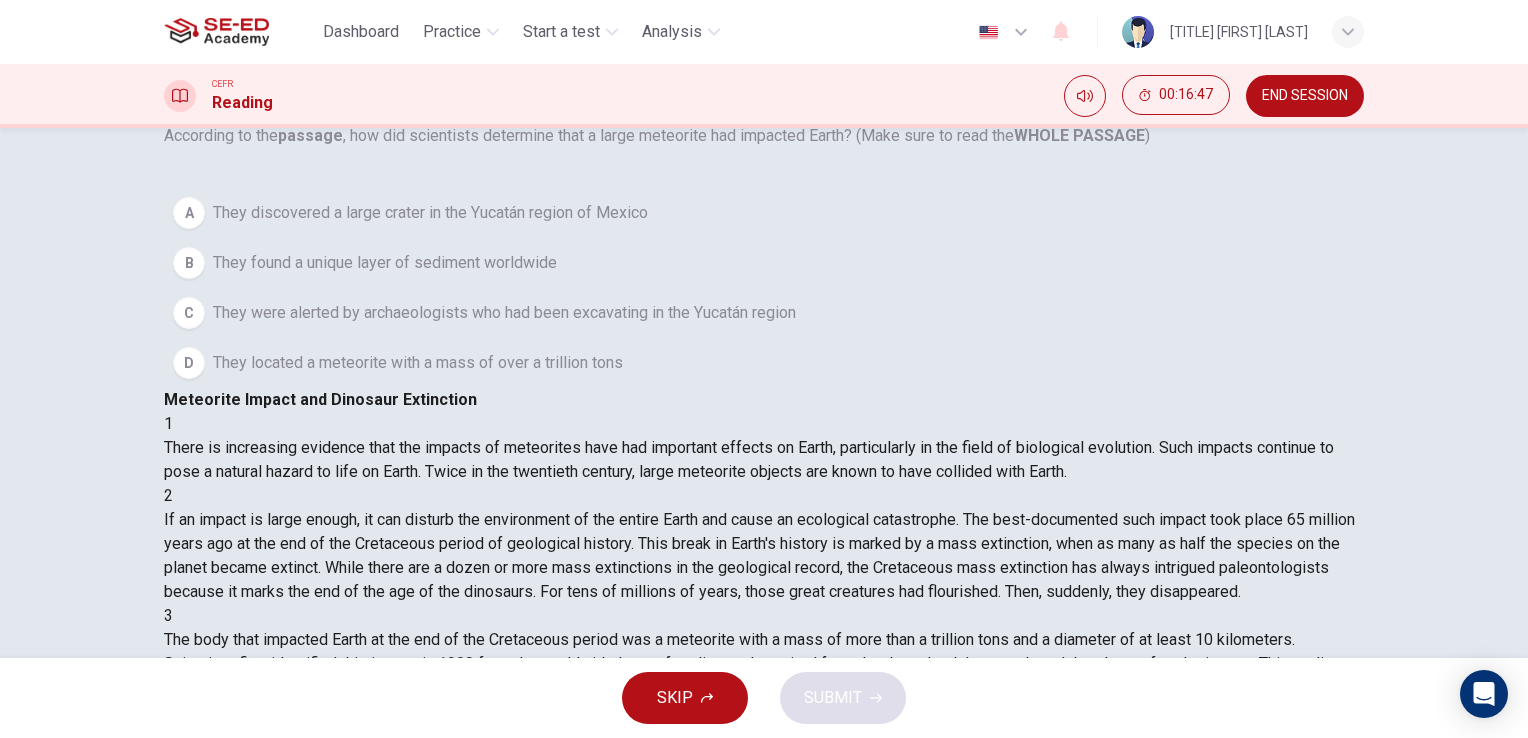 scroll, scrollTop: 0, scrollLeft: 0, axis: both 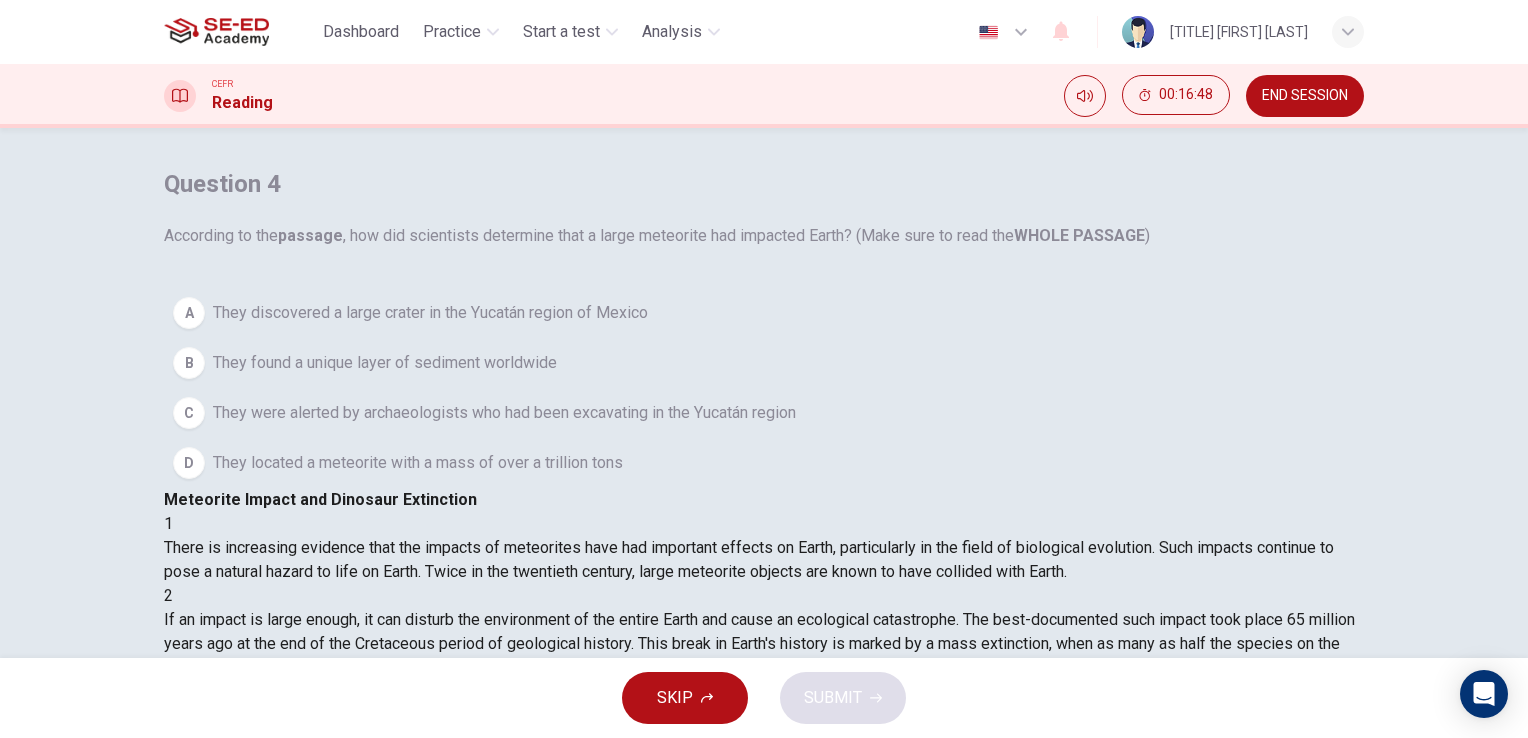 click on "END SESSION" at bounding box center [1305, 96] 